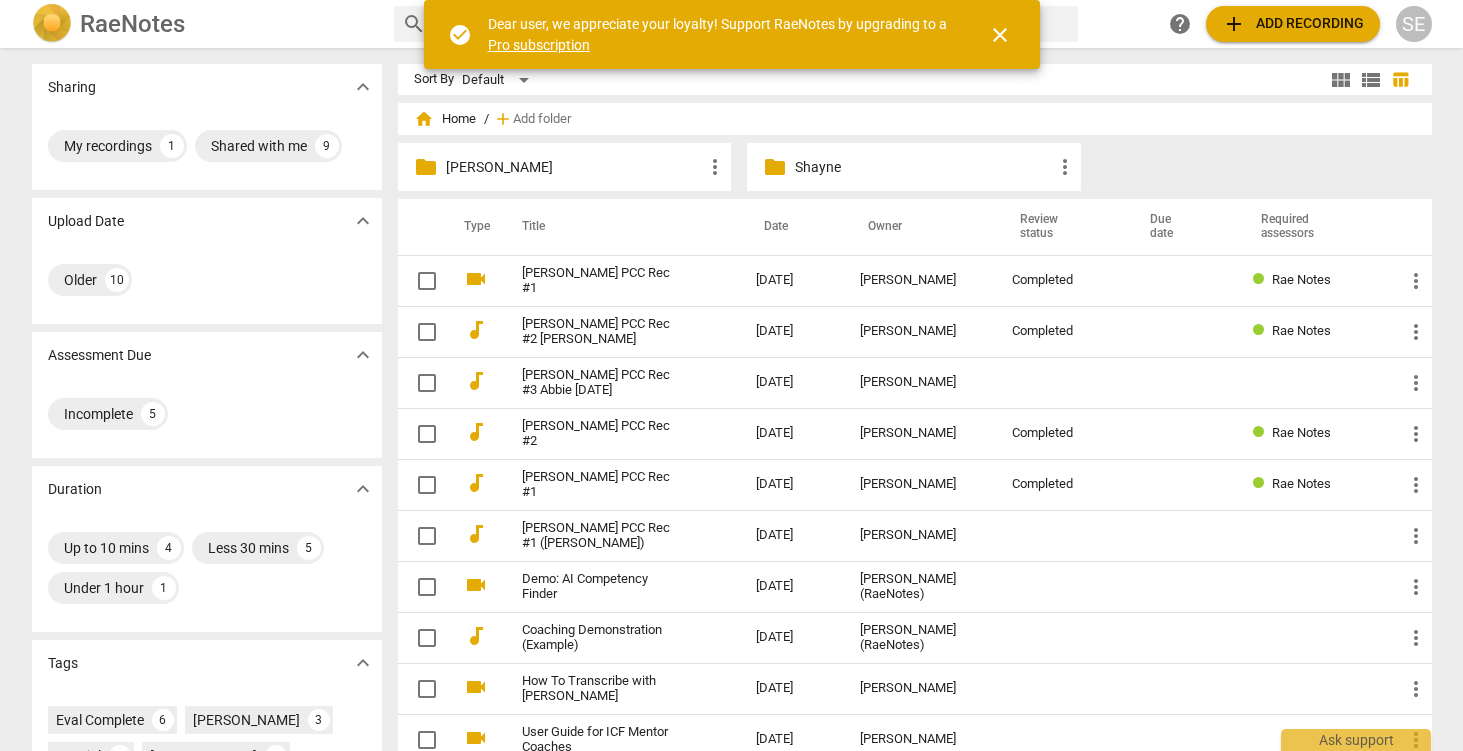 scroll, scrollTop: 0, scrollLeft: 0, axis: both 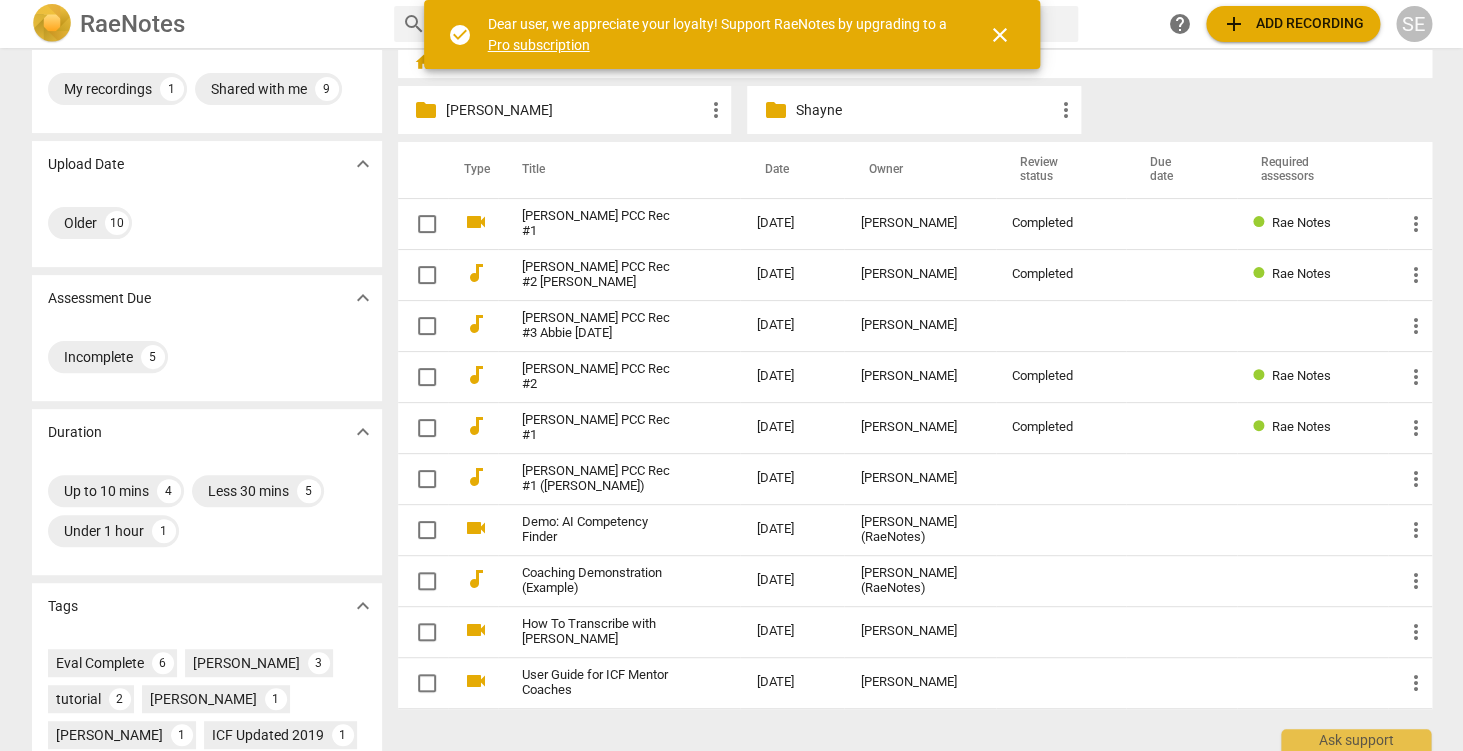 click on "folder James more_vert" at bounding box center [565, 110] 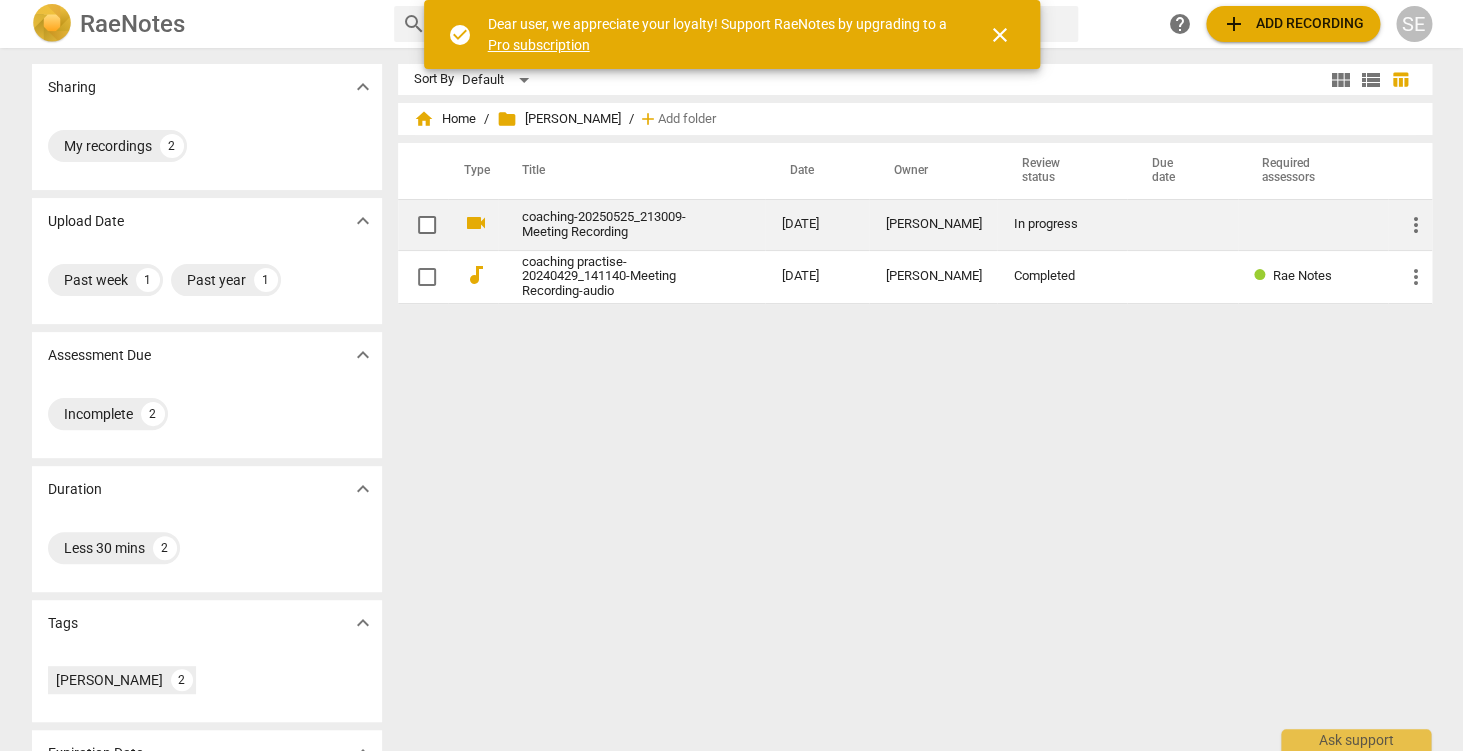 click on "coaching-20250525_213009-Meeting Recording" at bounding box center (616, 225) 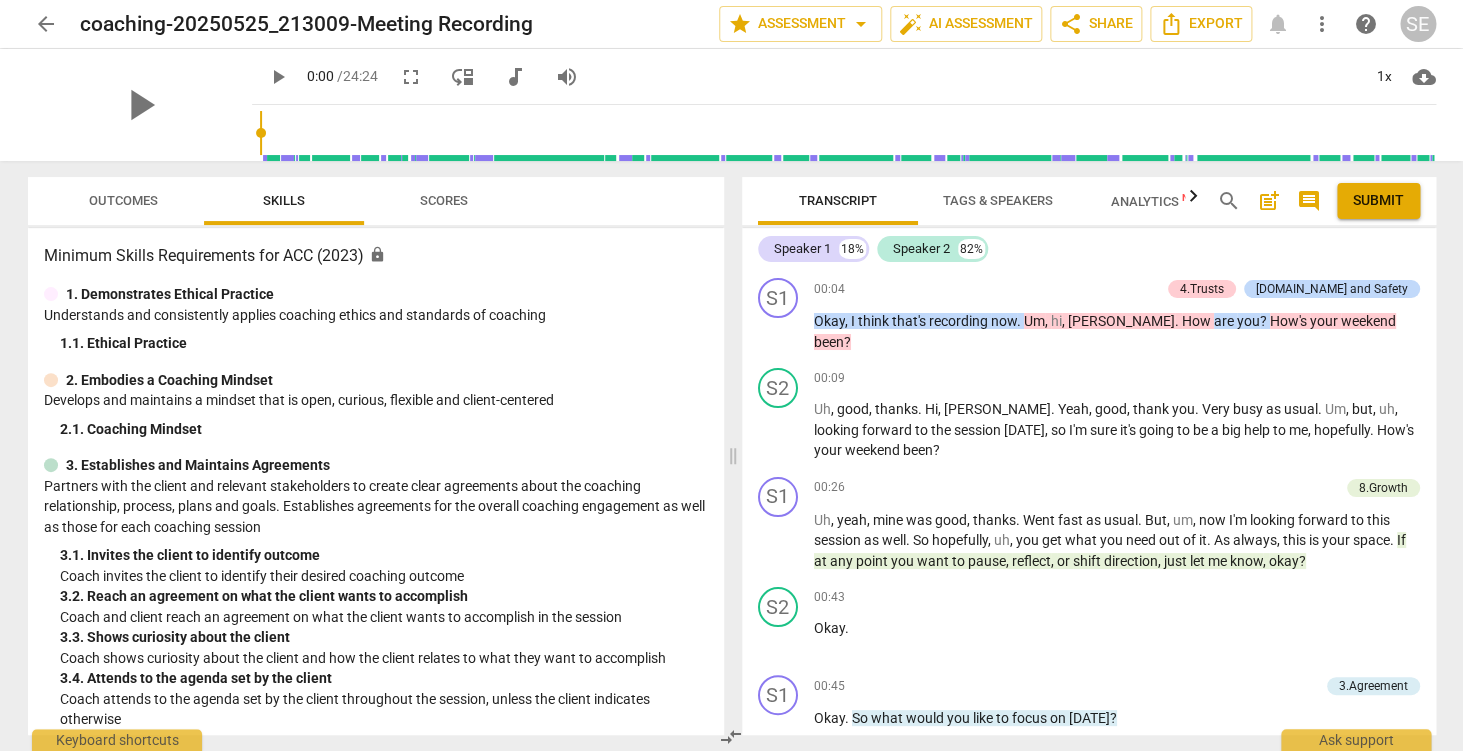 click on "Analytics   New" at bounding box center [1157, 201] 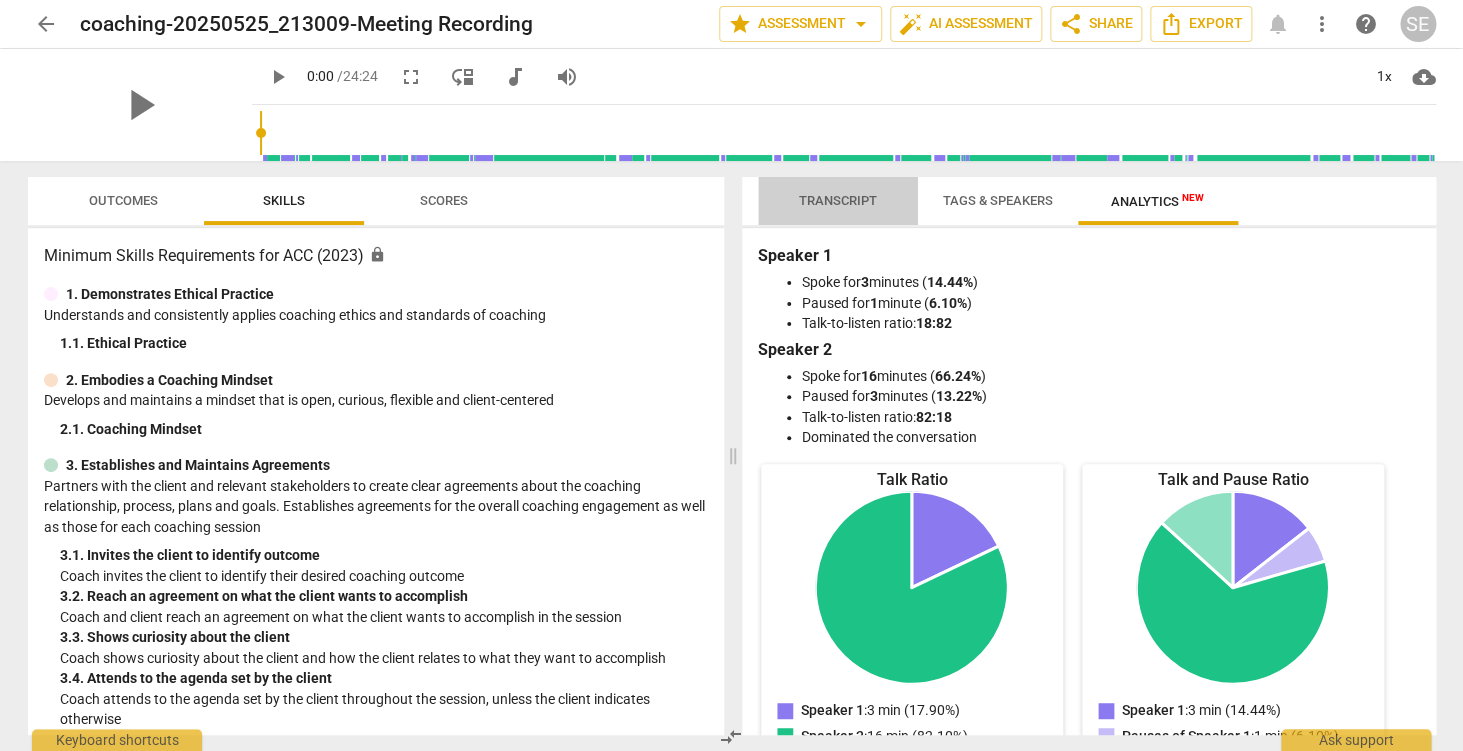 click on "Transcript" at bounding box center (838, 201) 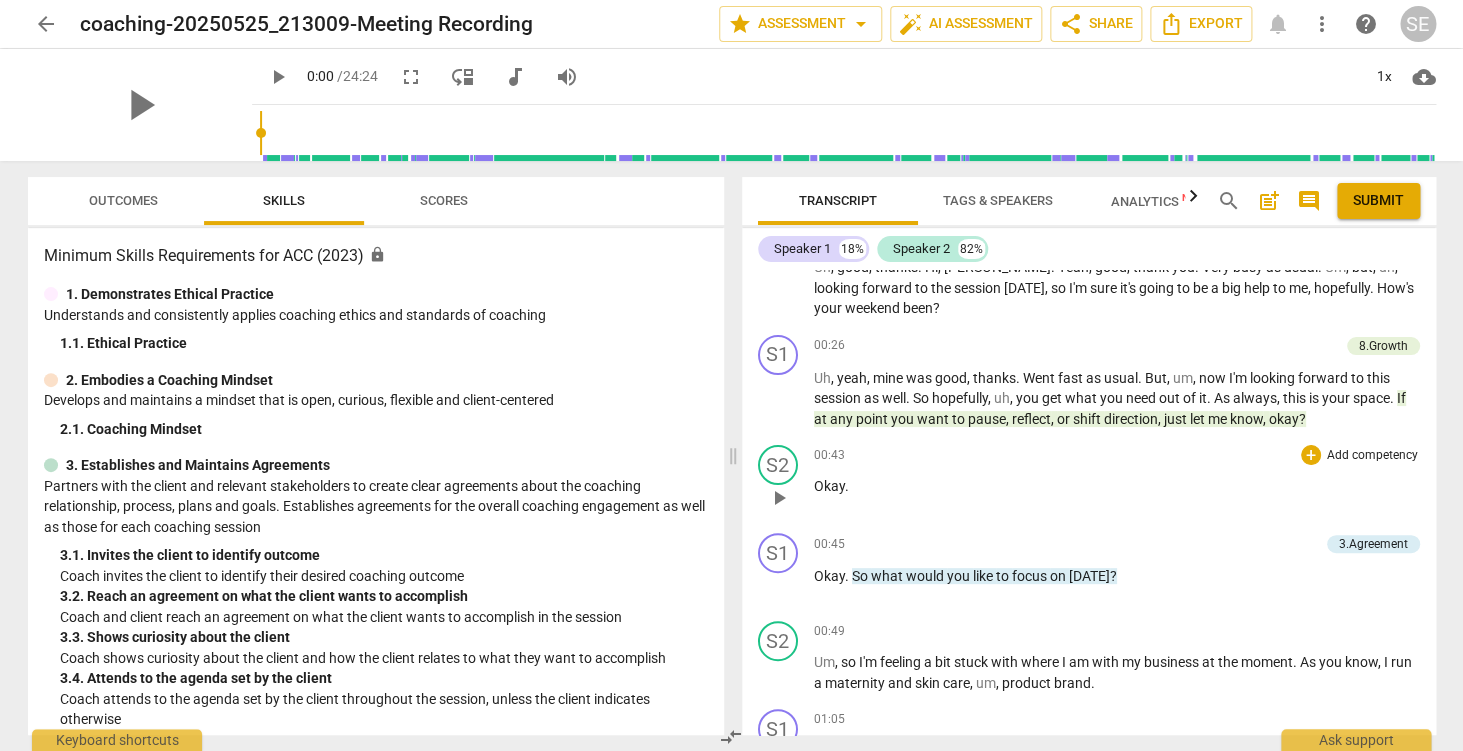 scroll, scrollTop: 144, scrollLeft: 0, axis: vertical 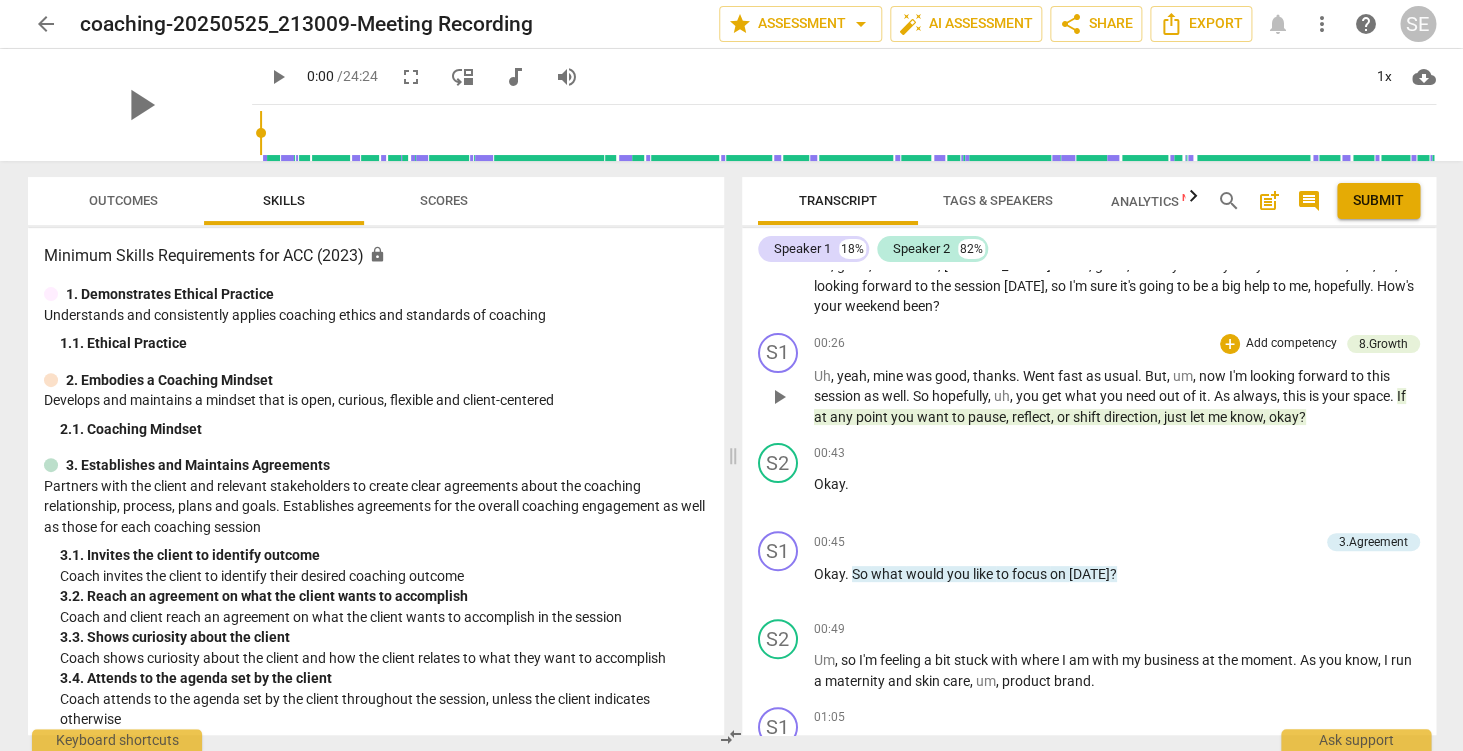 click on "Add competency" at bounding box center [1291, 344] 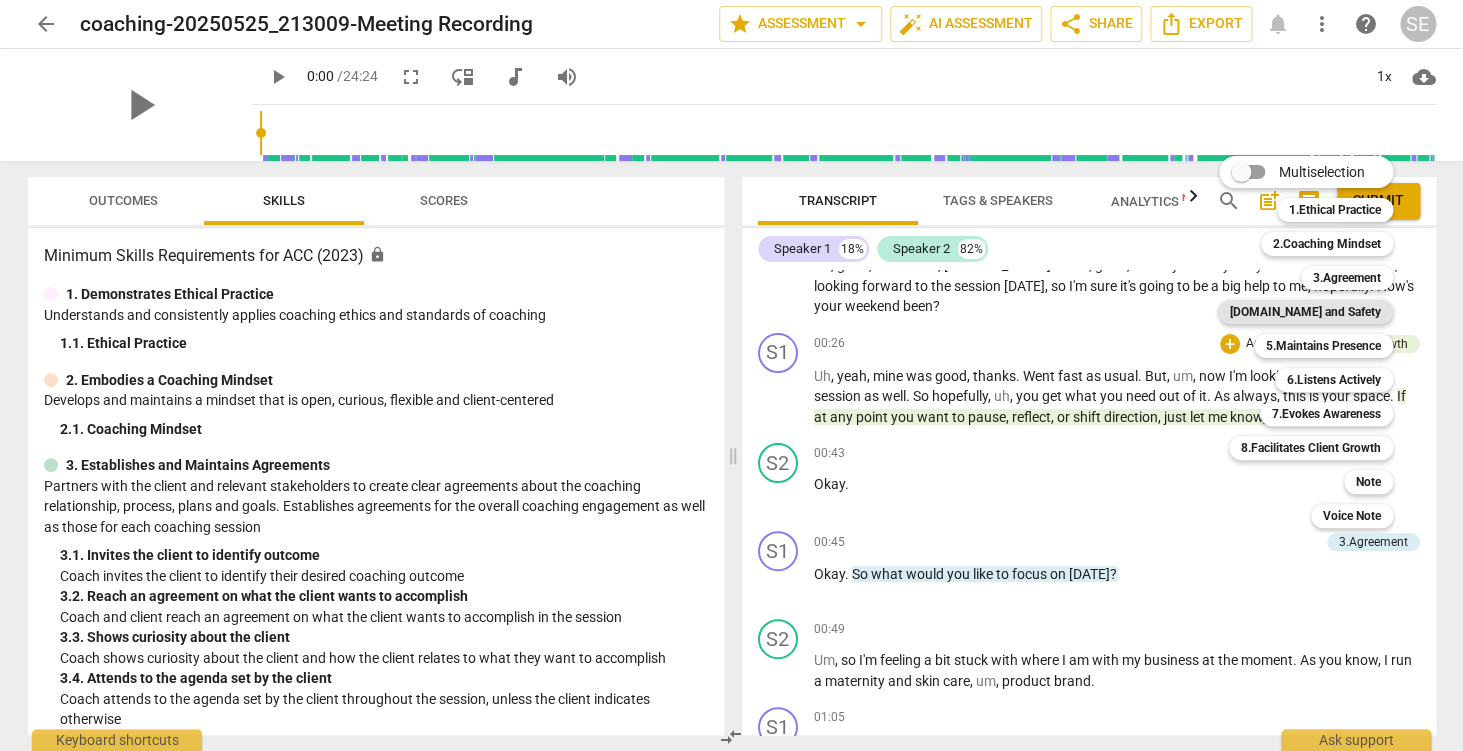 click on "4.Trust and Safety" at bounding box center (1305, 312) 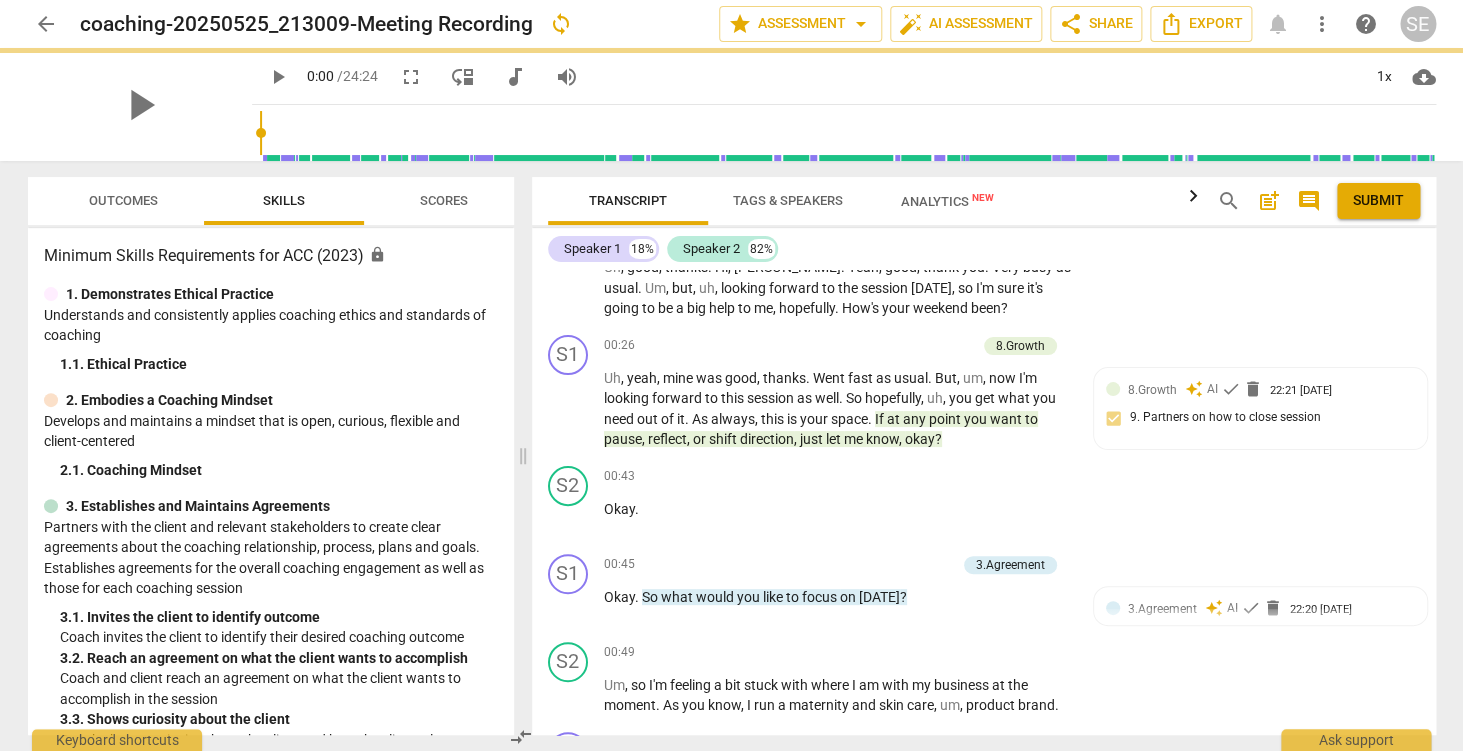 scroll, scrollTop: 146, scrollLeft: 0, axis: vertical 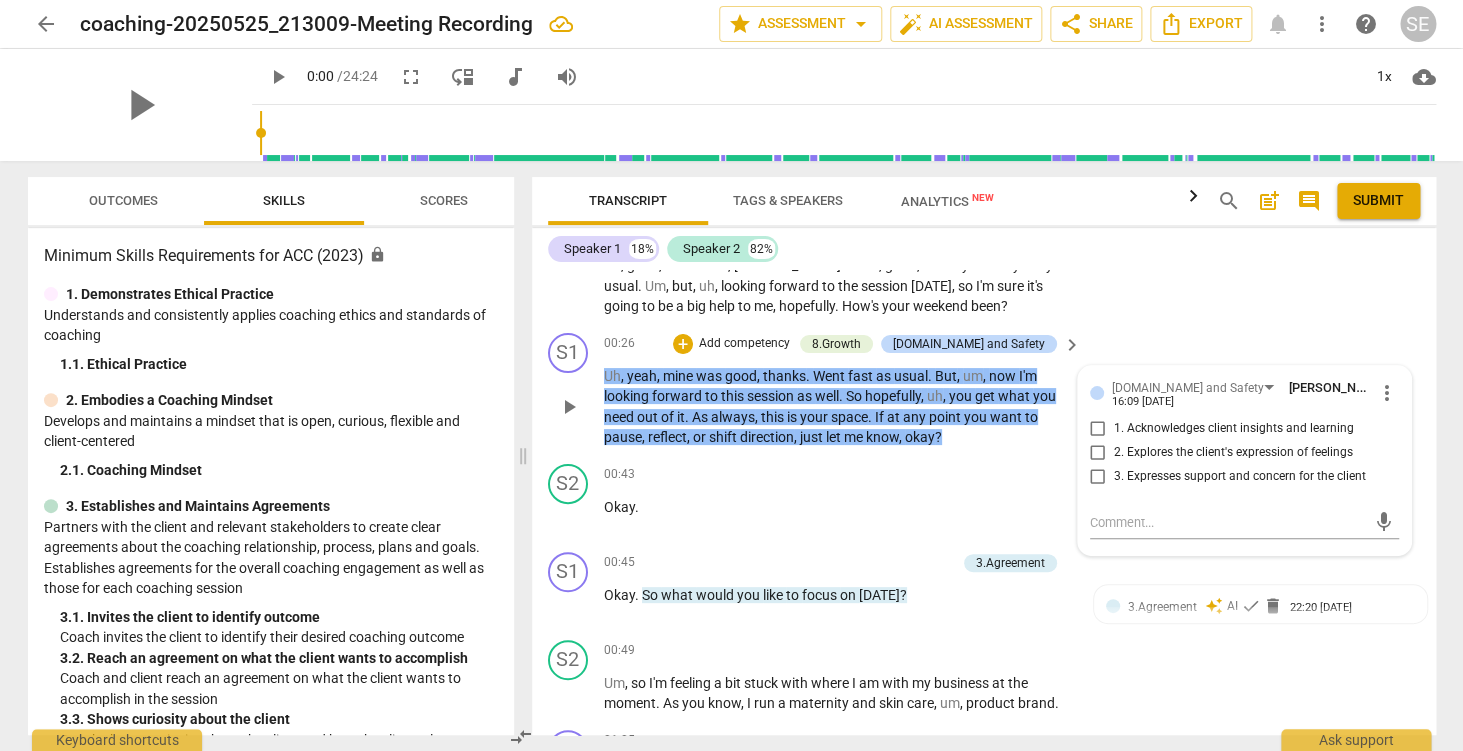 click on "3. Expresses support and concern for the client" at bounding box center (1240, 477) 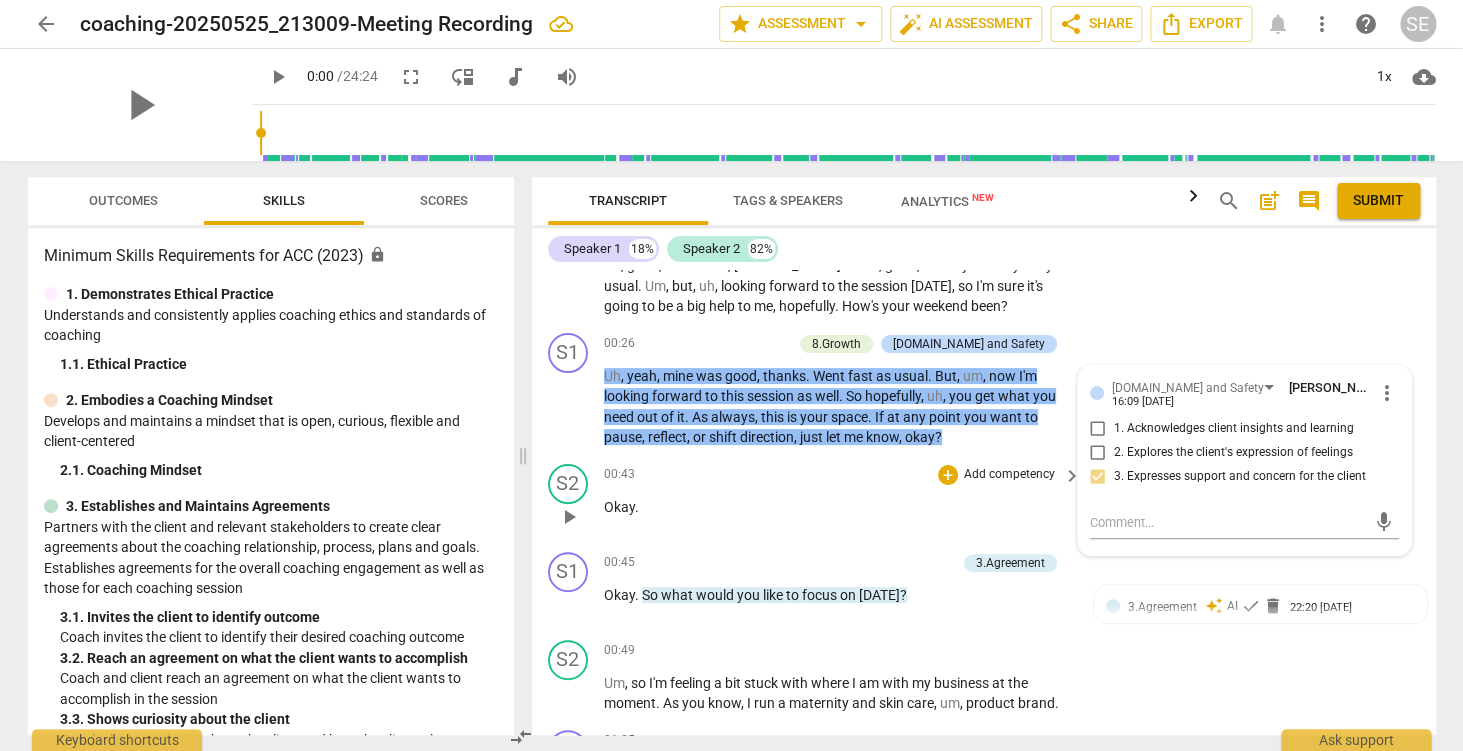 click on "00:43 + Add competency keyboard_arrow_right Okay ." at bounding box center [844, 500] 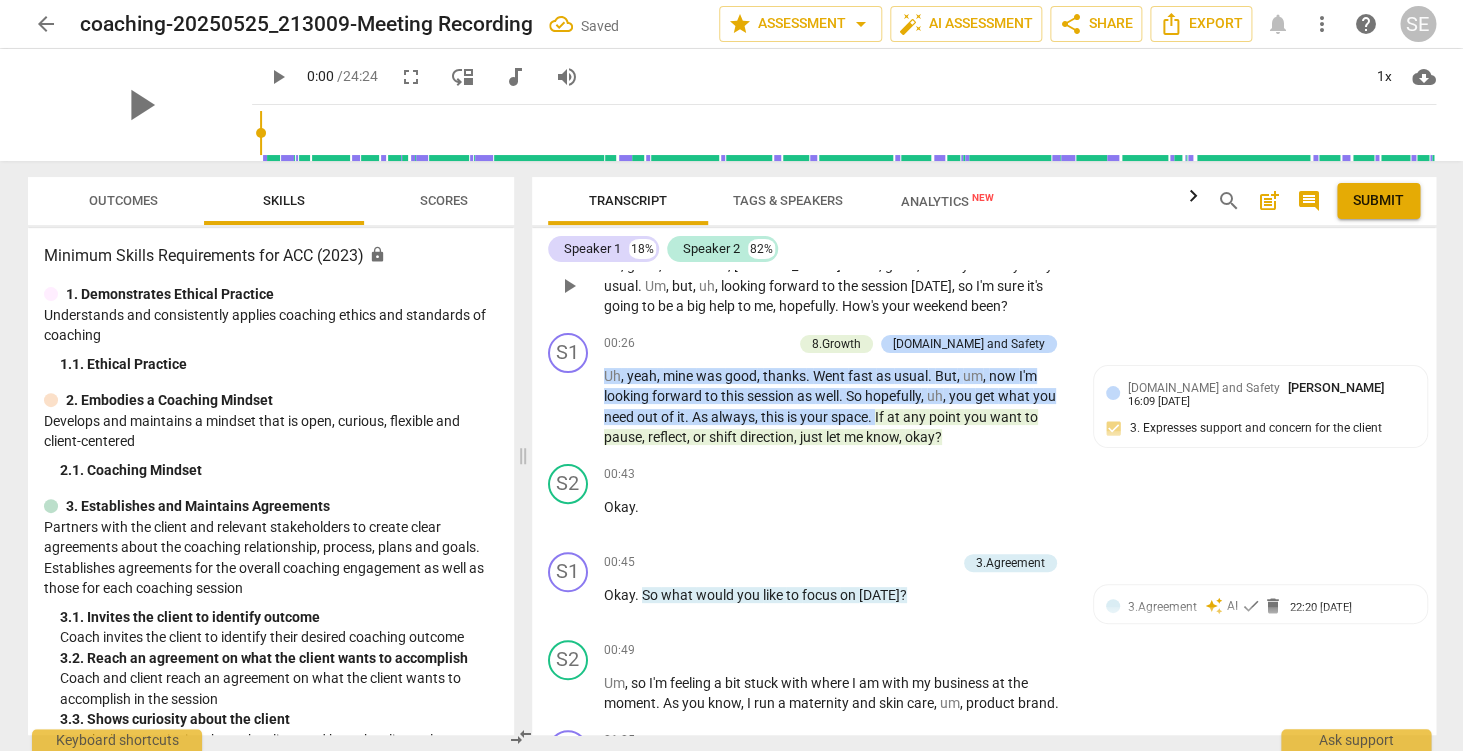 click on "S2 play_arrow pause 00:09 + Add competency keyboard_arrow_right Uh ,   good ,   thanks .   Hi ,   James .   Yeah ,   good ,   thank   you .   Very   busy   as   usual .   Um ,   but ,   uh ,   looking   forward   to   the   session   today ,   so   I'm   sure   it's   going   to   be   a   big   help   to   me ,   hopefully .   How's   your   weekend   been ?" at bounding box center [984, 269] 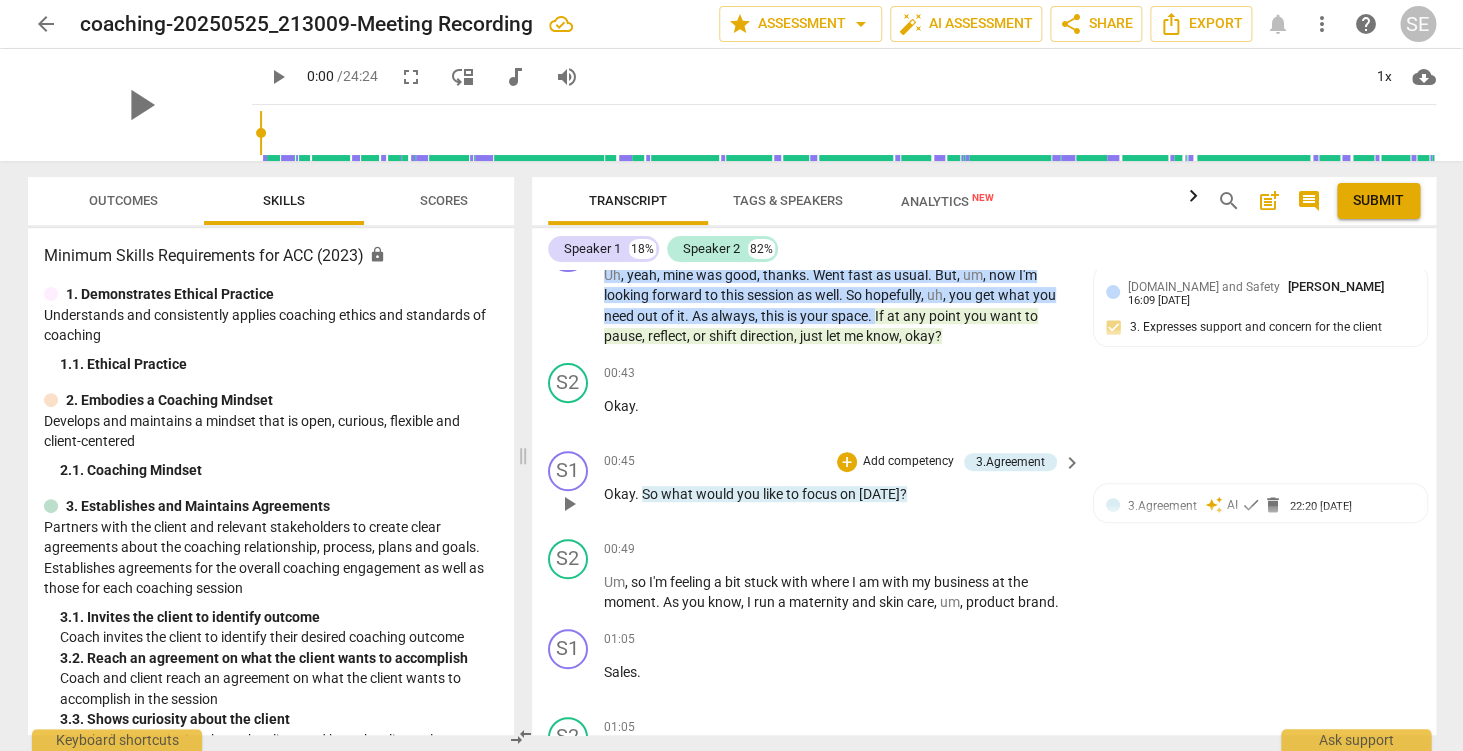 scroll, scrollTop: 250, scrollLeft: 0, axis: vertical 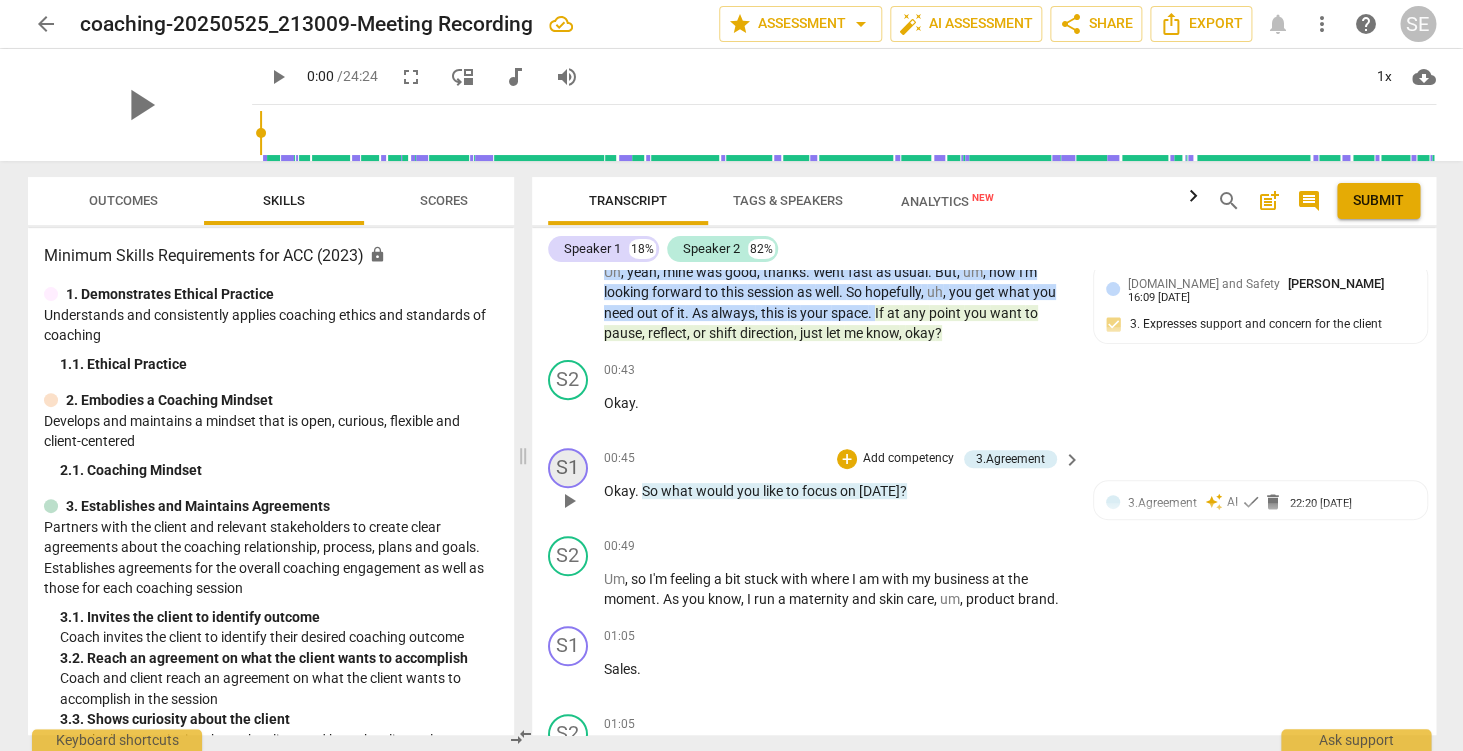 click on "S1" at bounding box center [568, 468] 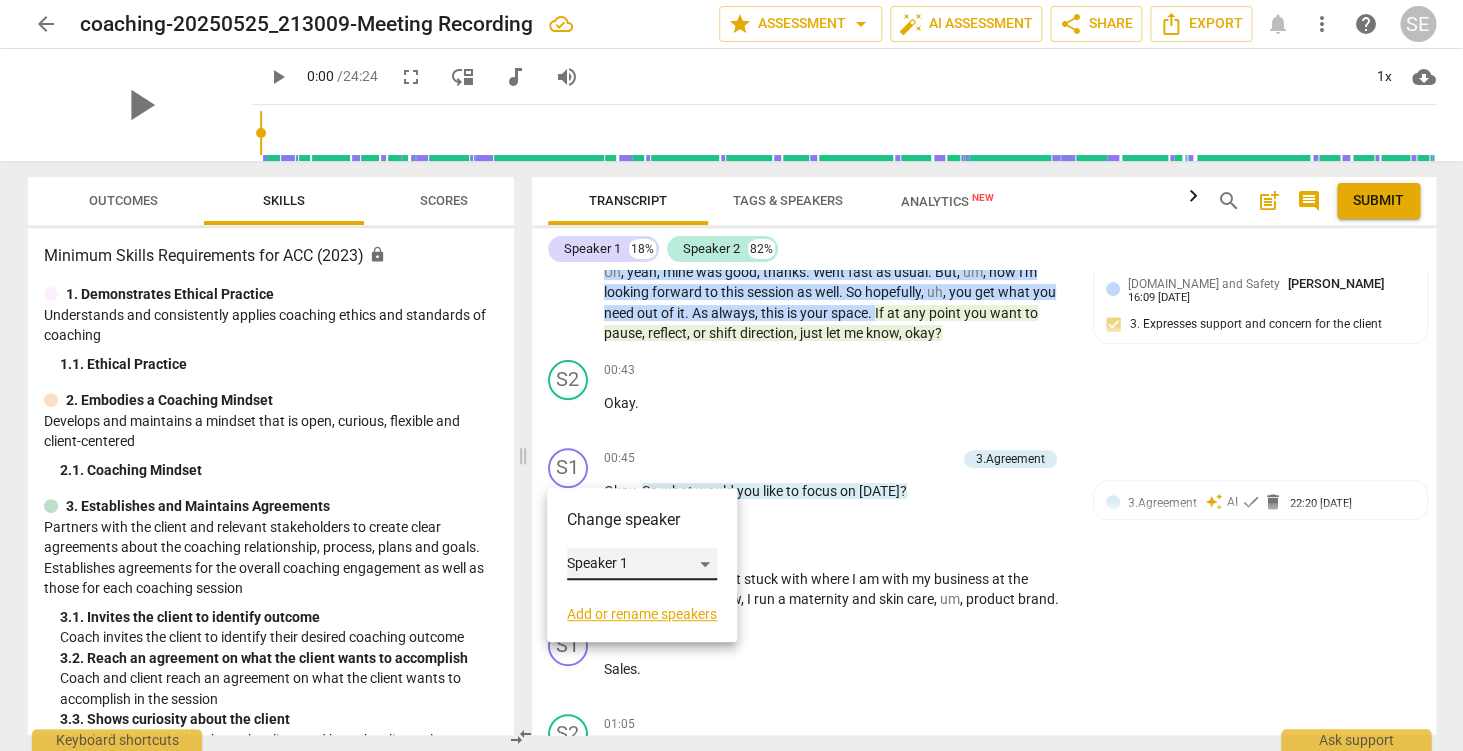 click on "Speaker 1" at bounding box center [642, 564] 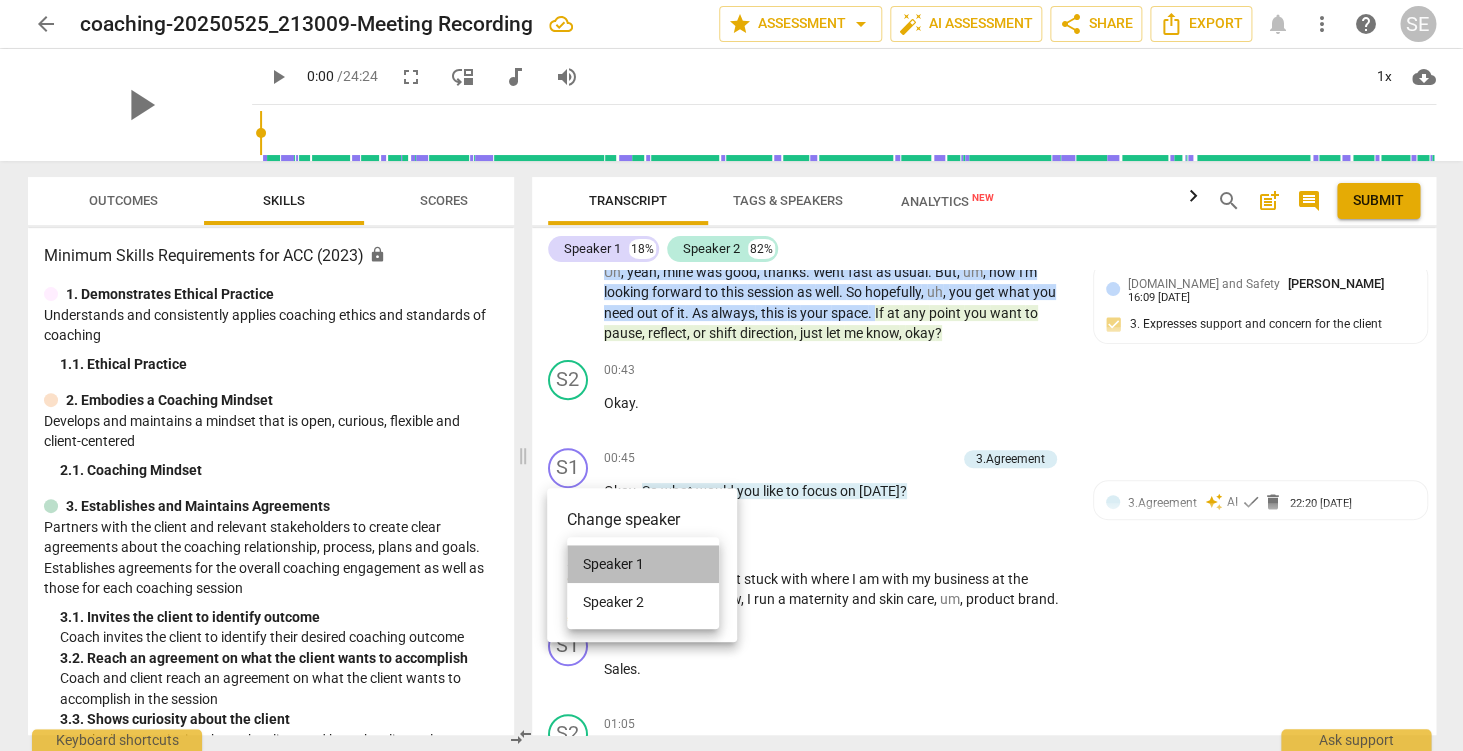 click on "Speaker 1" at bounding box center [643, 564] 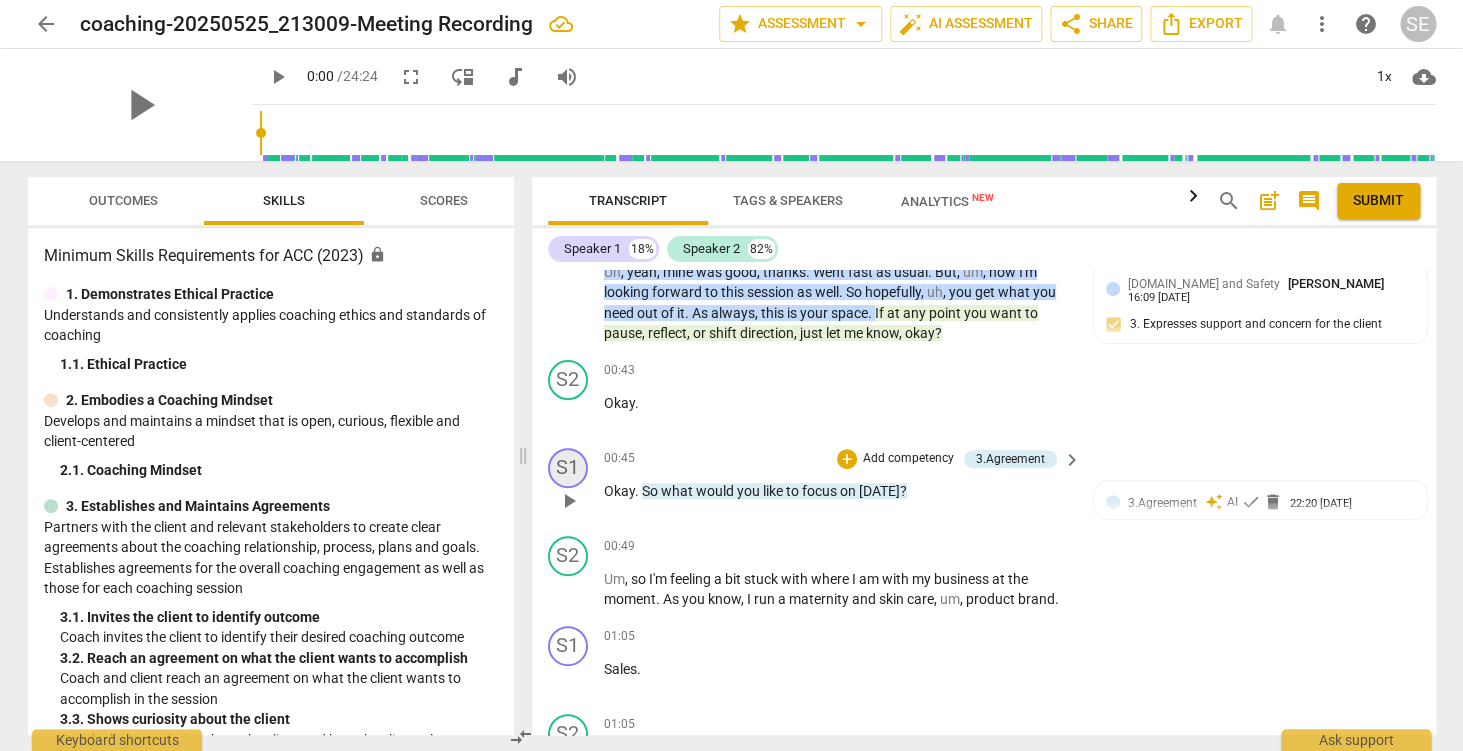 click on "S1" at bounding box center (568, 468) 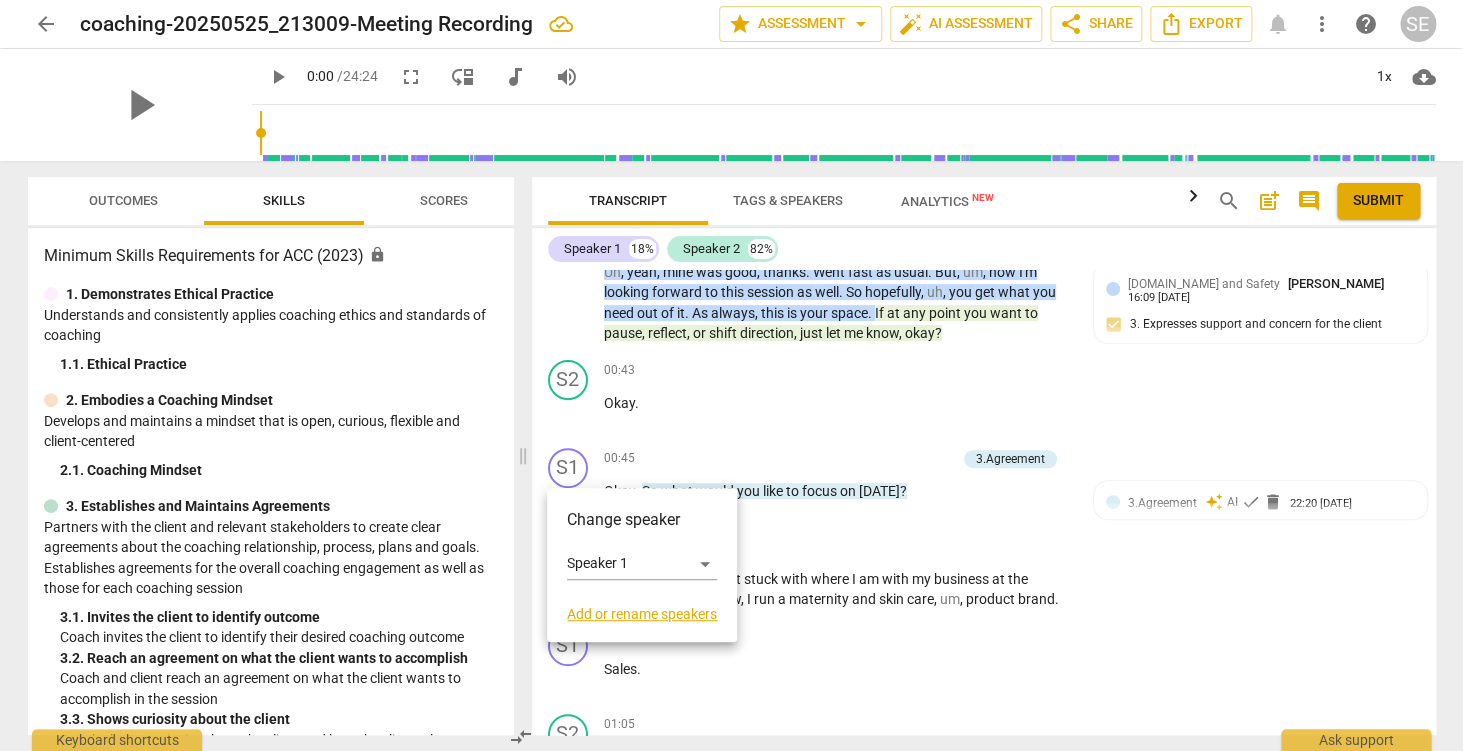 click on "Add or rename speakers" at bounding box center [642, 614] 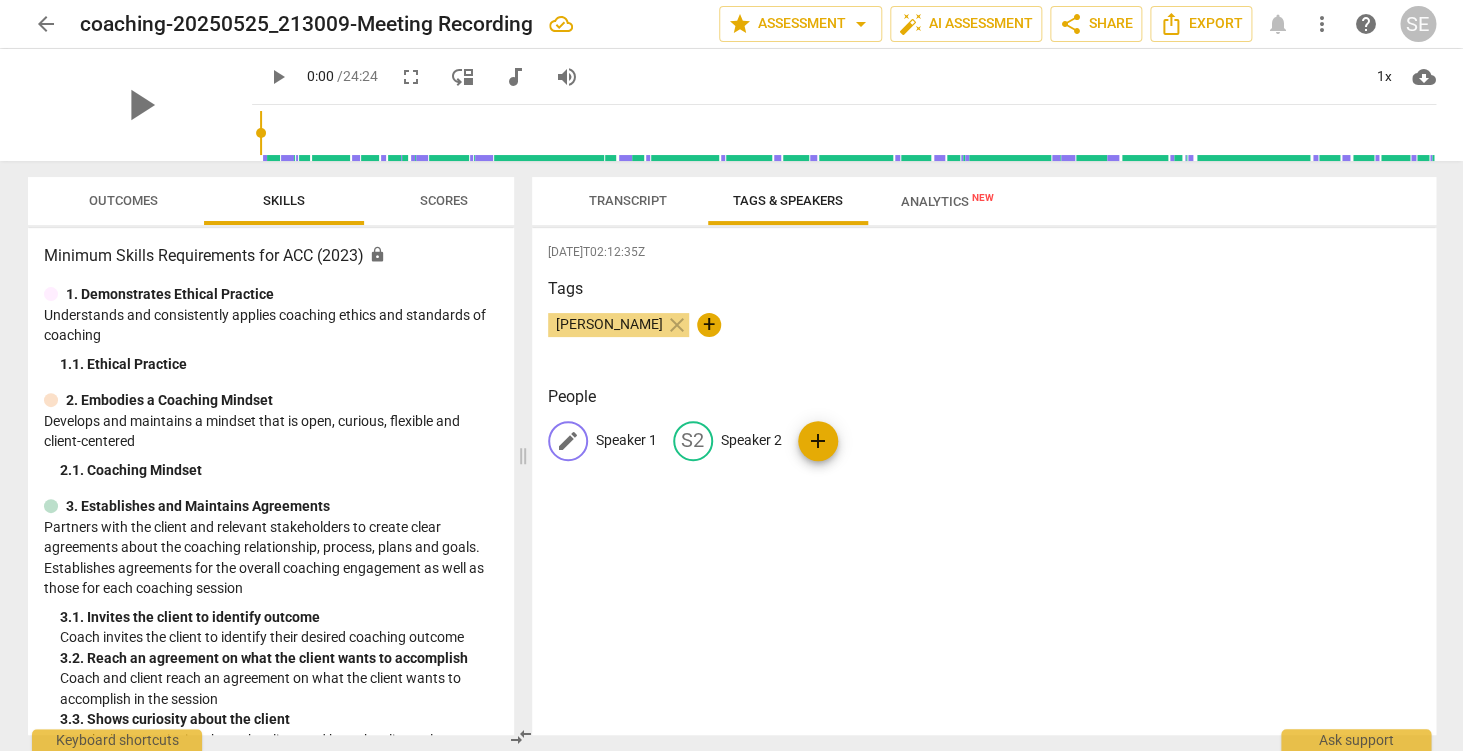click on "edit" at bounding box center [568, 441] 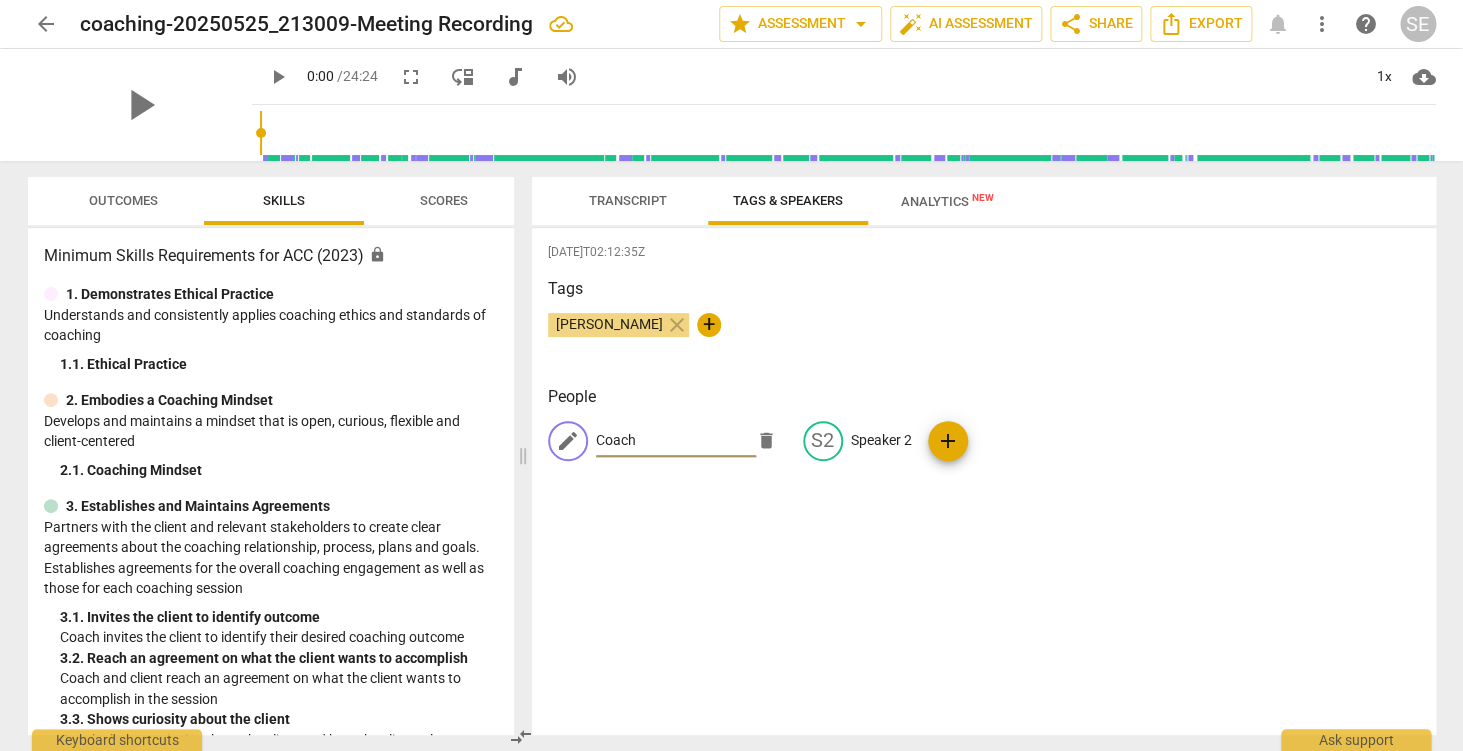 type on "Coach" 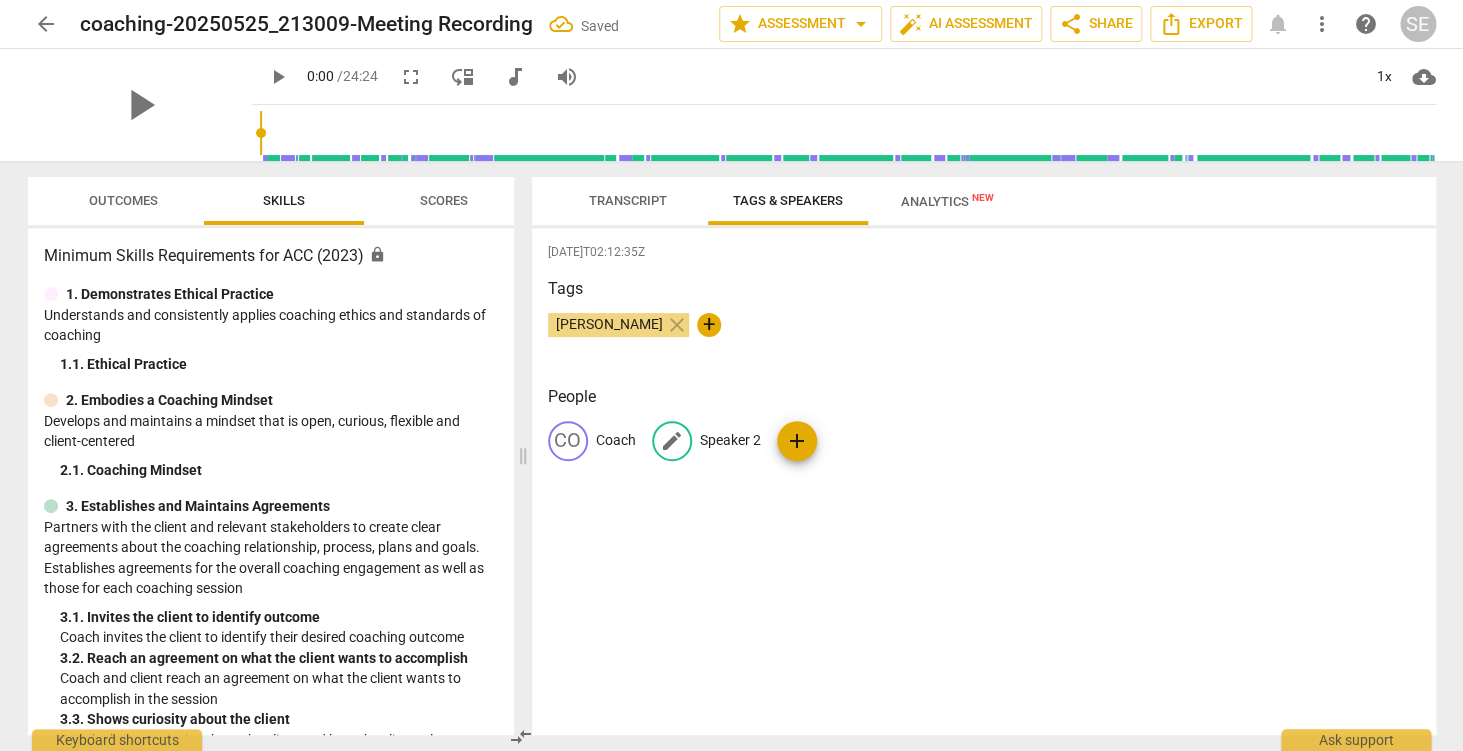 click on "Speaker 2" at bounding box center [730, 440] 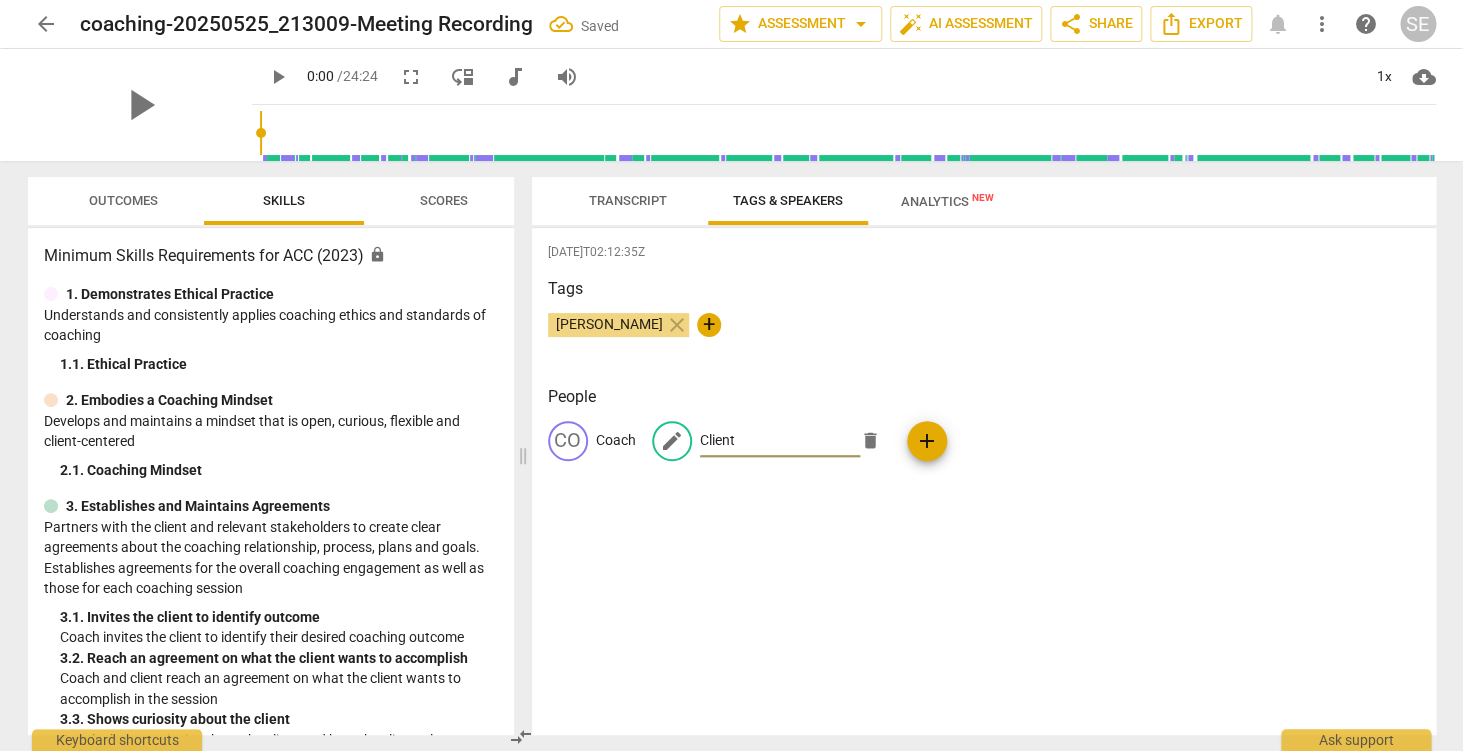 type on "Client" 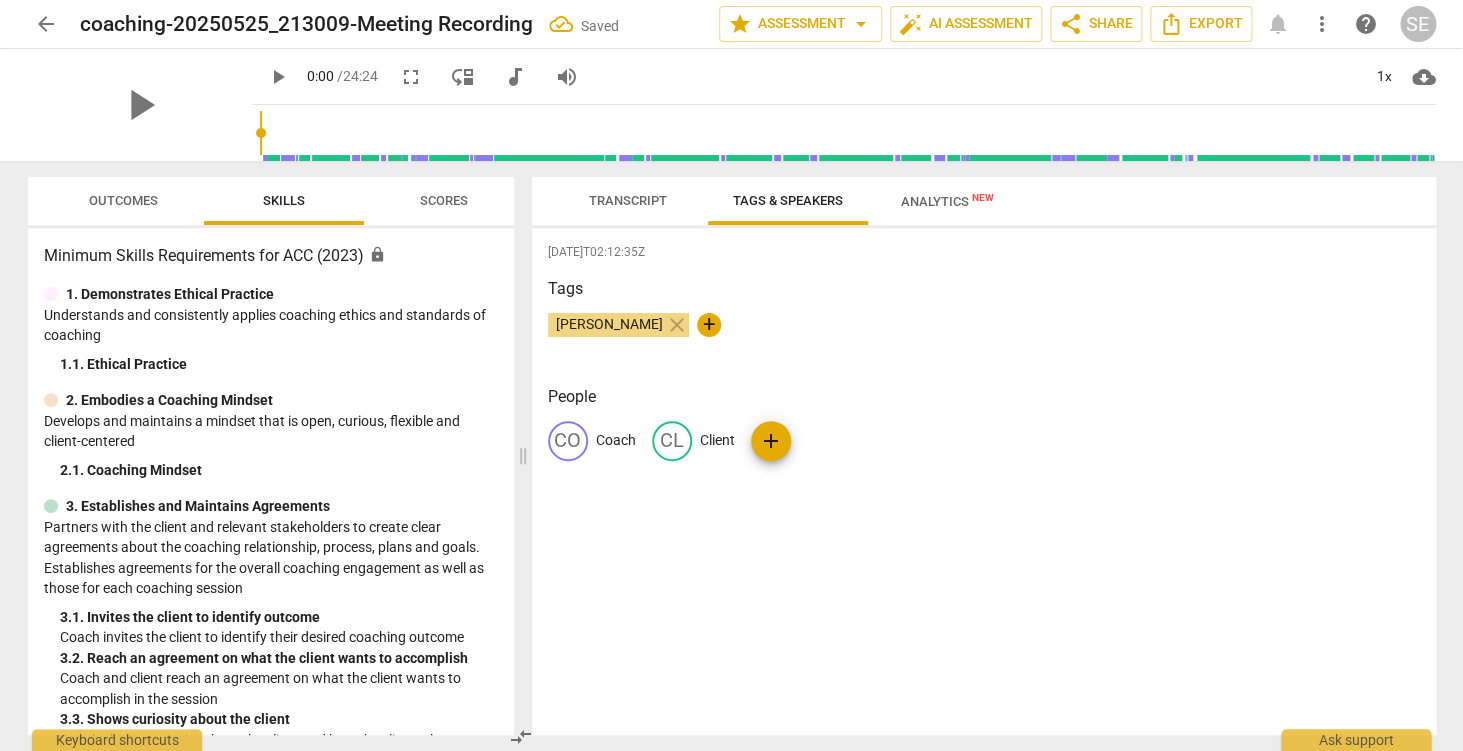 click on "Transcript" at bounding box center (628, 201) 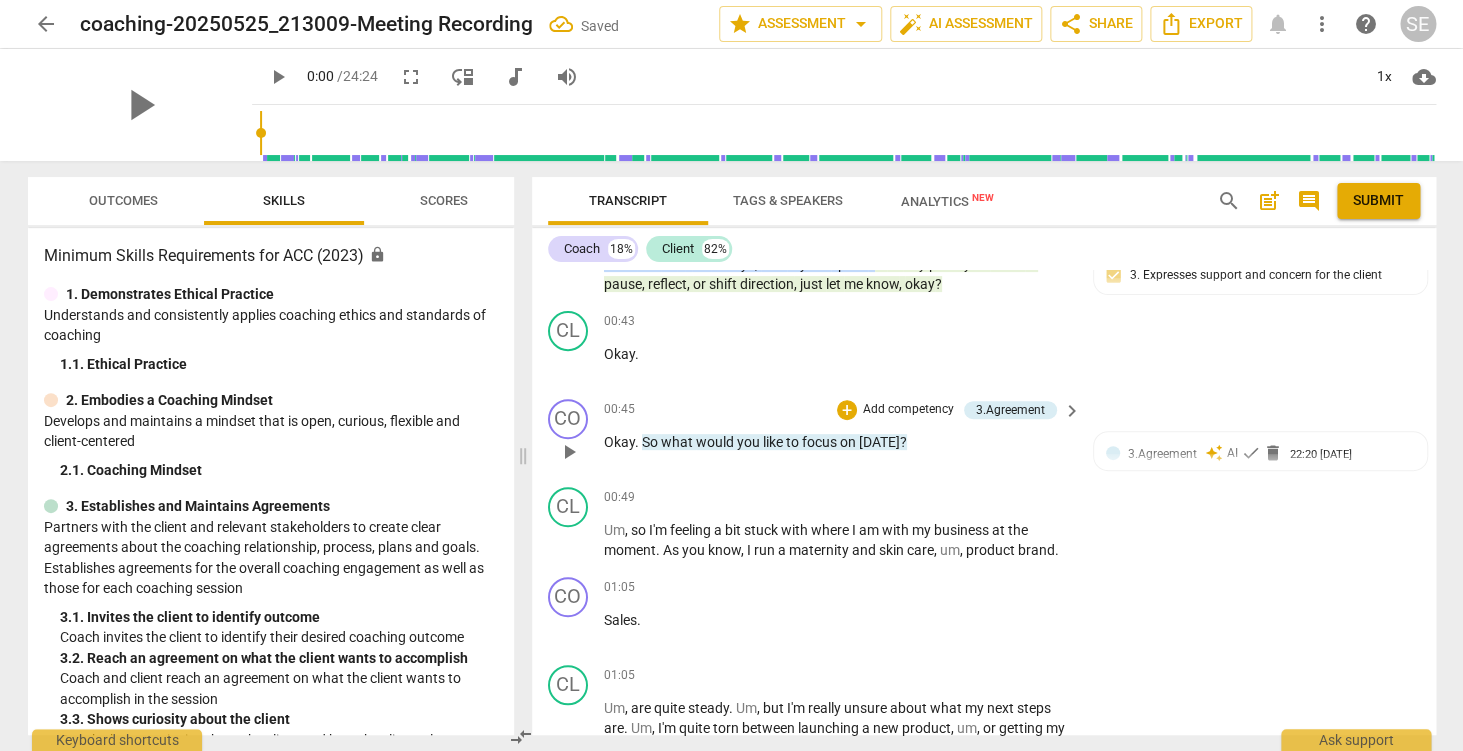 scroll, scrollTop: 305, scrollLeft: 0, axis: vertical 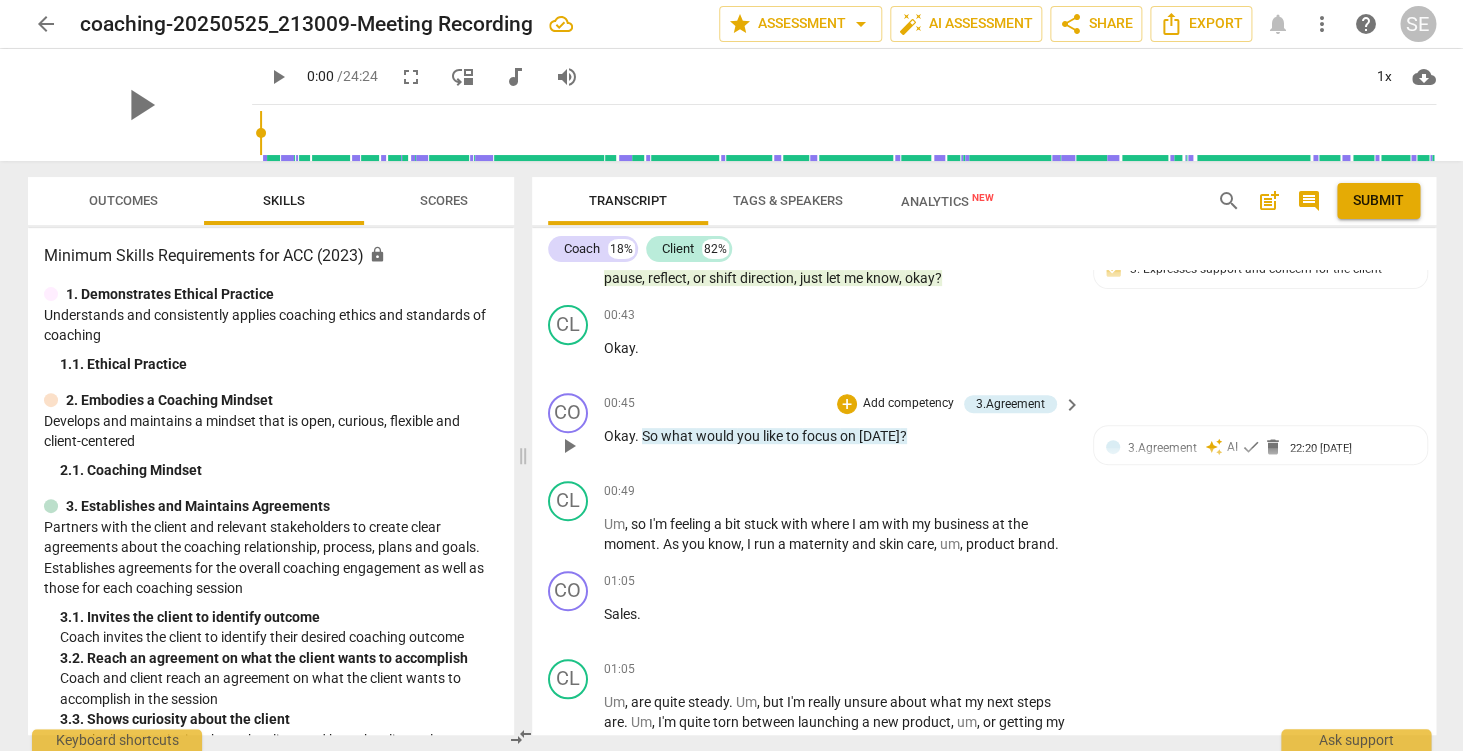 click on "Add competency" at bounding box center [908, 404] 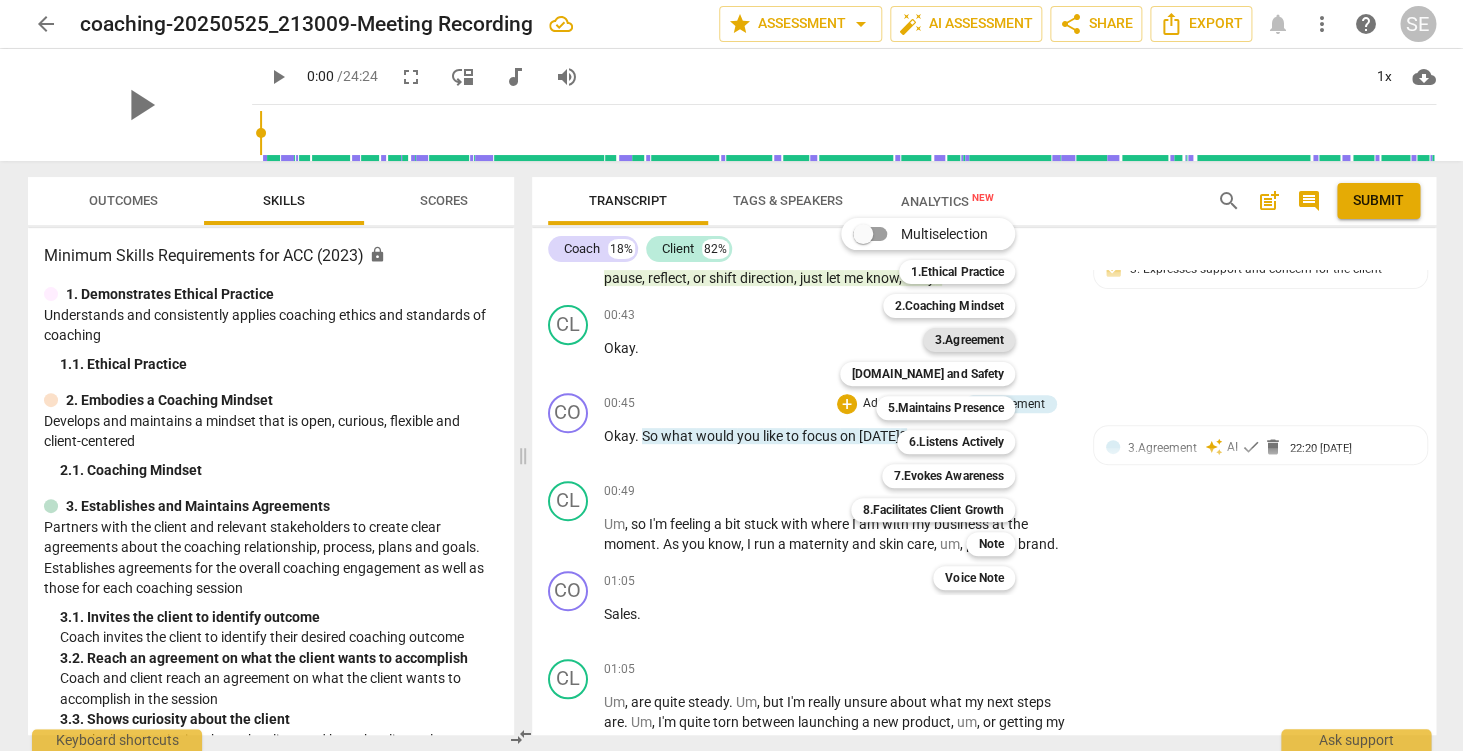 click on "3.Agreement" at bounding box center (969, 340) 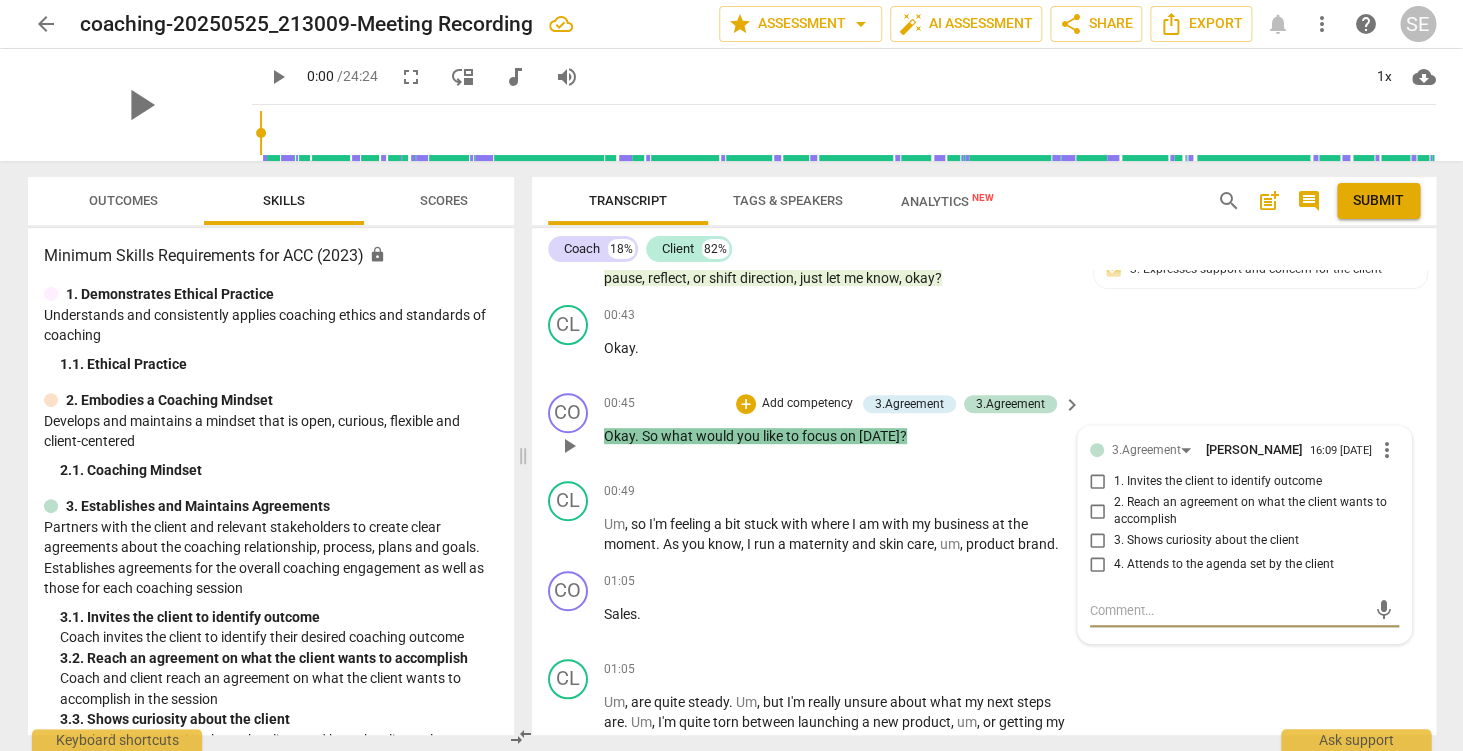 click on "1. Invites the client to identify outcome" at bounding box center [1218, 482] 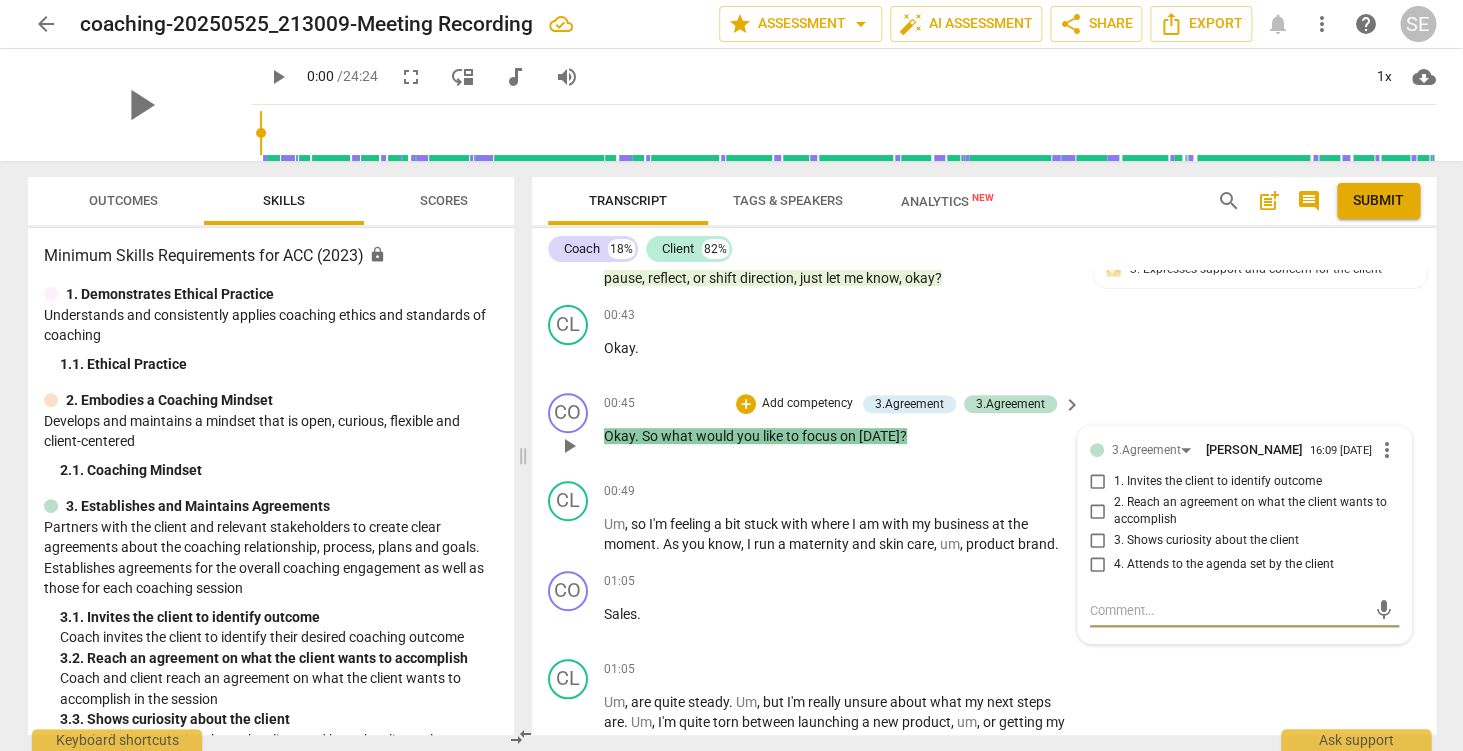 click on "1. Invites the client to identify outcome" at bounding box center (1098, 482) 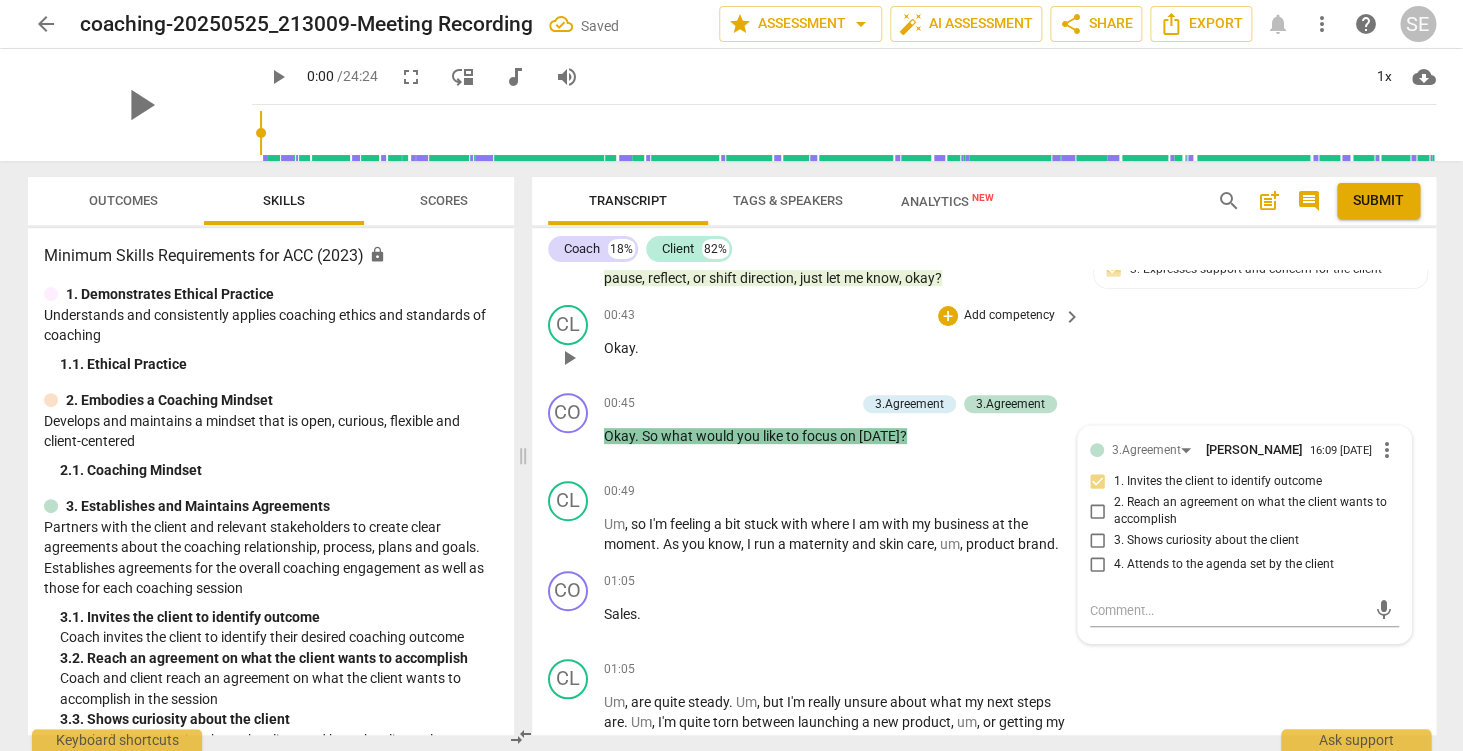 click on "CL play_arrow pause 00:43 + Add competency keyboard_arrow_right Okay ." at bounding box center (984, 341) 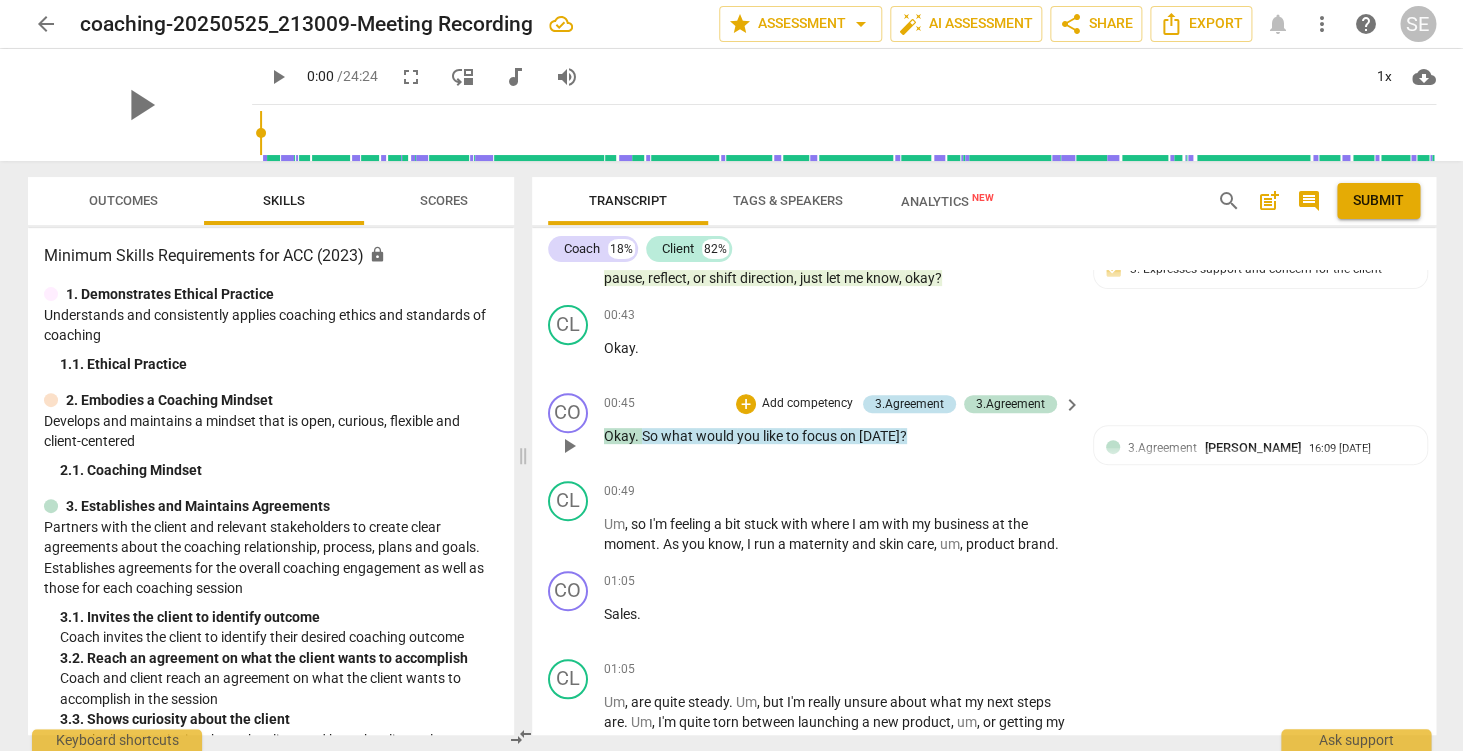 click on "3.Agreement" at bounding box center [909, 404] 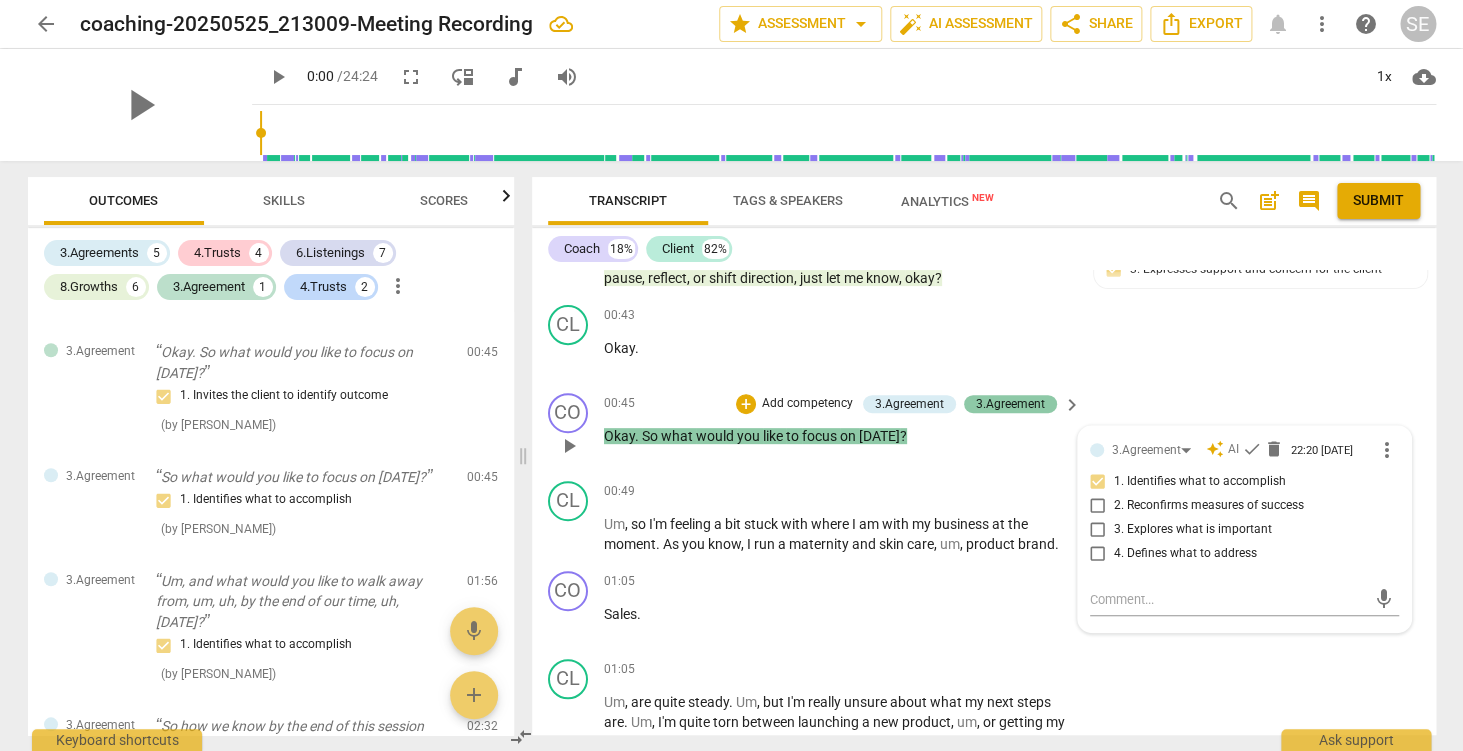 click on "3.Agreement" at bounding box center [1010, 404] 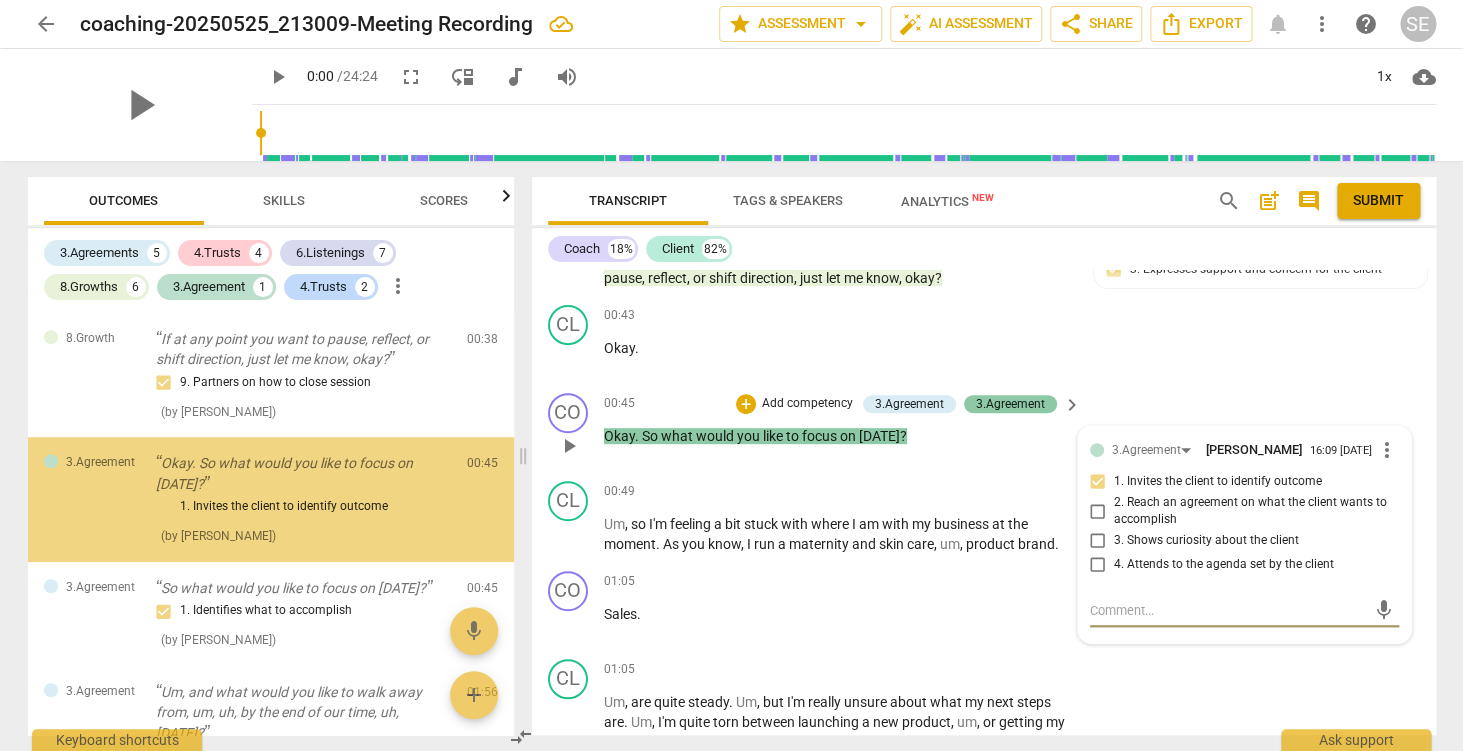 scroll, scrollTop: 556, scrollLeft: 0, axis: vertical 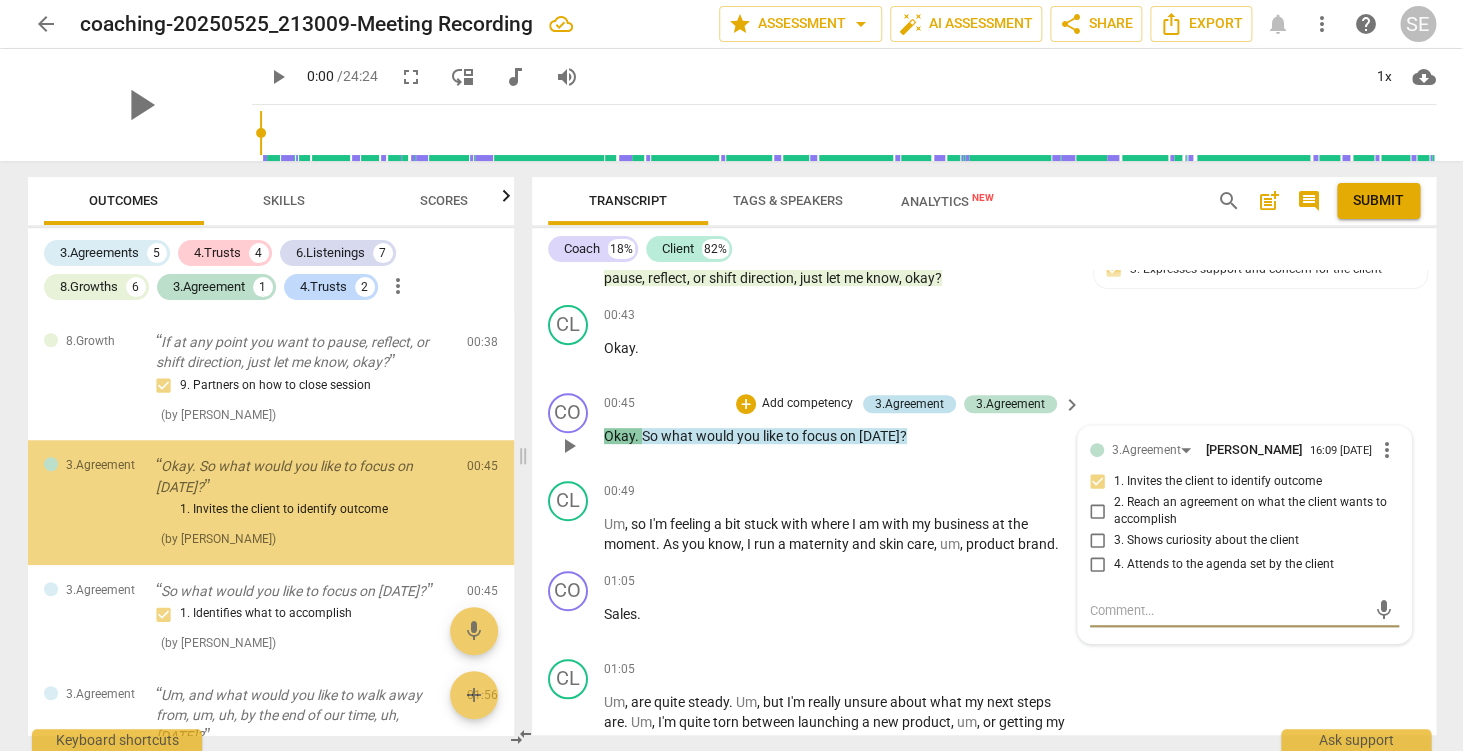 click on "3.Agreement" at bounding box center [909, 404] 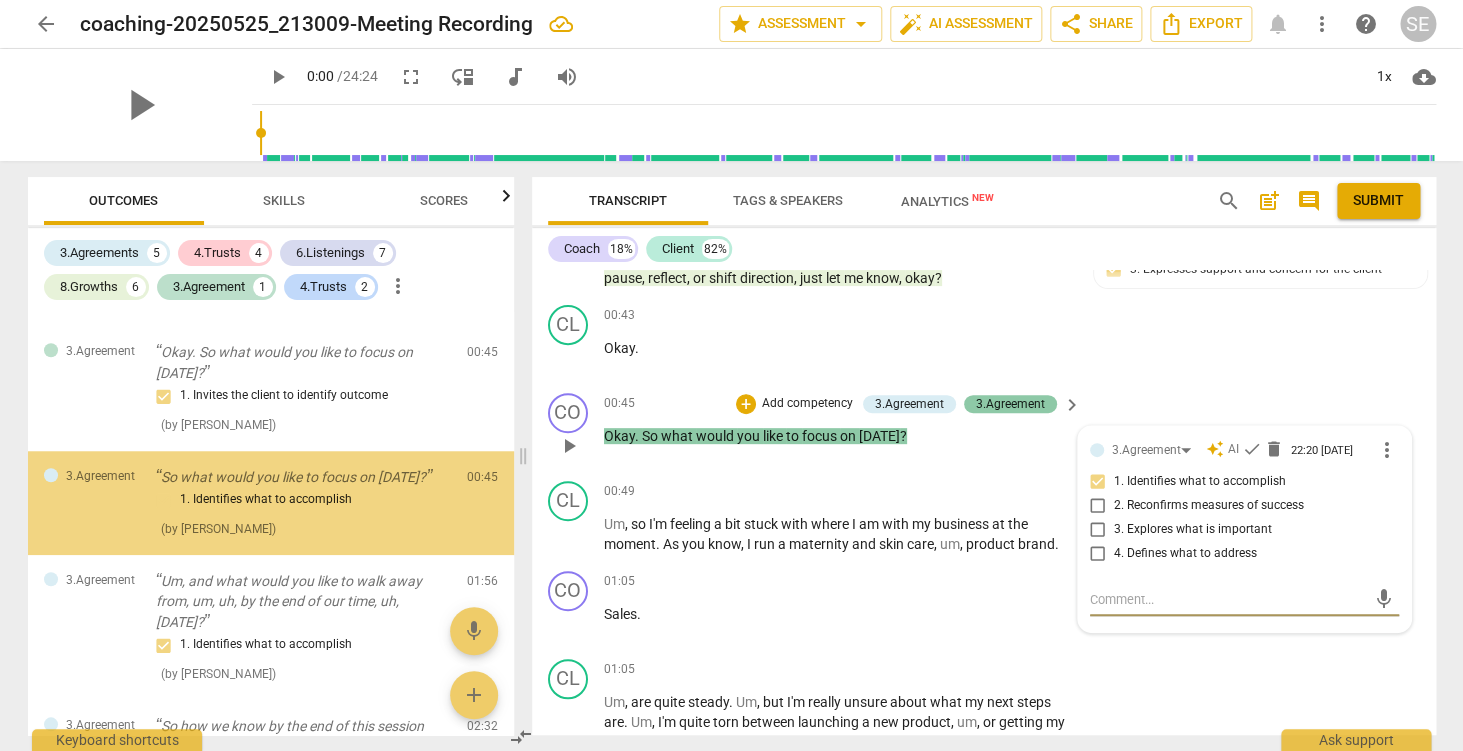 click on "3.Agreement" at bounding box center (1010, 404) 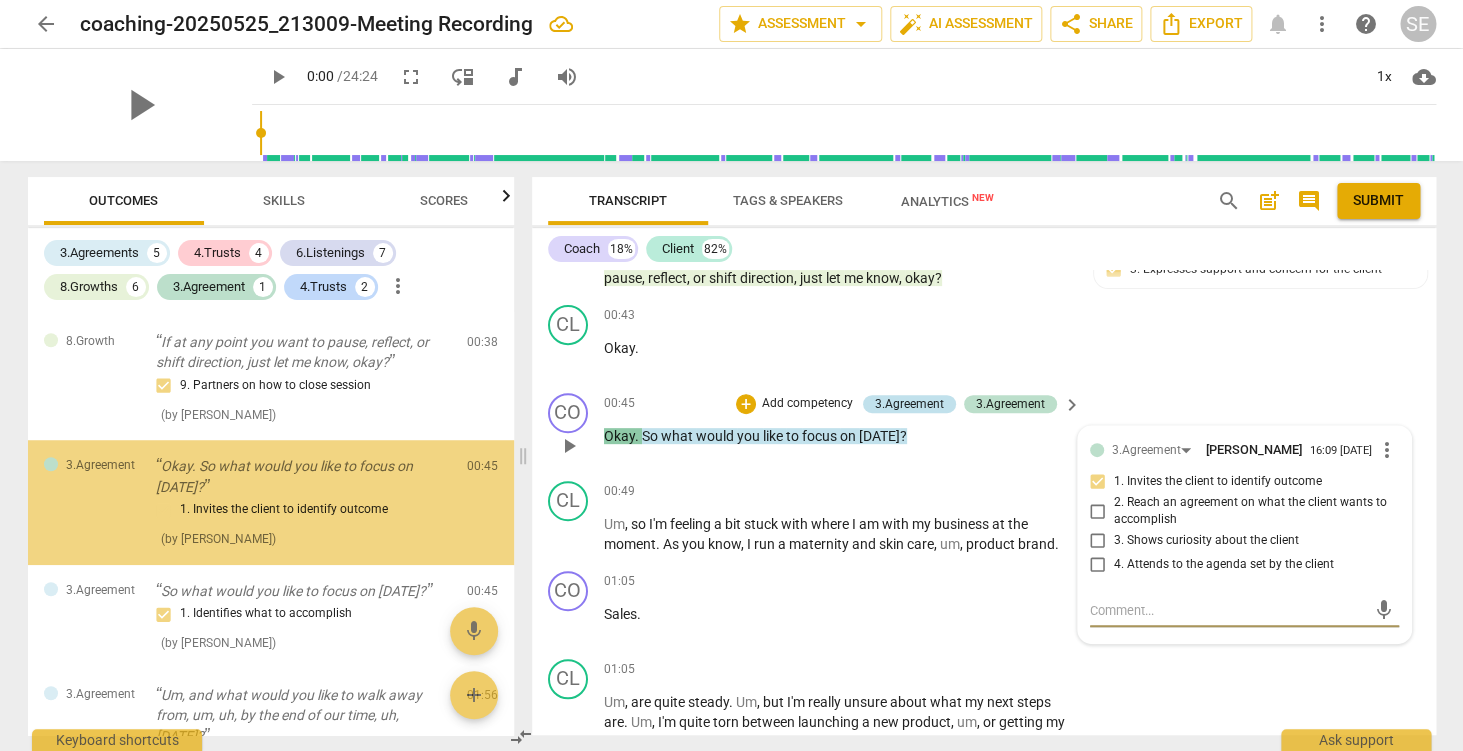 click on "3.Agreement" at bounding box center (909, 404) 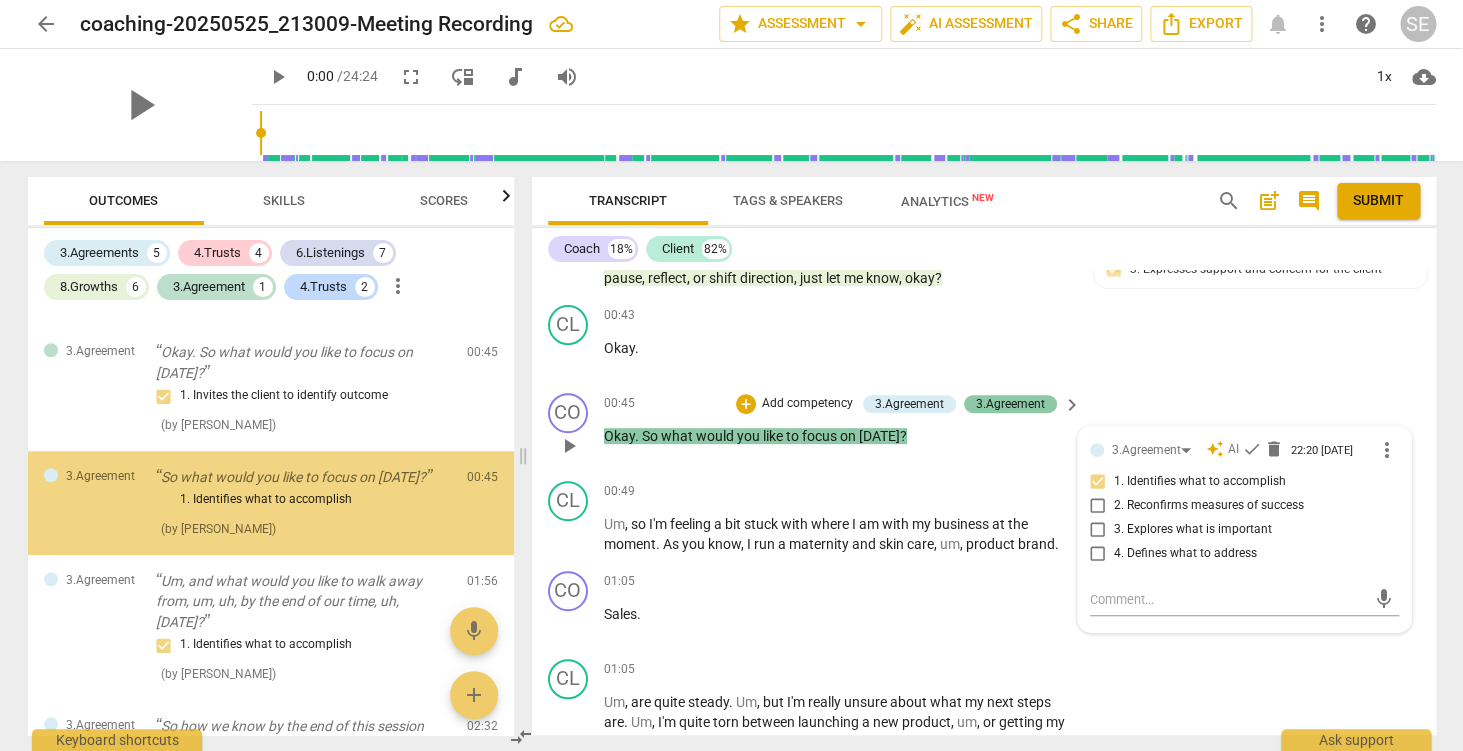 click on "3.Agreement" at bounding box center [1010, 404] 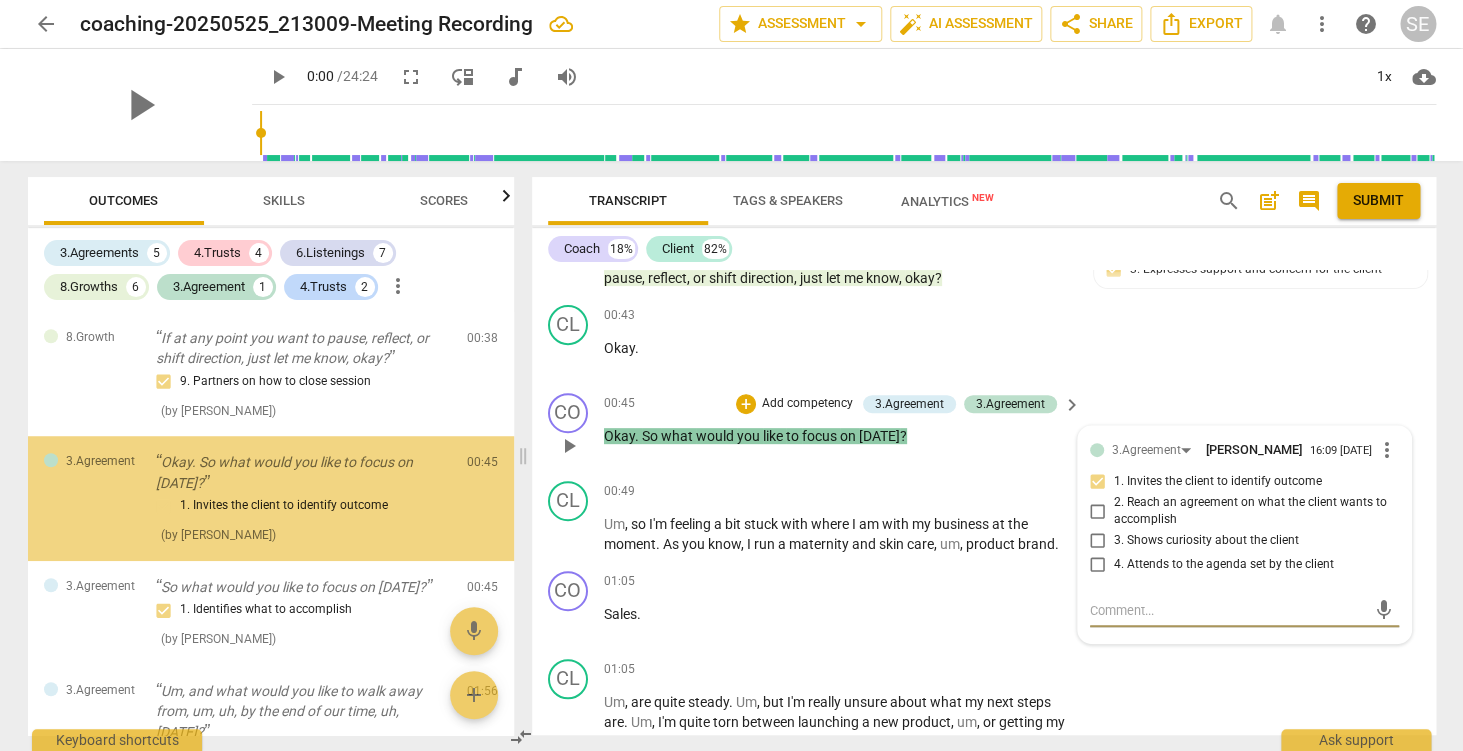 scroll, scrollTop: 556, scrollLeft: 0, axis: vertical 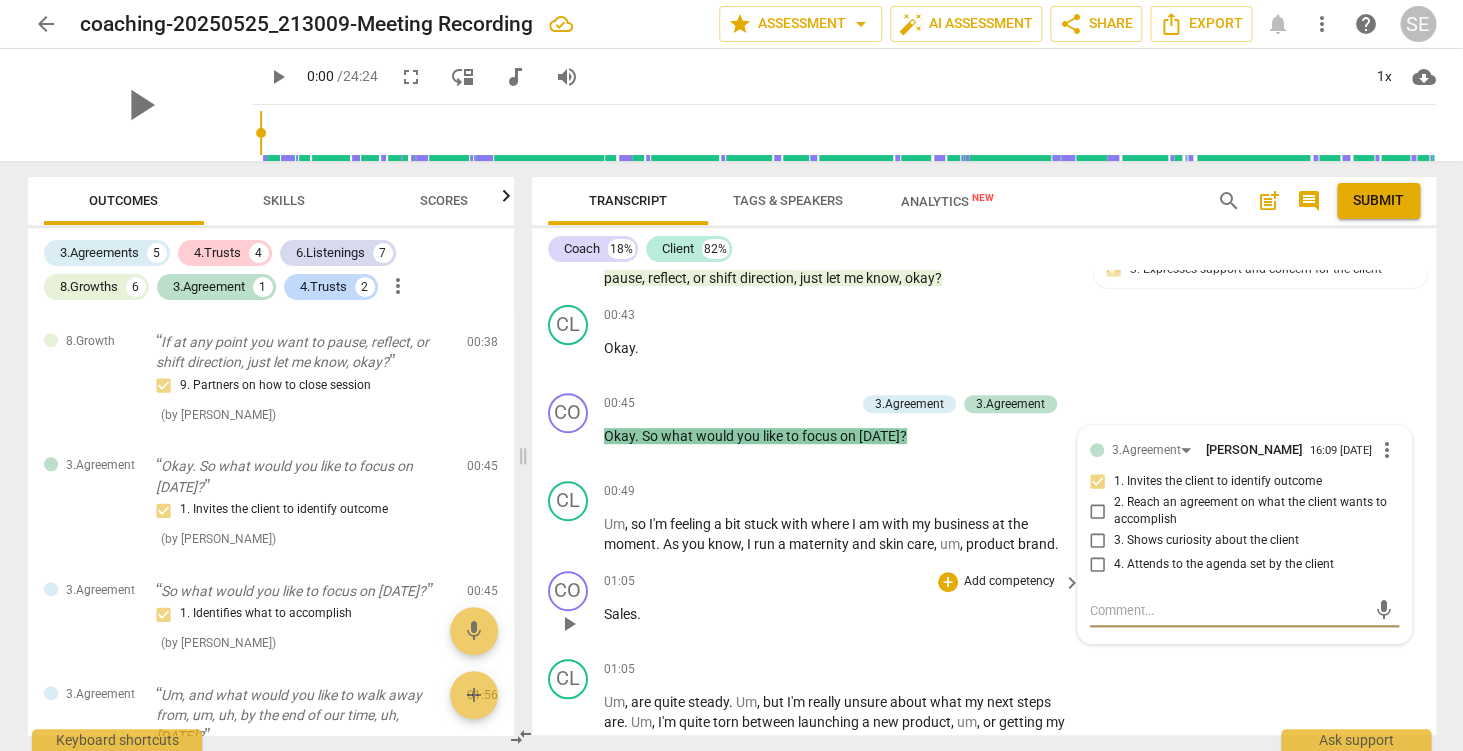 click on "CO play_arrow pause 01:05 + Add competency keyboard_arrow_right Sales ." at bounding box center [984, 607] 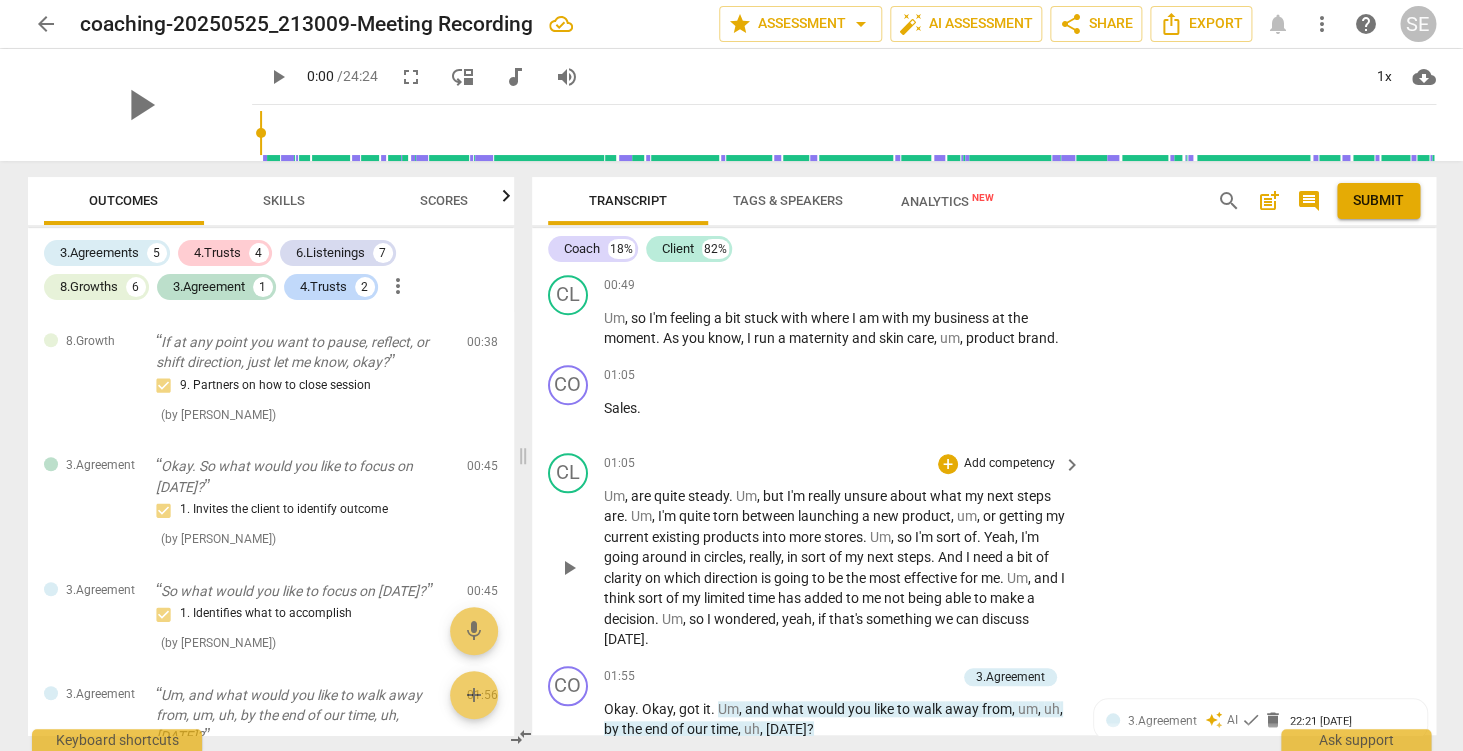 scroll, scrollTop: 514, scrollLeft: 0, axis: vertical 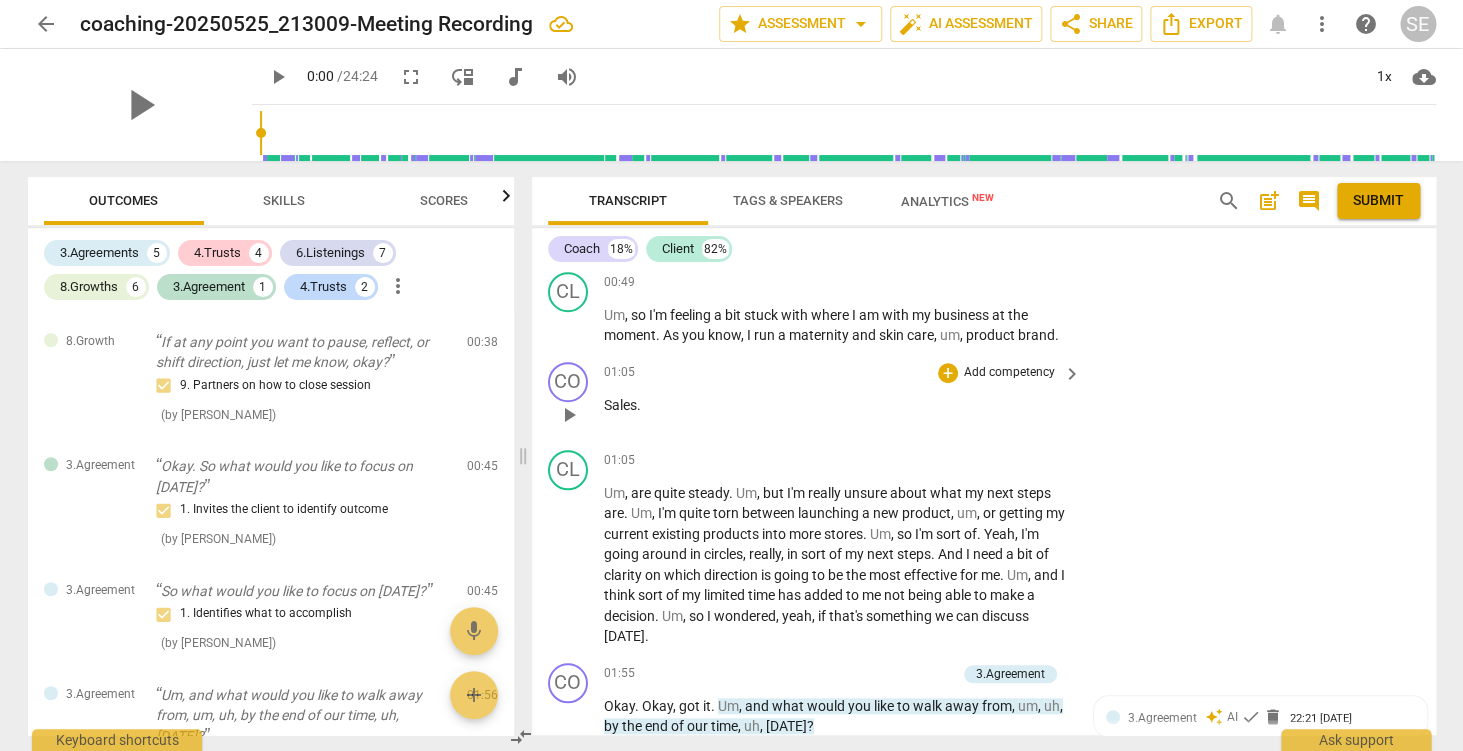 click on "Add competency" at bounding box center (1009, 373) 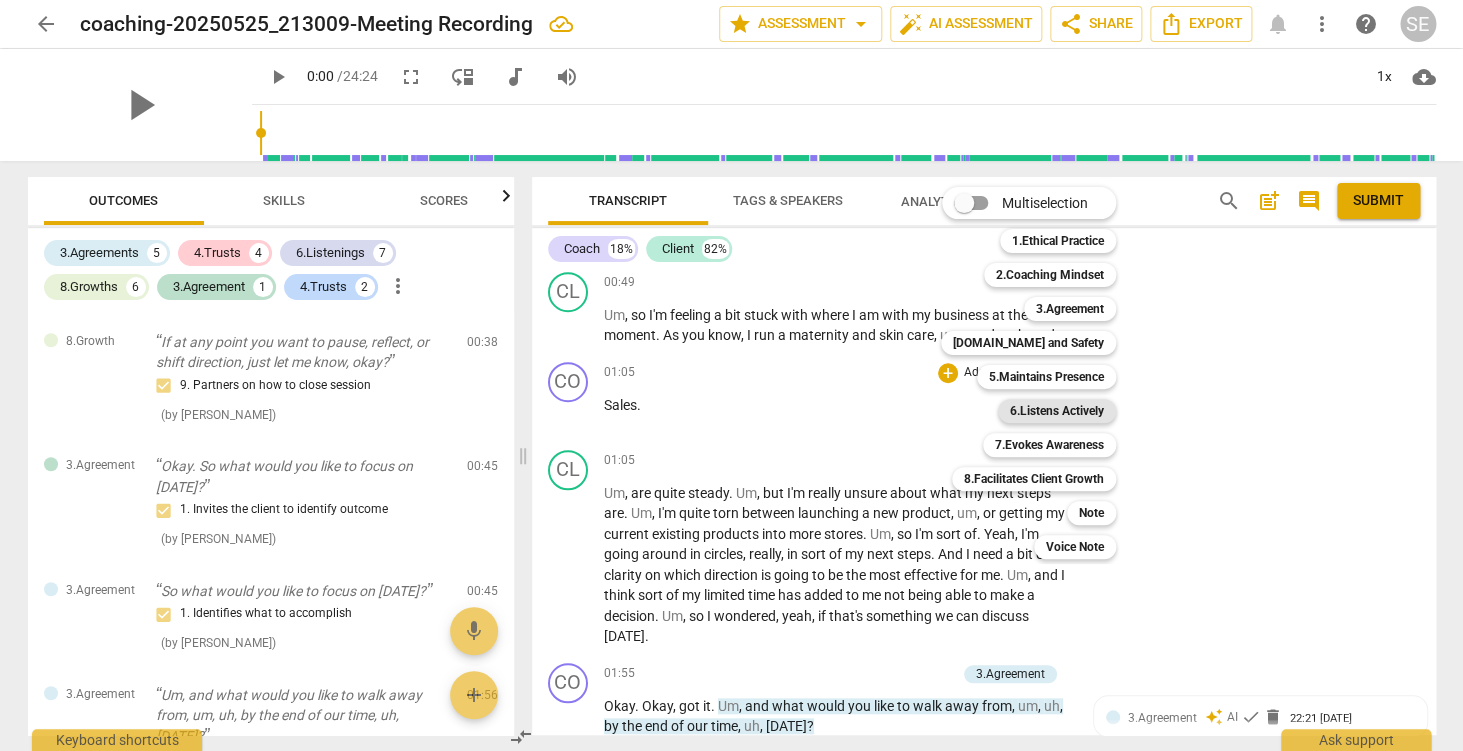 click on "6.Listens Actively" at bounding box center (1057, 411) 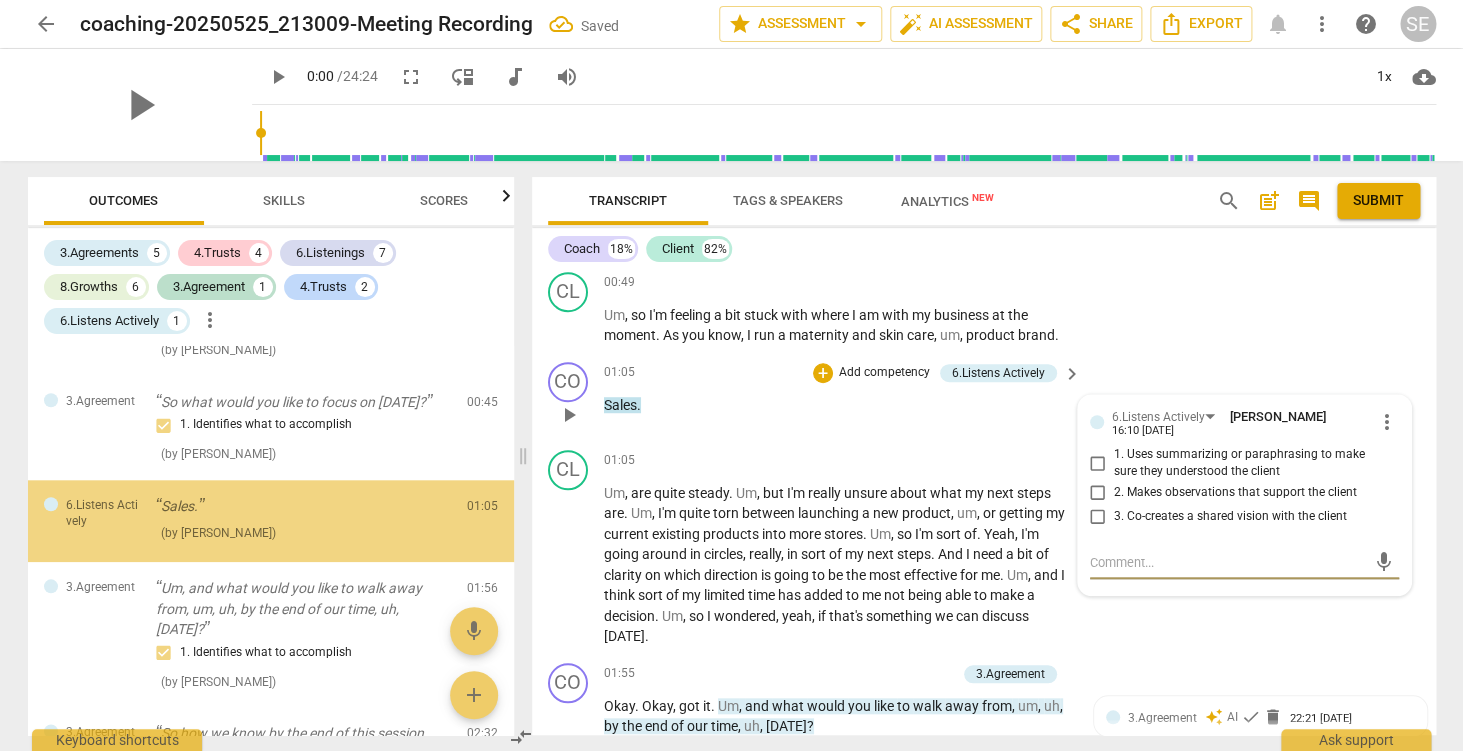 scroll, scrollTop: 780, scrollLeft: 0, axis: vertical 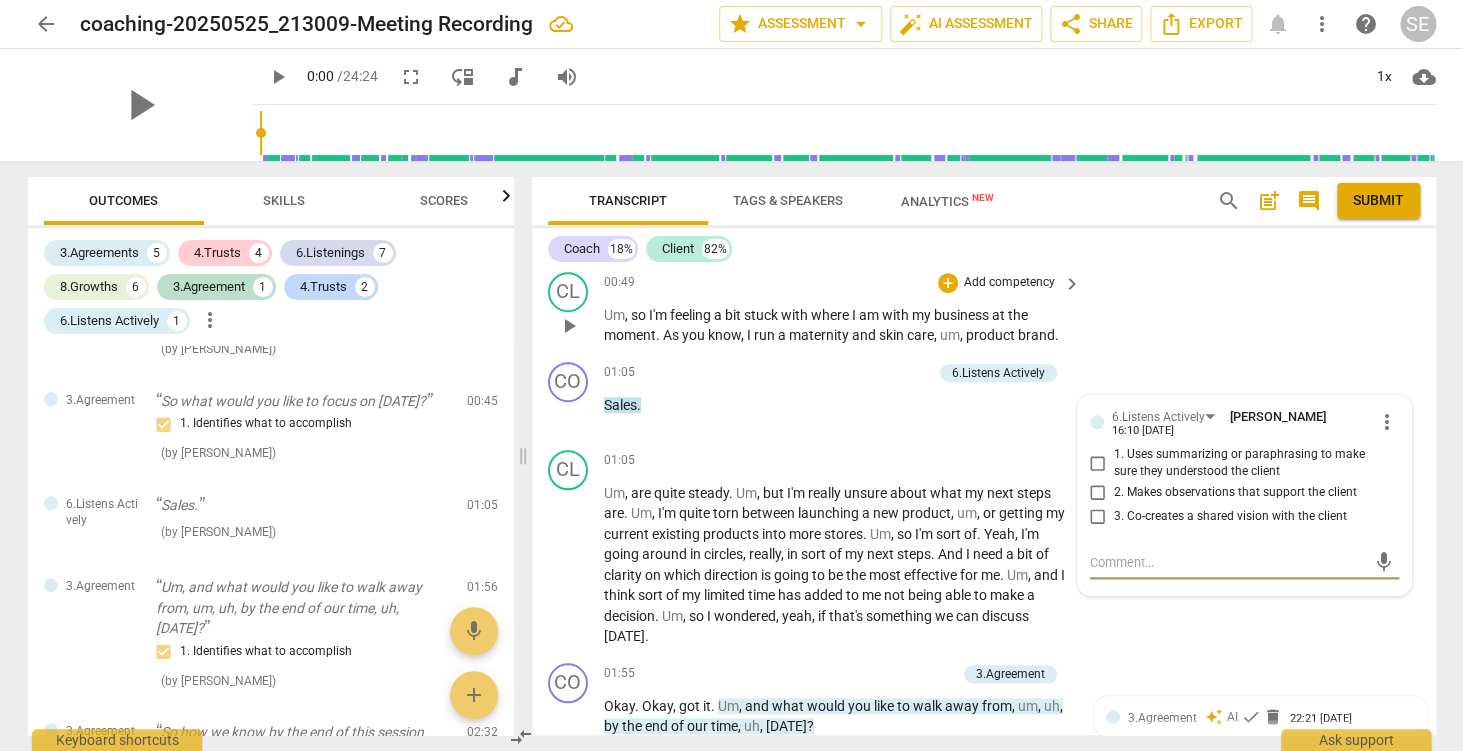 click on "CL play_arrow pause 00:49 + Add competency keyboard_arrow_right Um ,   so   I'm   feeling   a   bit   stuck   with   where   I   am   with   my   business   at   the   moment .   As   you   know ,   I   run   a   maternity   and   skin   care ,   um ,   product   brand ." at bounding box center (984, 309) 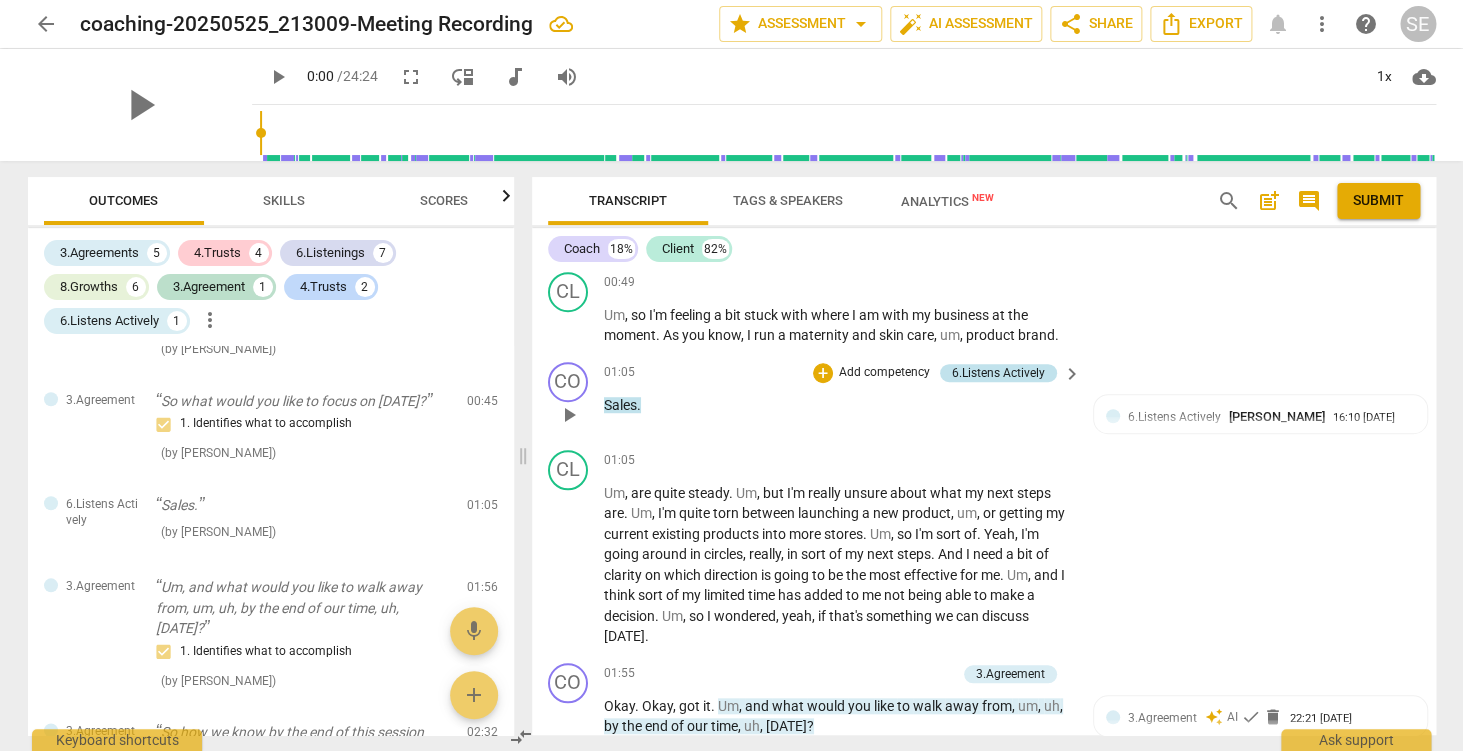 click on "6.Listens Actively" at bounding box center (998, 373) 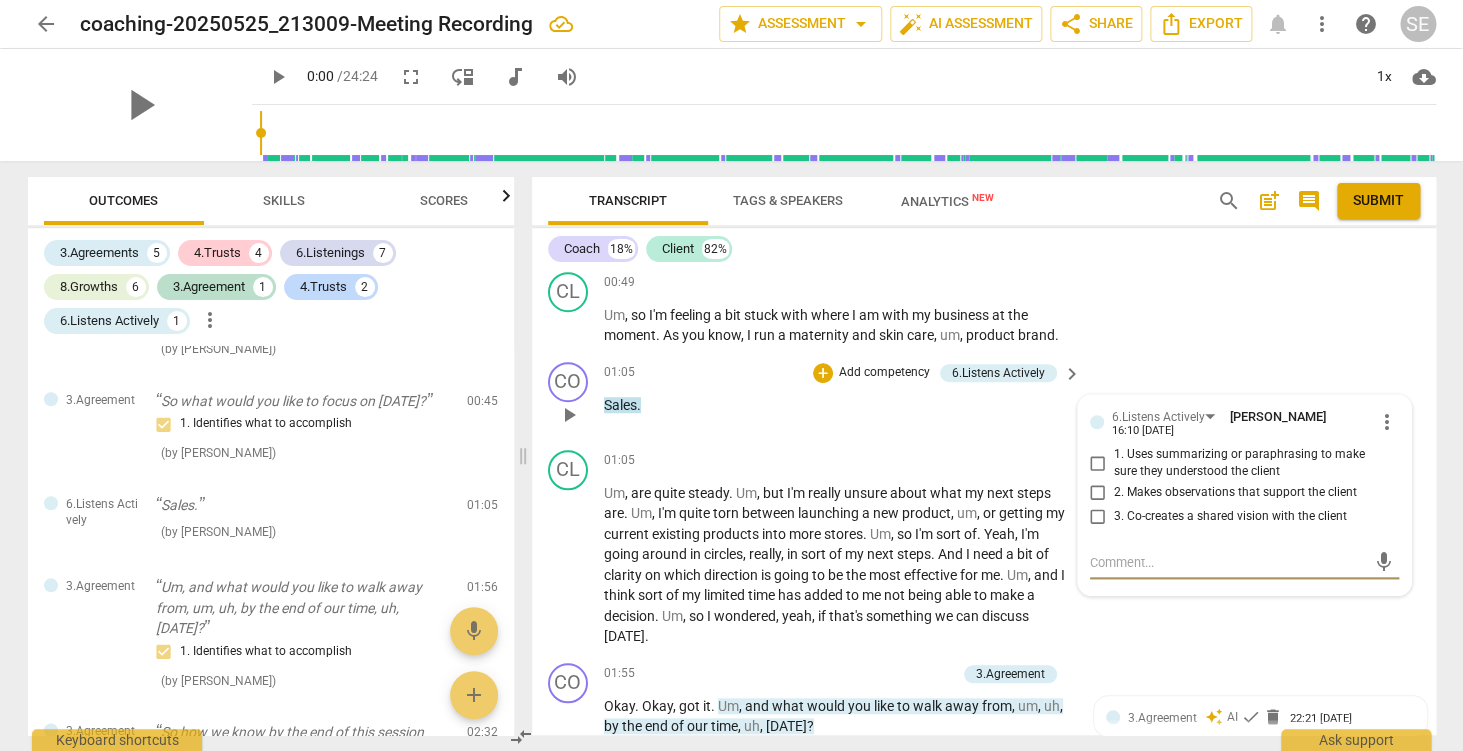 click on "more_vert" at bounding box center (1387, 422) 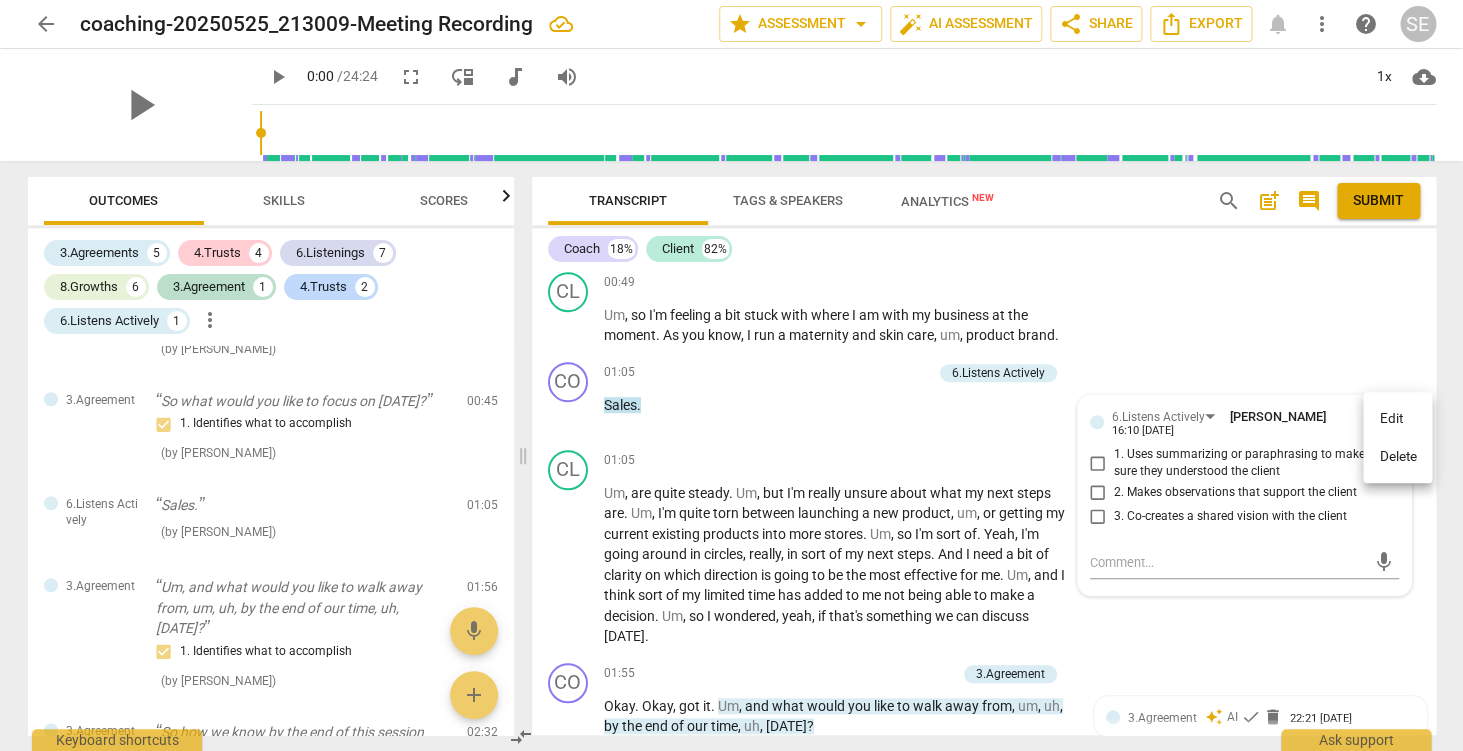 click on "Delete" at bounding box center [1397, 457] 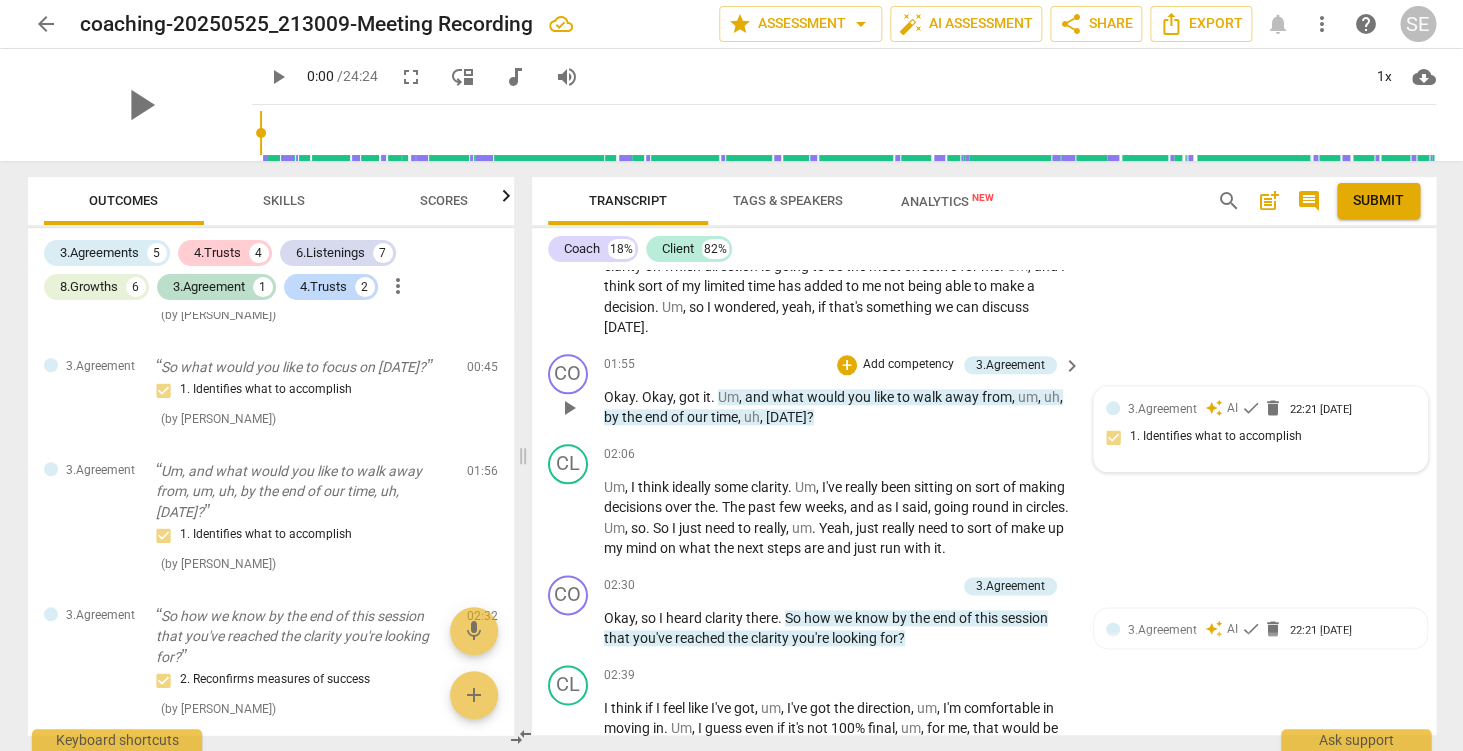 scroll, scrollTop: 837, scrollLeft: 0, axis: vertical 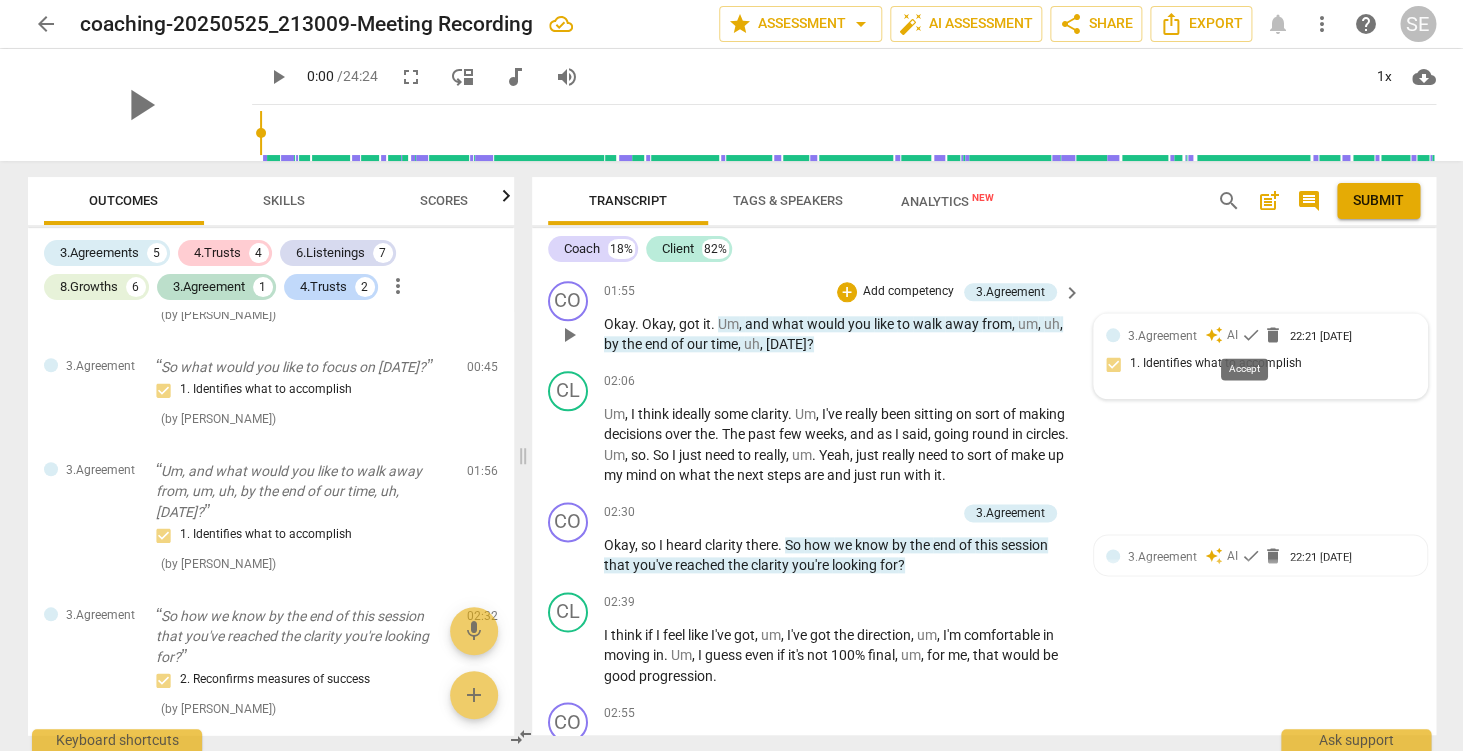 click on "check" at bounding box center [1251, 335] 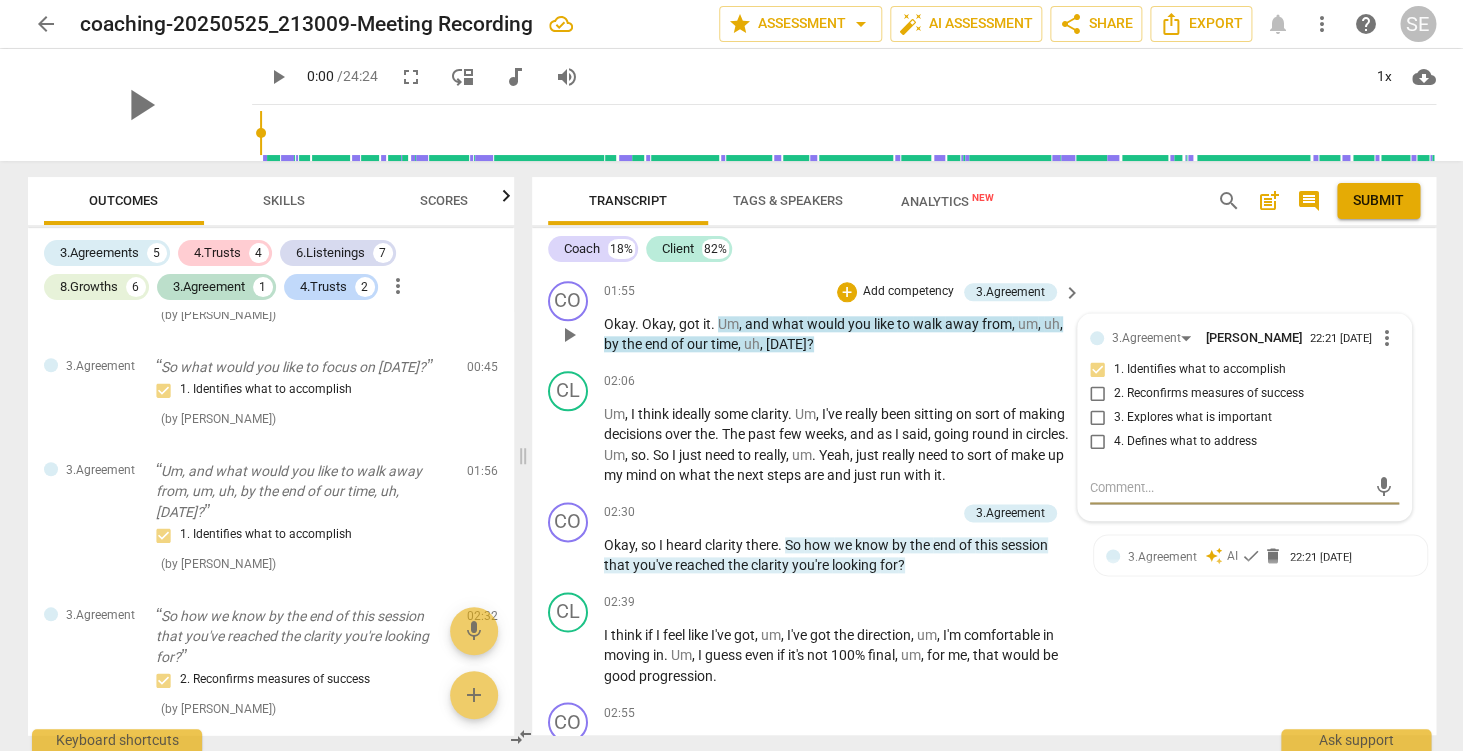 click on "4. Defines what to address" at bounding box center (1185, 442) 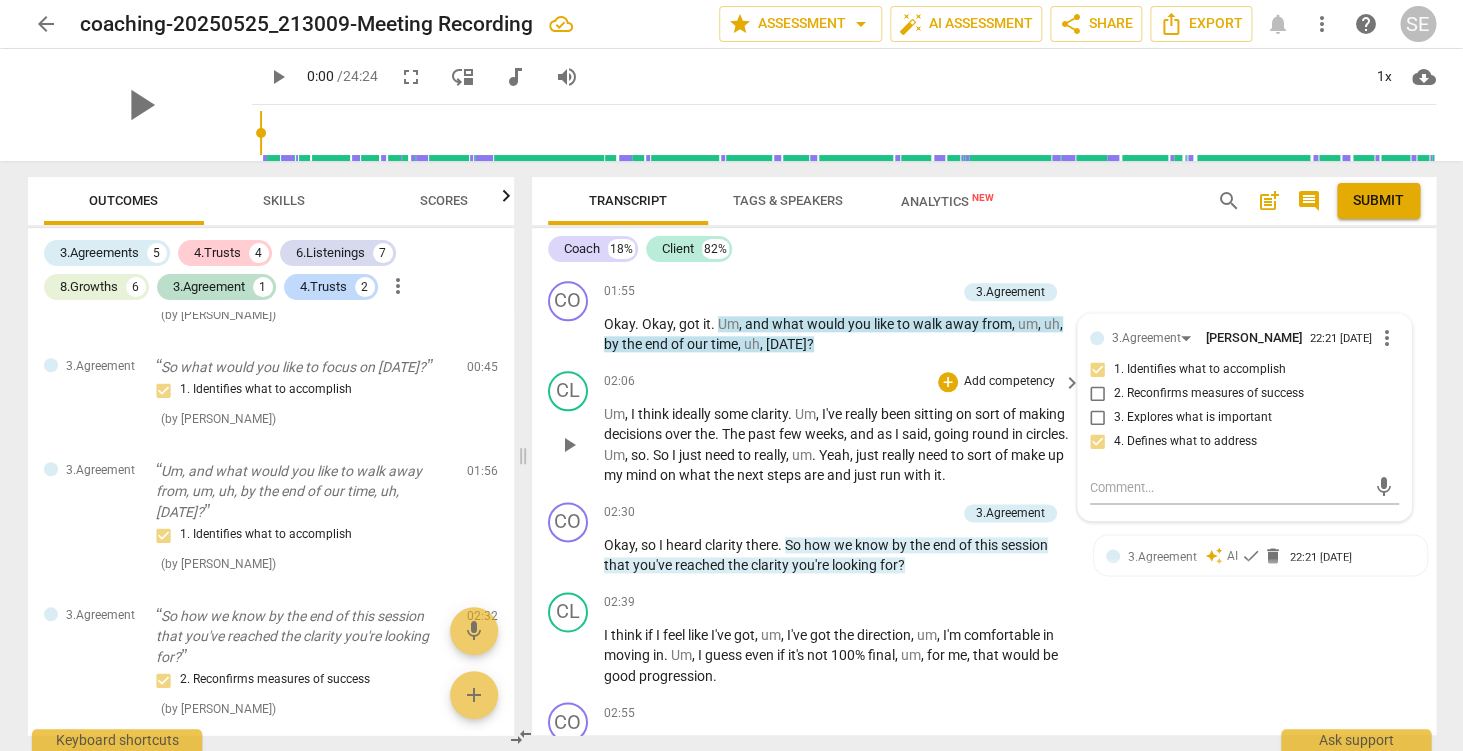 click on "CL play_arrow pause 02:06 + Add competency keyboard_arrow_right Um ,   I   think   ideally   some   clarity .   Um ,   I've   really   been   sitting   on   sort   of   making   decisions   over   the .   The   past   few   weeks ,   and   as   I   said ,   going   round   in   circles .   Um ,   so .   So   I   just   need   to   really ,   um .   Yeah ,   just   really   need   to   sort   of   make   up   my   mind   on   what   the   next   steps   are   and   just   run   with   it ." at bounding box center (984, 428) 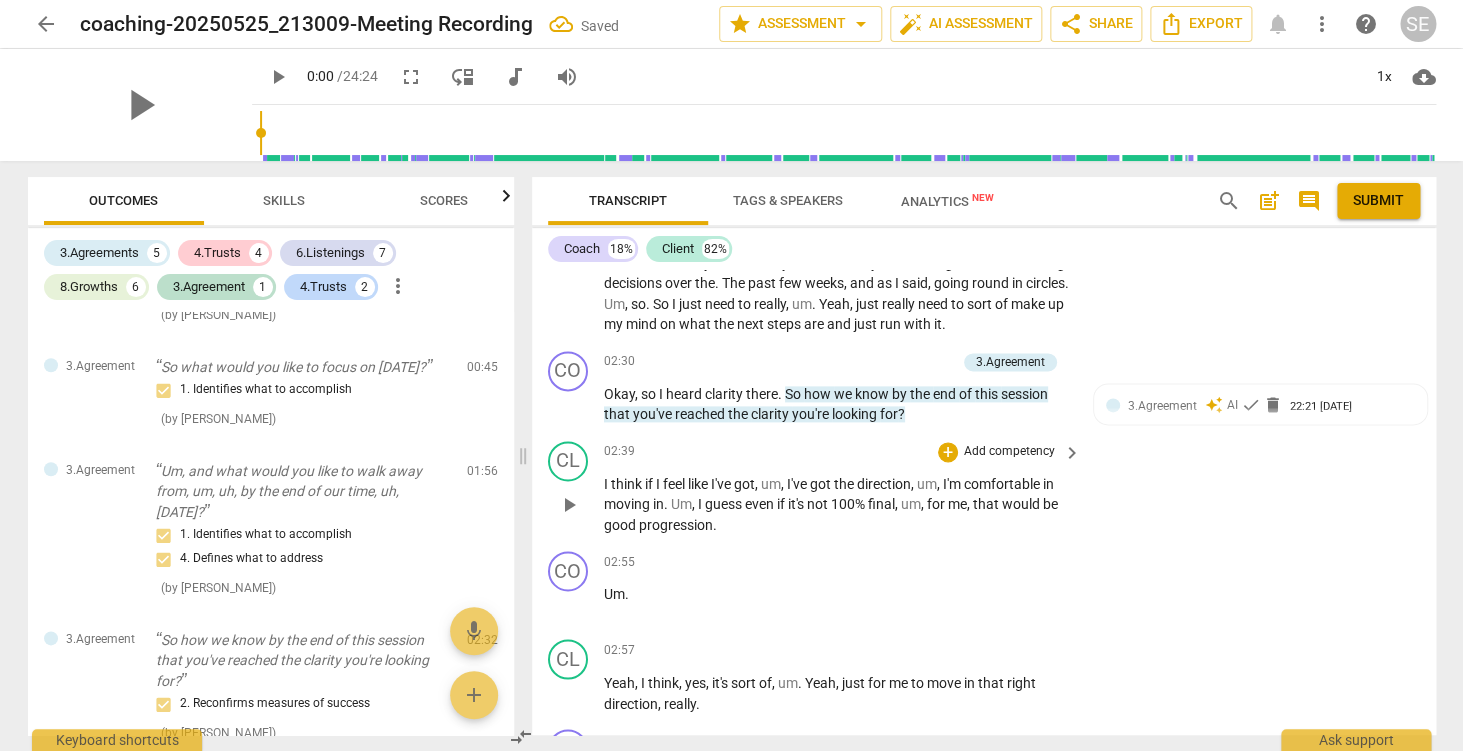 scroll, scrollTop: 1048, scrollLeft: 0, axis: vertical 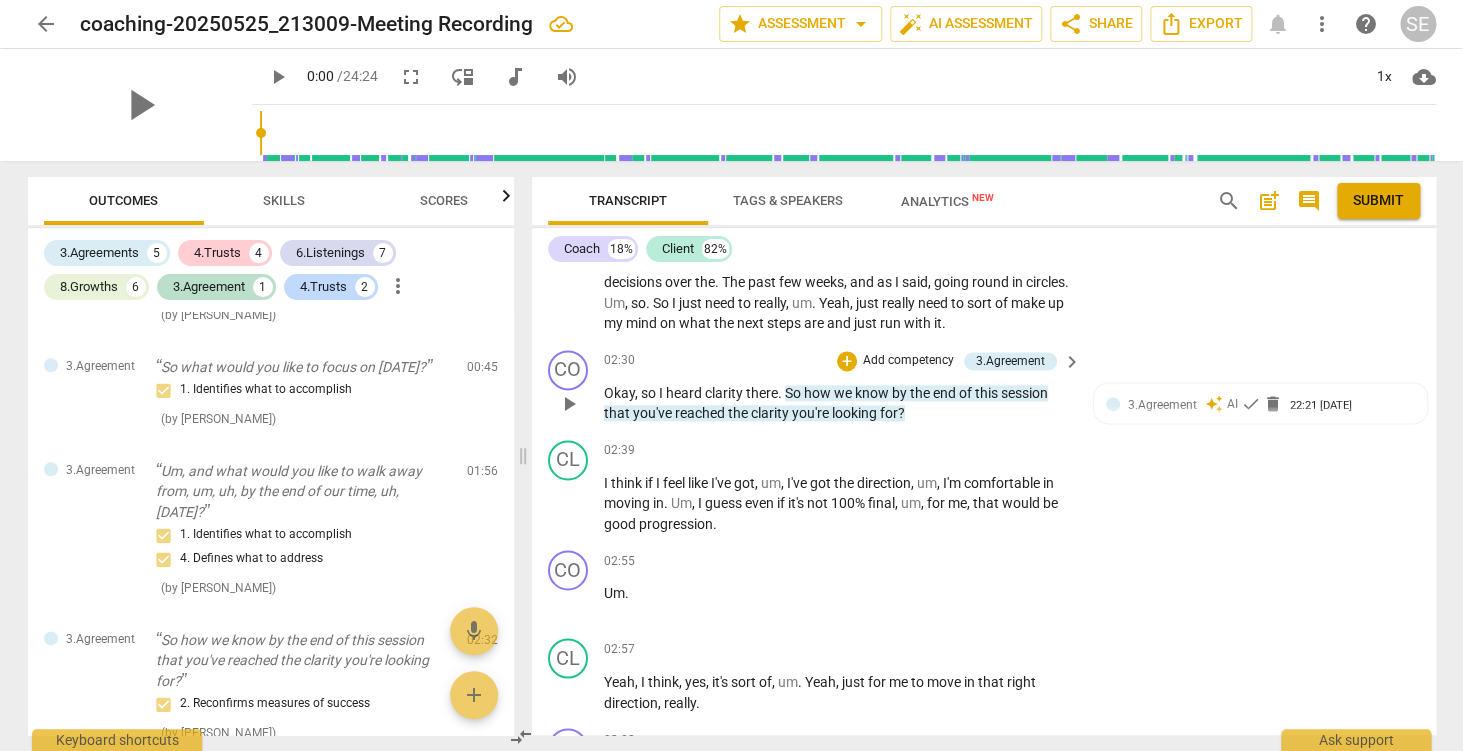 click on "Add competency" at bounding box center [908, 361] 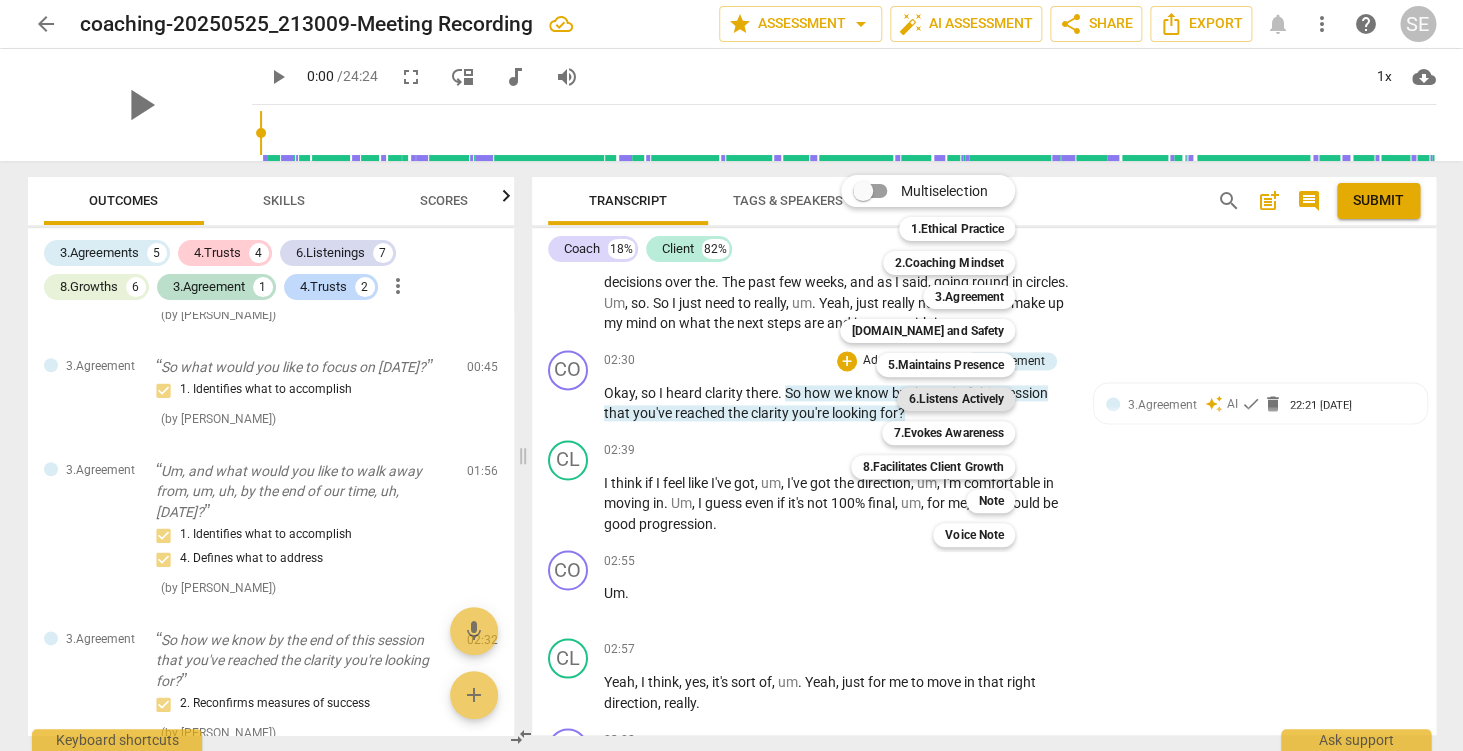 click on "6.Listens Actively" at bounding box center [956, 399] 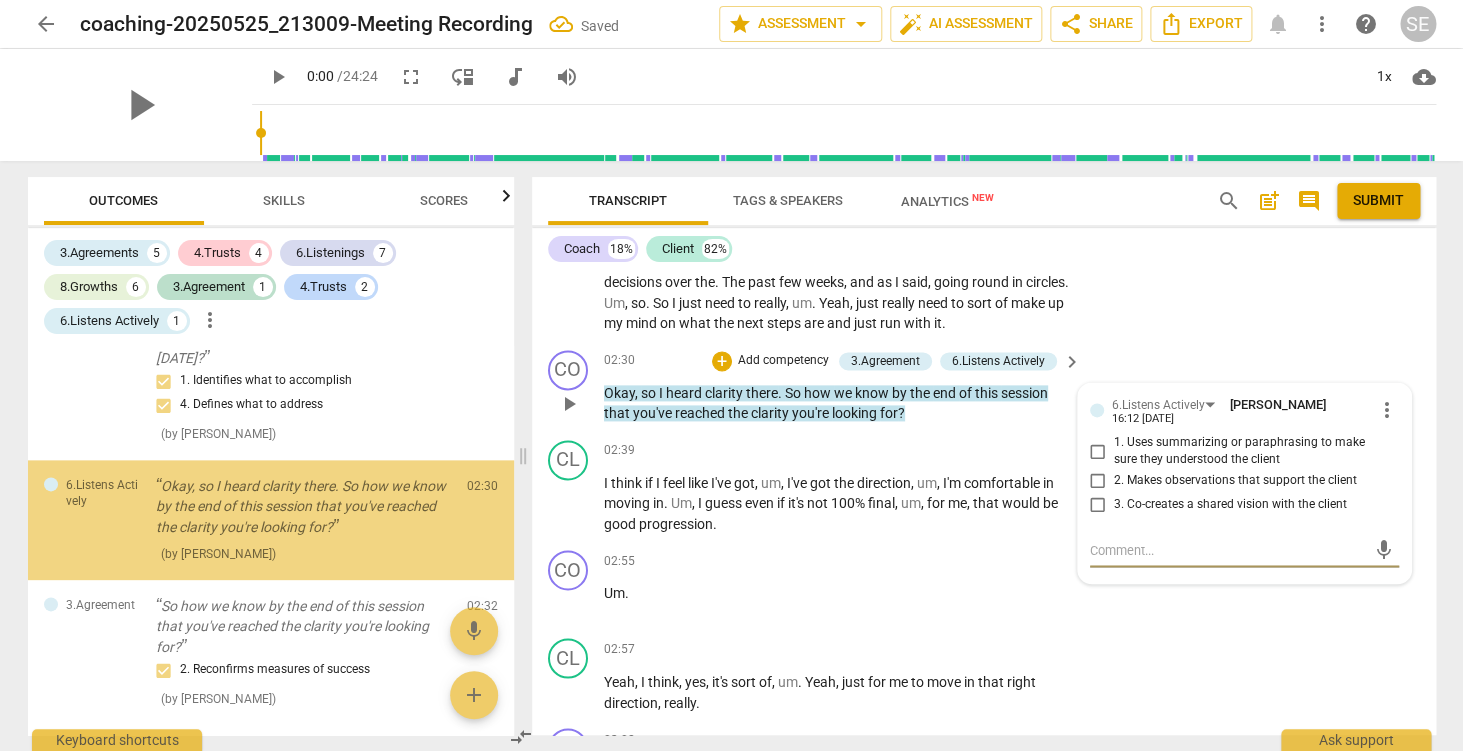 scroll, scrollTop: 968, scrollLeft: 0, axis: vertical 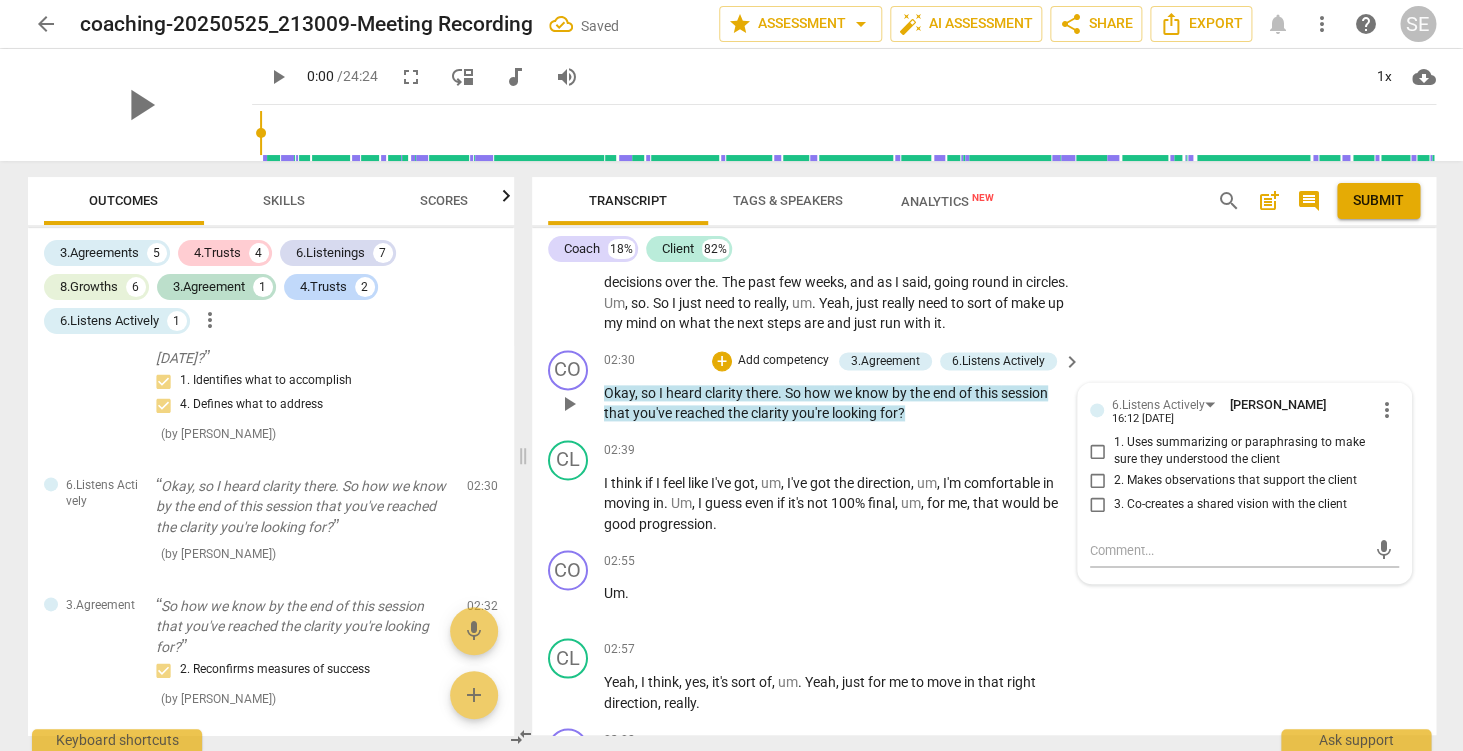 click on "1. Uses summarizing or paraphrasing to make sure they understood the client" at bounding box center [1252, 451] 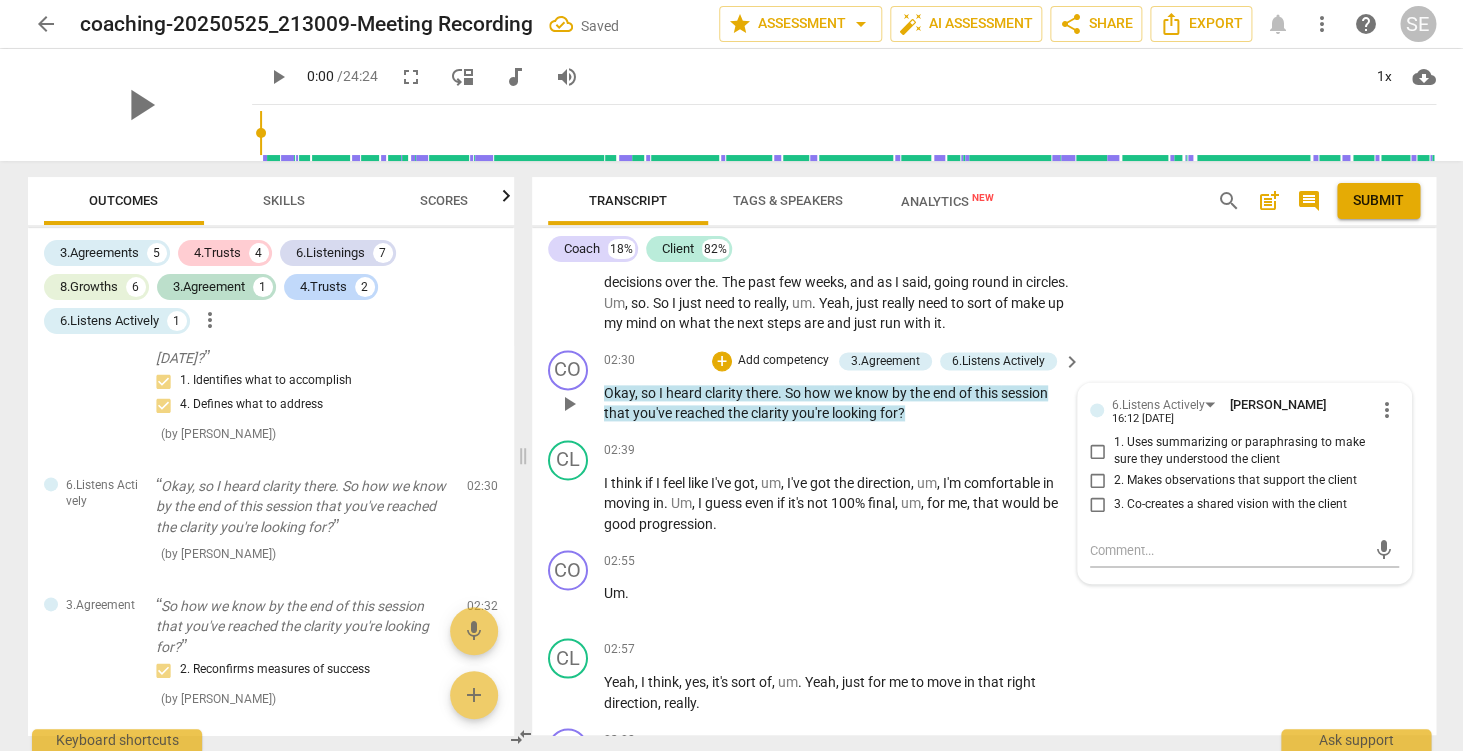 checkbox on "true" 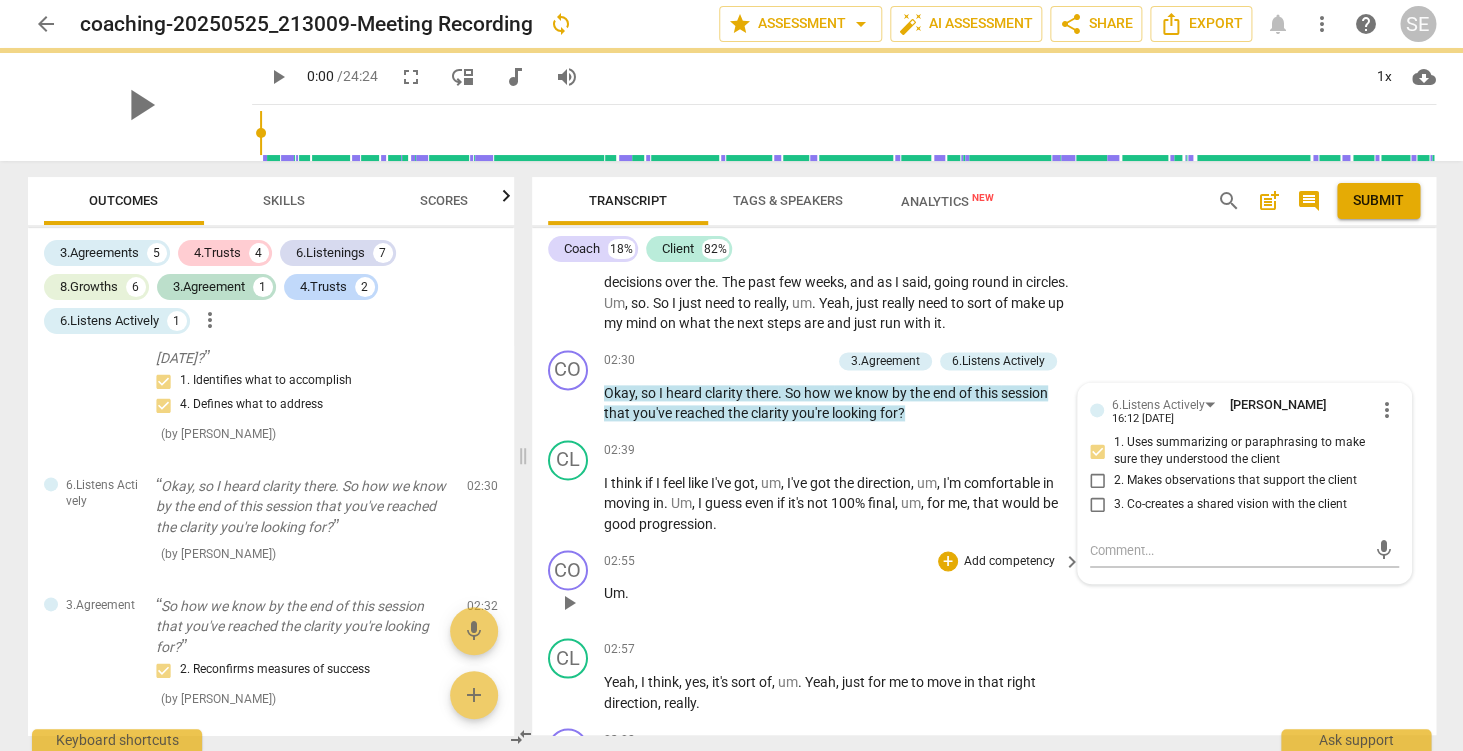 scroll, scrollTop: 1085, scrollLeft: 0, axis: vertical 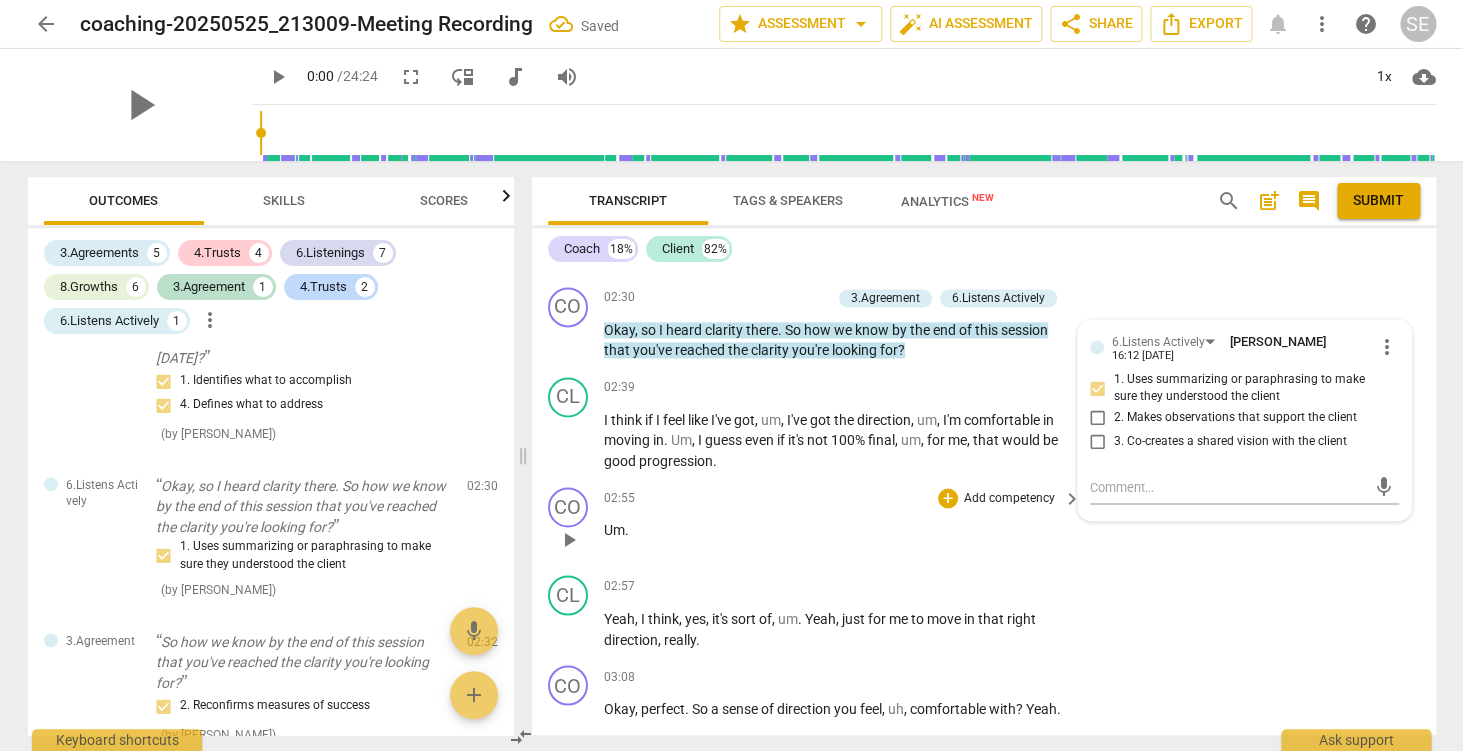 click on "CO play_arrow pause 02:55 + Add competency keyboard_arrow_right Um ." at bounding box center [984, 523] 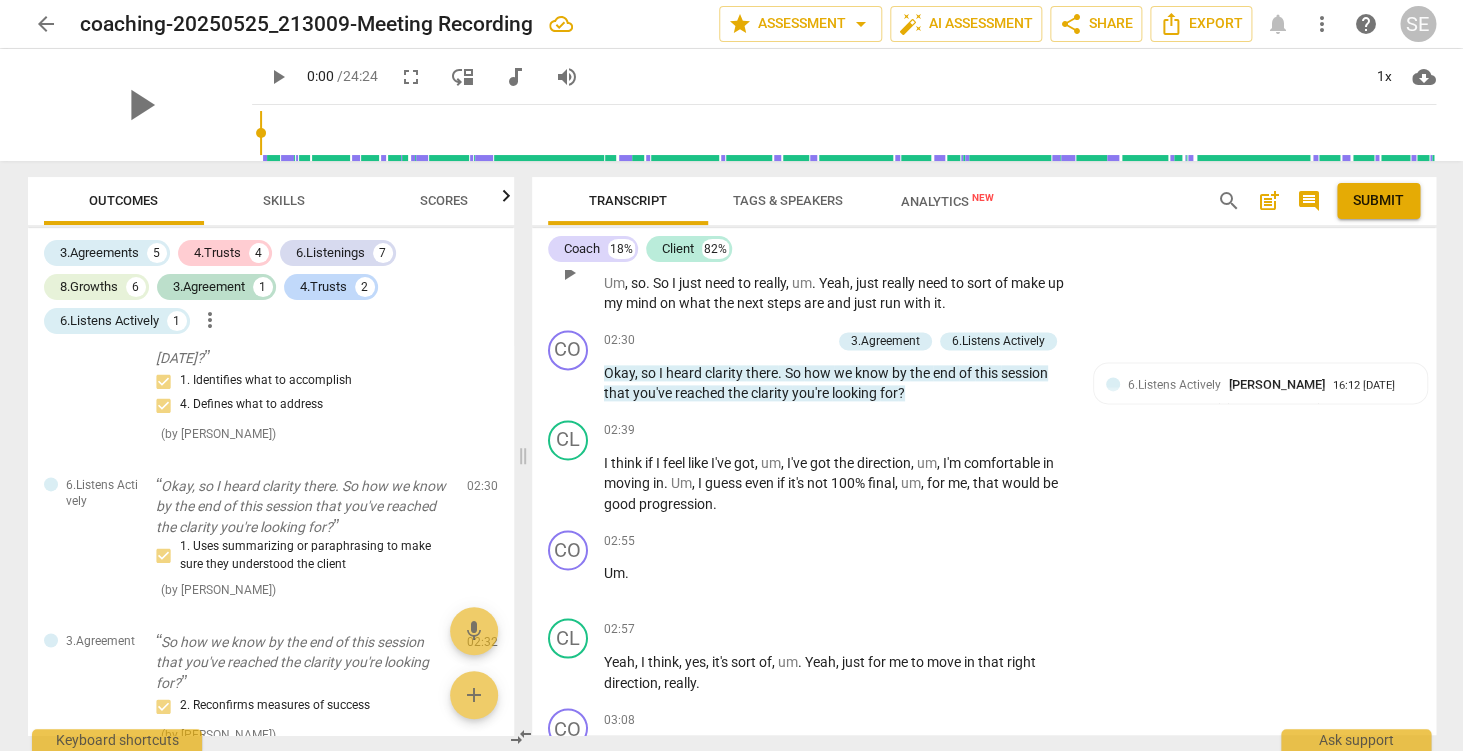 scroll, scrollTop: 1062, scrollLeft: 0, axis: vertical 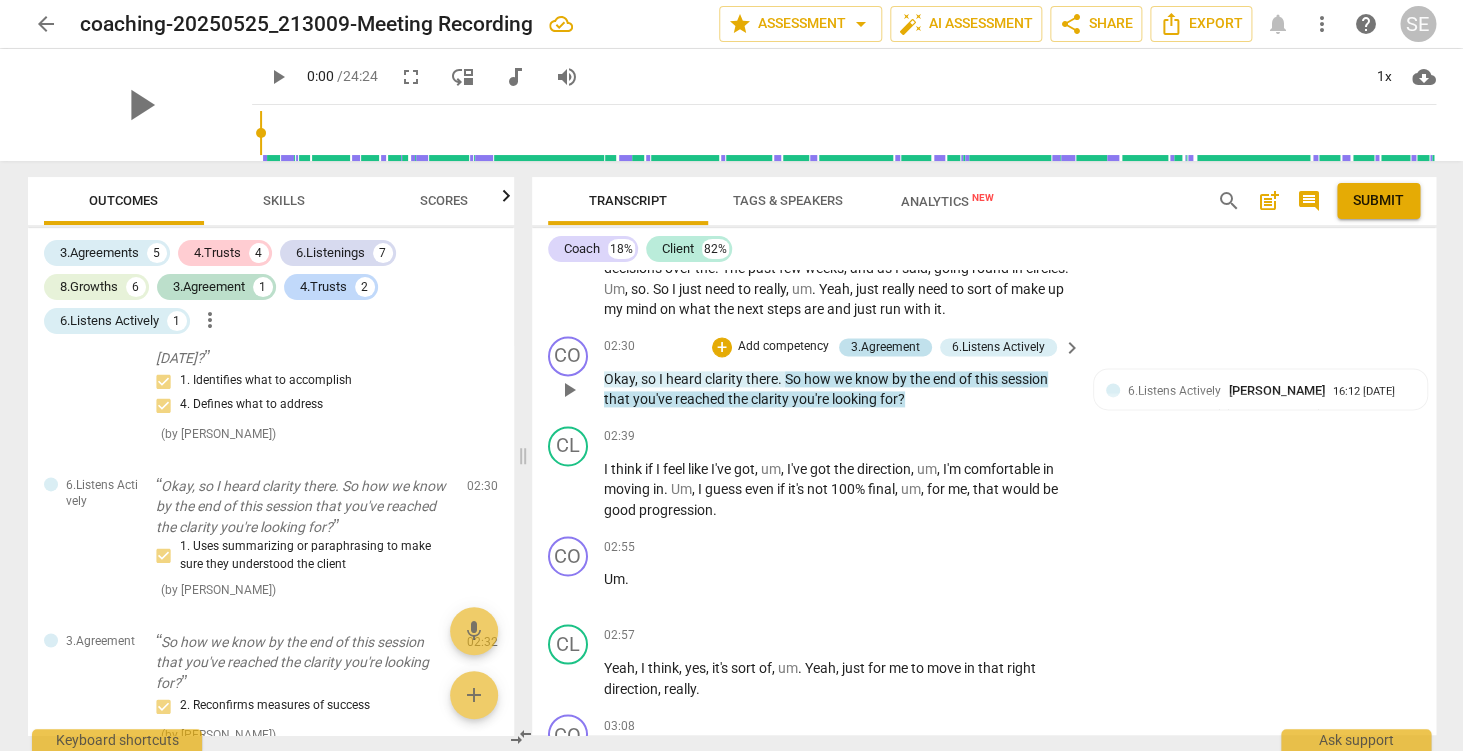 click on "3.Agreement" at bounding box center (885, 347) 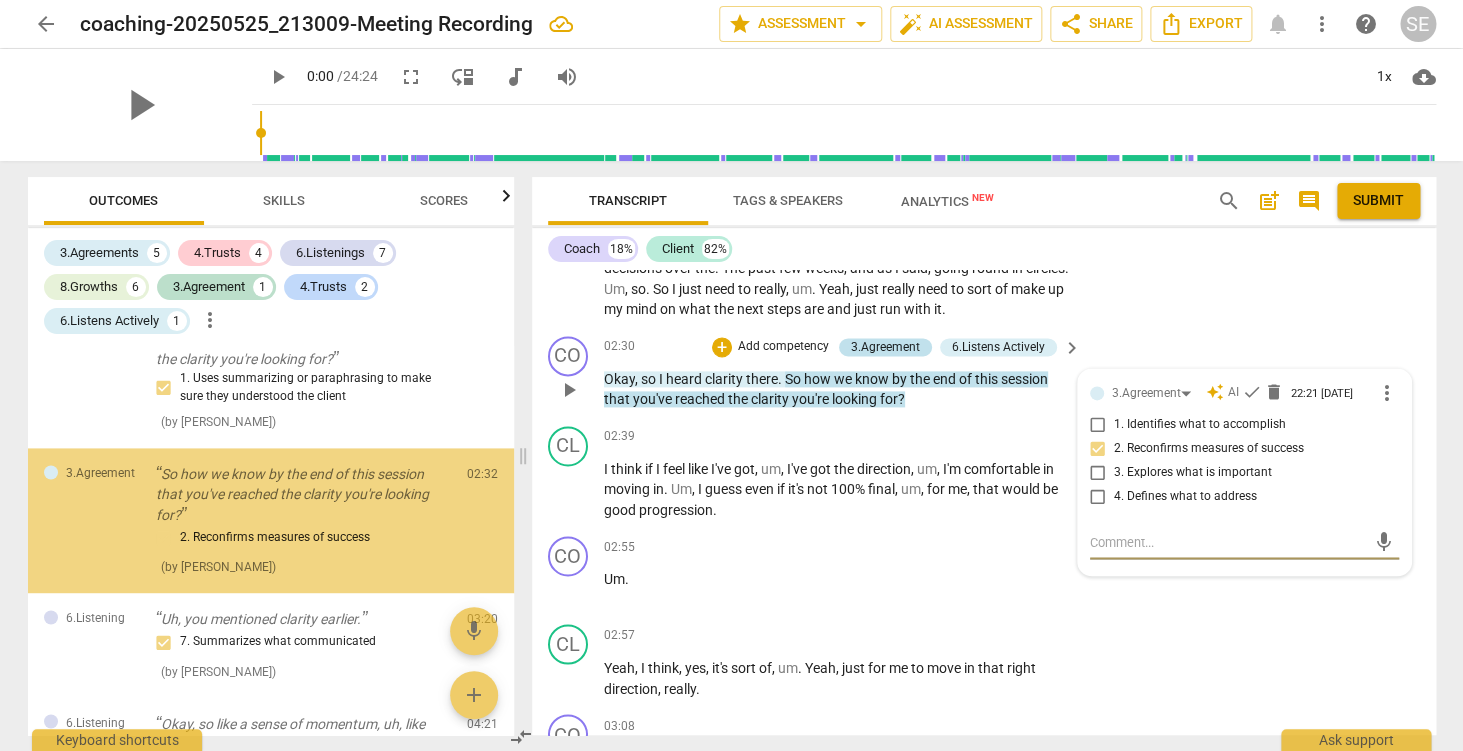 scroll, scrollTop: 1137, scrollLeft: 0, axis: vertical 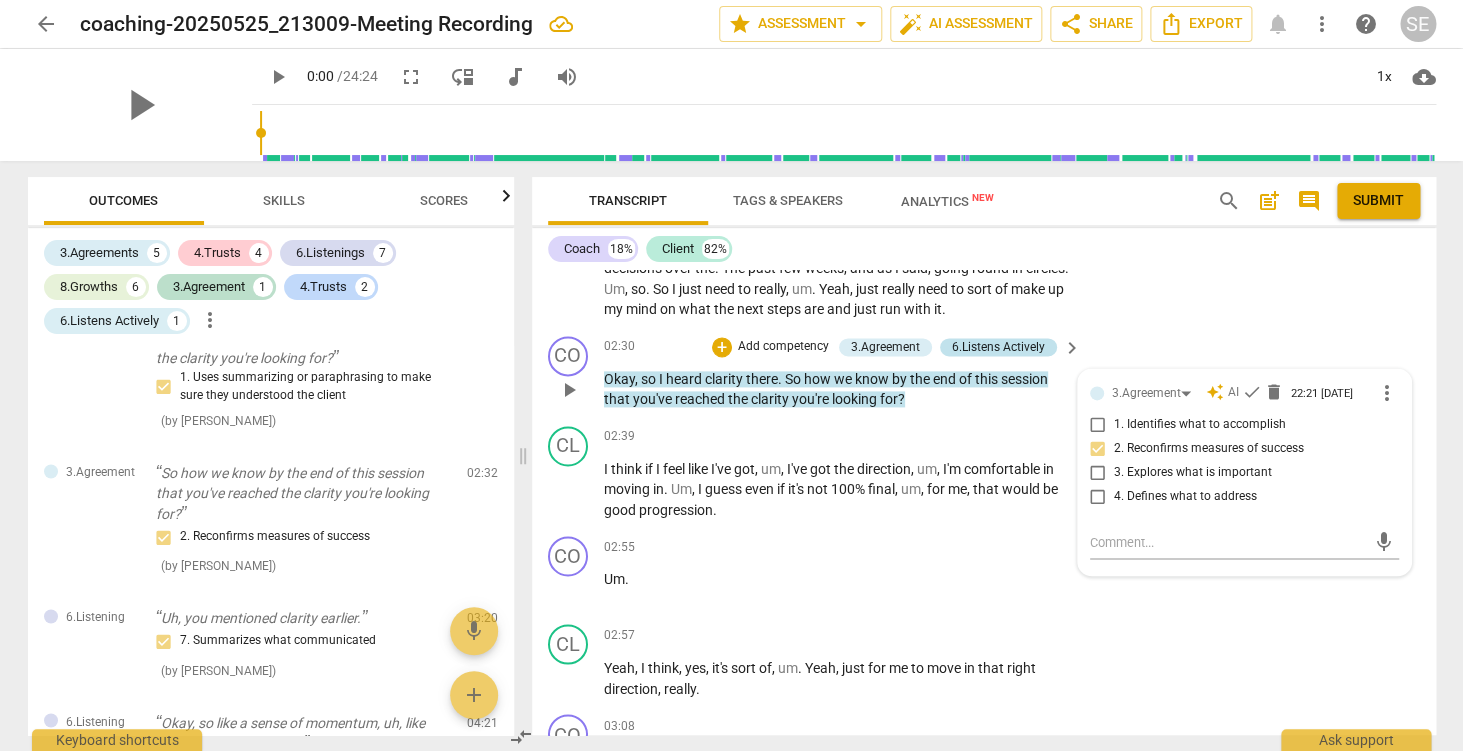 click on "6.Listens Actively" at bounding box center [998, 347] 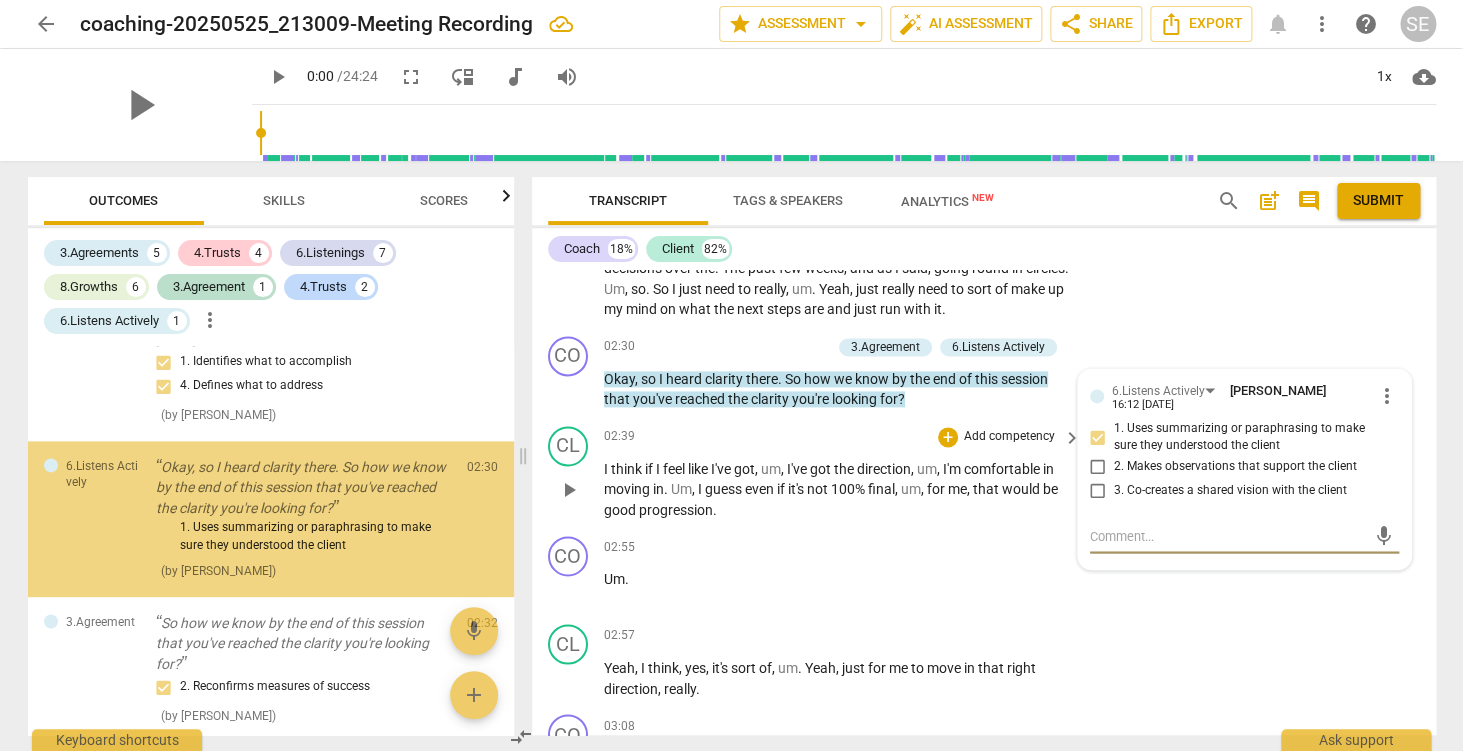 scroll, scrollTop: 986, scrollLeft: 0, axis: vertical 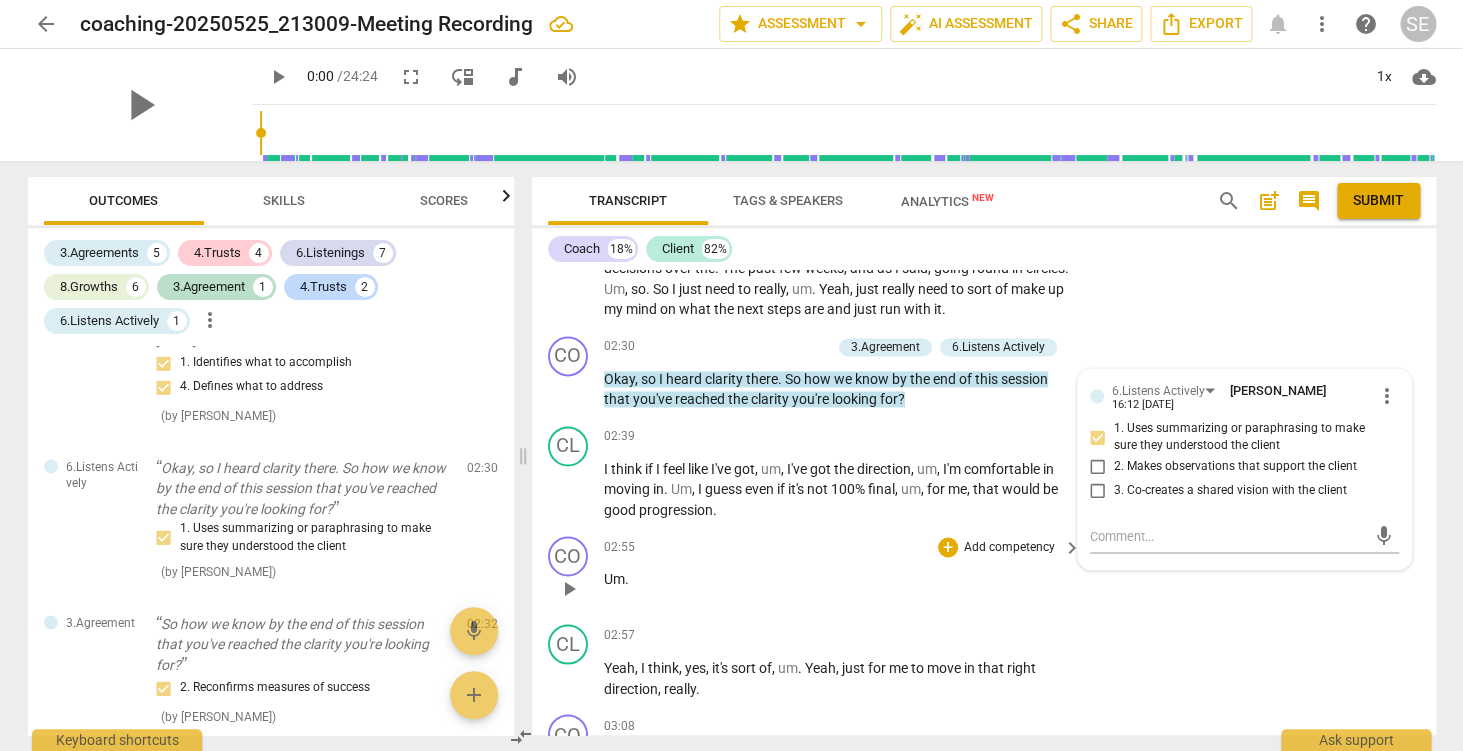 click on "CO play_arrow pause 02:55 + Add competency keyboard_arrow_right Um ." at bounding box center (984, 572) 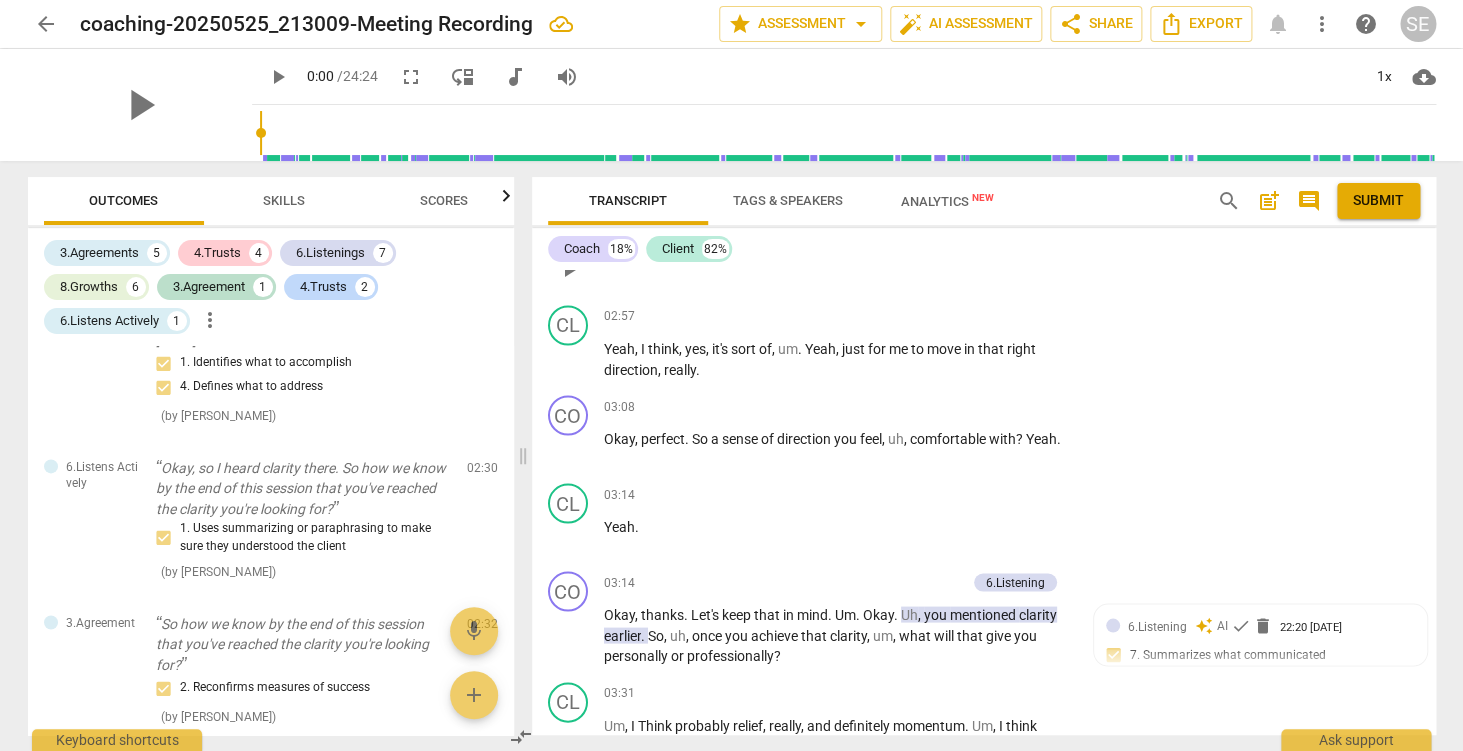 scroll, scrollTop: 1397, scrollLeft: 0, axis: vertical 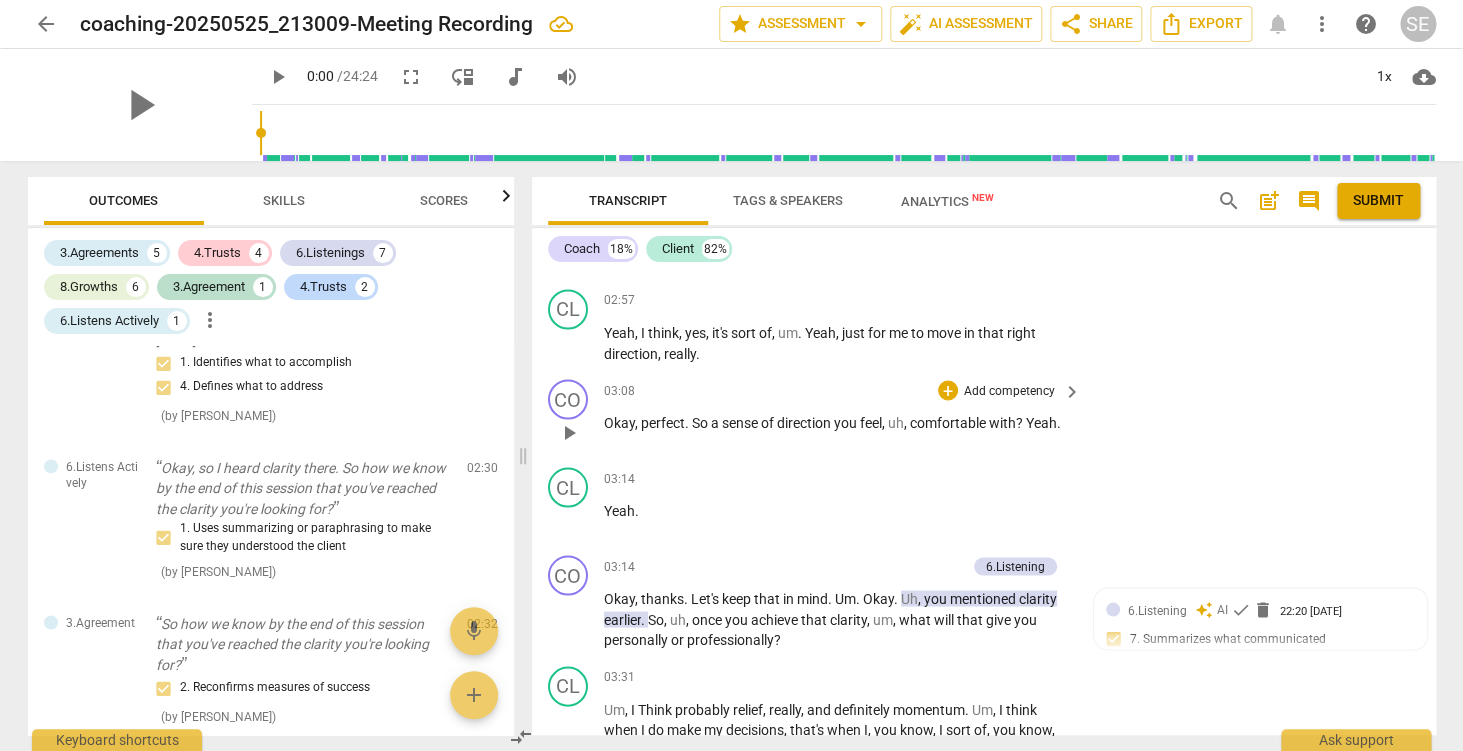 click on "Add competency" at bounding box center (1009, 391) 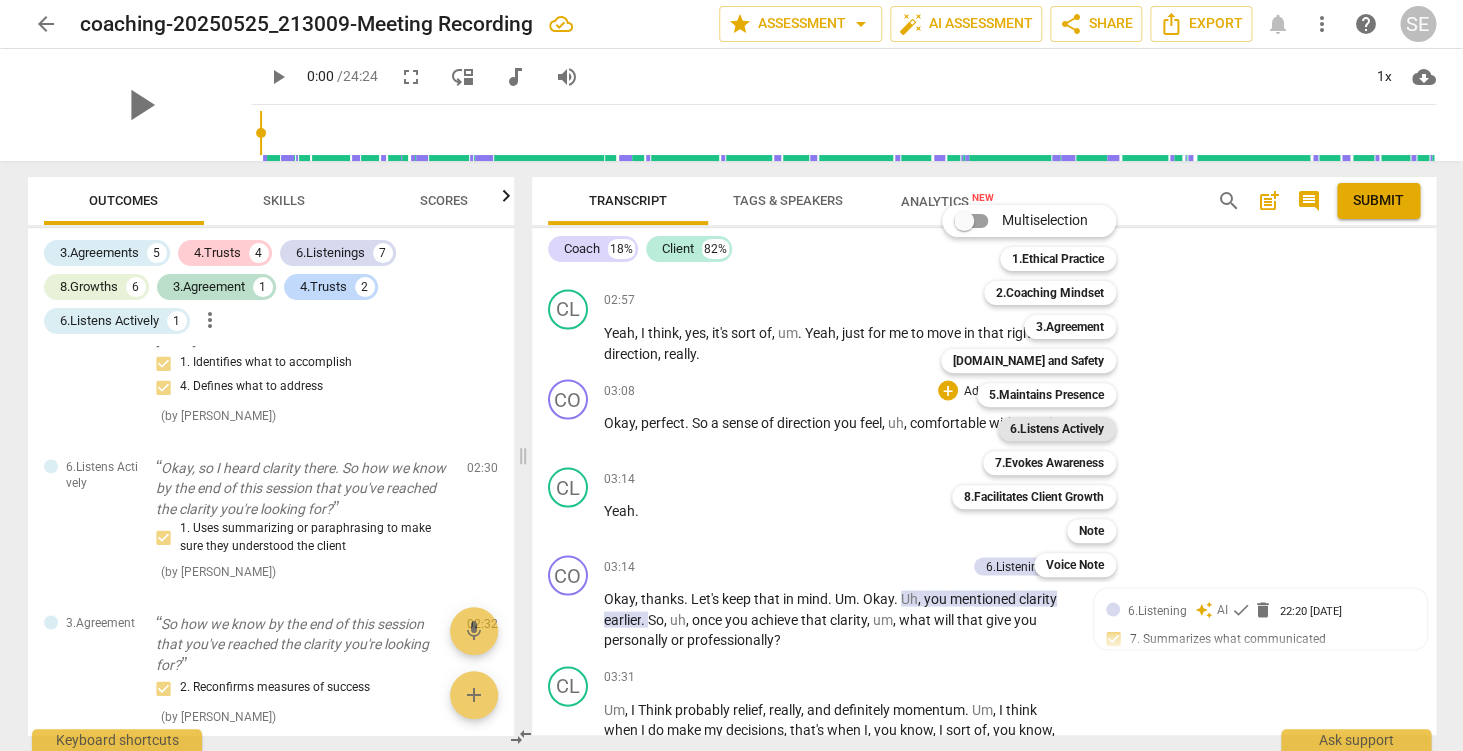 click on "6.Listens Actively" at bounding box center (1057, 429) 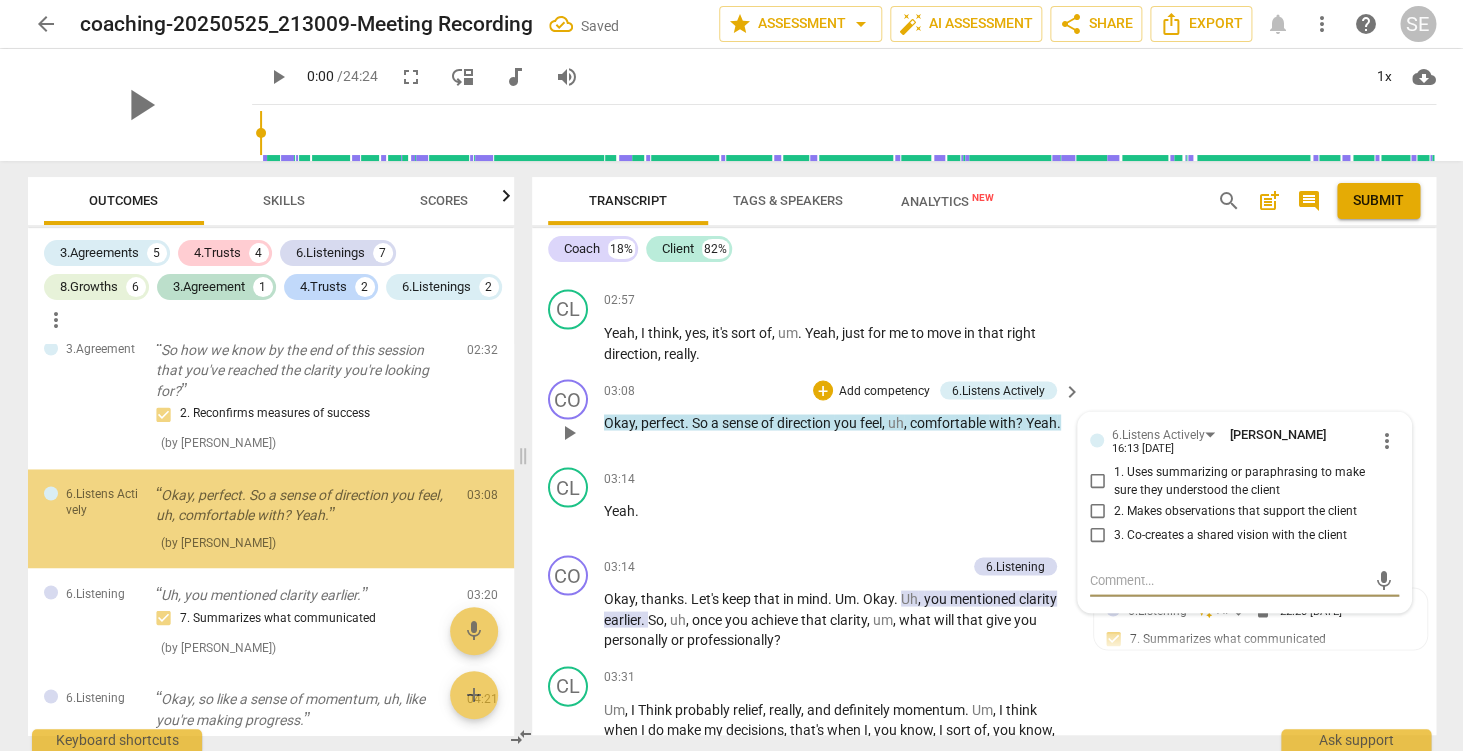 scroll, scrollTop: 1259, scrollLeft: 0, axis: vertical 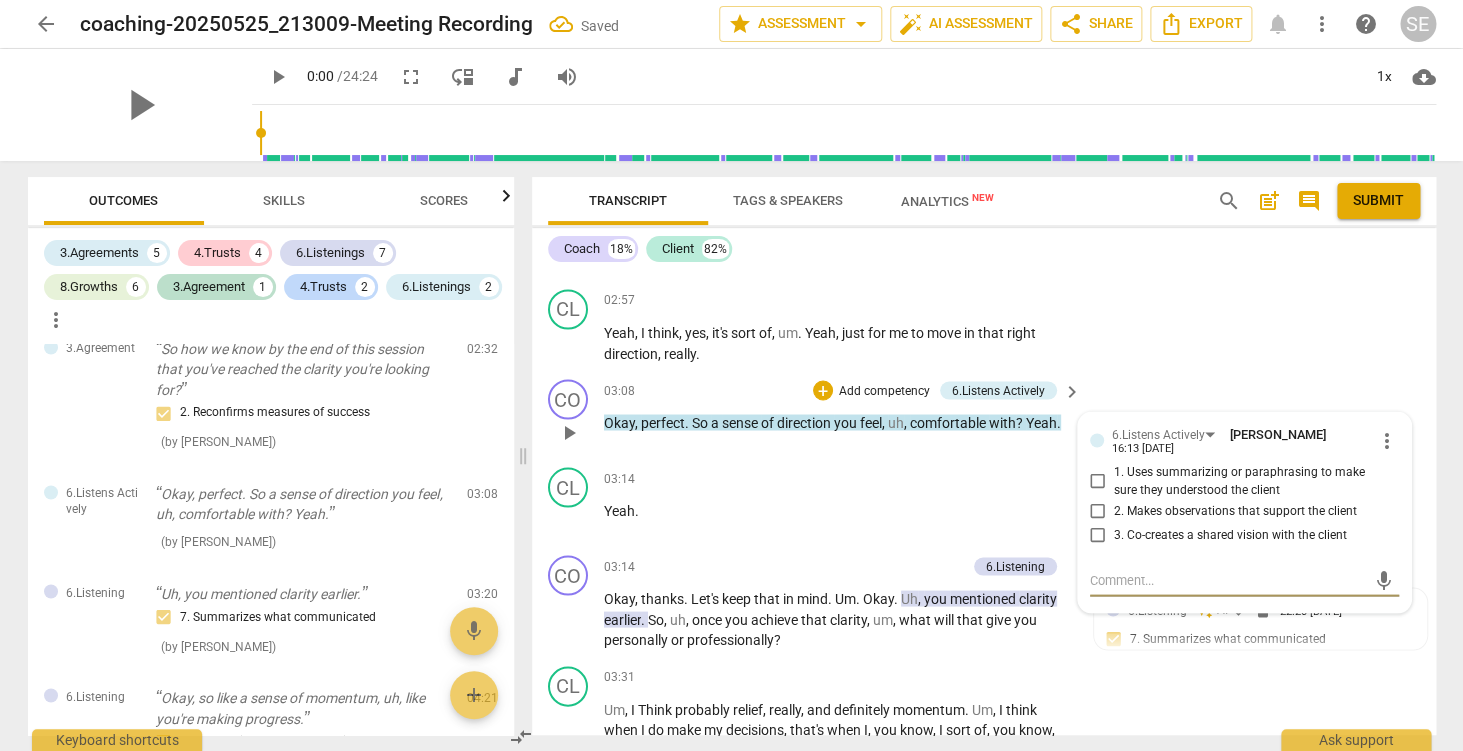 click on "1. Uses summarizing or paraphrasing to make sure they understood the client" at bounding box center (1252, 480) 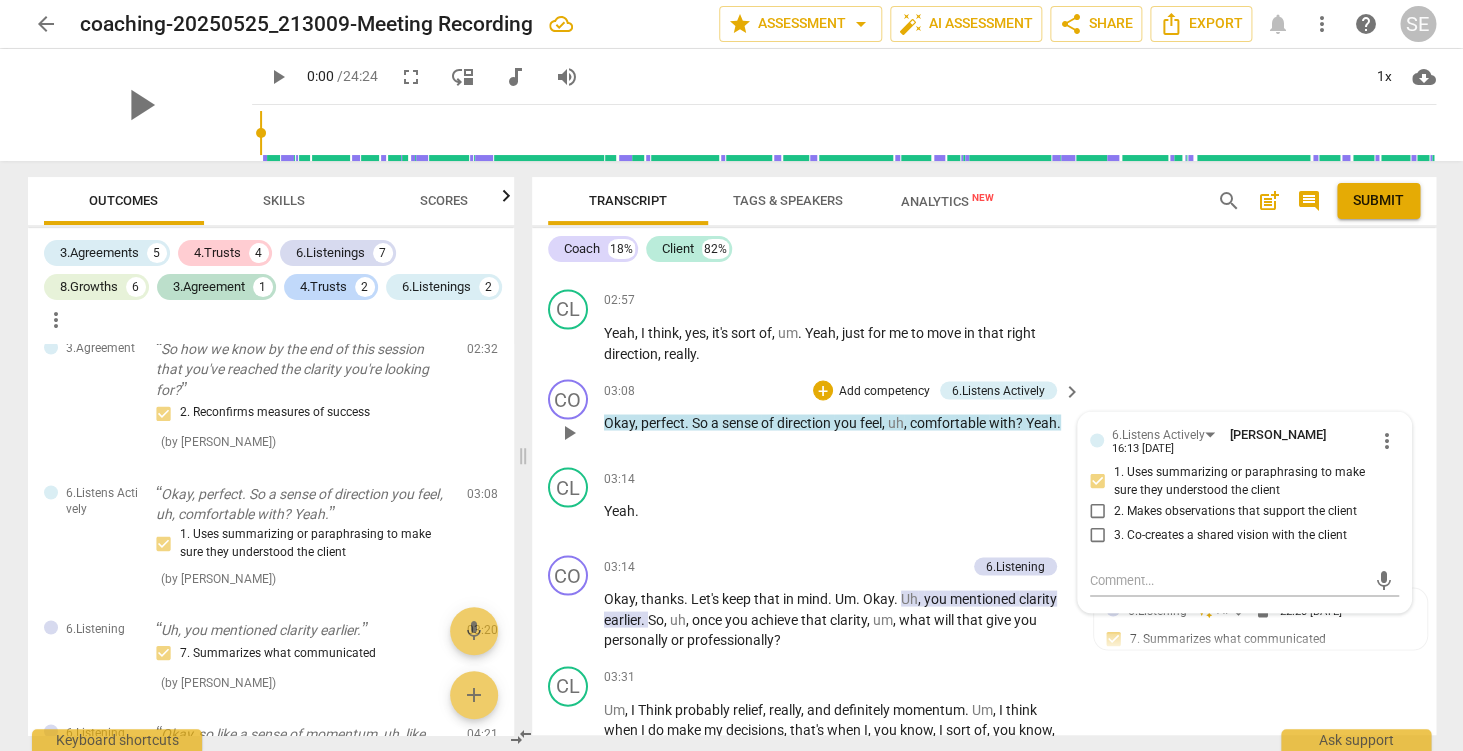 click on "3. Co-creates a shared vision with the client" at bounding box center (1230, 535) 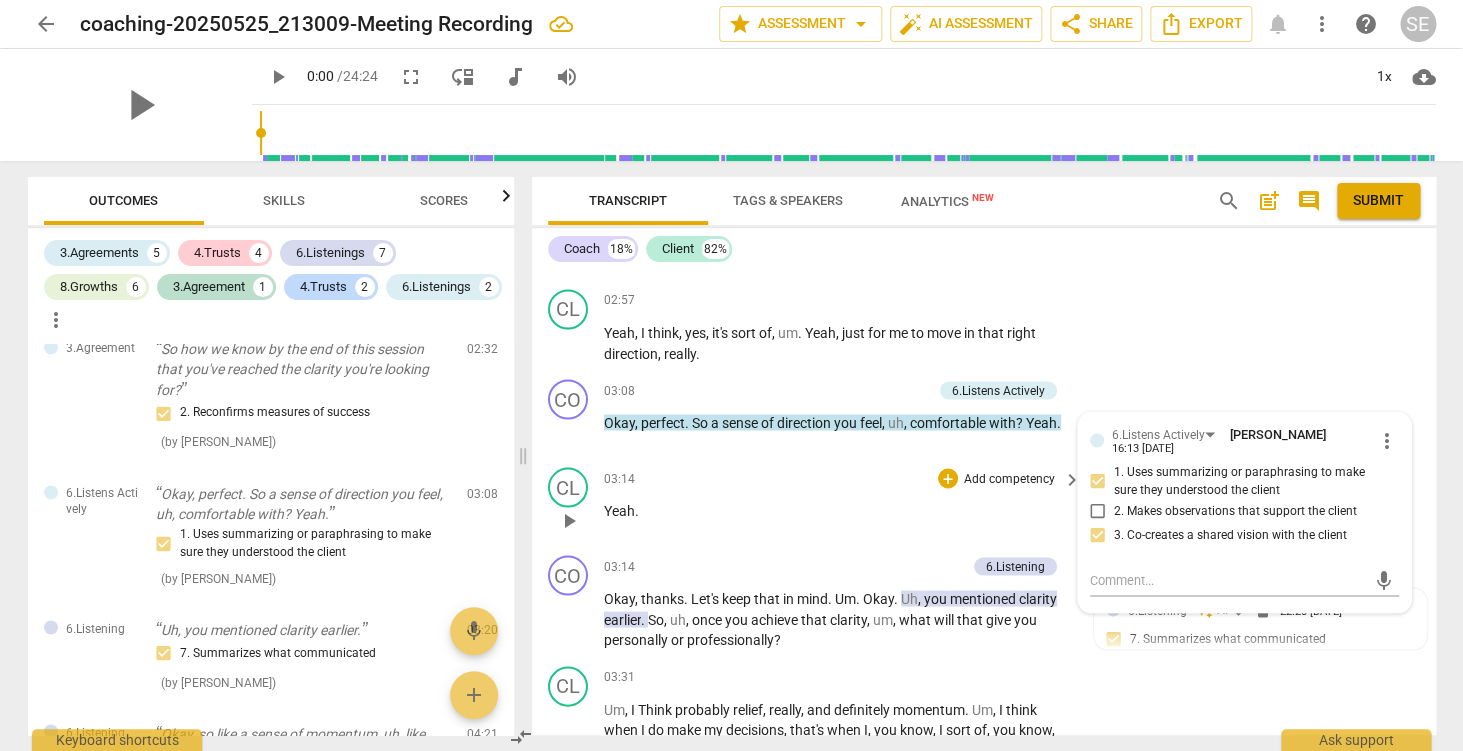 click on "Yeah ." at bounding box center [838, 510] 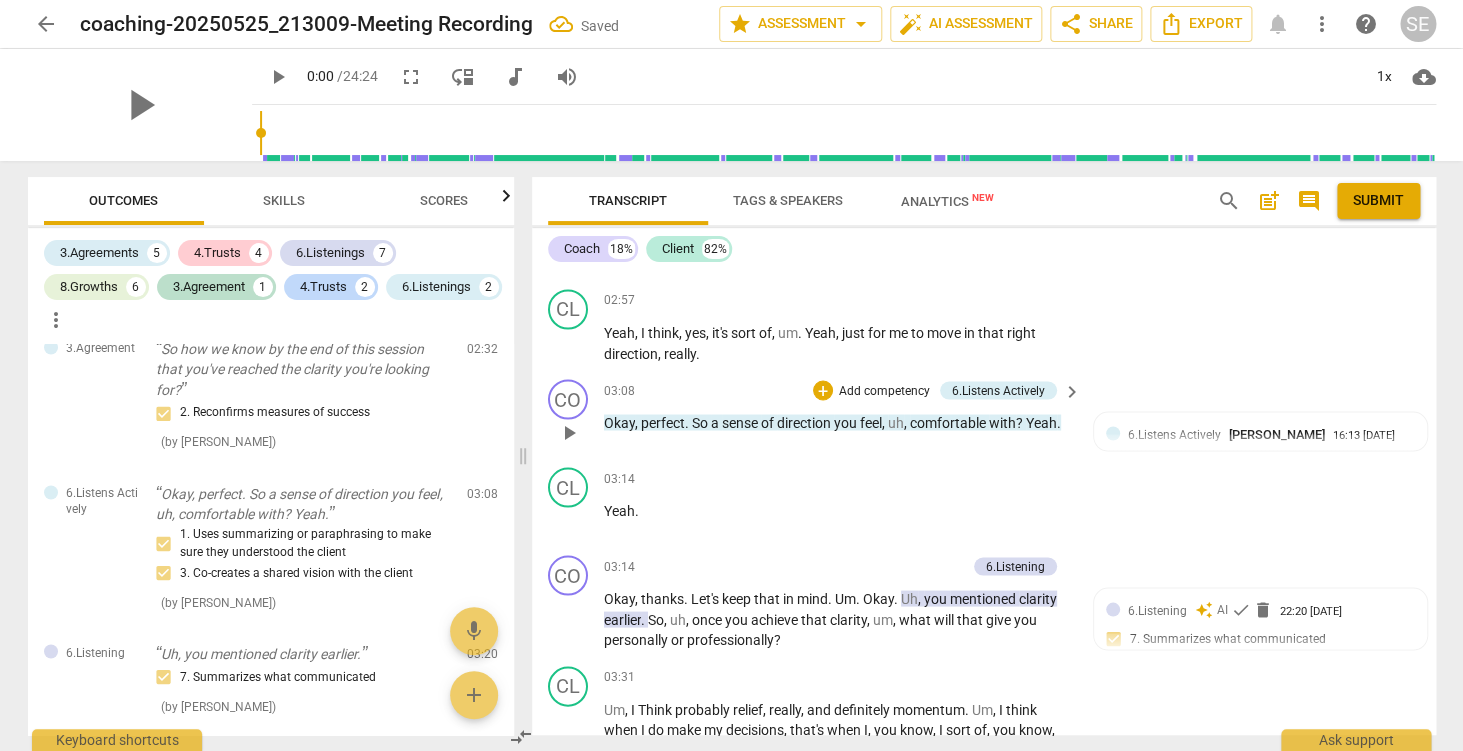 click on "Add competency" at bounding box center [884, 391] 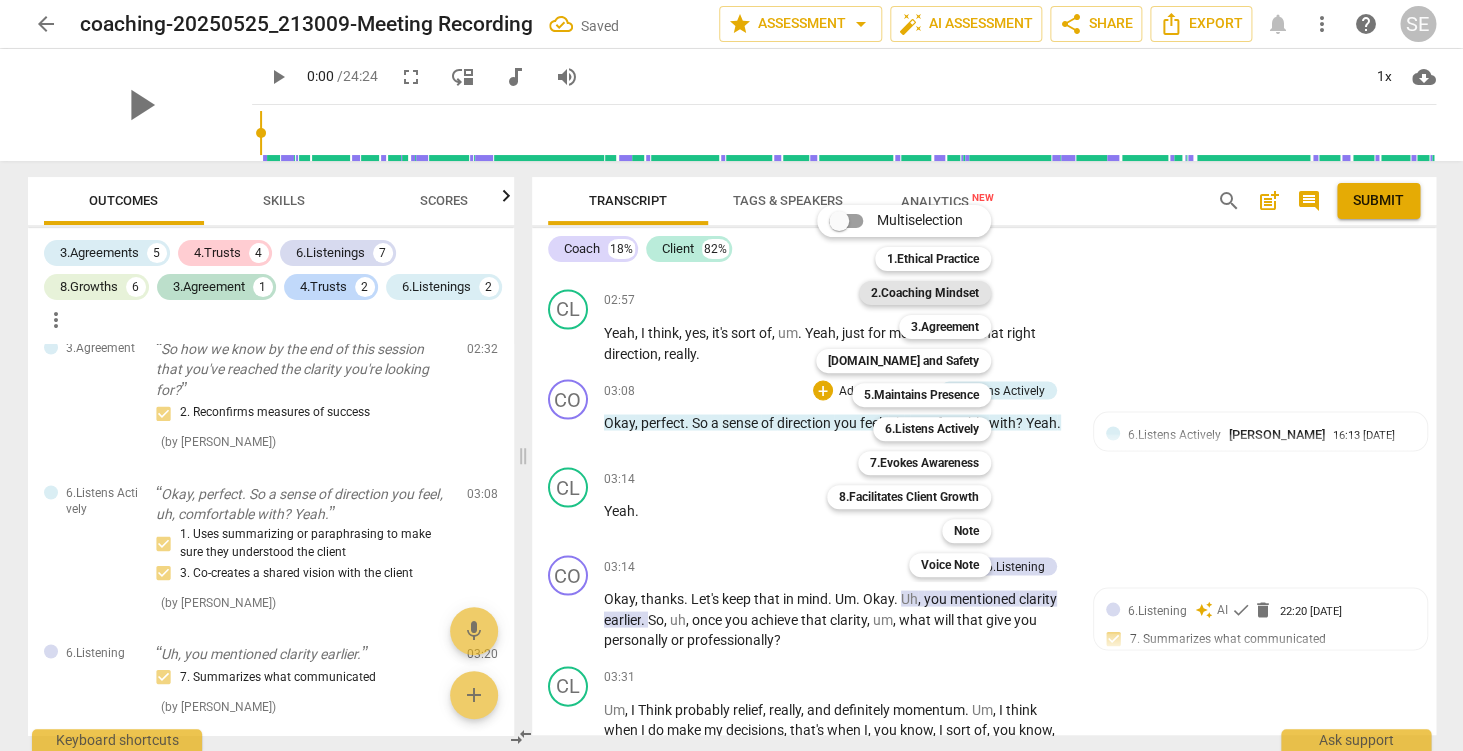 click on "2.Coaching Mindset" at bounding box center (925, 293) 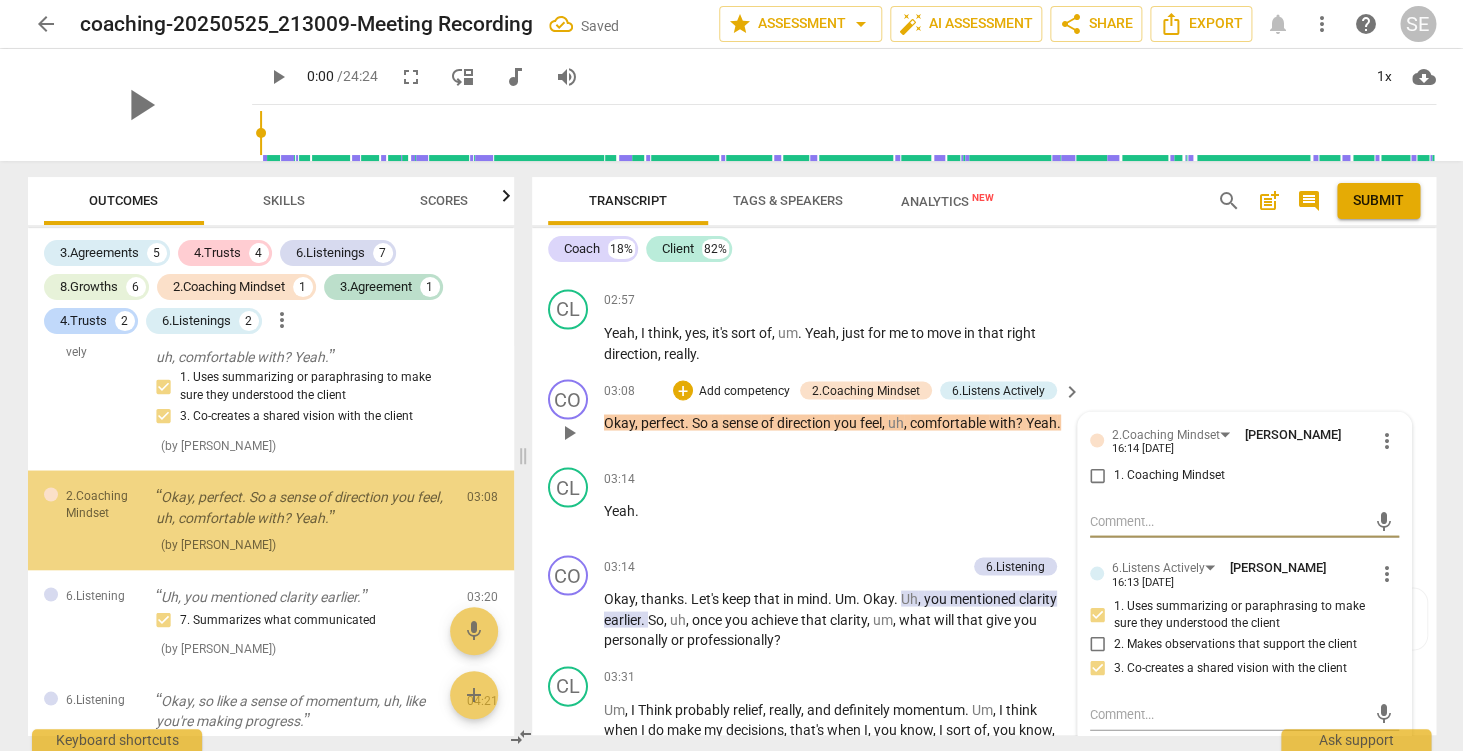 scroll, scrollTop: 1419, scrollLeft: 0, axis: vertical 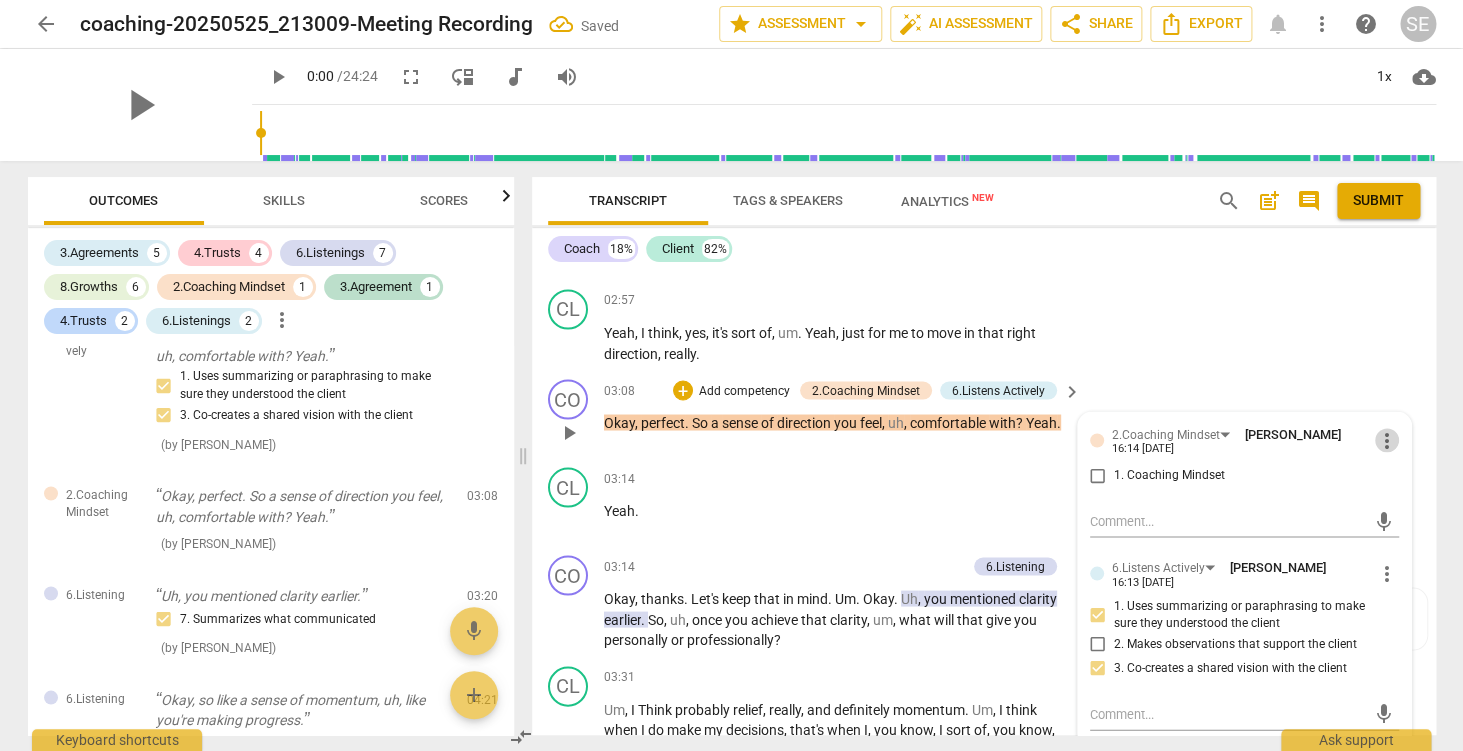 click on "more_vert" at bounding box center [1387, 440] 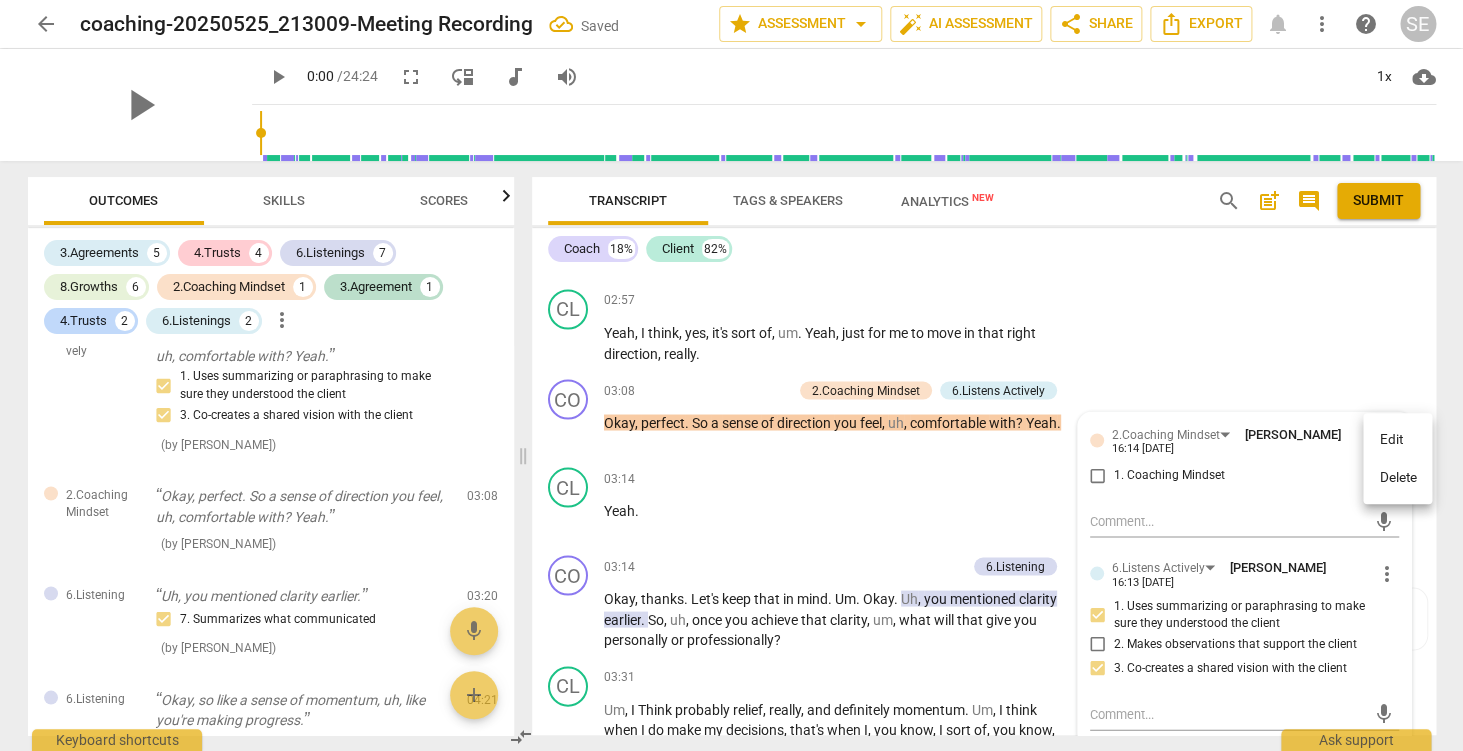 click on "Delete" at bounding box center [1397, 478] 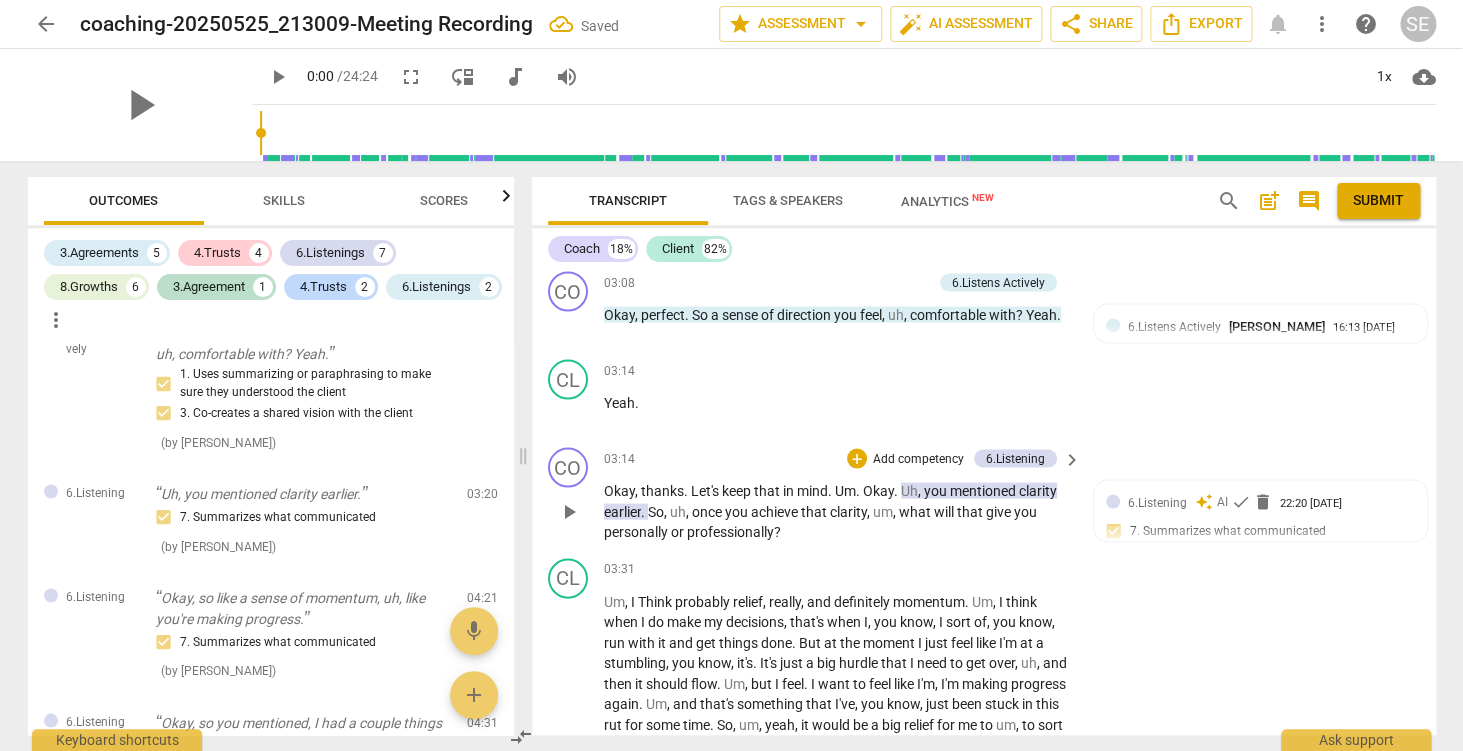 scroll, scrollTop: 1511, scrollLeft: 0, axis: vertical 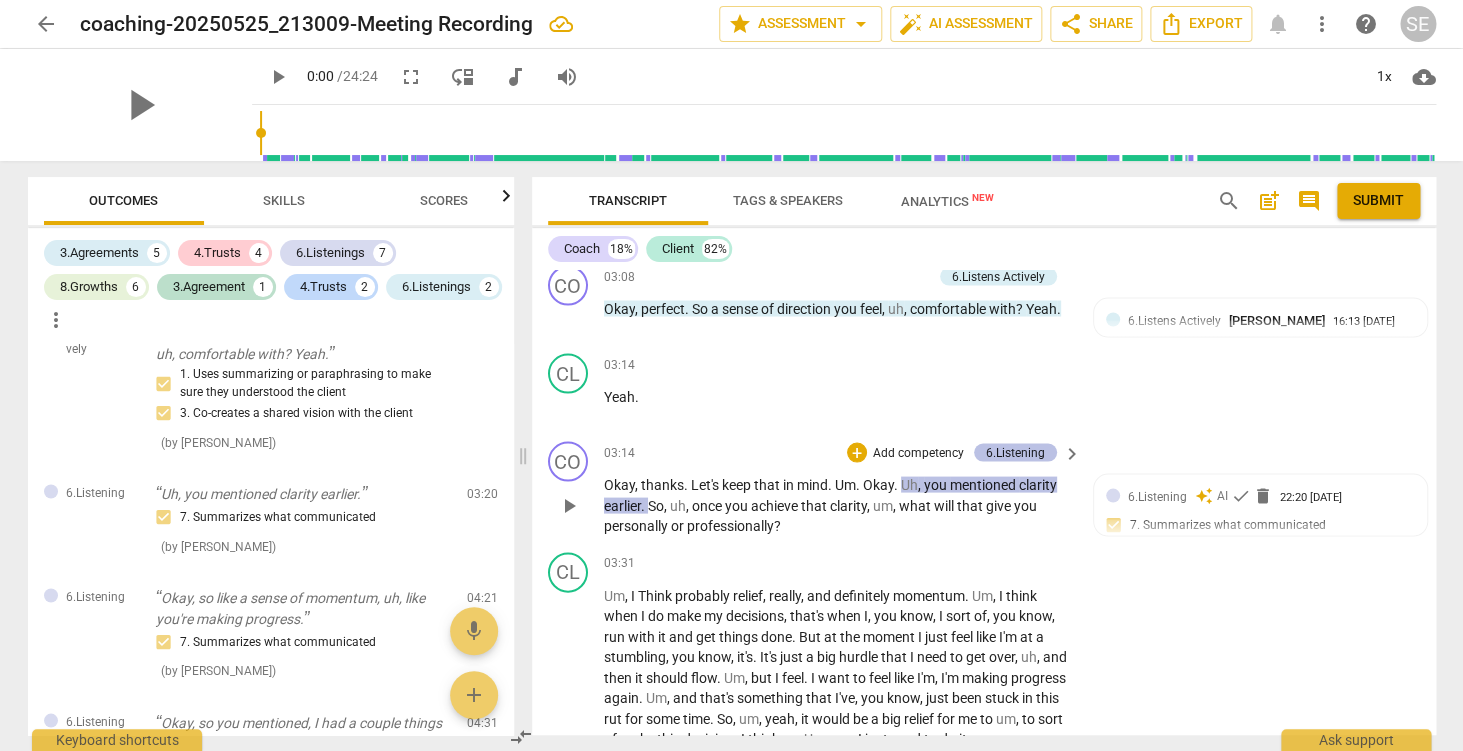 click on "6.Listening" at bounding box center (1015, 452) 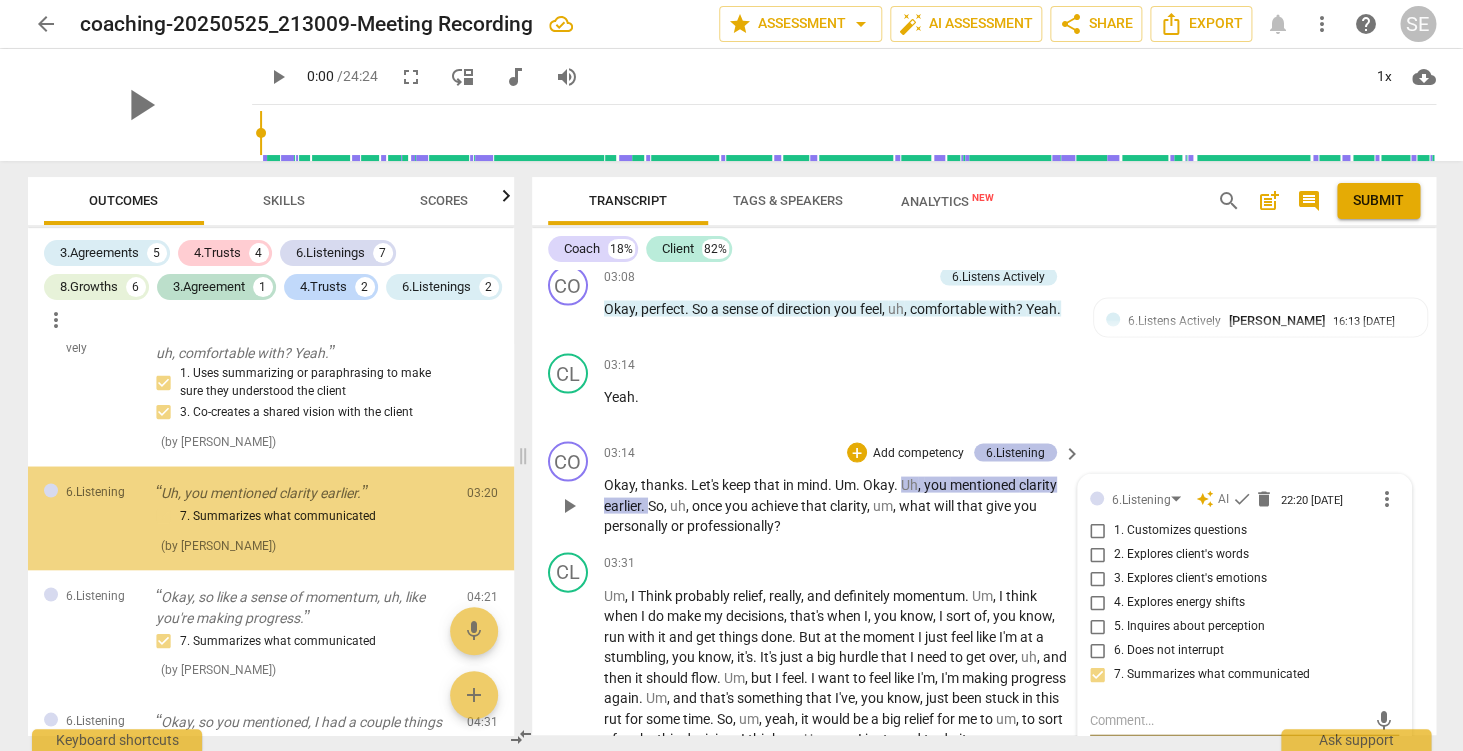 scroll, scrollTop: 1421, scrollLeft: 0, axis: vertical 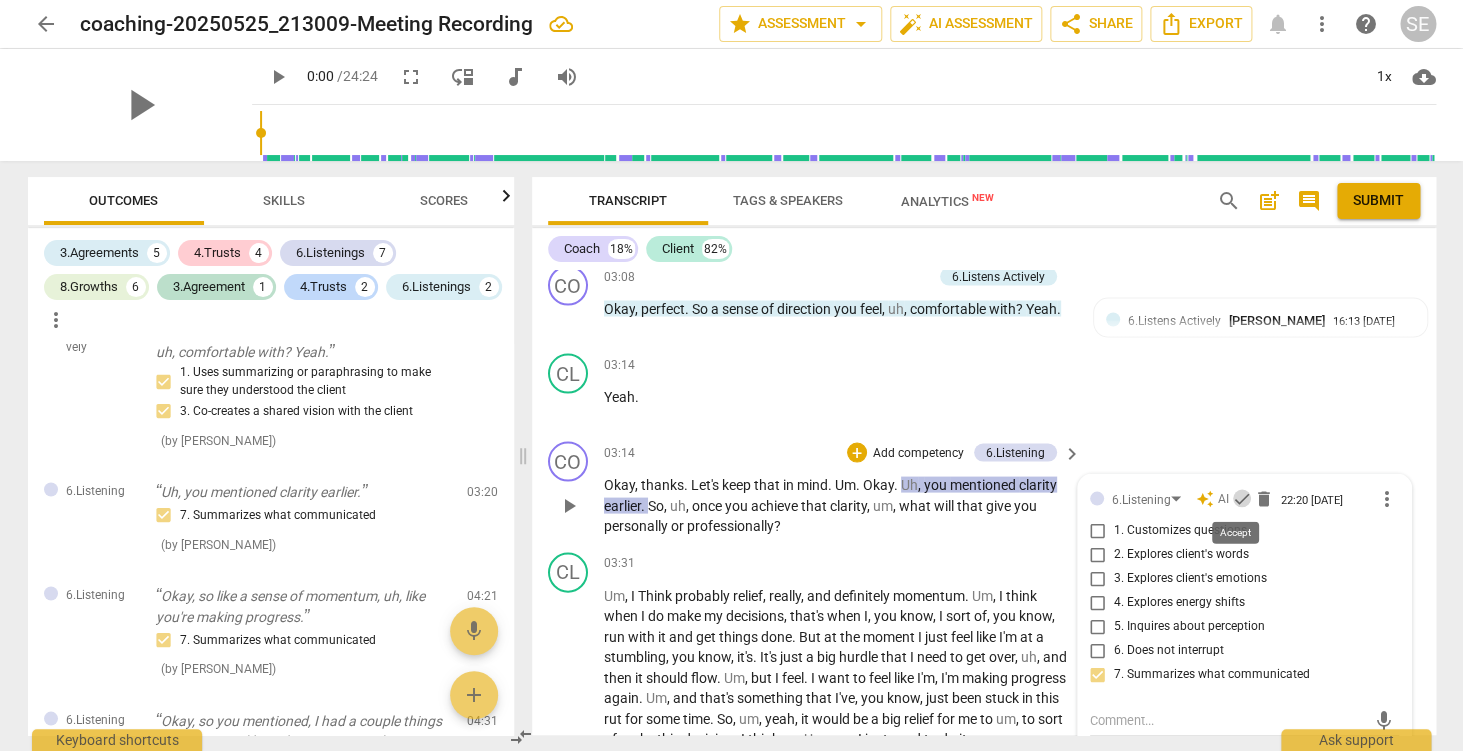 click on "check" at bounding box center [1242, 498] 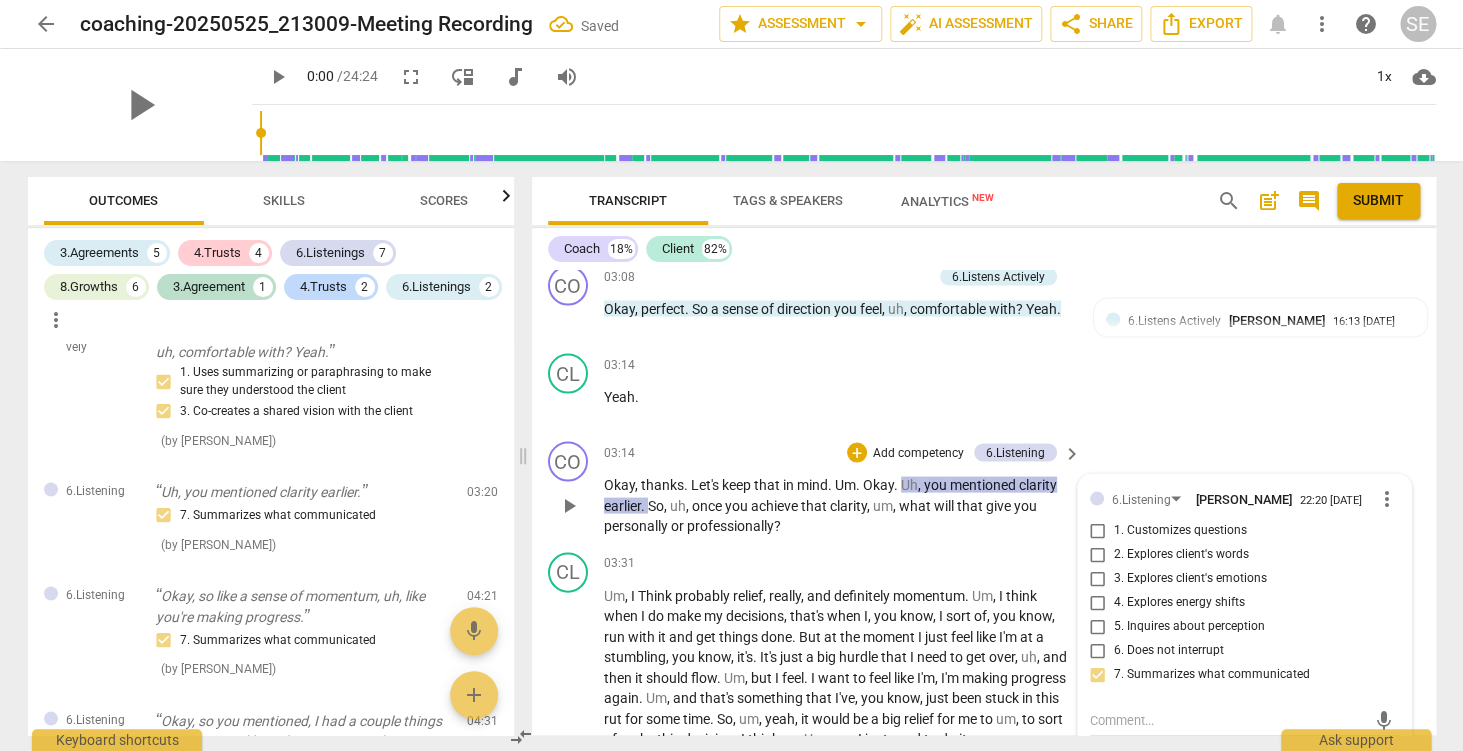 click on "Add competency" at bounding box center [918, 453] 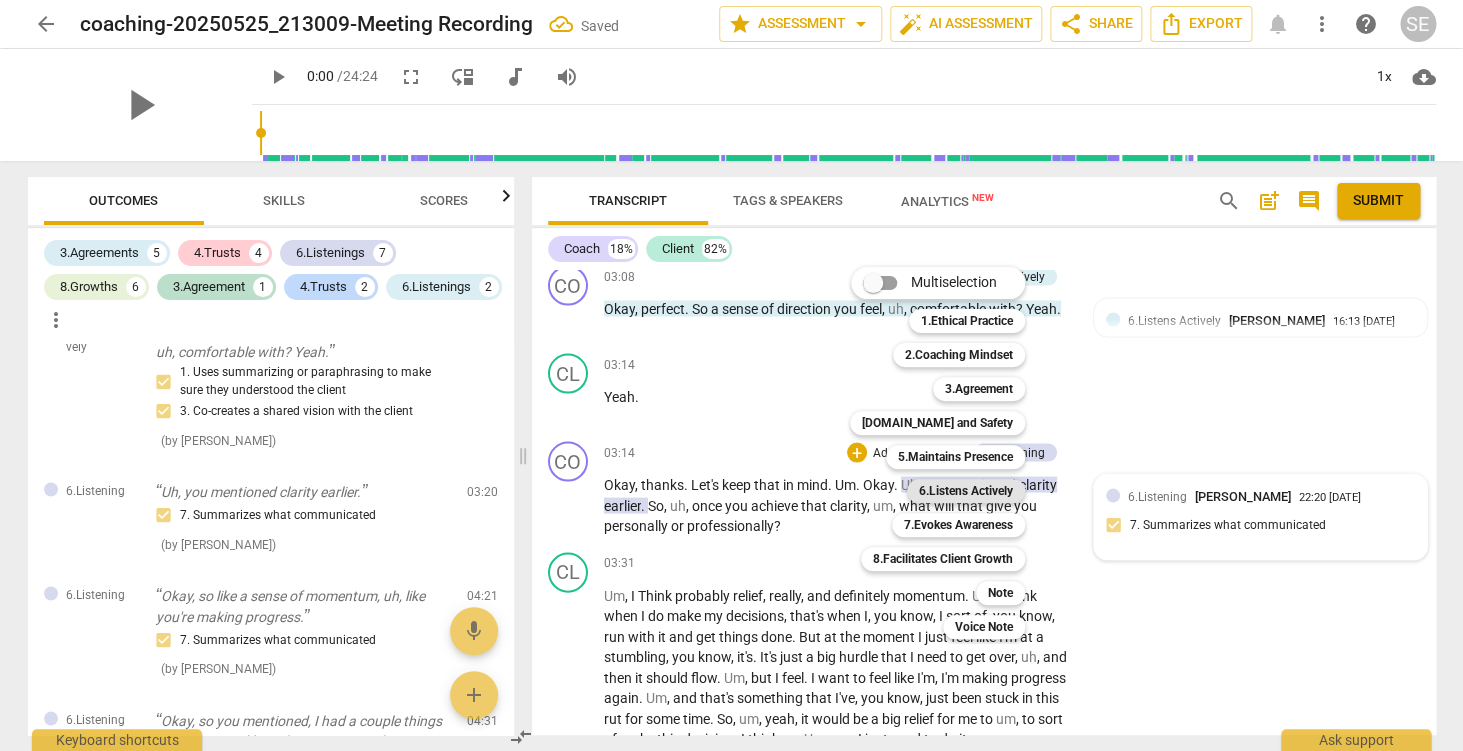click on "6.Listens Actively" at bounding box center [966, 491] 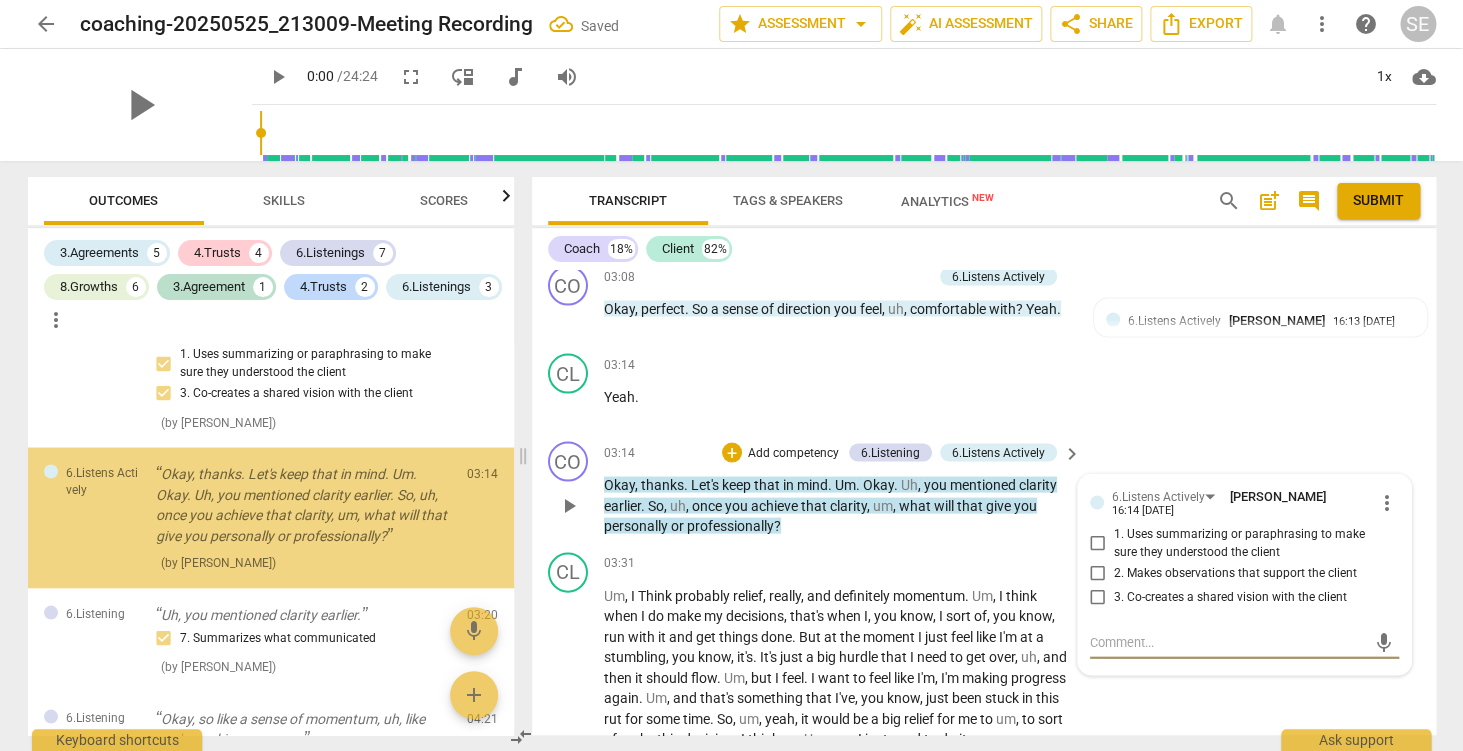 scroll, scrollTop: 1439, scrollLeft: 0, axis: vertical 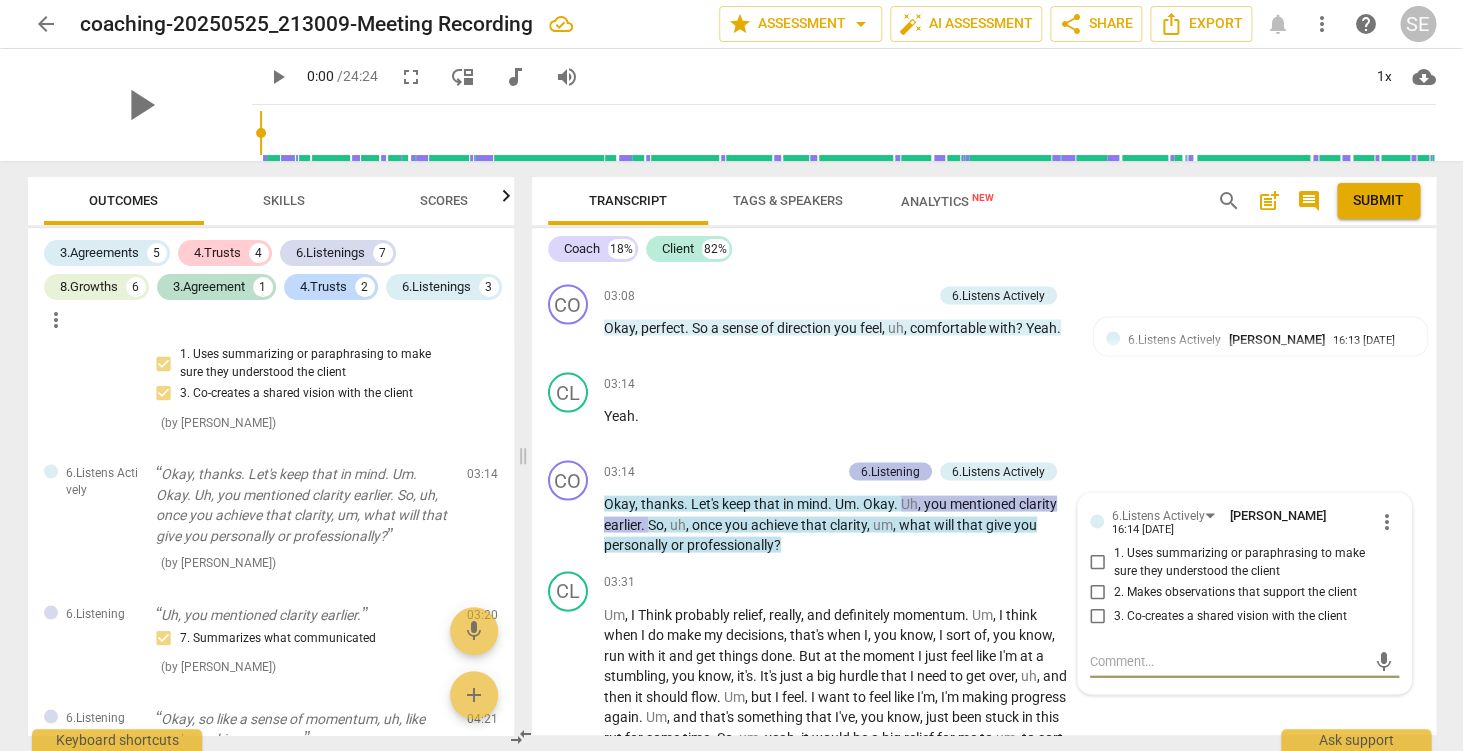 click on "6.Listening" at bounding box center [890, 471] 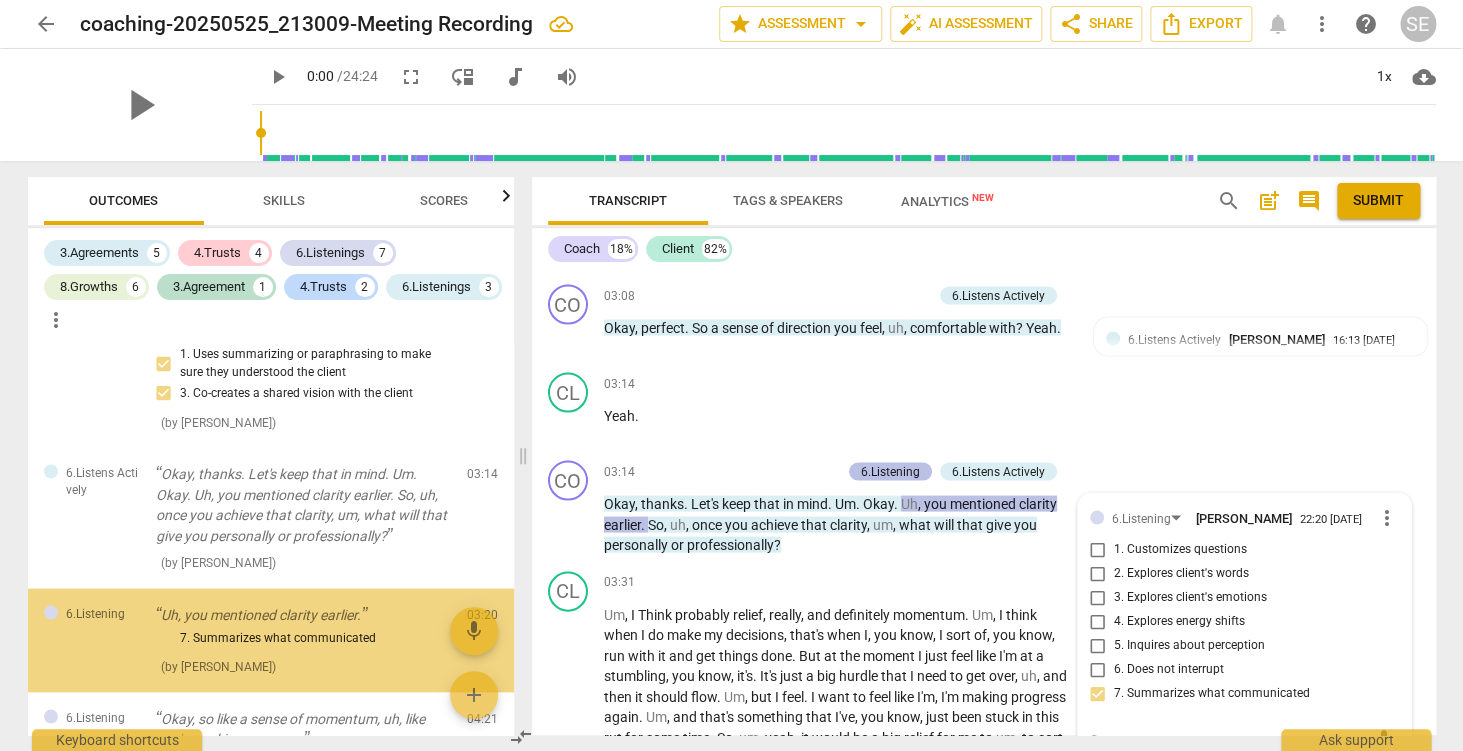 scroll, scrollTop: 1729, scrollLeft: 0, axis: vertical 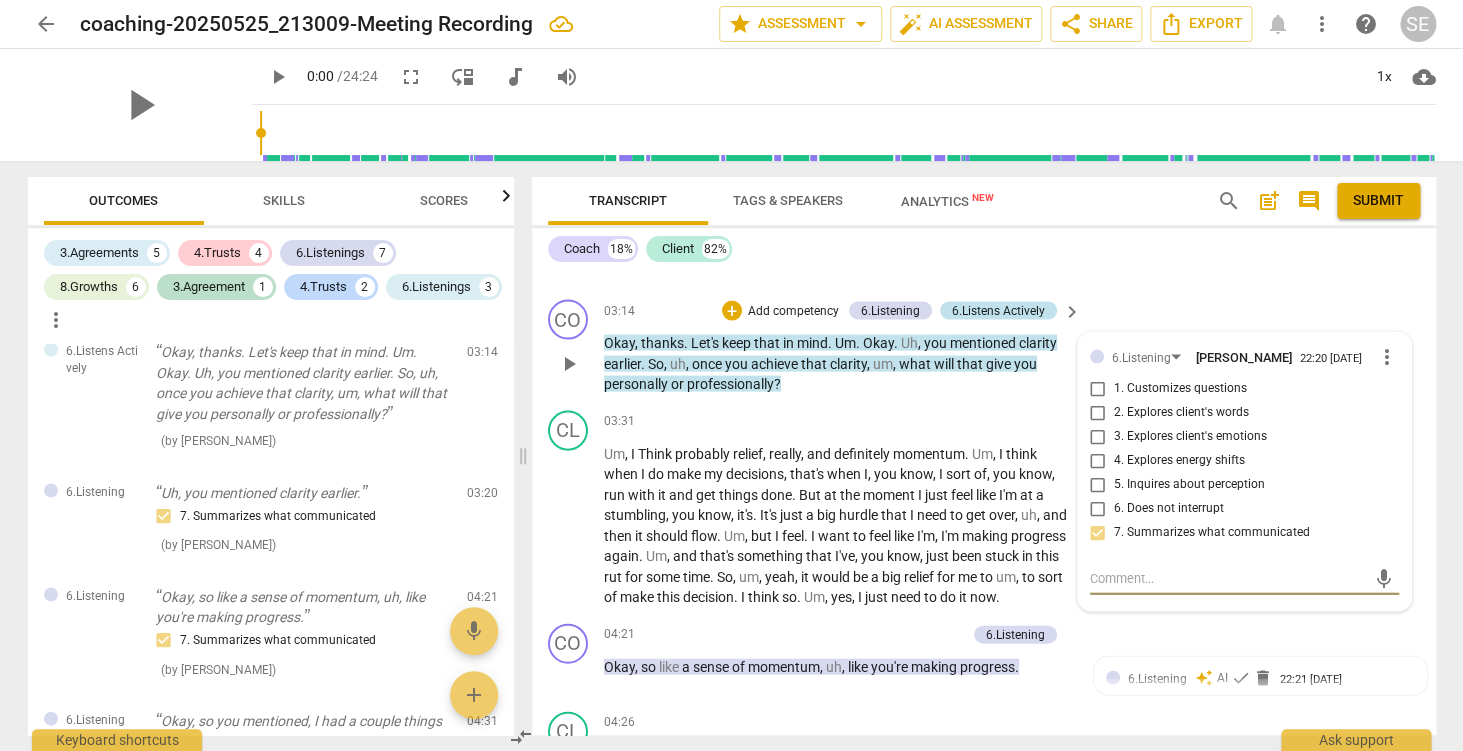 click on "6.Listens Actively" at bounding box center (998, 310) 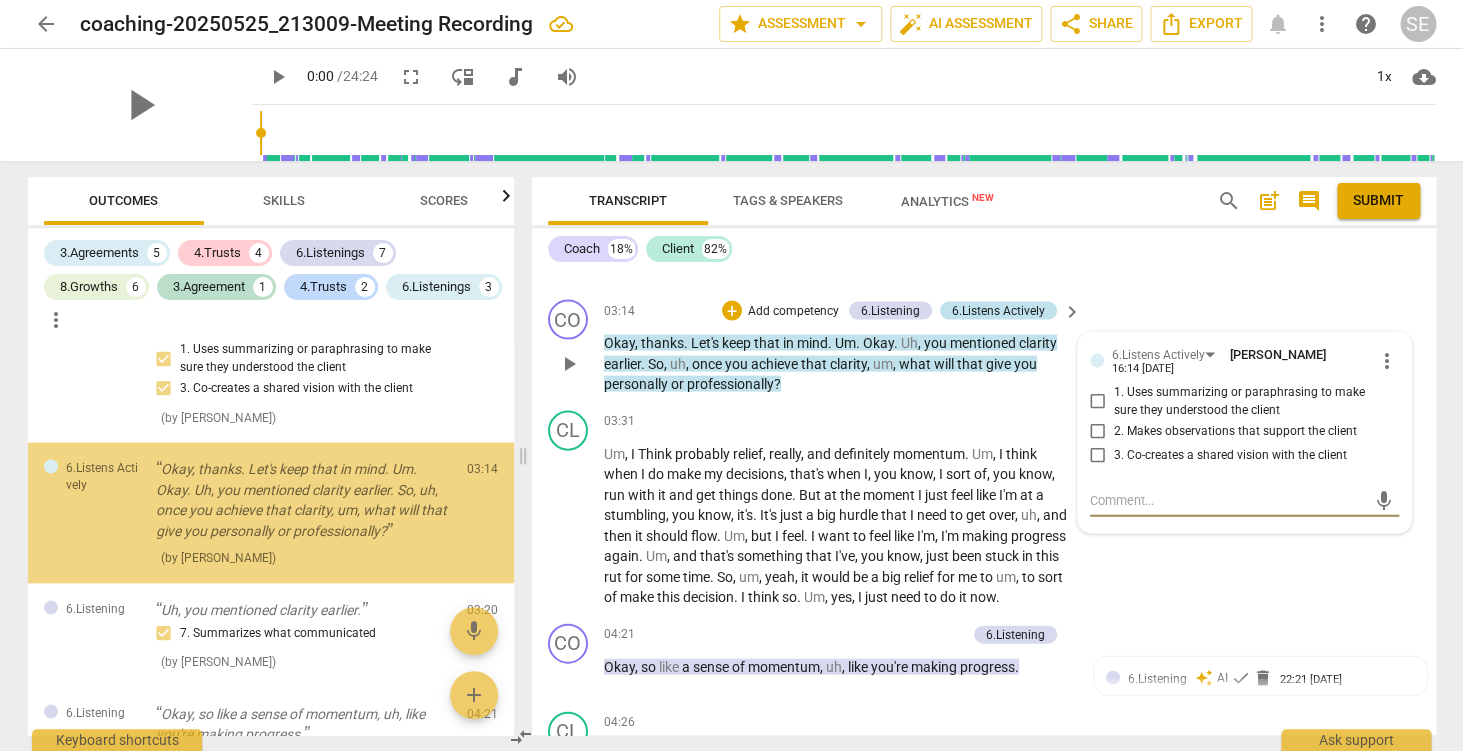 scroll, scrollTop: 1439, scrollLeft: 0, axis: vertical 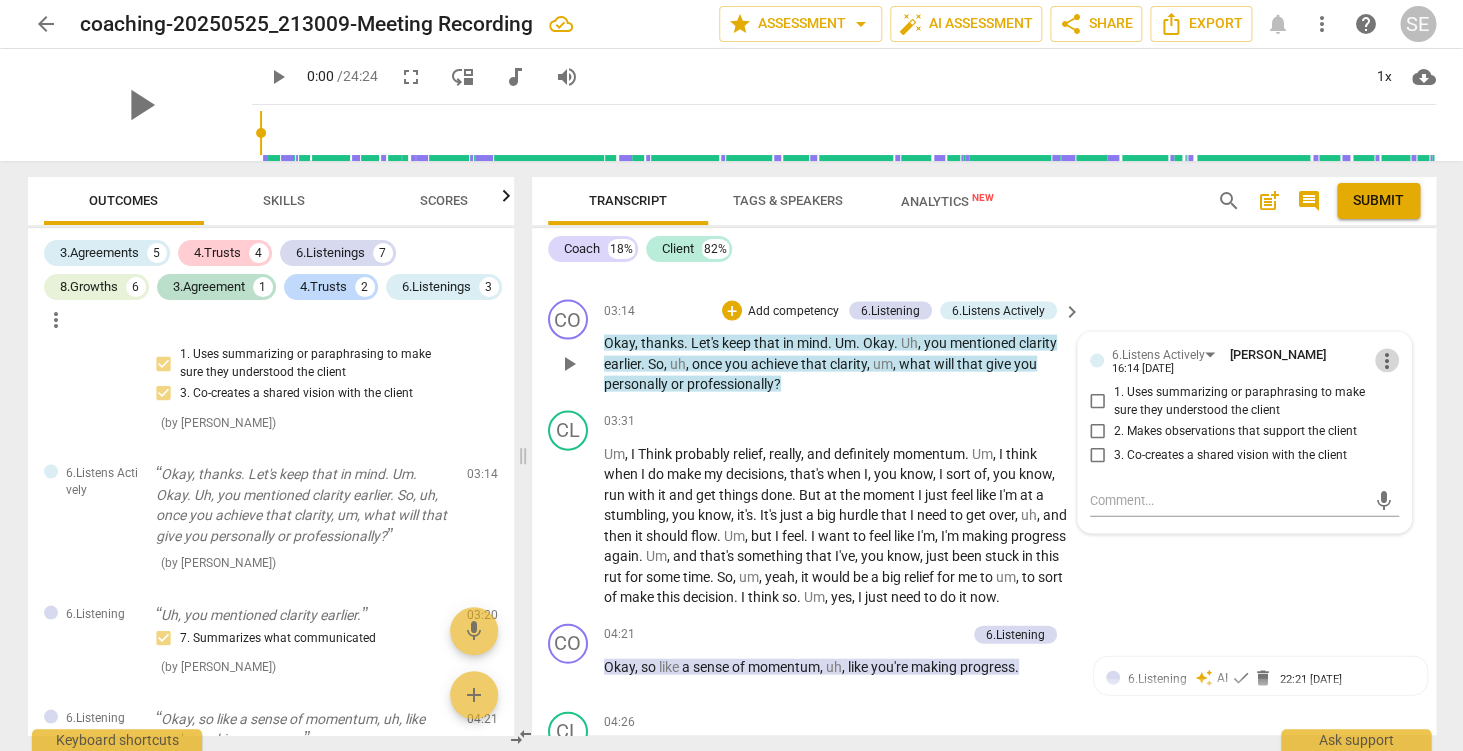 click on "more_vert" at bounding box center [1387, 360] 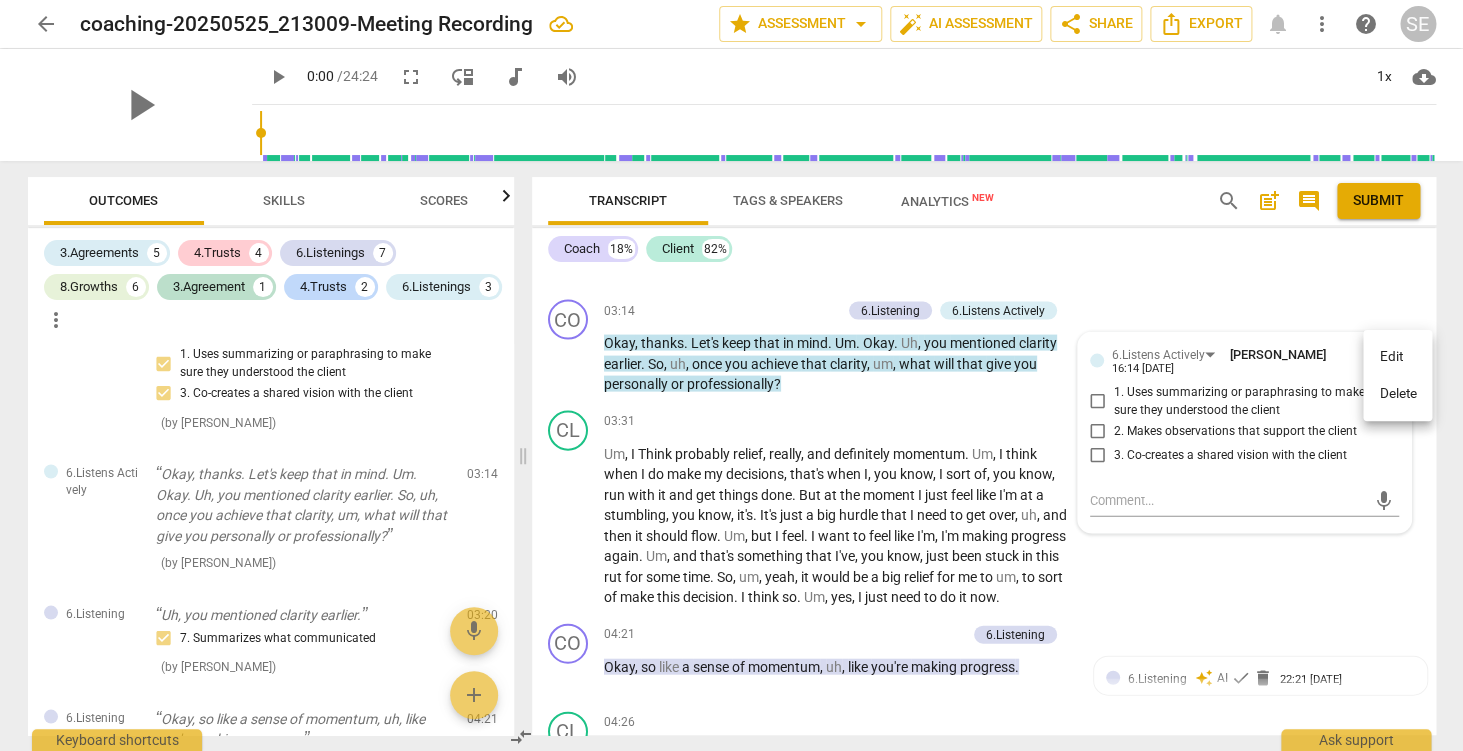 click on "Delete" at bounding box center [1397, 394] 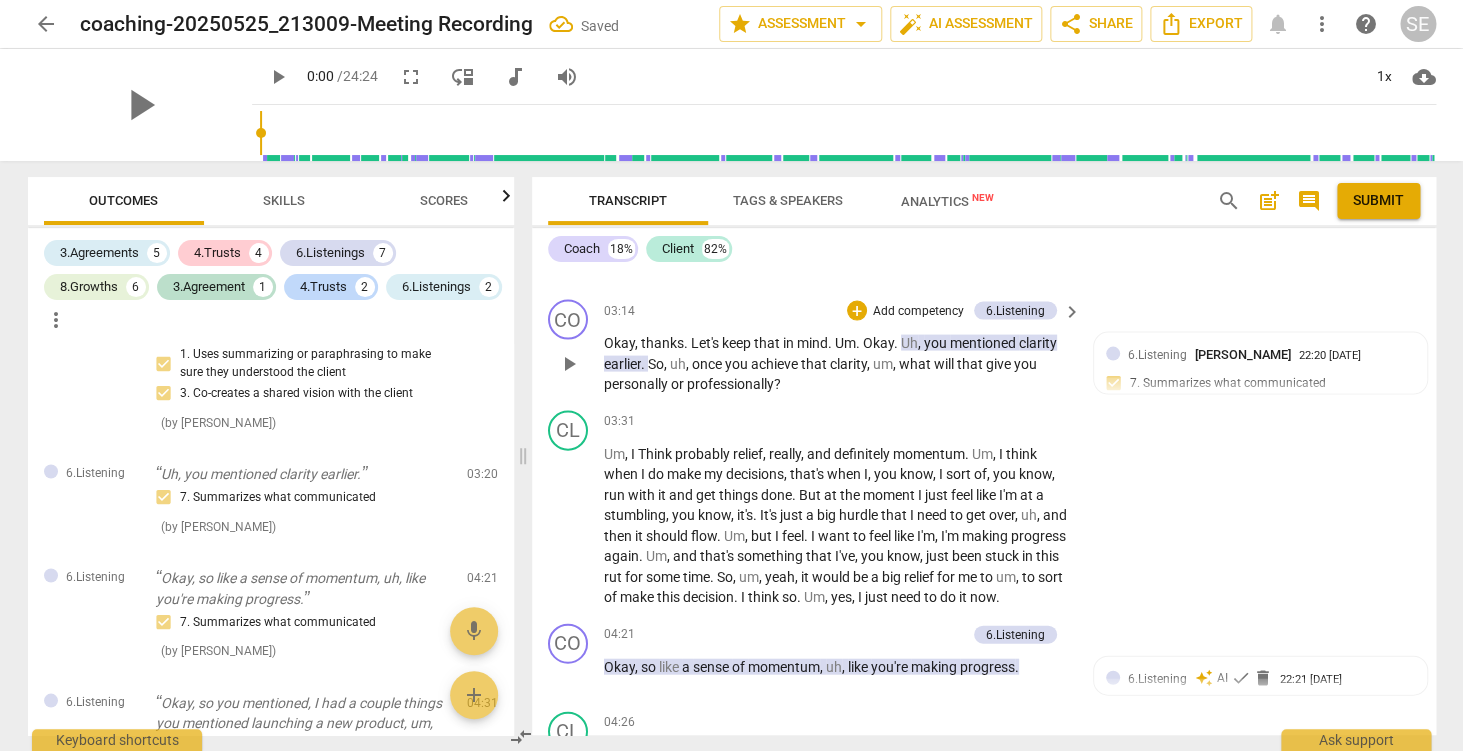 scroll, scrollTop: 1653, scrollLeft: 0, axis: vertical 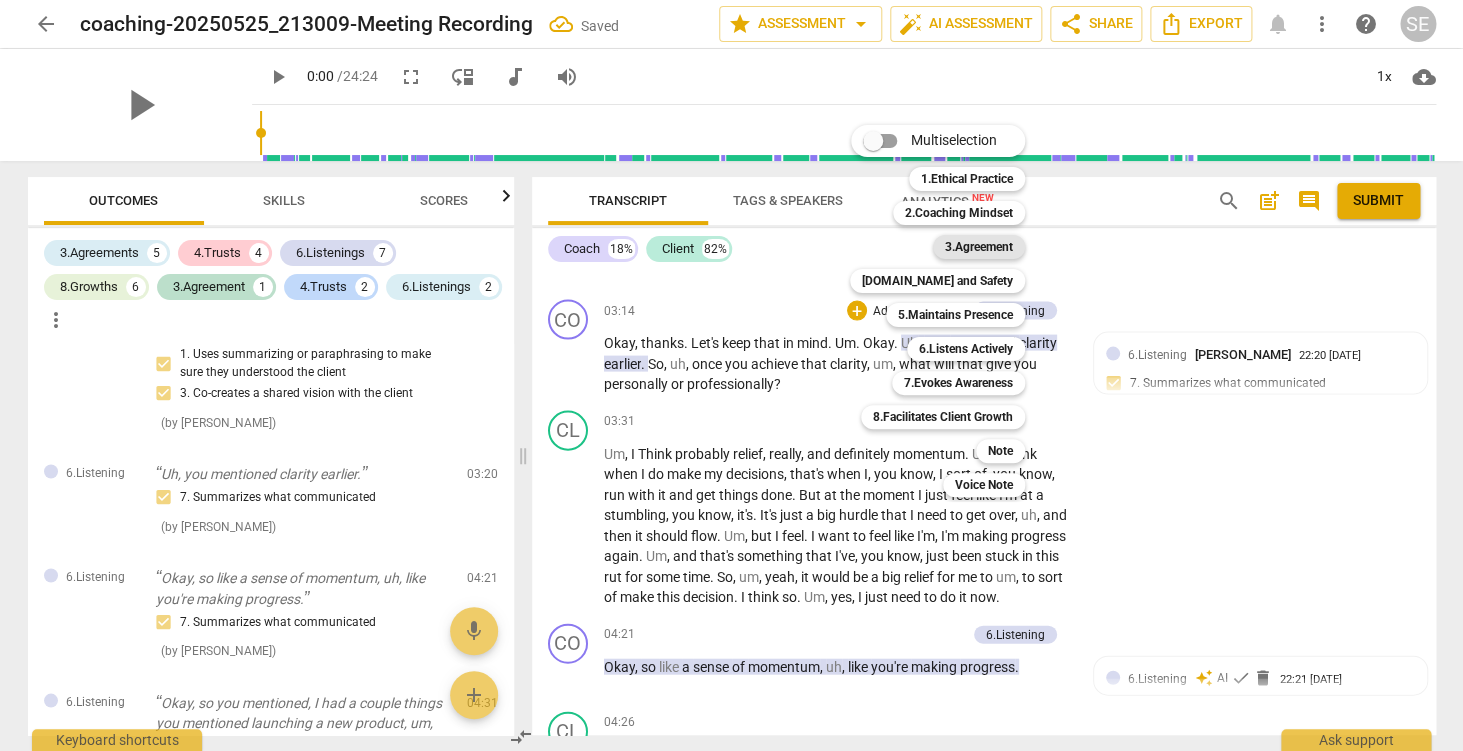click on "3.Agreement" at bounding box center (979, 247) 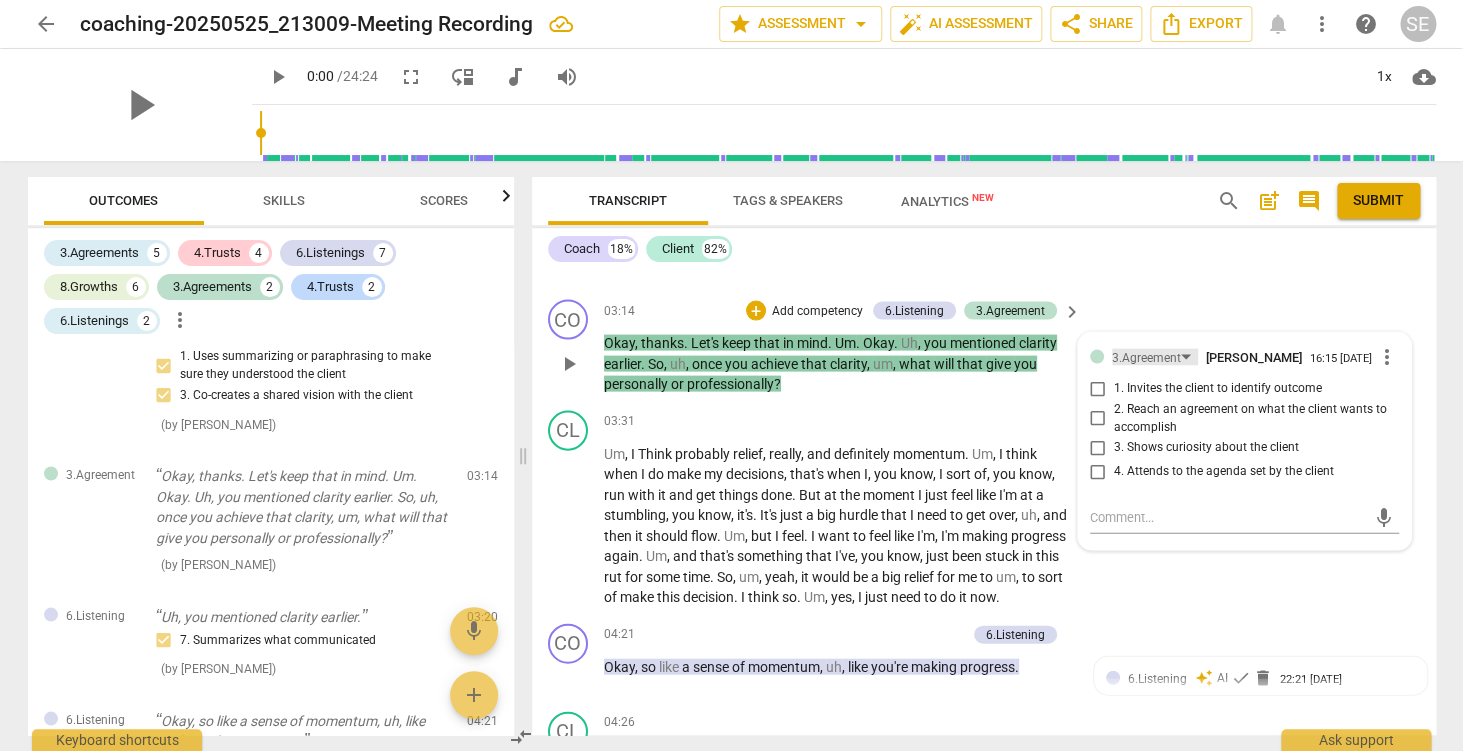 click on "3.Agreement" at bounding box center [1155, 356] 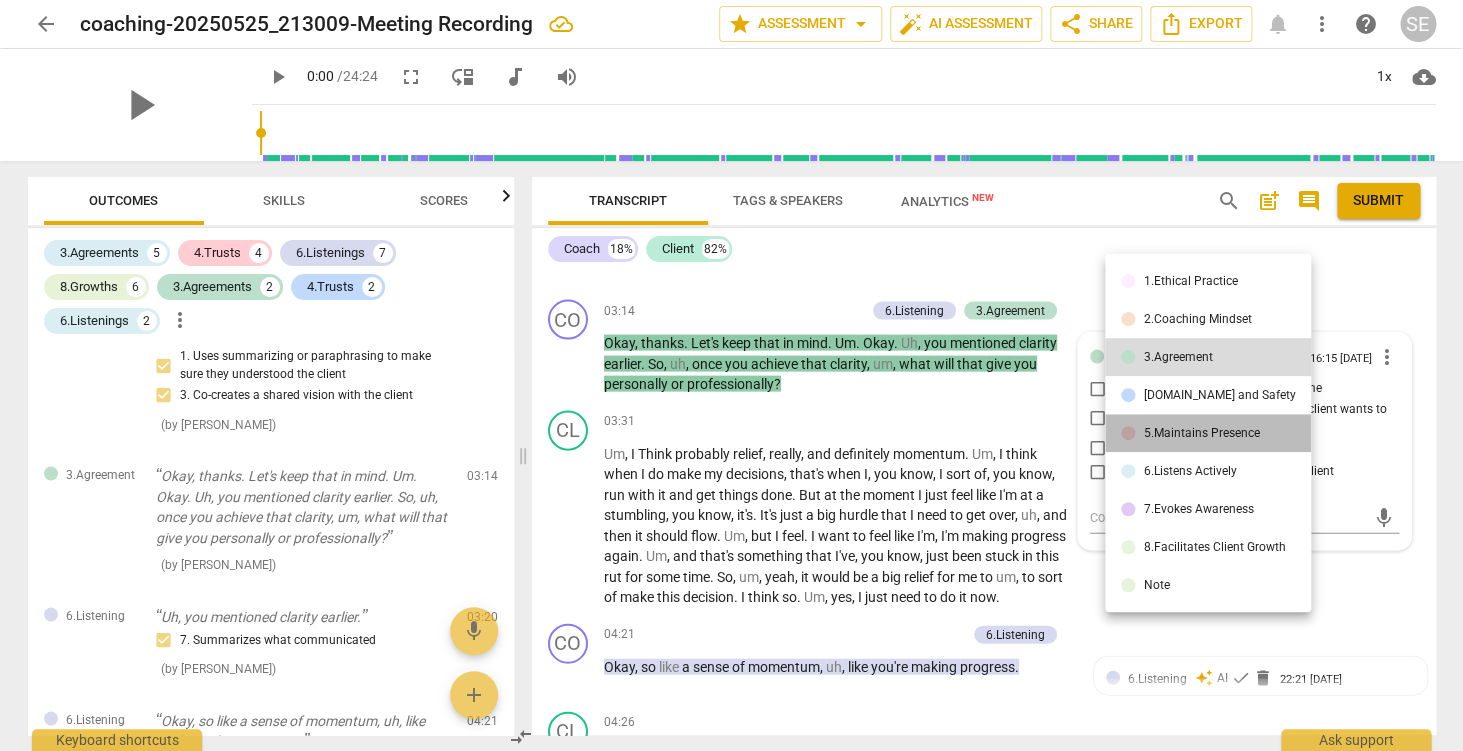 click on "5.Maintains Presence" at bounding box center [1201, 433] 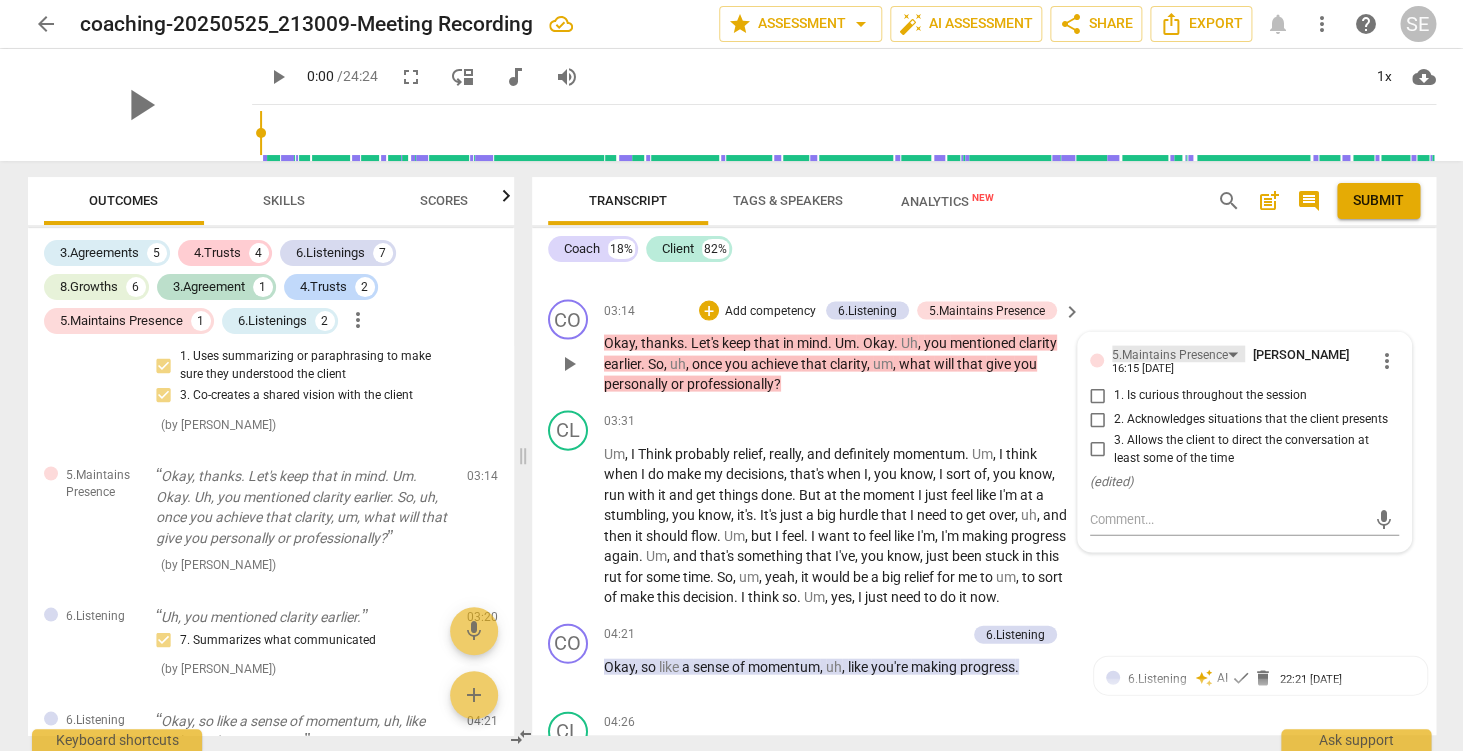 click on "5.Maintains Presence" at bounding box center (1170, 354) 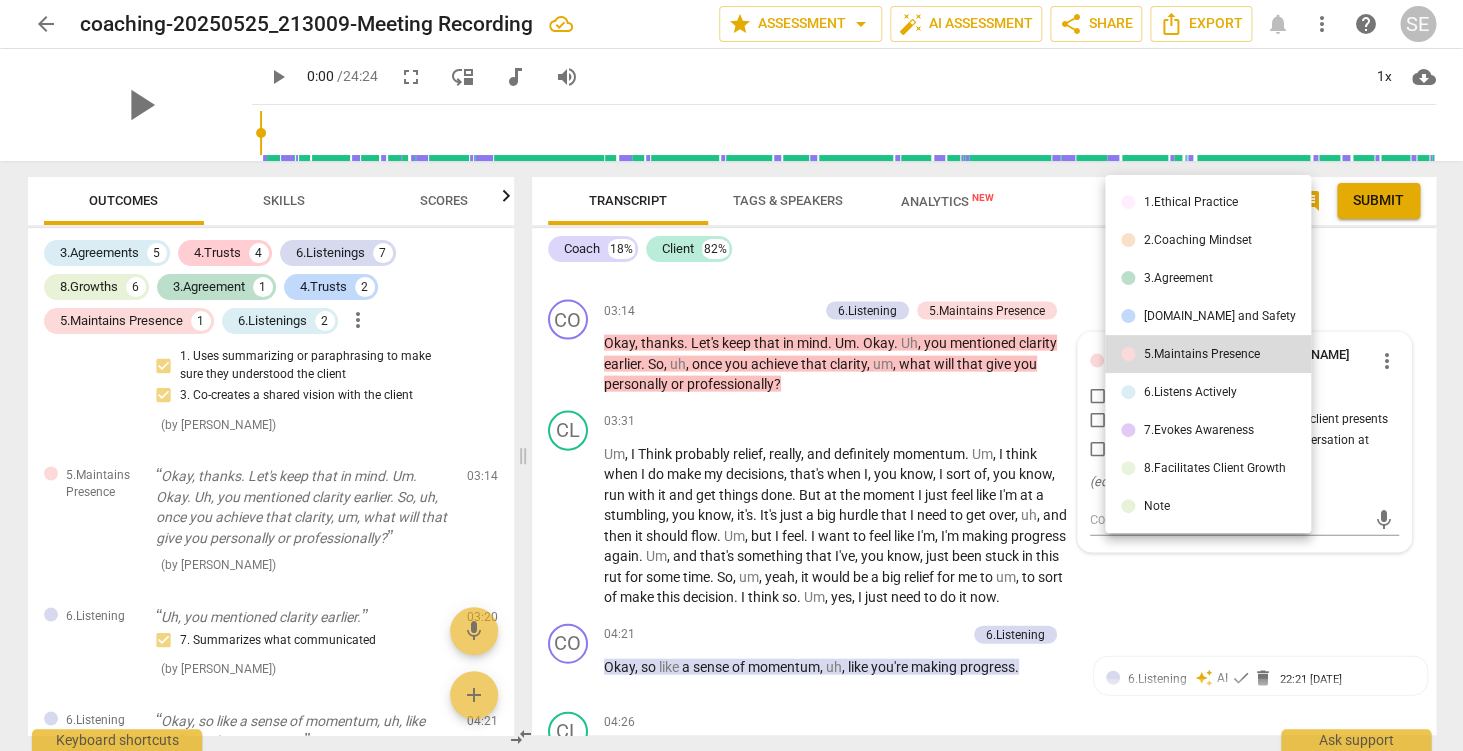 click on "6.Listens Actively" at bounding box center [1189, 392] 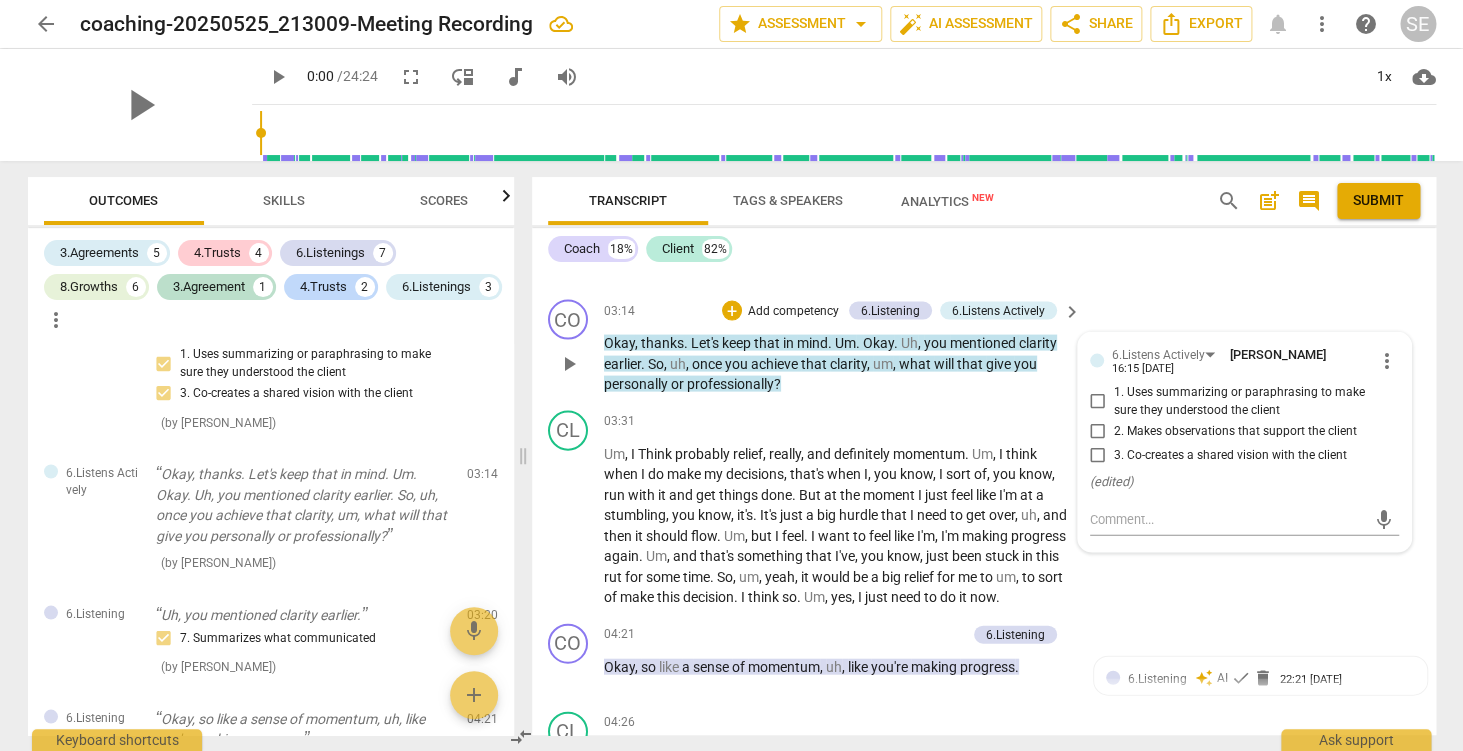 click on "1. Uses summarizing or paraphrasing to make sure they understood the client" at bounding box center (1252, 400) 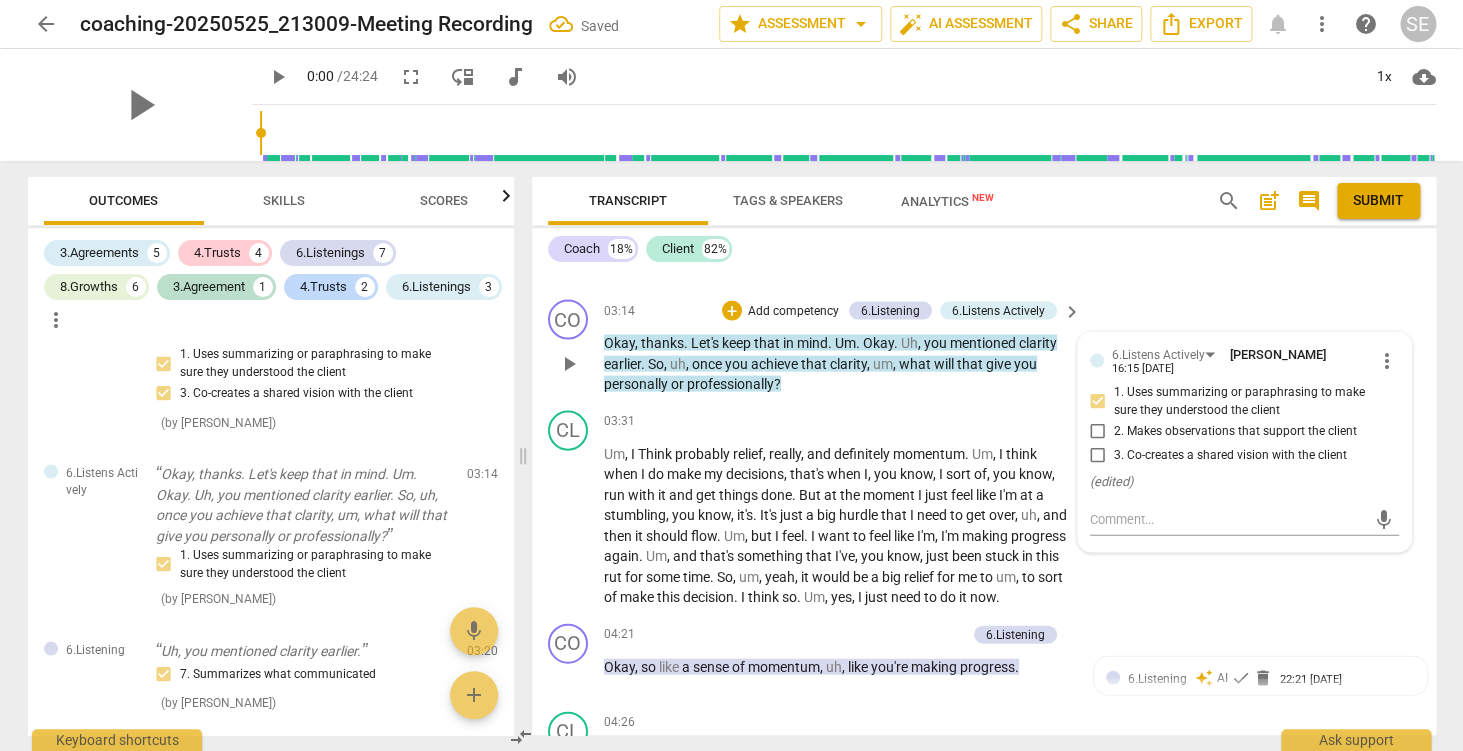 click on "Add competency" at bounding box center [793, 311] 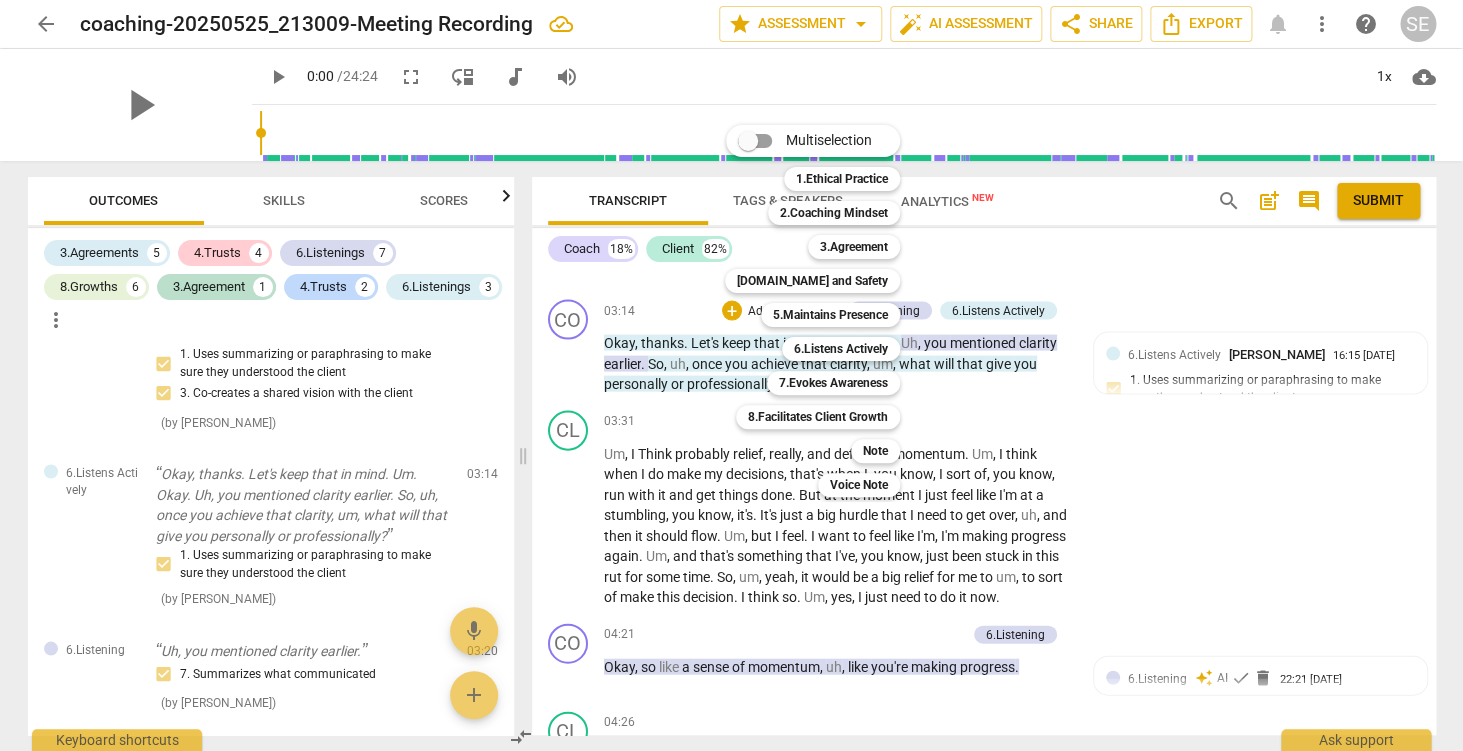 click on "Multiselection" at bounding box center (748, 141) 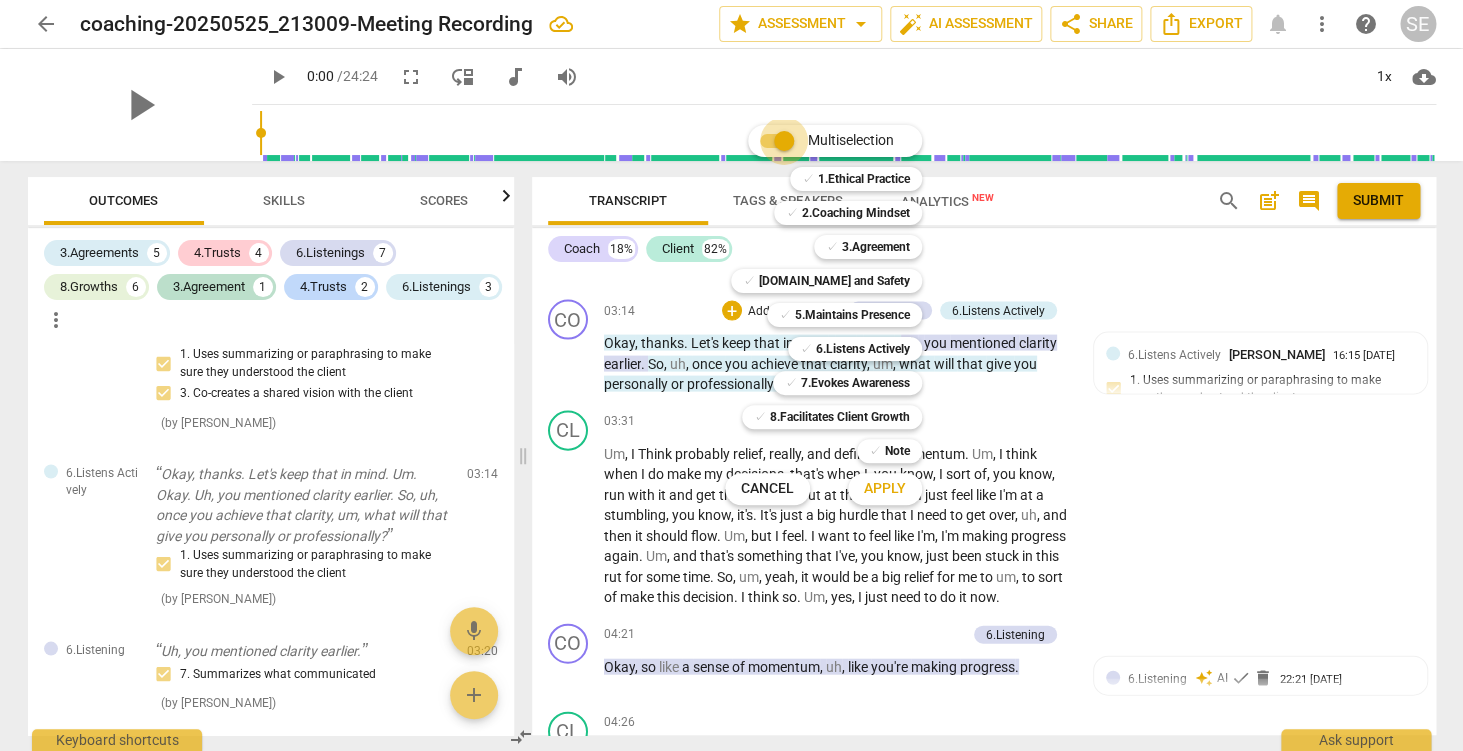 click on "Multiselection" at bounding box center [784, 141] 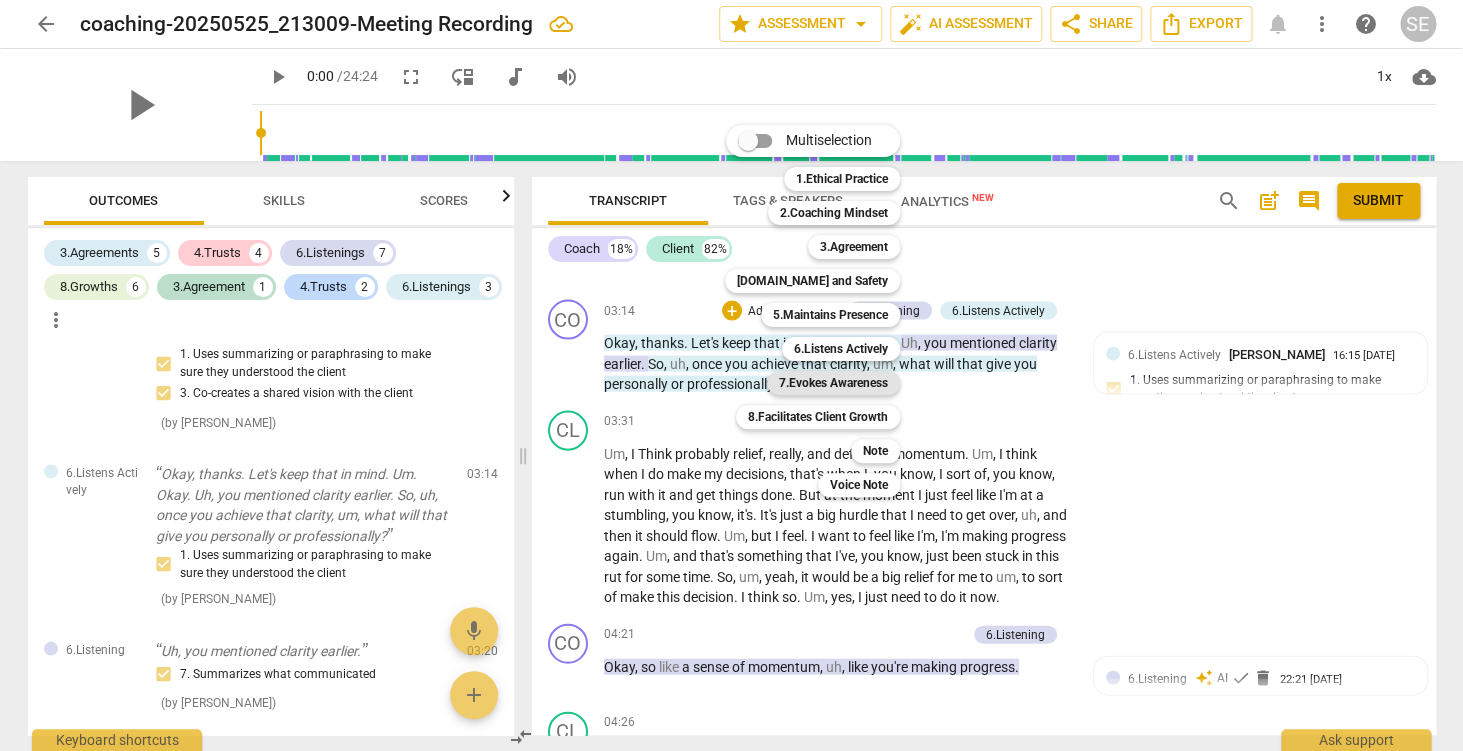 click on "7.Evokes Awareness" at bounding box center (833, 383) 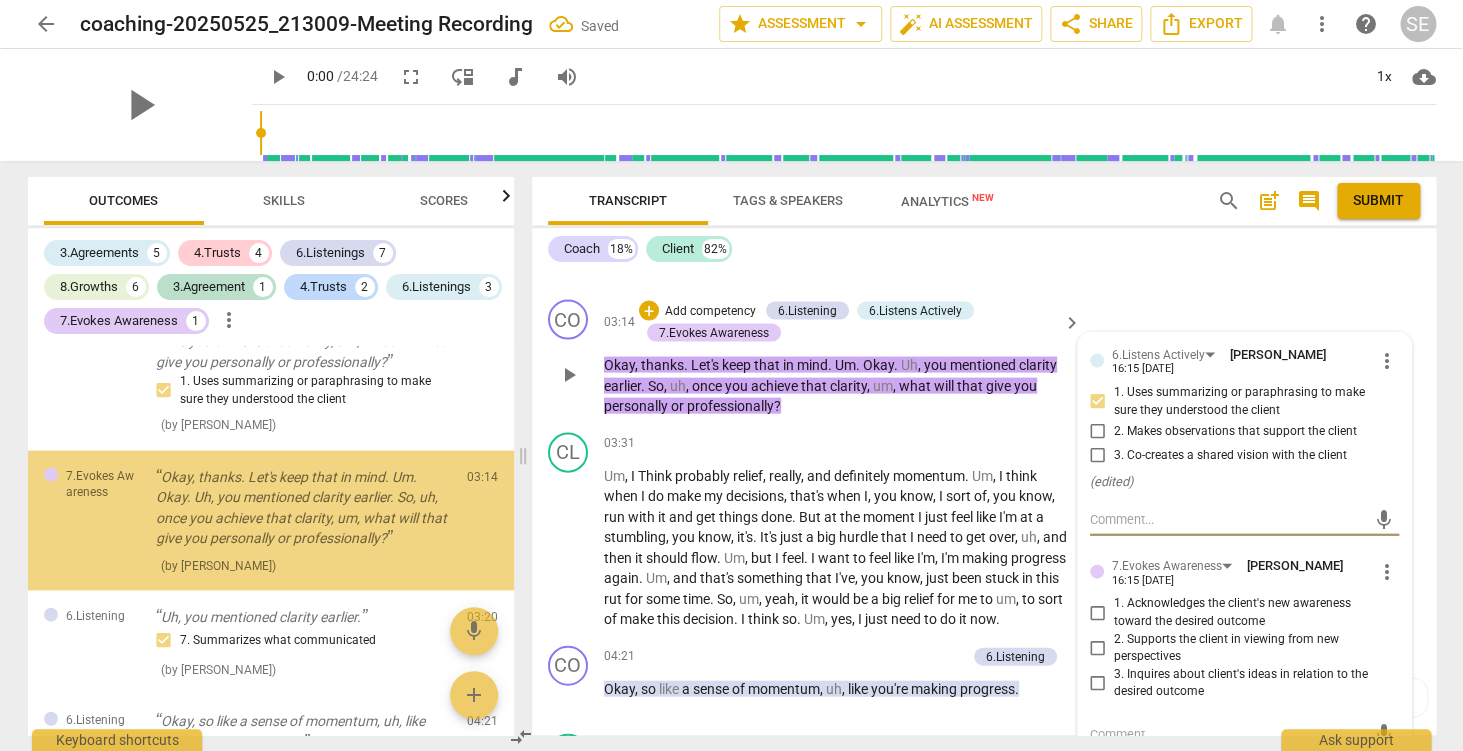 scroll, scrollTop: 1616, scrollLeft: 0, axis: vertical 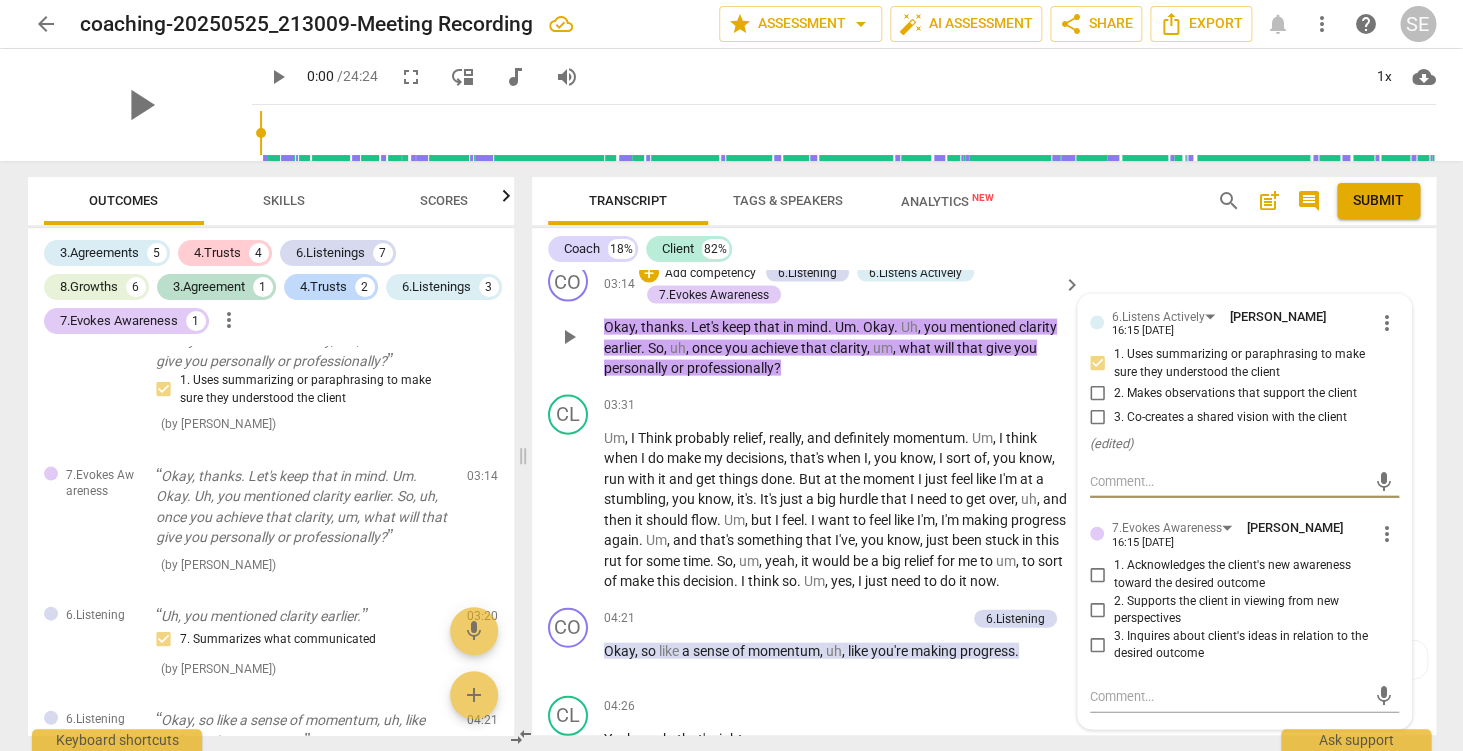 click on "more_vert" at bounding box center [1387, 533] 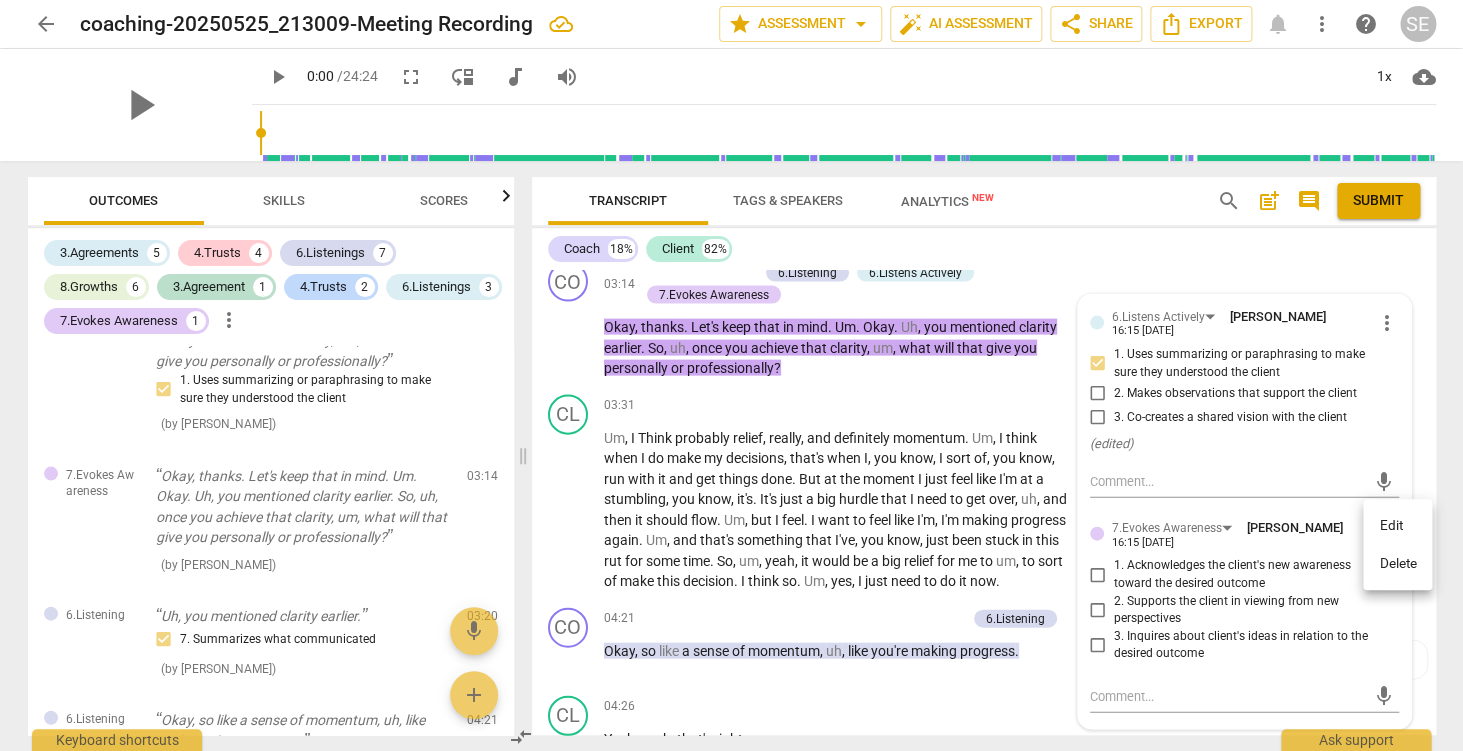 click on "Delete" at bounding box center [1397, 564] 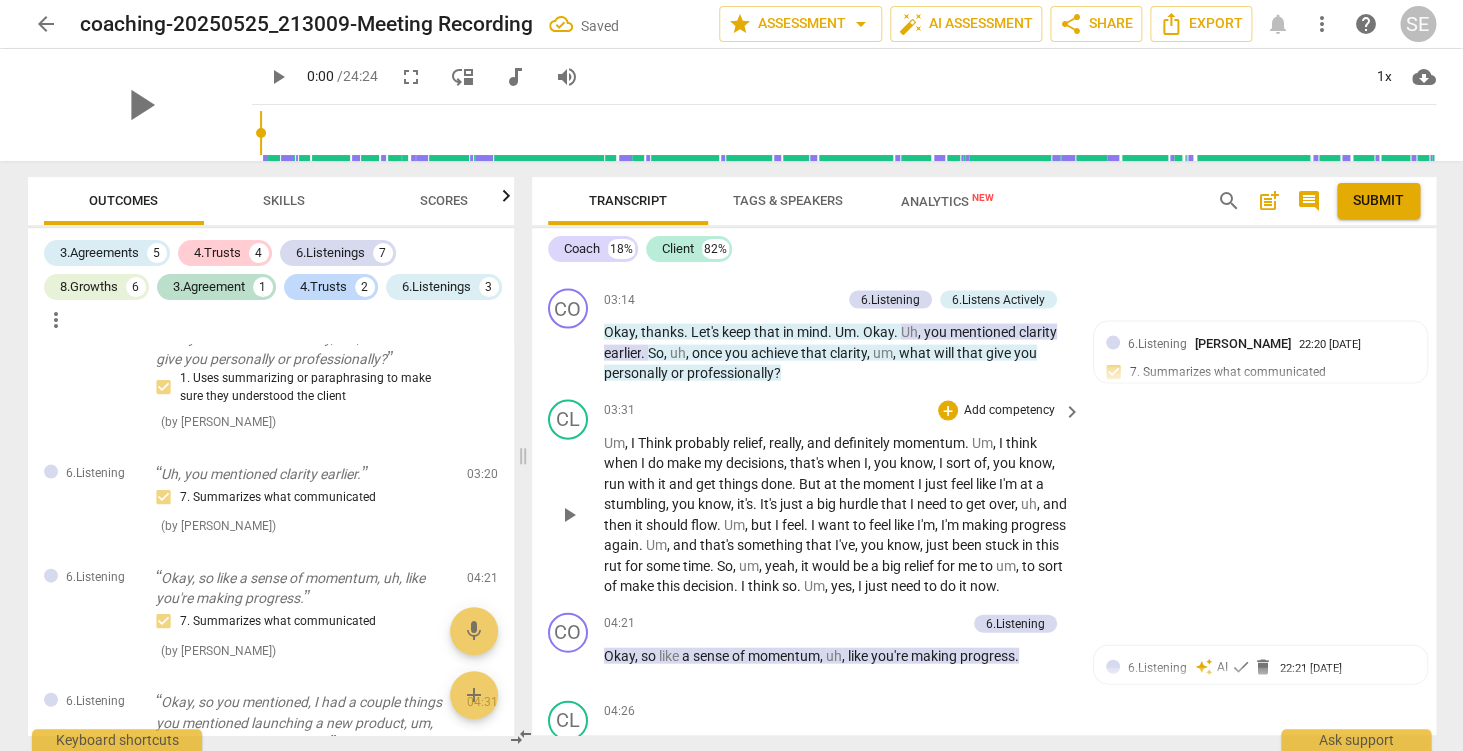 scroll, scrollTop: 1653, scrollLeft: 0, axis: vertical 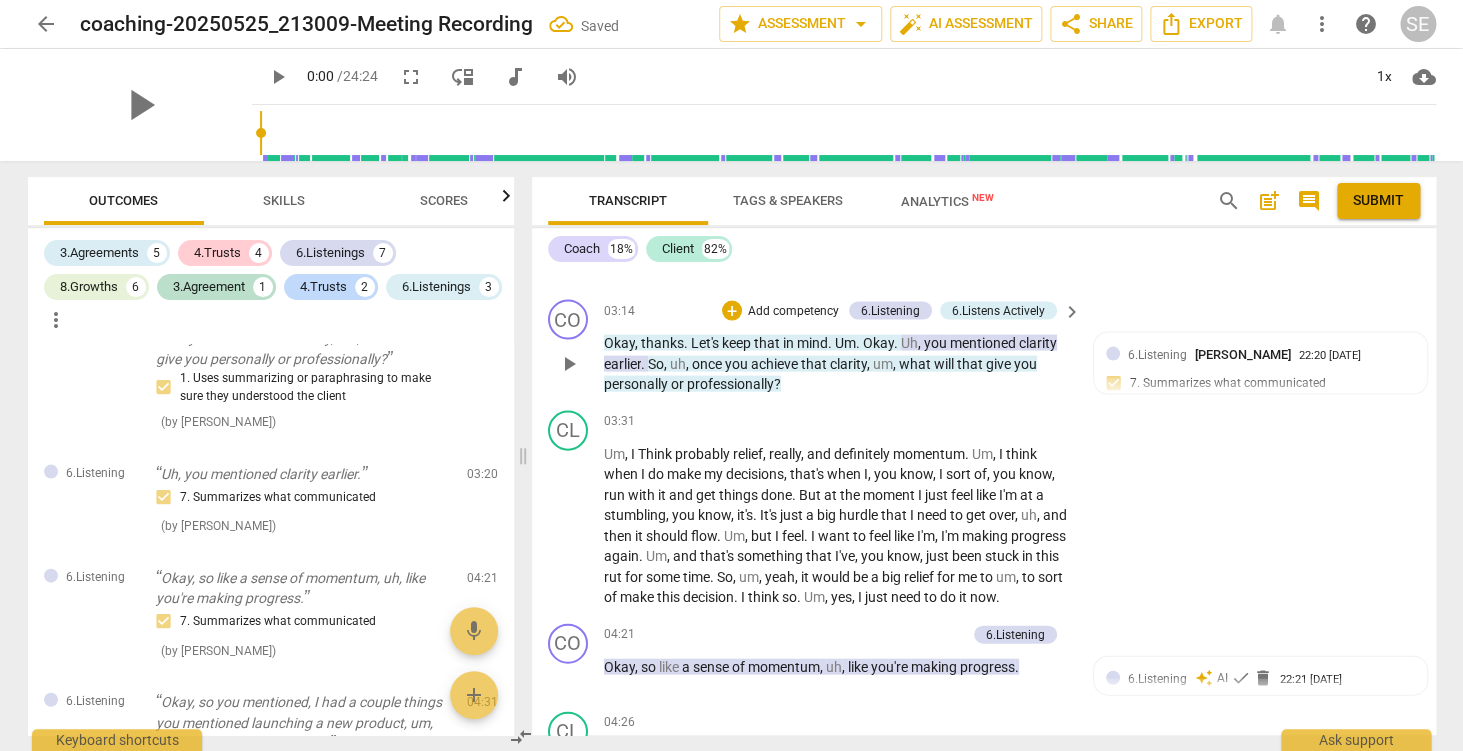 click on "Add competency" at bounding box center [793, 311] 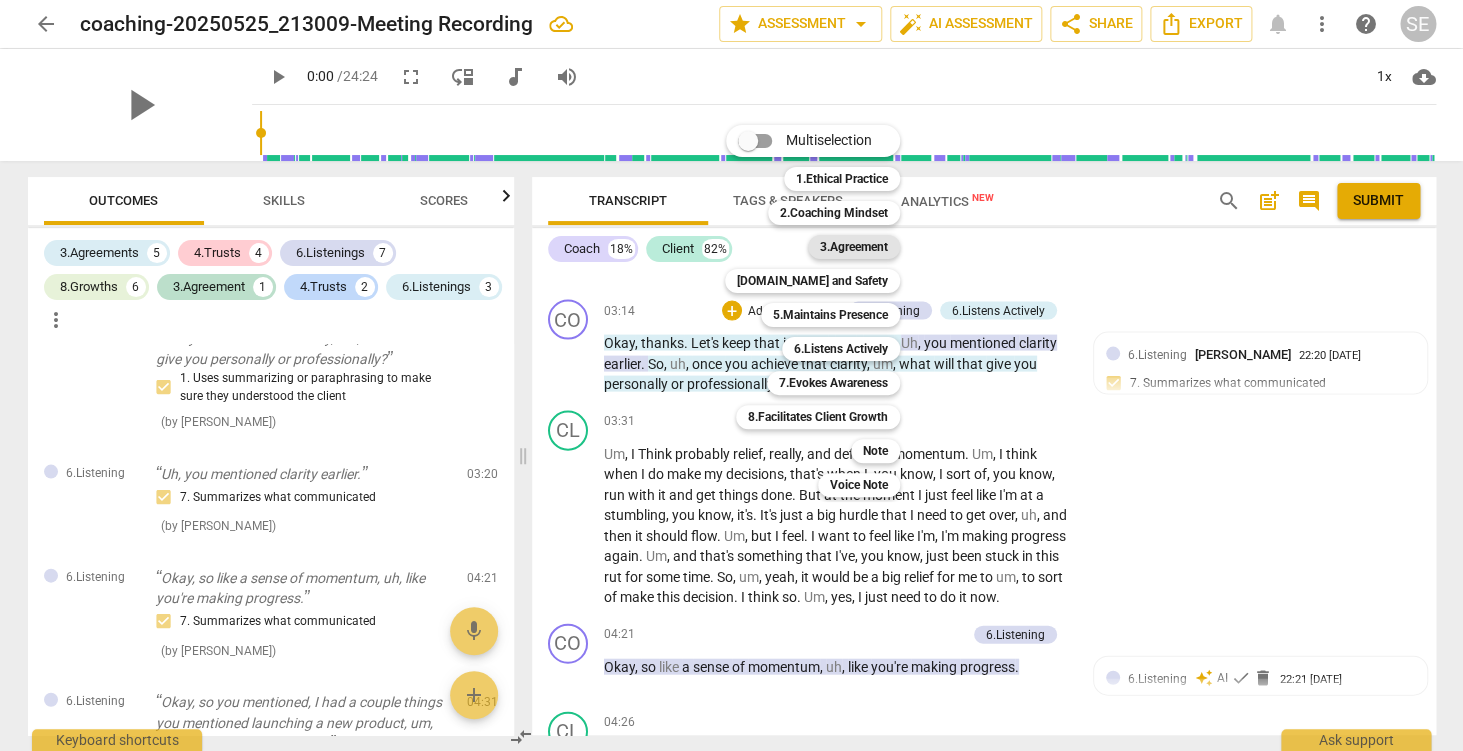 click on "3.Agreement" at bounding box center (854, 247) 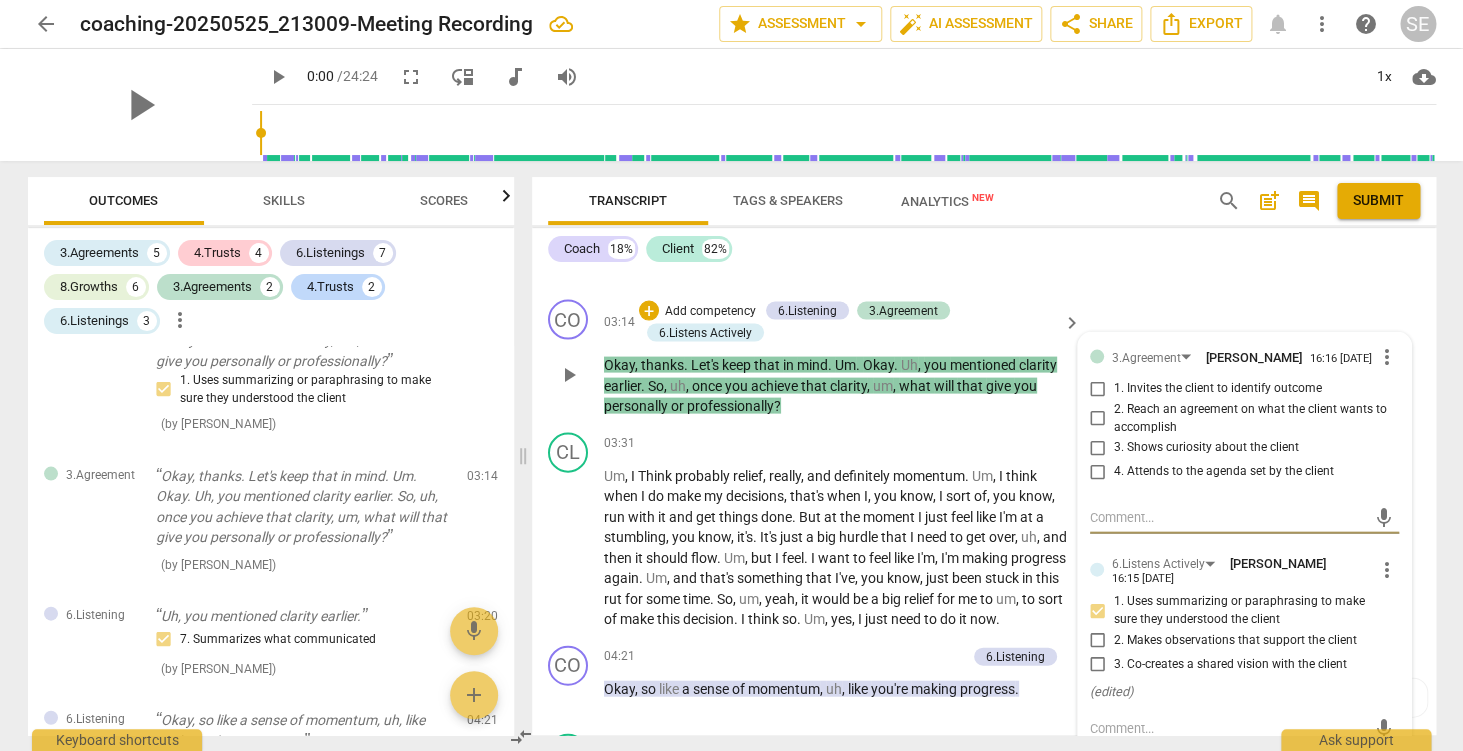 click at bounding box center [1228, 516] 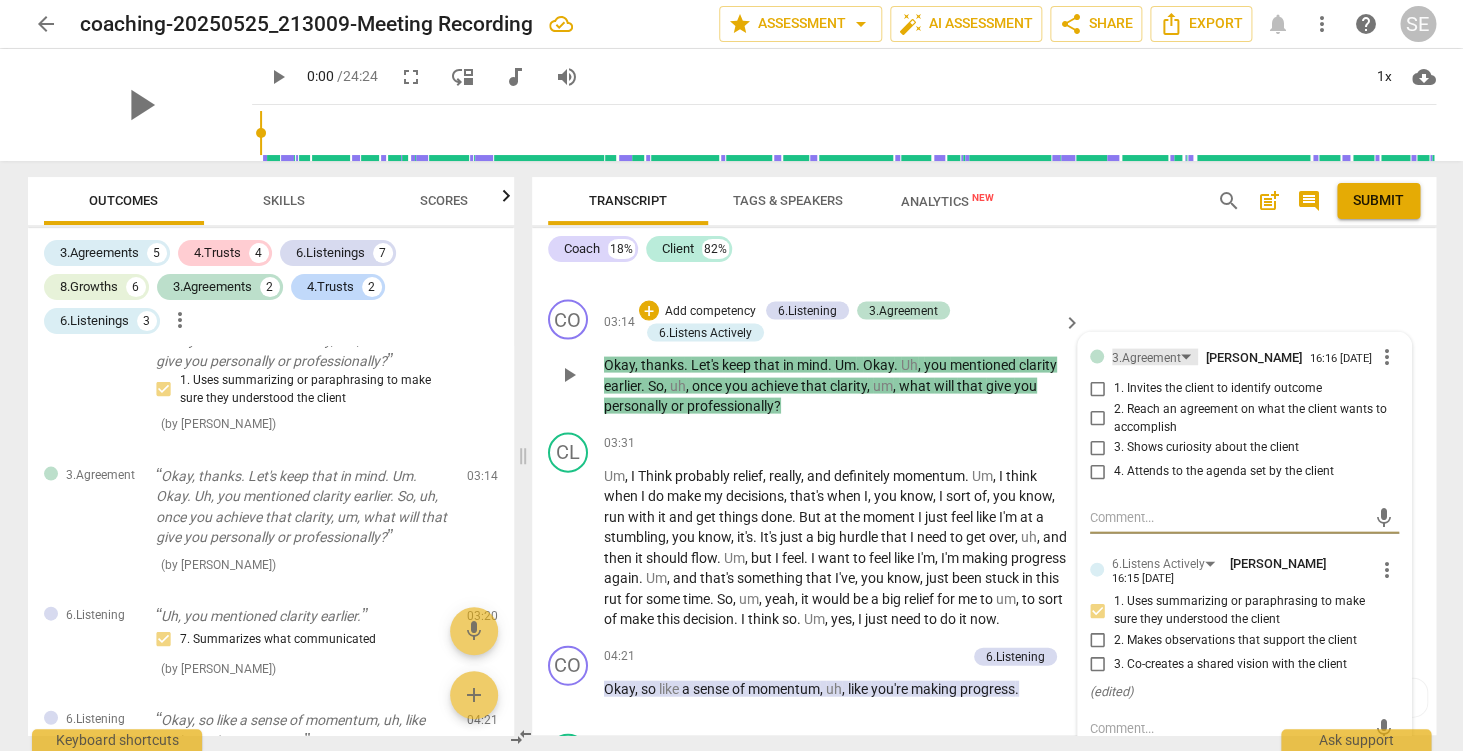 click on "3.Agreement" at bounding box center [1155, 356] 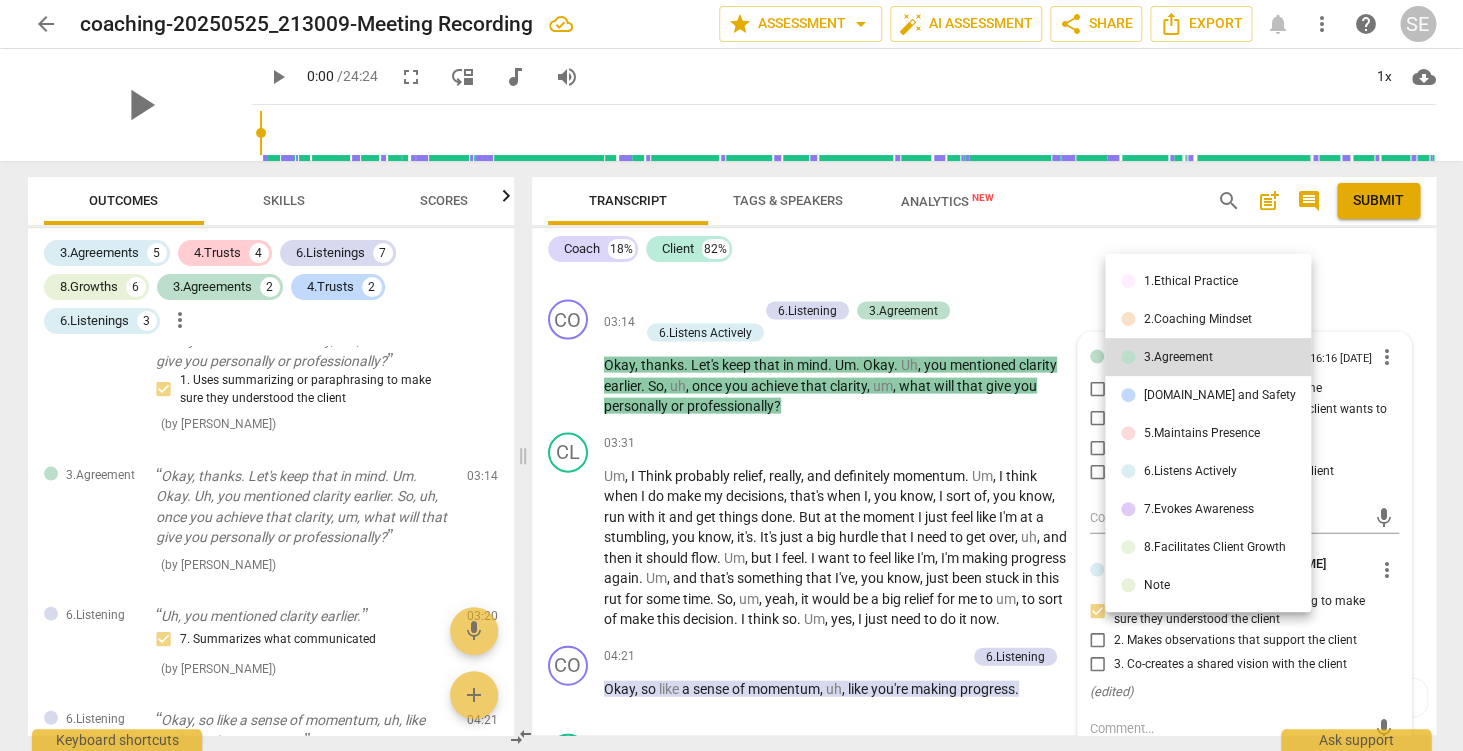 click on "5.Maintains Presence" at bounding box center (1201, 433) 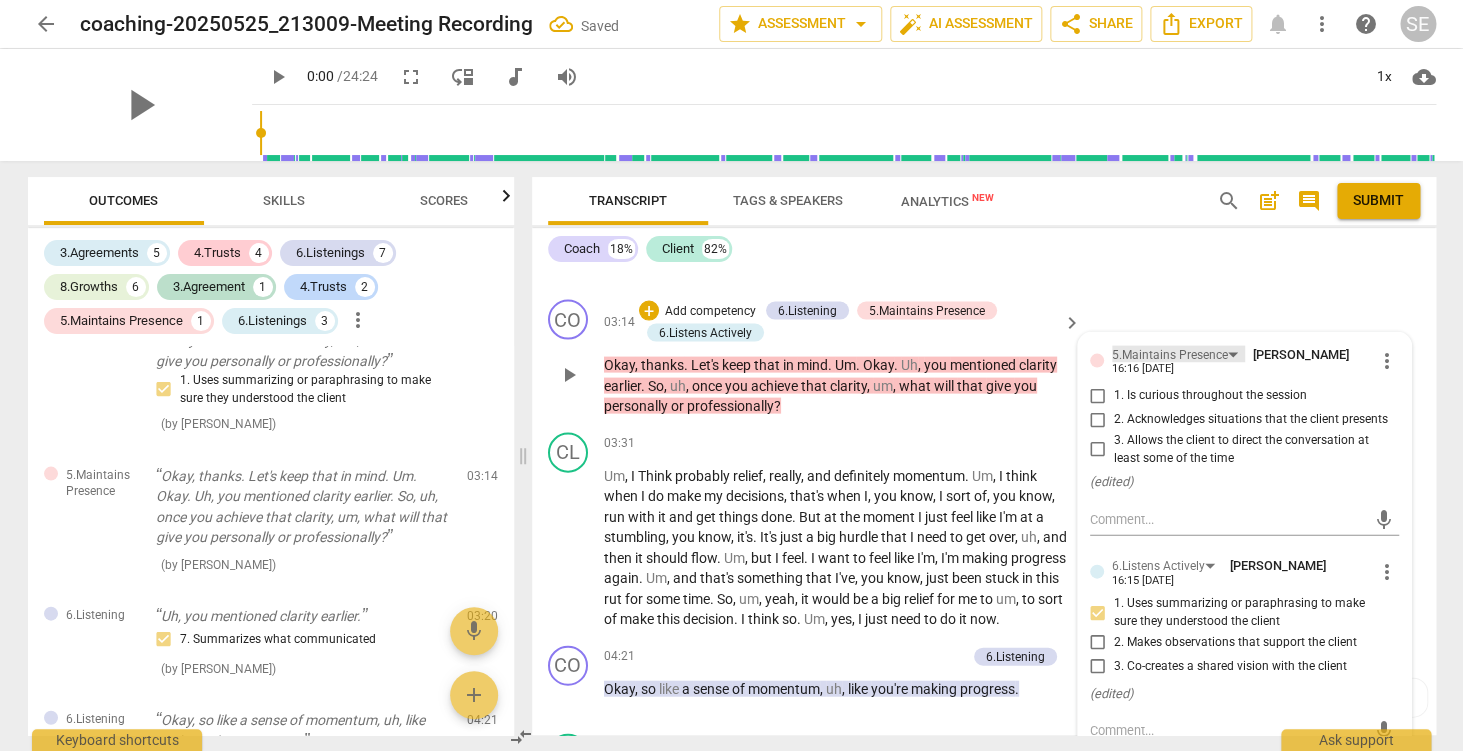 click on "5.Maintains Presence" at bounding box center [1170, 354] 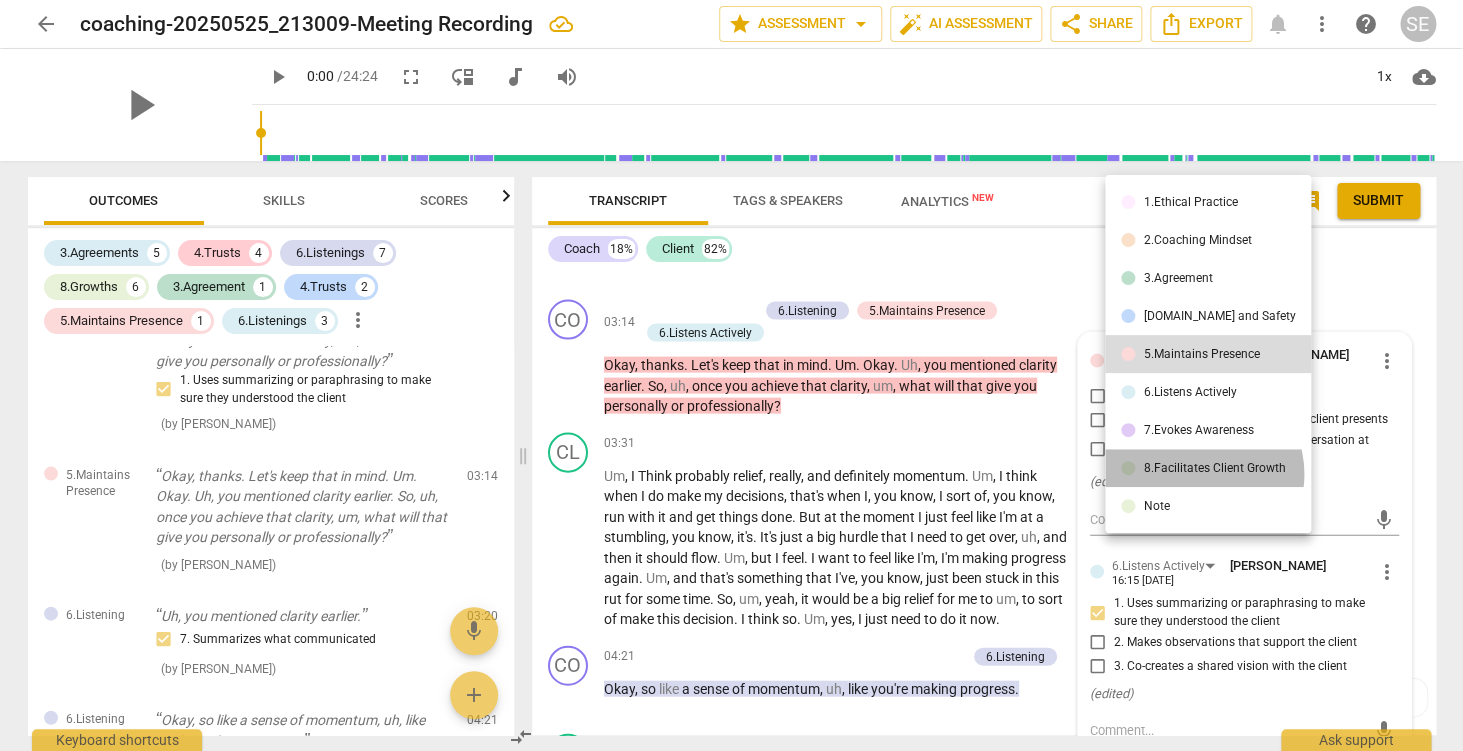 click on "8.Facilitates Client Growth" at bounding box center (1214, 468) 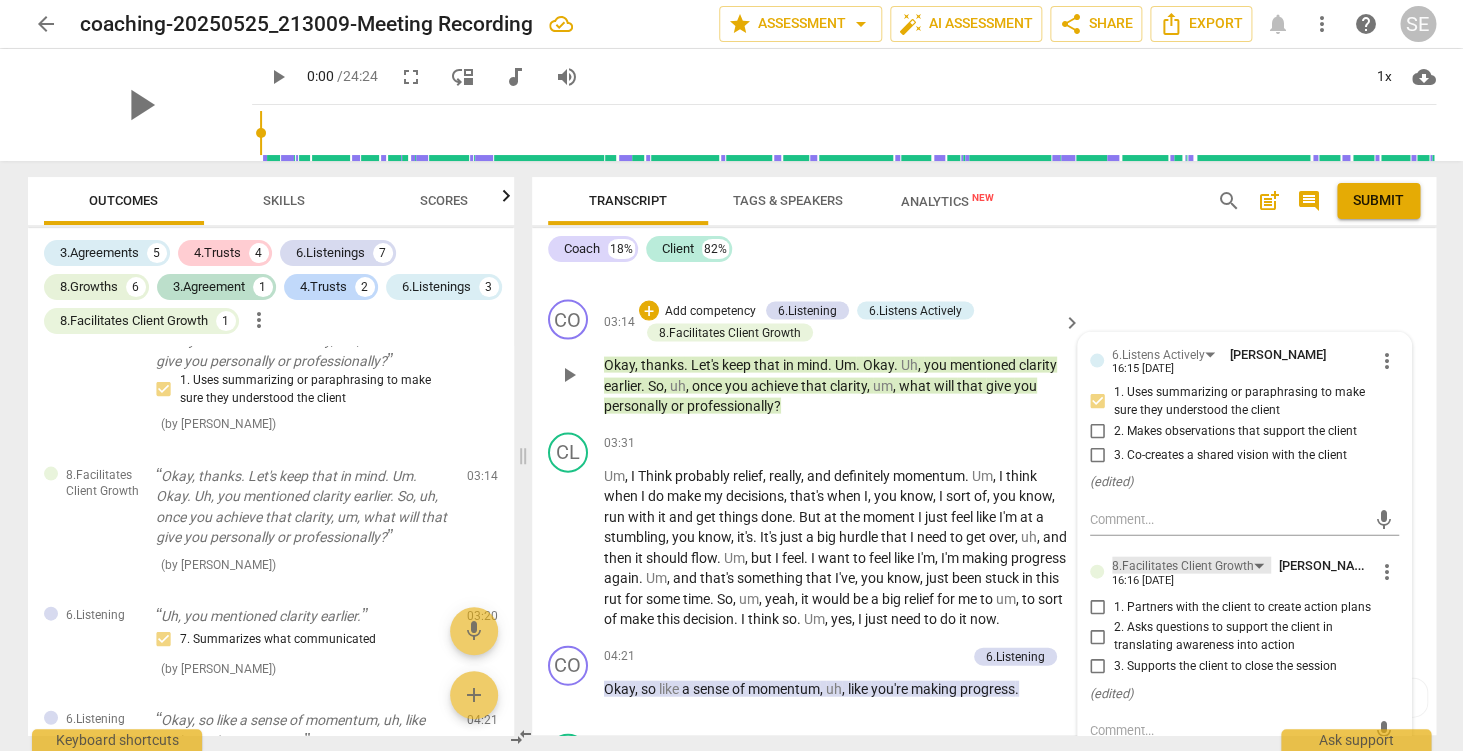click on "8.Facilitates Client Growth" at bounding box center (1183, 565) 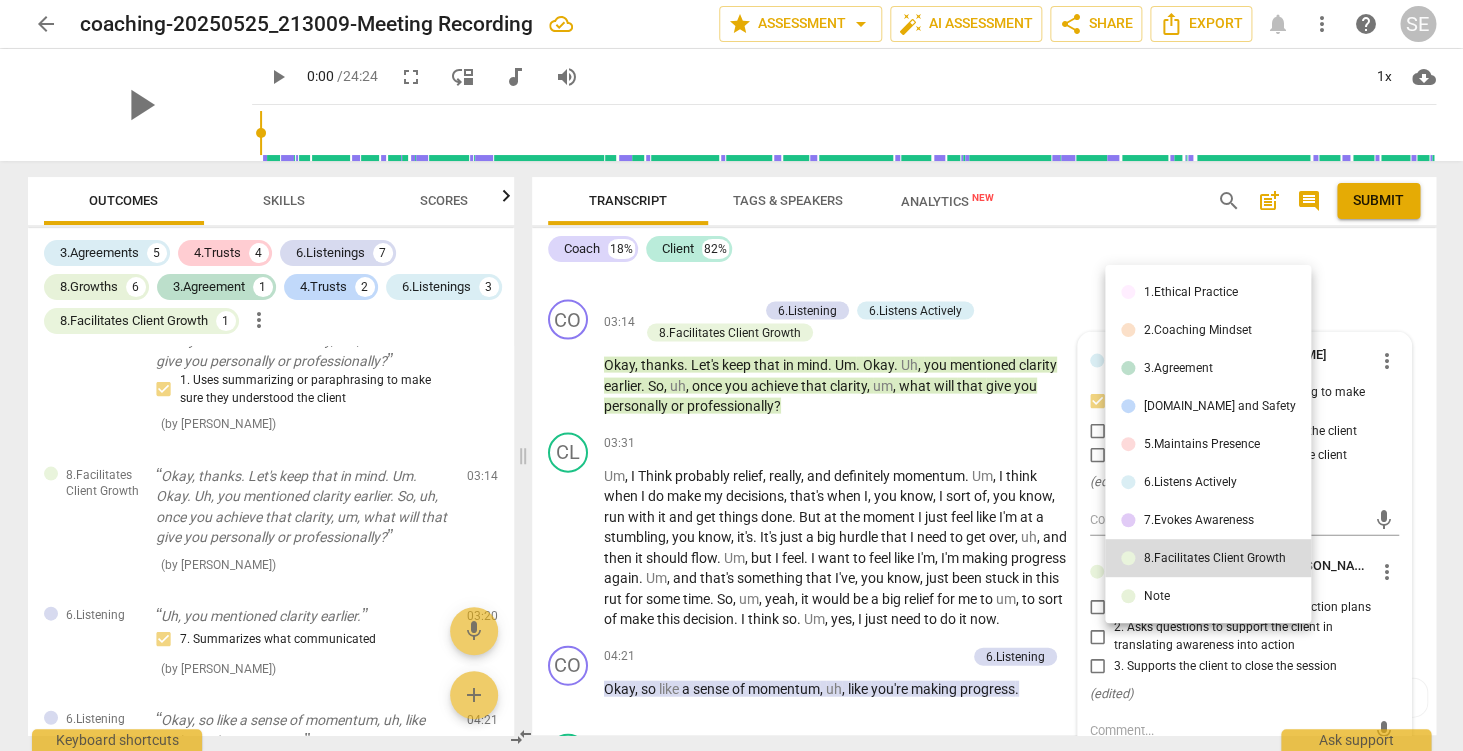 click on "7.Evokes Awareness" at bounding box center [1198, 520] 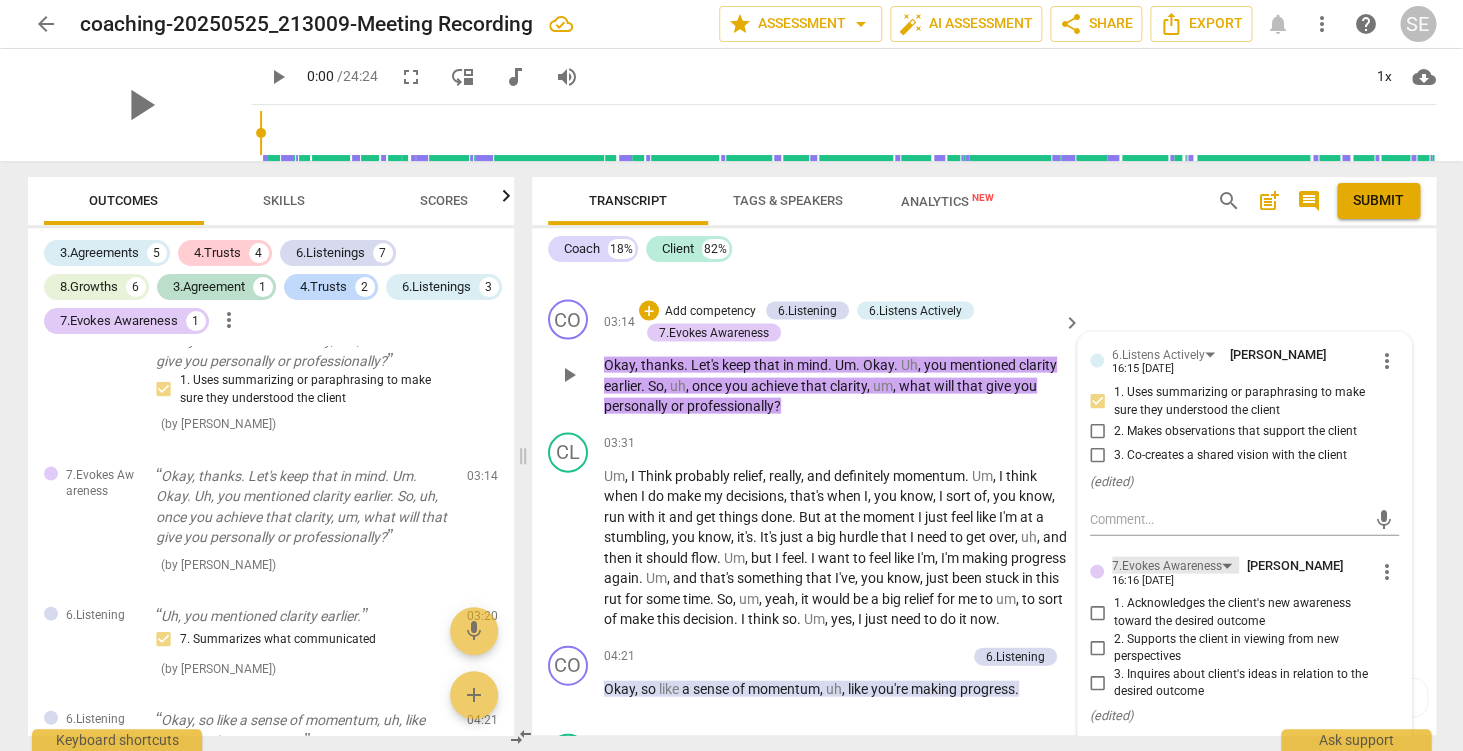 click on "7.Evokes Awareness" at bounding box center [1167, 565] 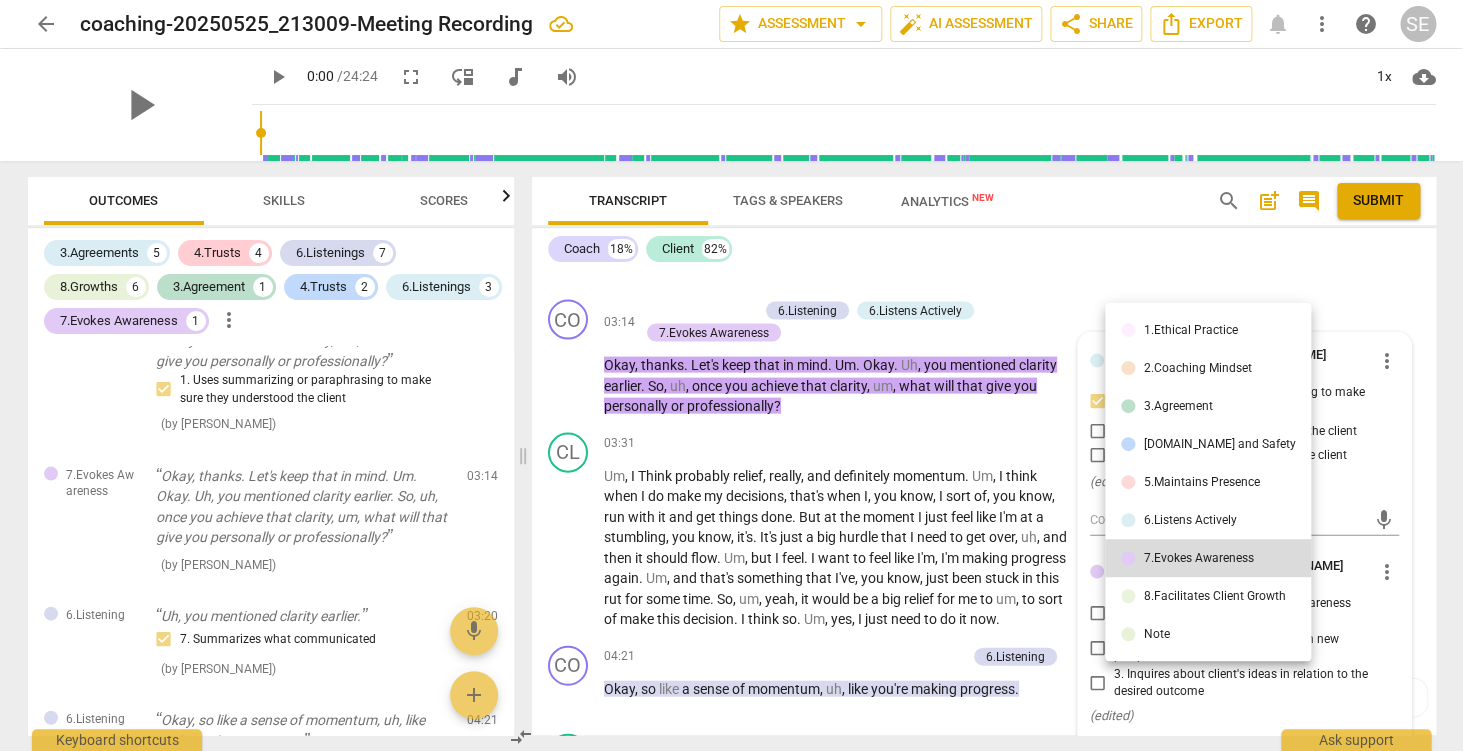 click at bounding box center (731, 375) 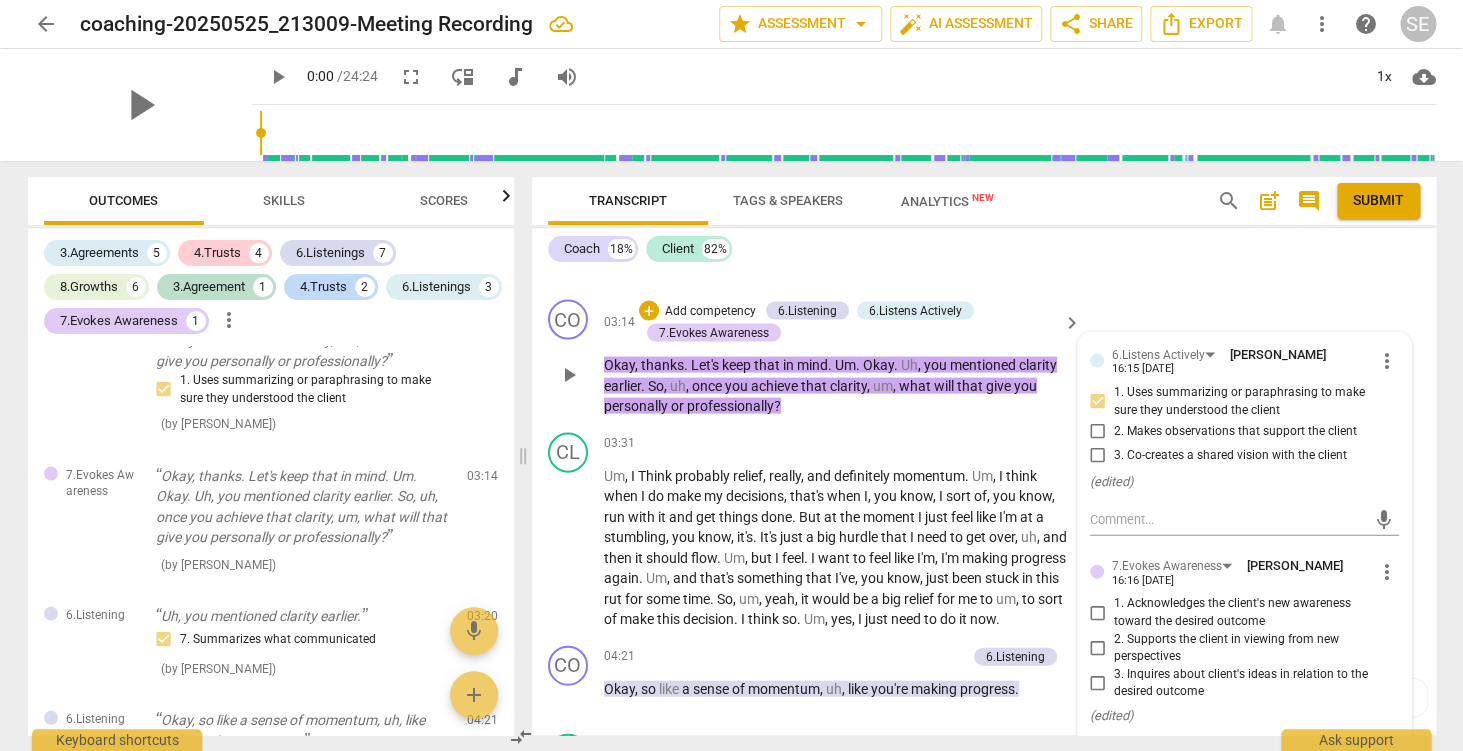 click on "3. Inquires about client's ideas in relation to the desired outcome" at bounding box center (1252, 682) 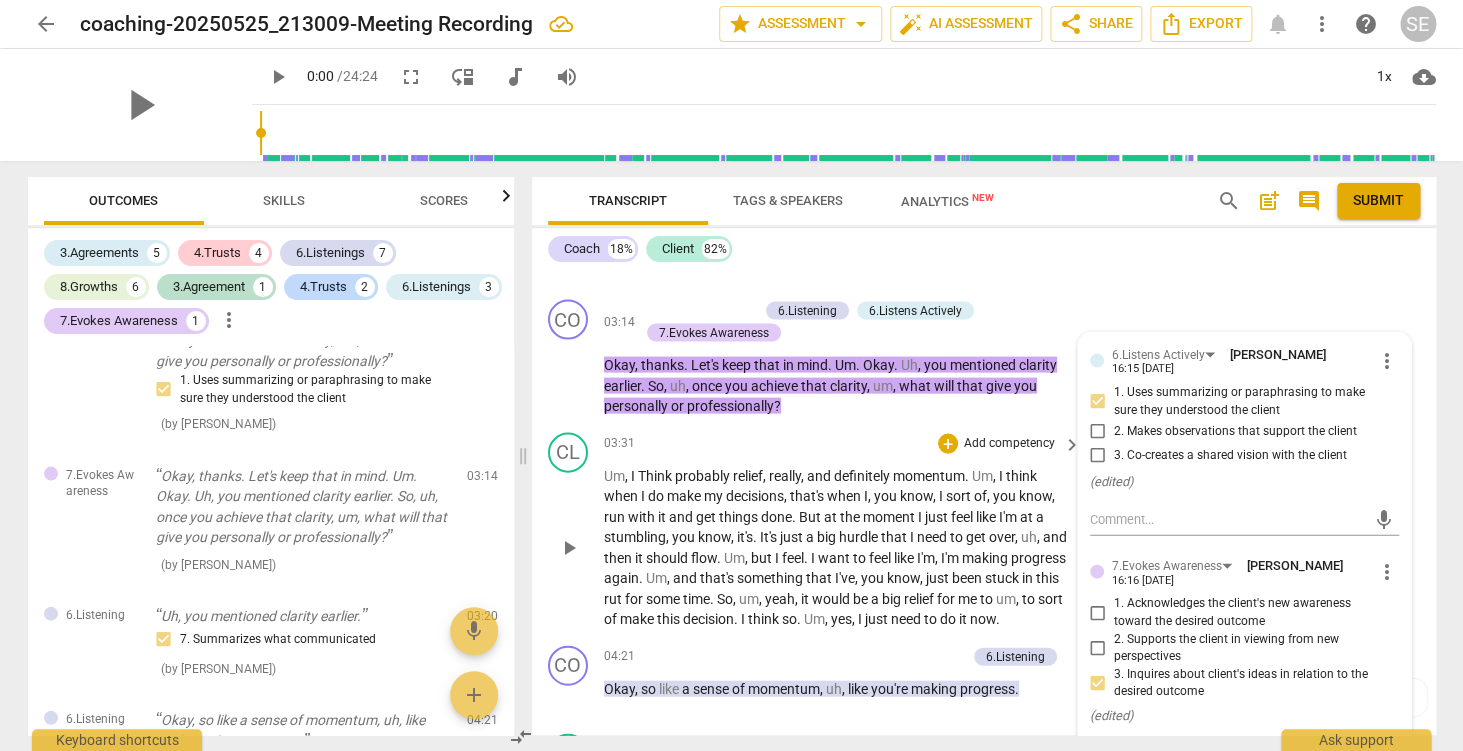 click on "03:31 + Add competency keyboard_arrow_right" at bounding box center (844, 443) 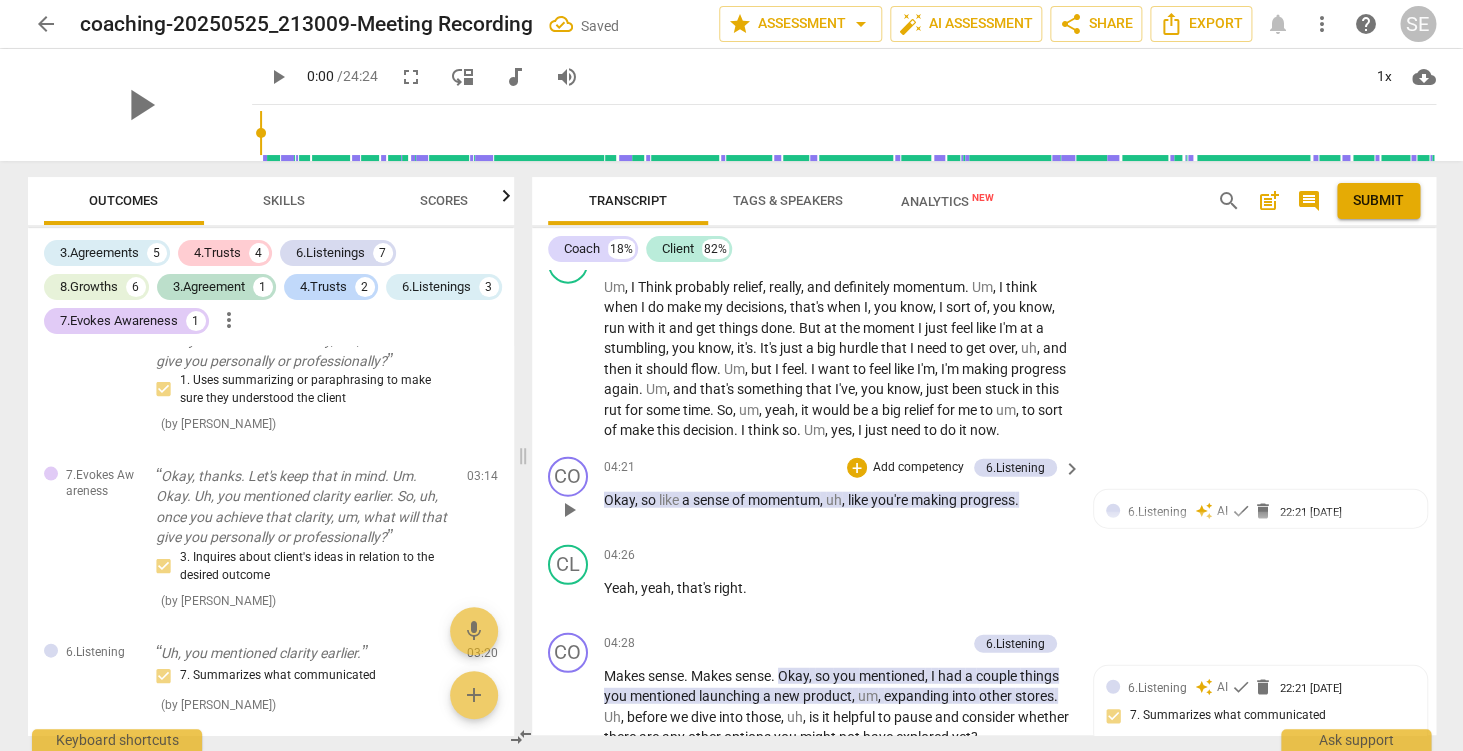 scroll, scrollTop: 1843, scrollLeft: 0, axis: vertical 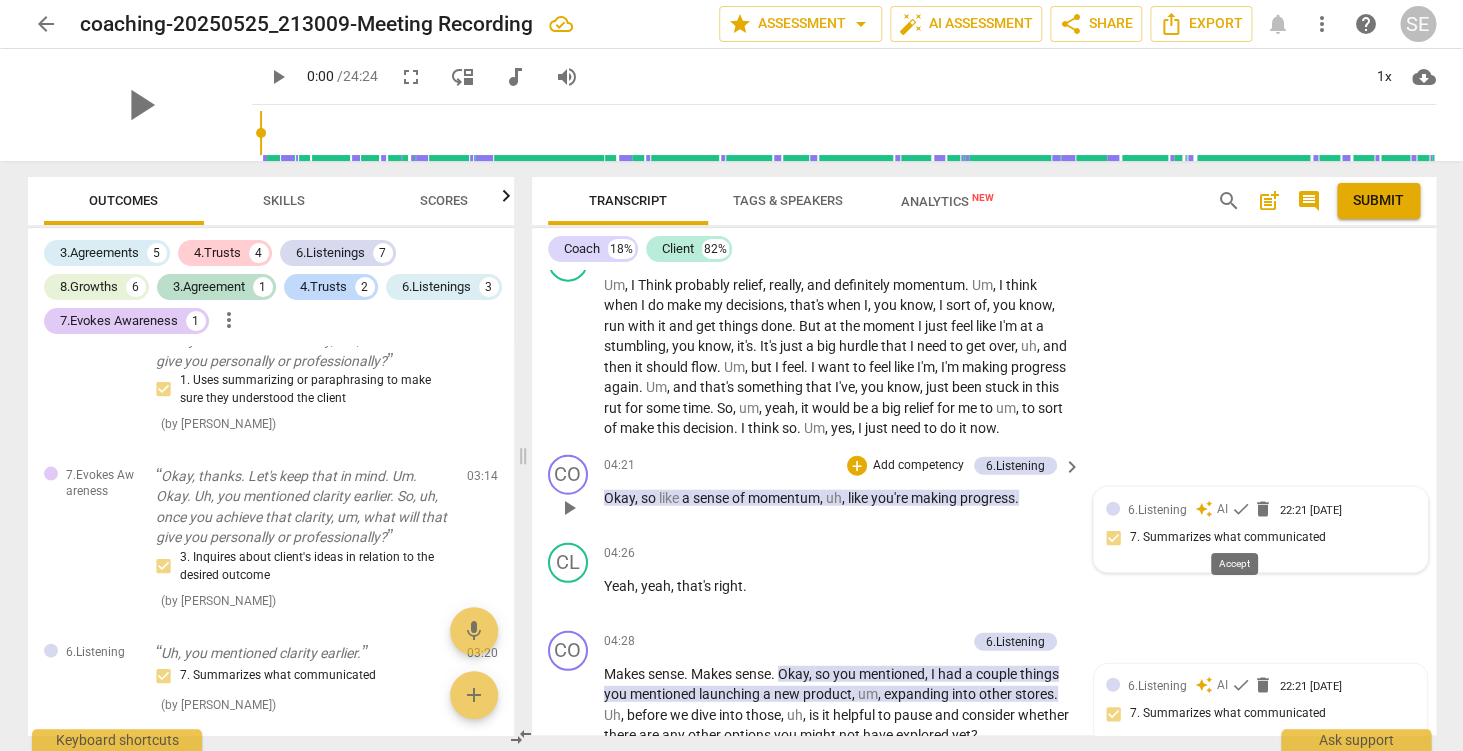 click on "check" at bounding box center [1241, 509] 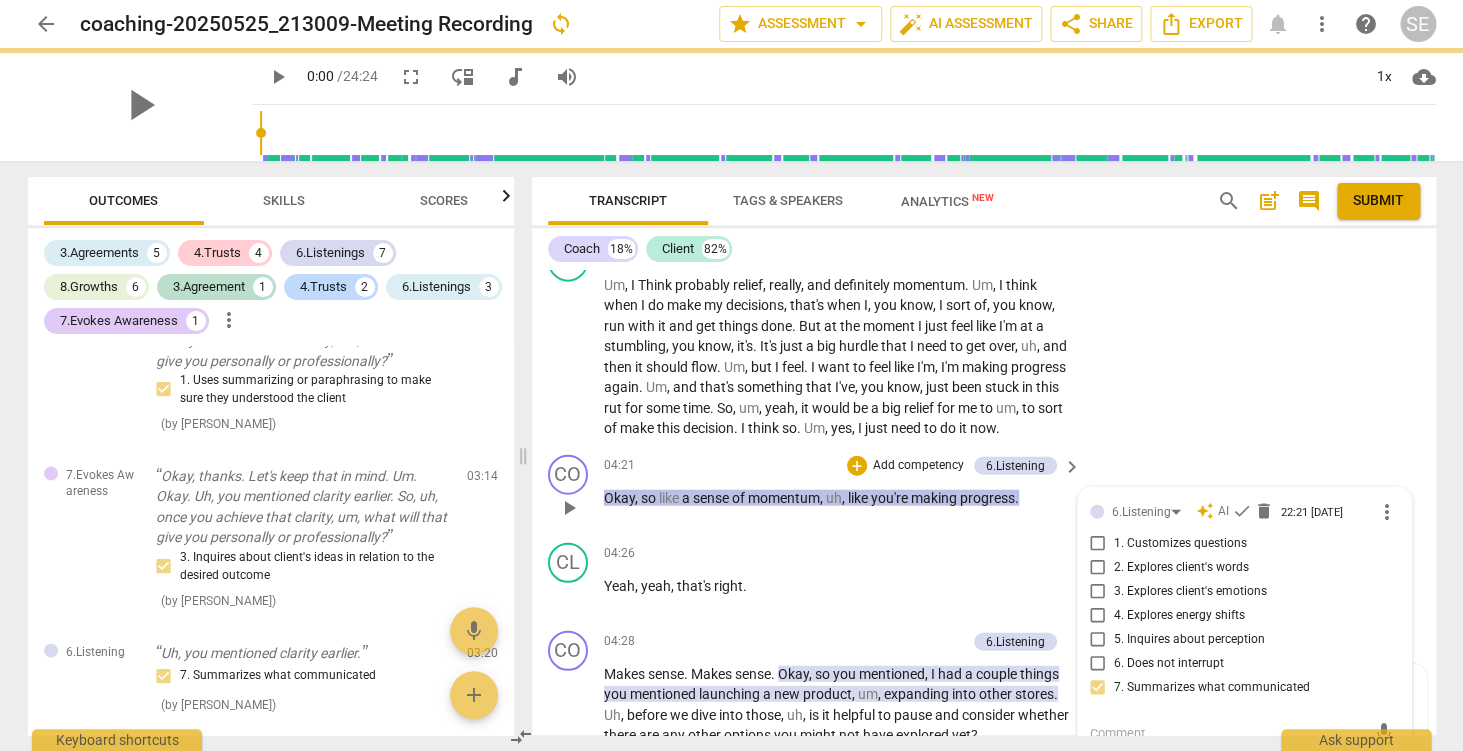 scroll, scrollTop: 2095, scrollLeft: 0, axis: vertical 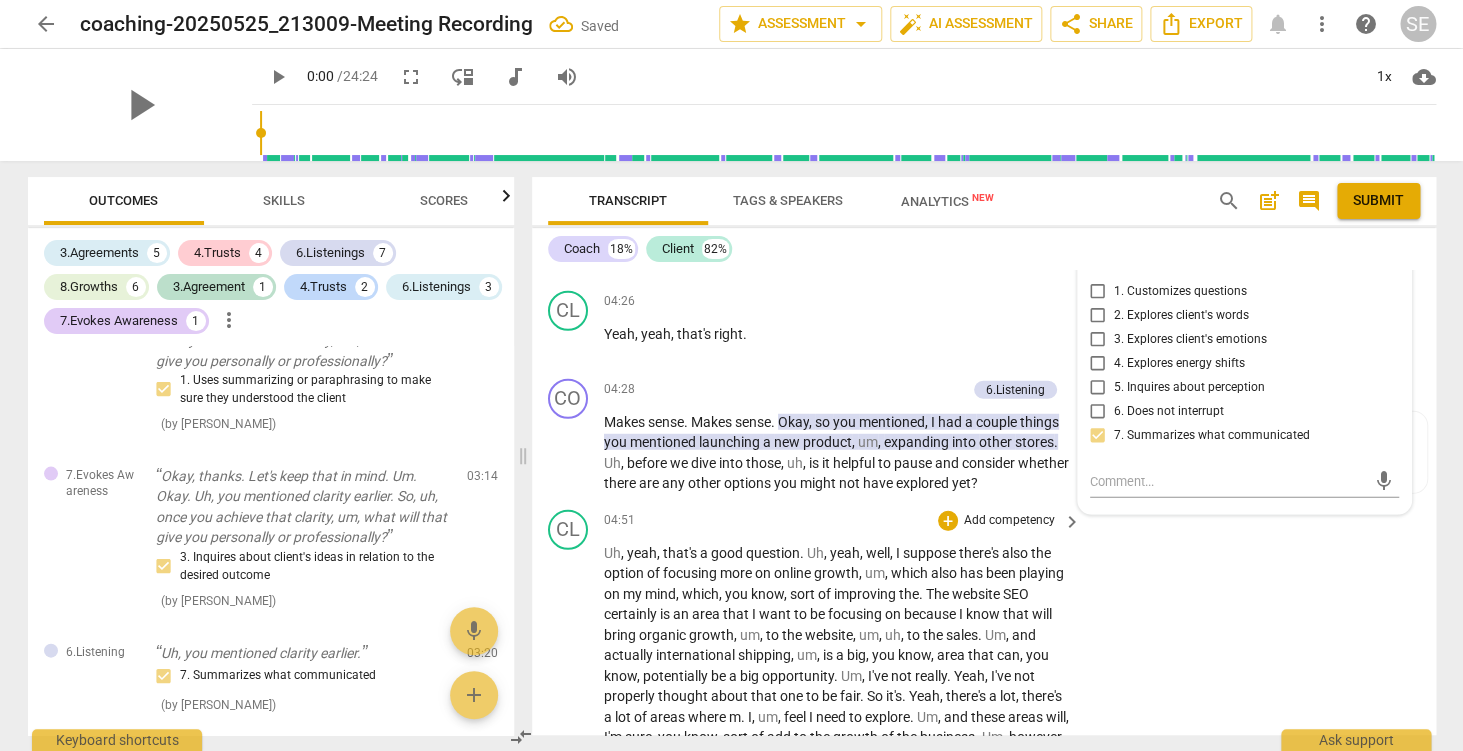 click on "CL play_arrow pause 04:51 + Add competency keyboard_arrow_right Uh ,   yeah ,   that's   a   good   question .   Uh ,   yeah ,   well ,   I   suppose   there's   also   the   option   of   focusing   more   on   online   growth ,   um ,   which   also   has   been   playing   on   my   mind ,   which ,   you   know ,   sort   of   improving   the .   The   website   SEO   certainly   is   an   area   that   I   want   to   be   focusing   on   because   I   know   that   will   bring   organic   growth ,   um ,   to   the   website ,   um ,   uh ,   to   the   sales .   Um ,   and   actually   international   shipping ,   um ,   is   a   big ,   you   know ,   area   that   can ,   you   know ,   potentially   be   a   big   opportunity .   Um ,   I've   not   really .   Yeah ,   I've   not   properly   thought   about   that   one   to   be   fair .   So   it's .   Yeah ,   there's   a   lot ,   there's   a   lot   of   areas   where   m .   I ,   um ,   feel   I   need   to   explore .   Um ,   and   these" at bounding box center (984, 742) 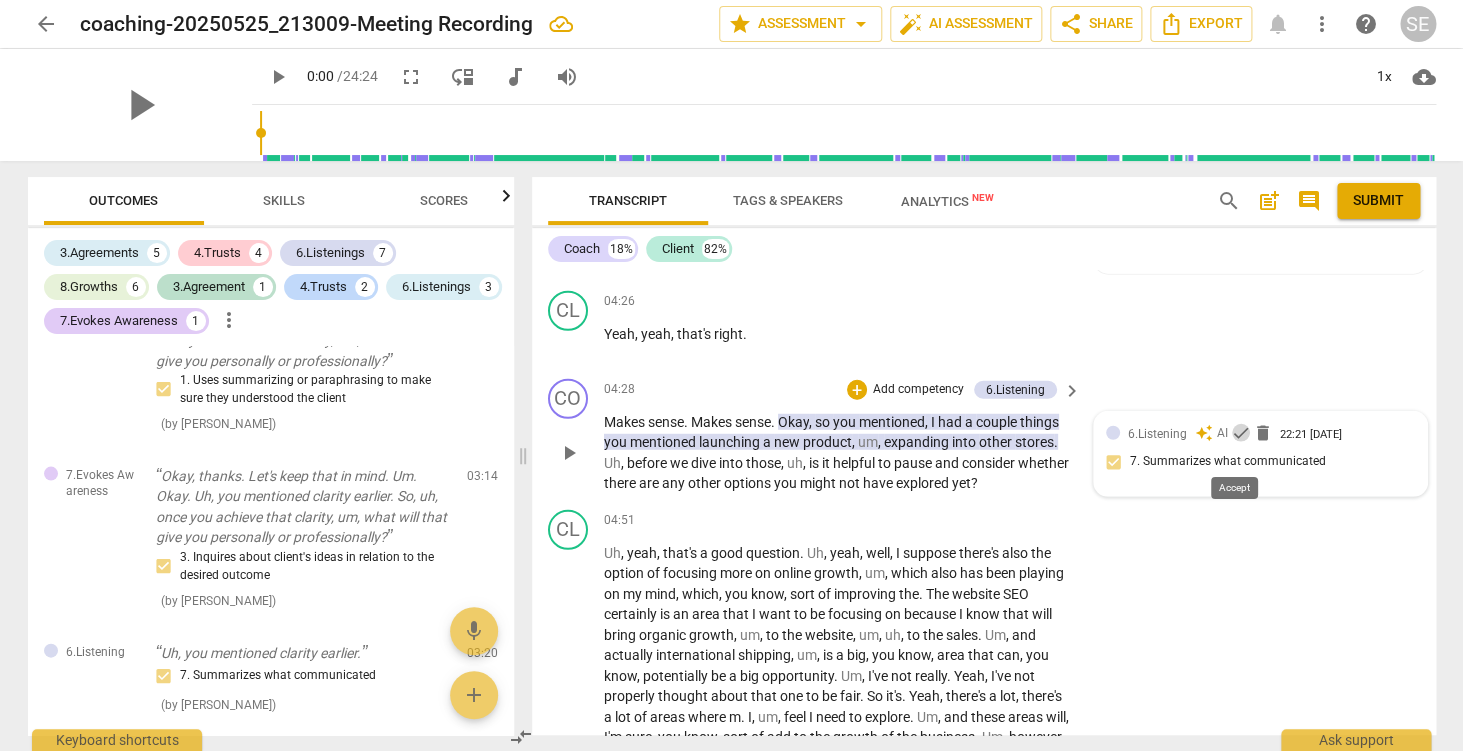 click on "check" at bounding box center (1241, 433) 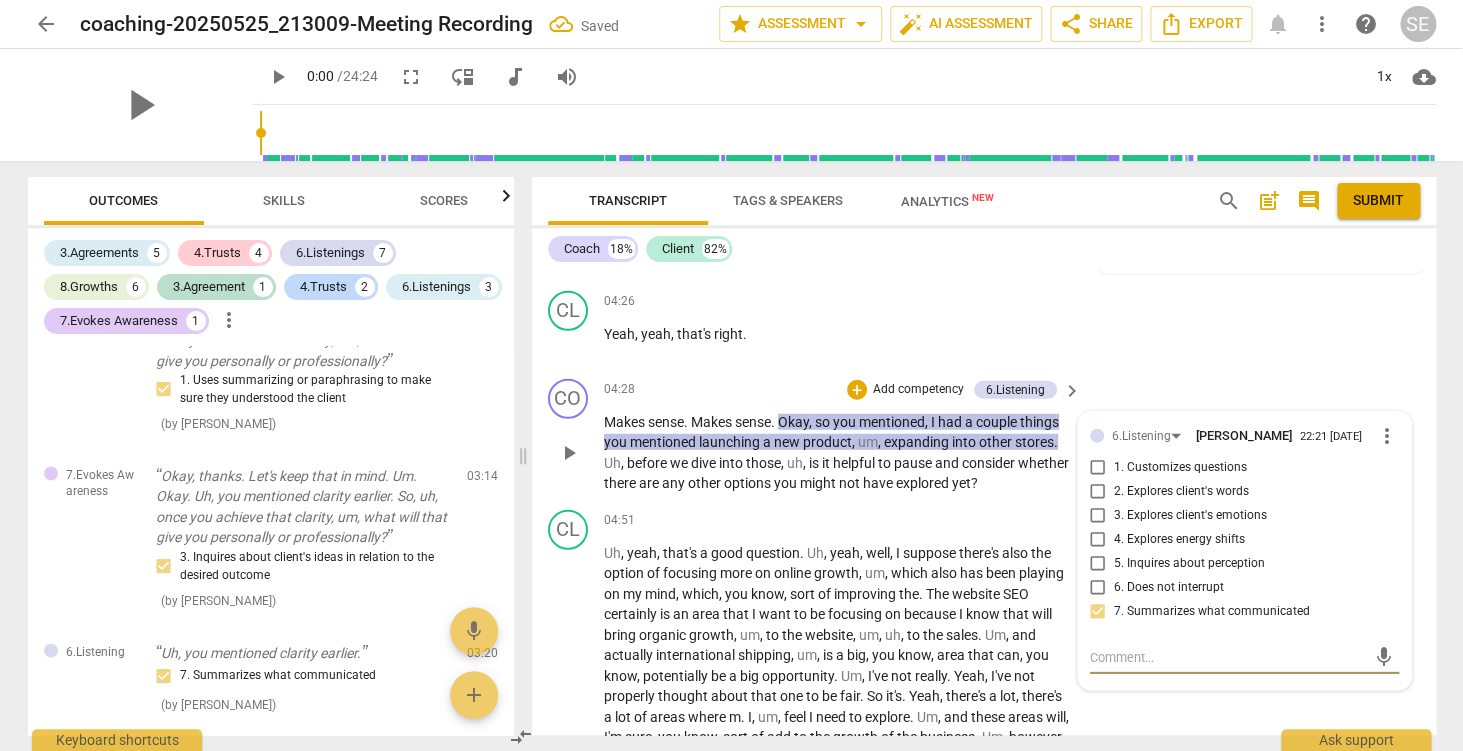 click on "CO play_arrow pause 04:28 + Add competency 6.Listening keyboard_arrow_right Makes   sense .   Makes   sense .   Okay ,   so   you   mentioned ,   I   had   a   couple   things   you   mentioned   launching   a   new   product ,   um ,   expanding   into   other   stores .   Uh ,   before   we   dive   into   those ,   uh ,   is   it   helpful   to   pause   and   consider   whether   there   are   any   other   options   you   might   not   have   explored   yet ? 6.Listening Salah E 22:21 07-09-2025 more_vert 1. Customizes questions 2. Explores client's words 3. Explores client's emotions 4. Explores energy shifts 5. Inquires about perception 6. Does not interrupt 7. Summarizes what communicated mic" at bounding box center (984, 436) 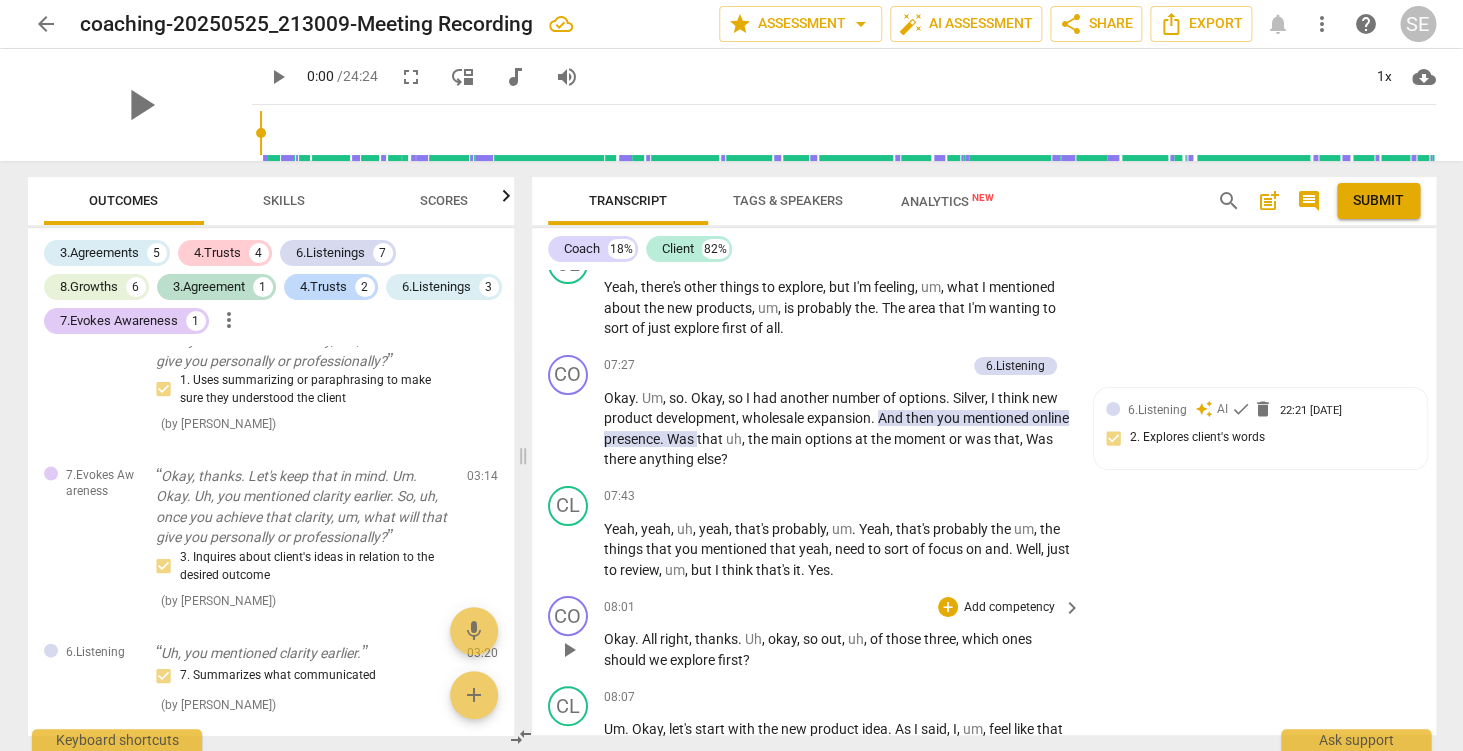 scroll, scrollTop: 2931, scrollLeft: 0, axis: vertical 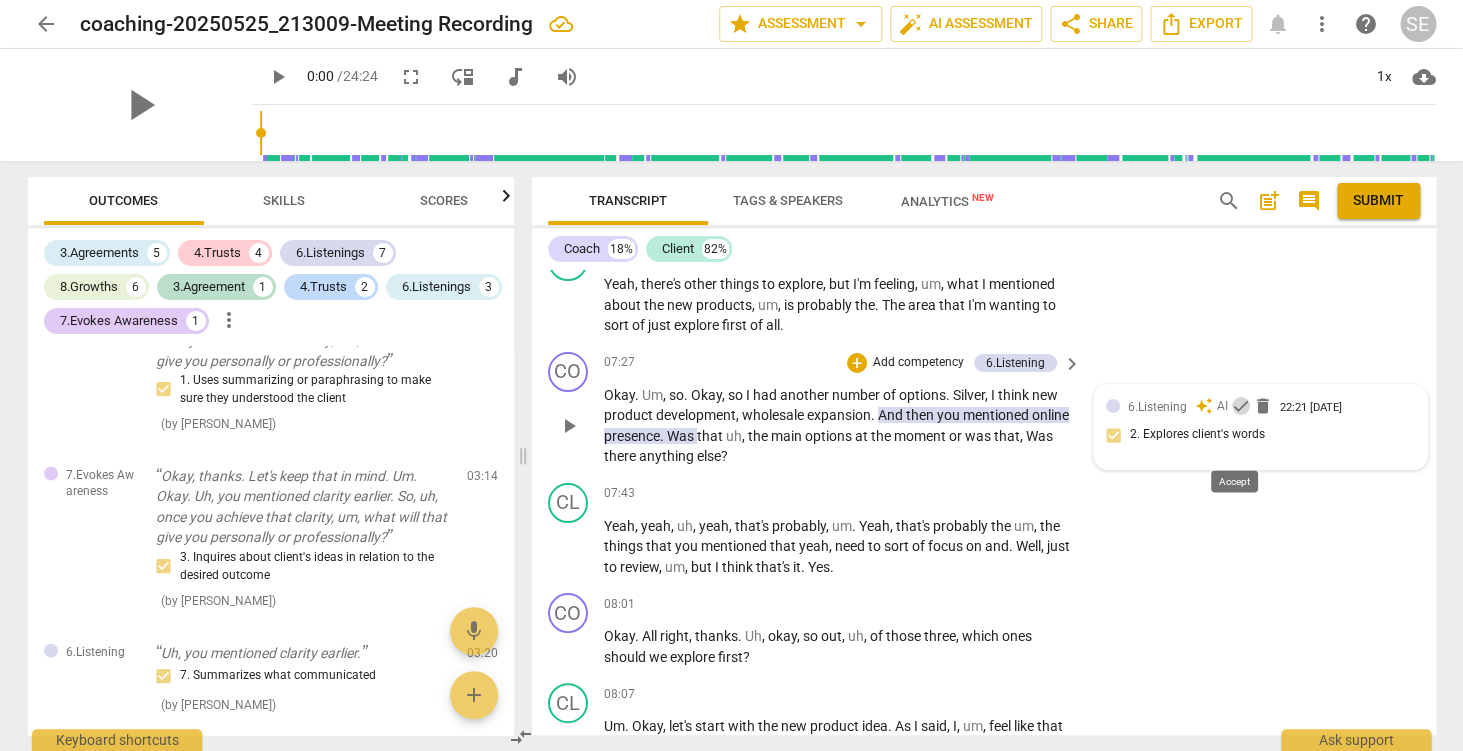 click on "check" at bounding box center (1241, 406) 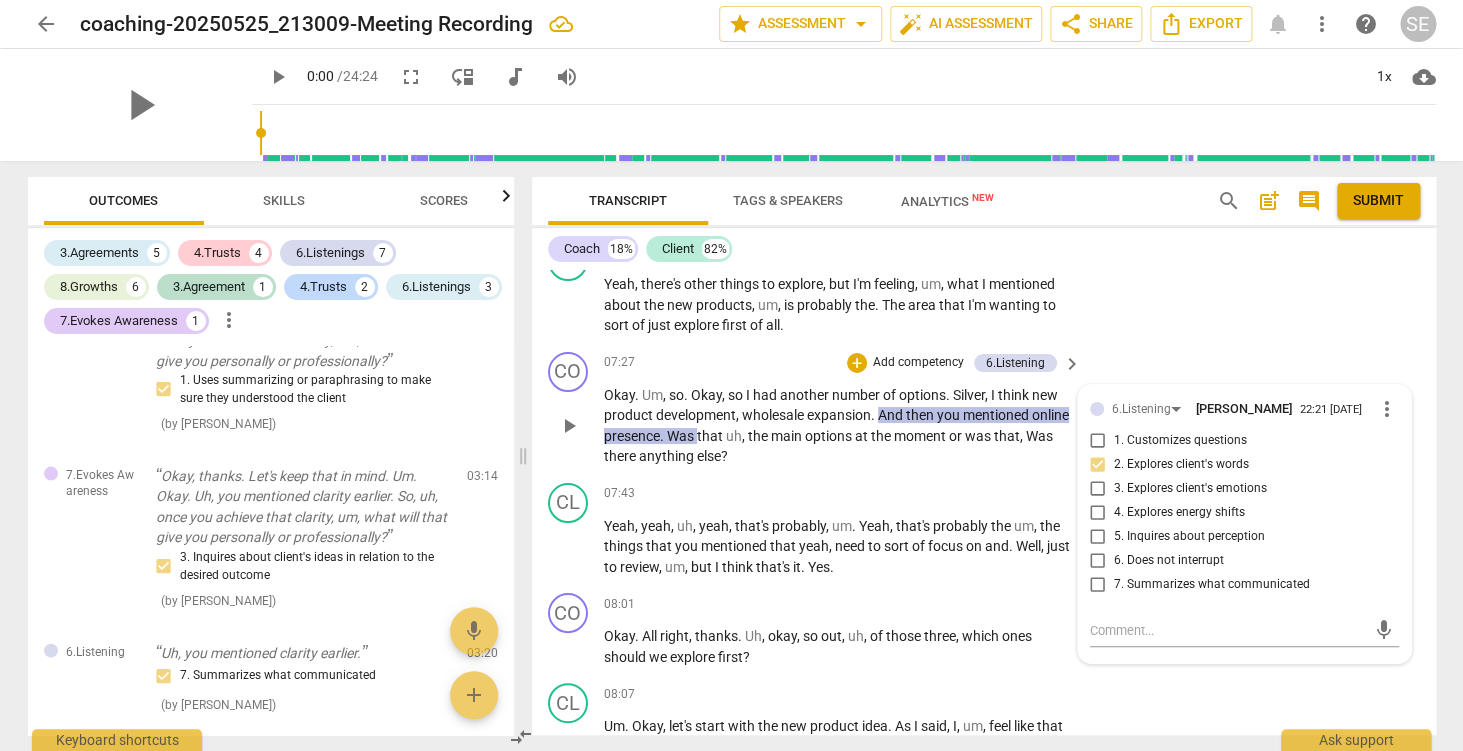 click on "Add competency" at bounding box center (918, 363) 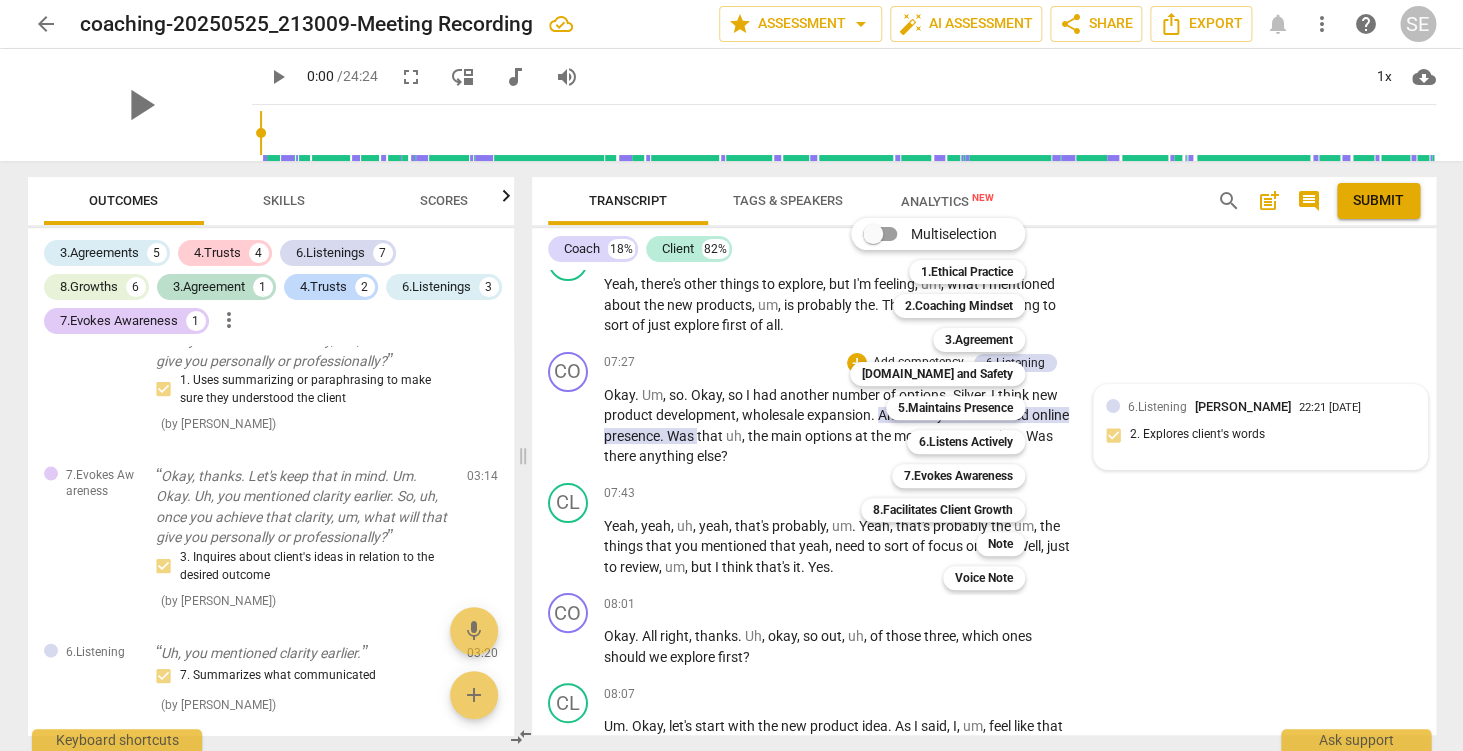 click at bounding box center (731, 375) 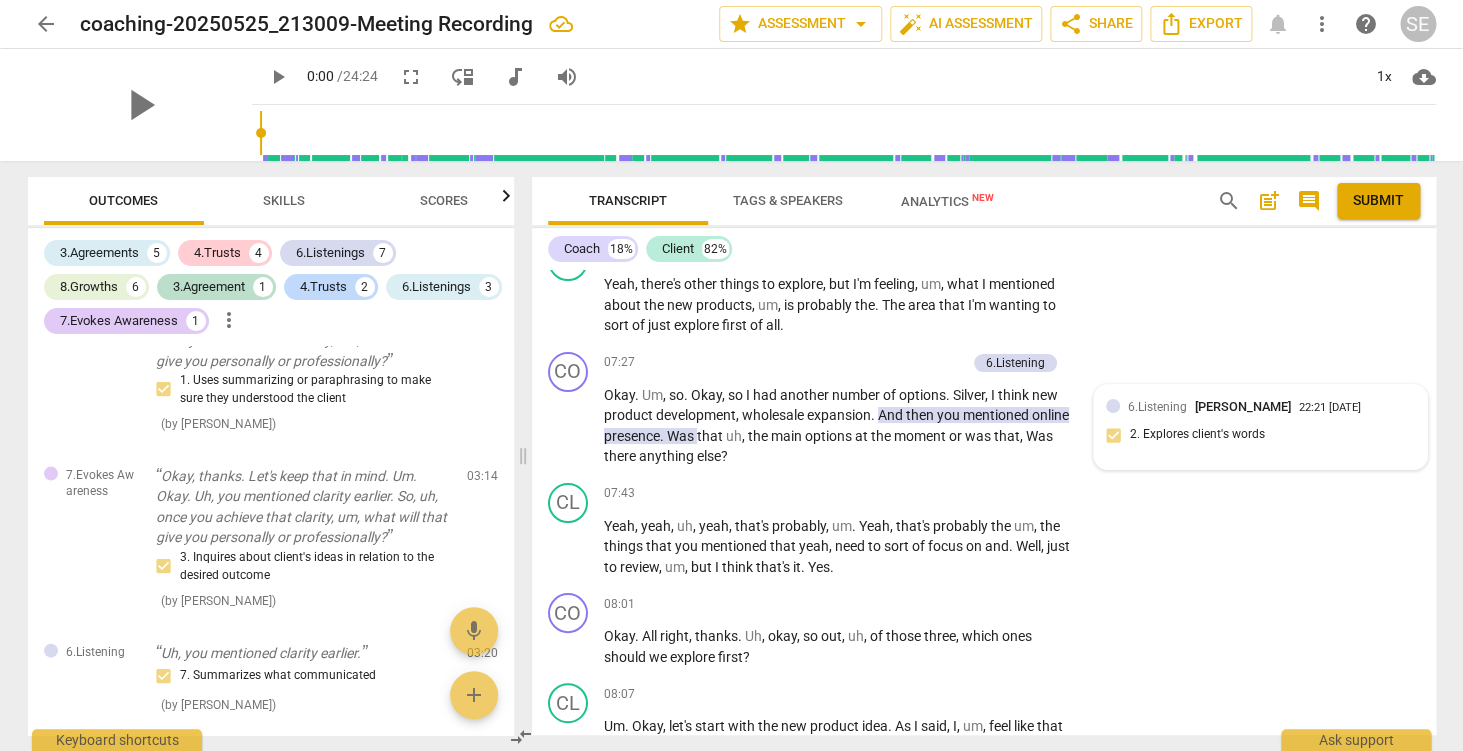 click on "6.Listening" at bounding box center [1157, 407] 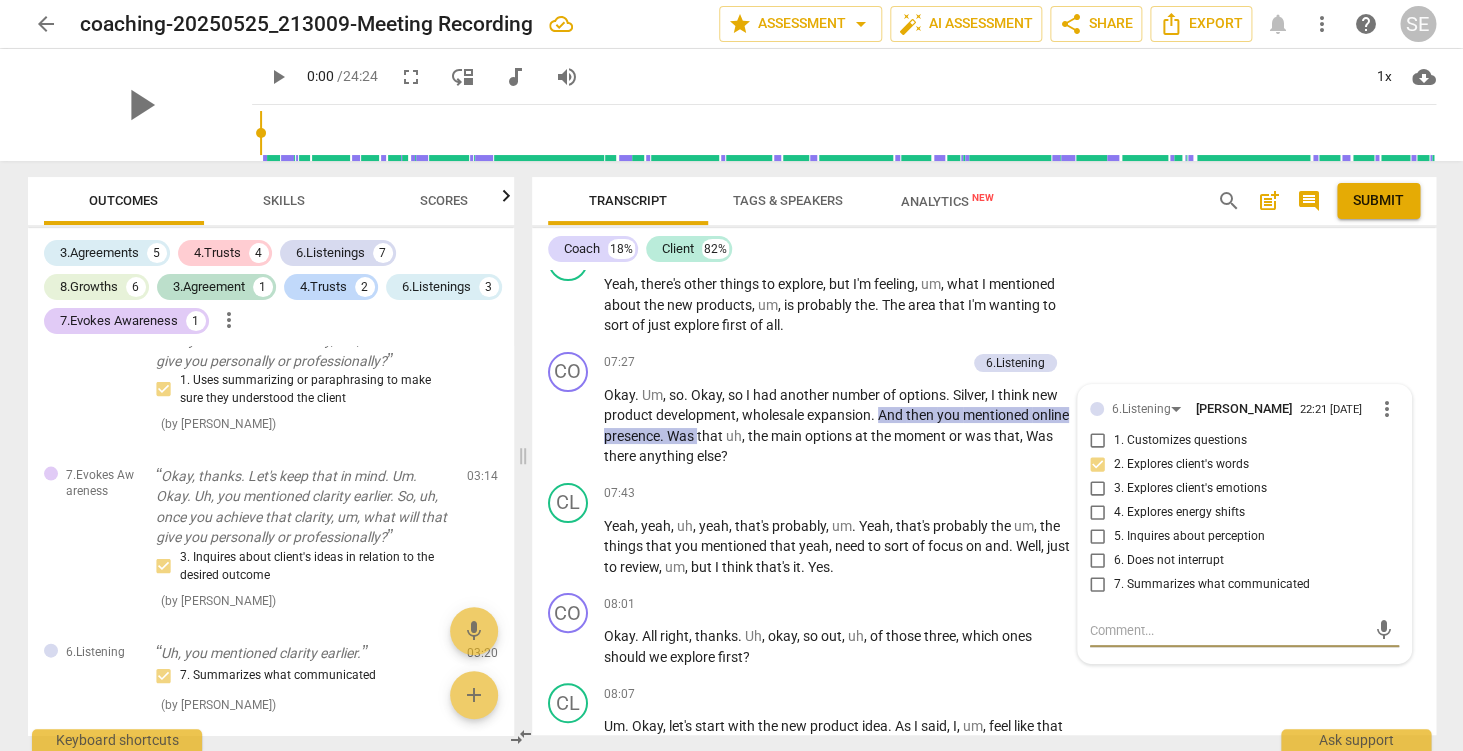 click on "7. Summarizes what communicated" at bounding box center [1212, 585] 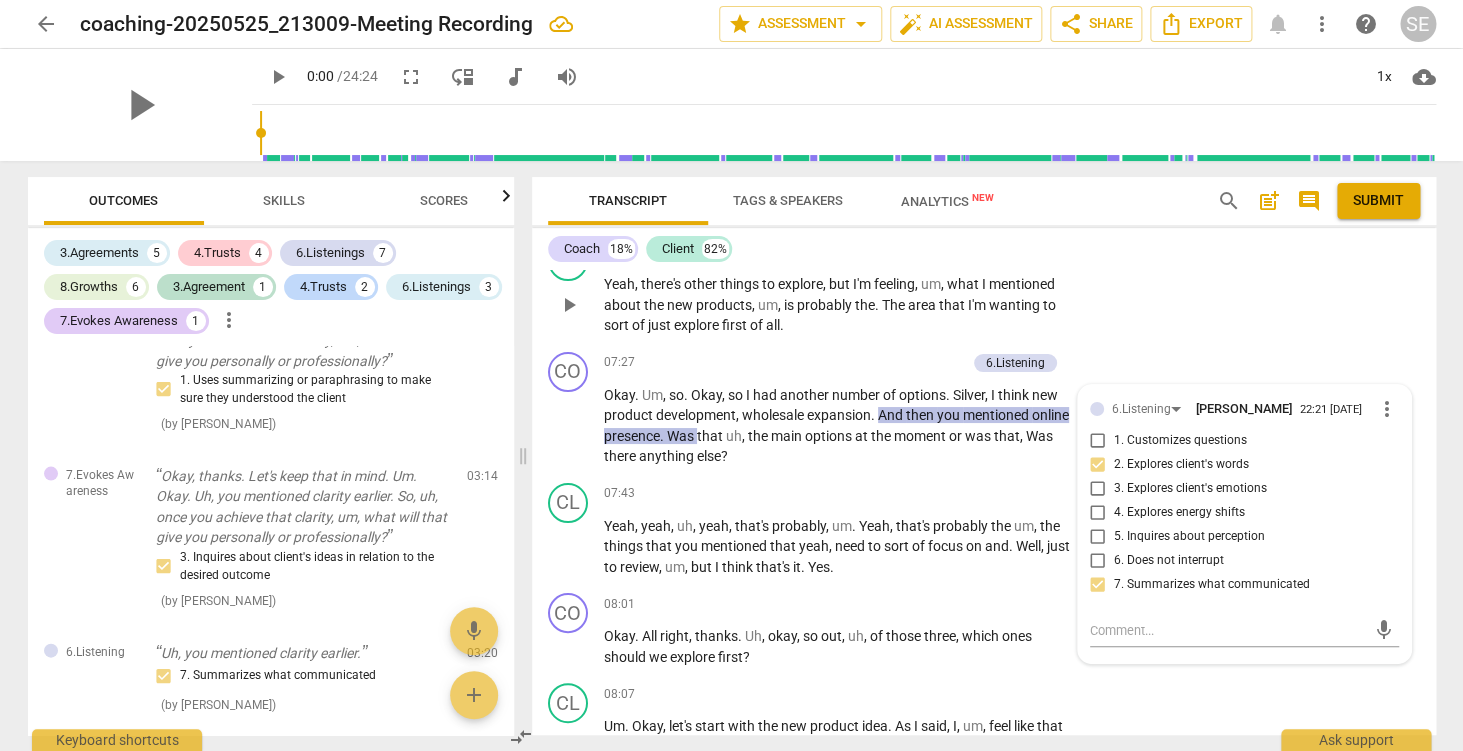 click on "CL play_arrow pause 07:10 + Add competency keyboard_arrow_right Yeah ,   there's   other   things   to   explore ,   but   I'm   feeling ,   um ,   what   I   mentioned   about   the   new   products ,   um ,   is   probably   the .   The   area   that   I'm   wanting   to   sort   of   just   explore   first   of   all ." at bounding box center (984, 288) 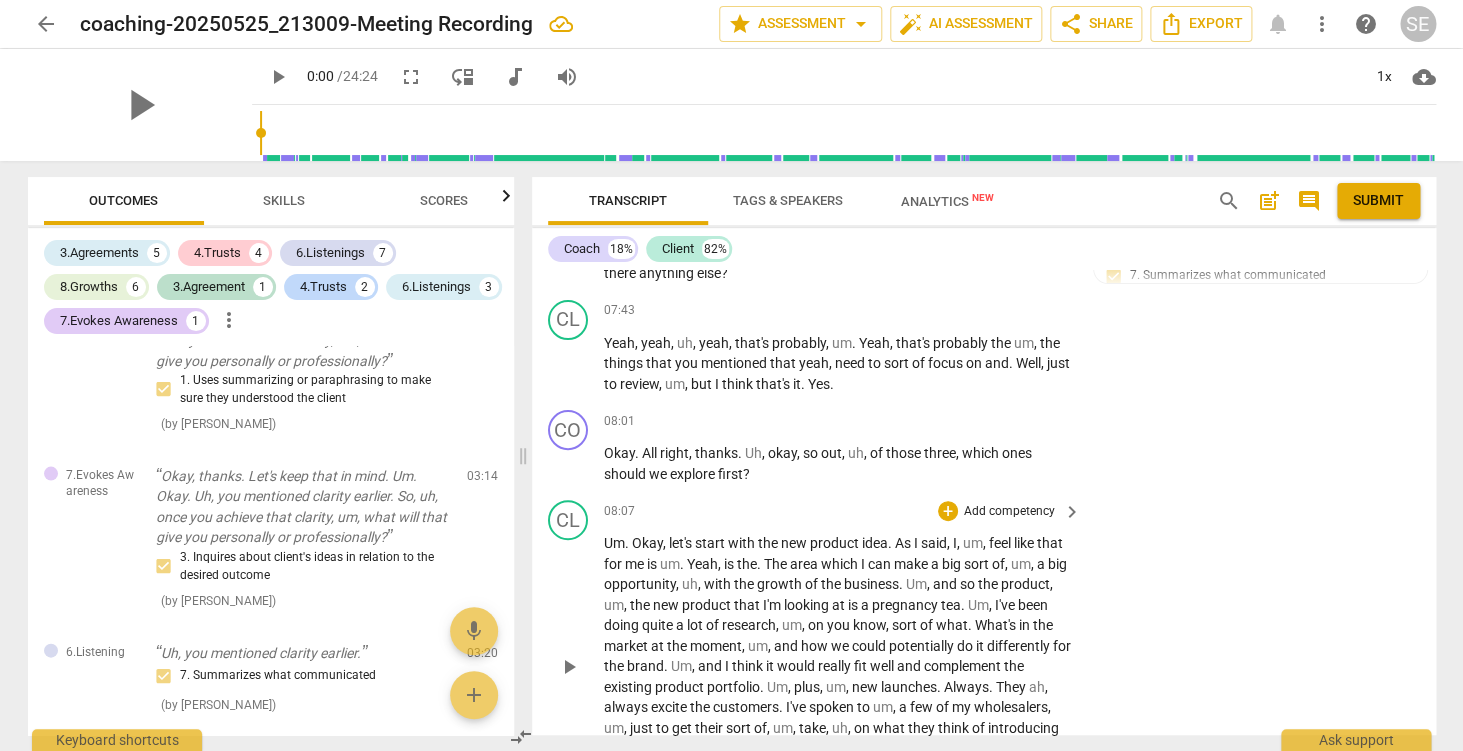 scroll, scrollTop: 3121, scrollLeft: 0, axis: vertical 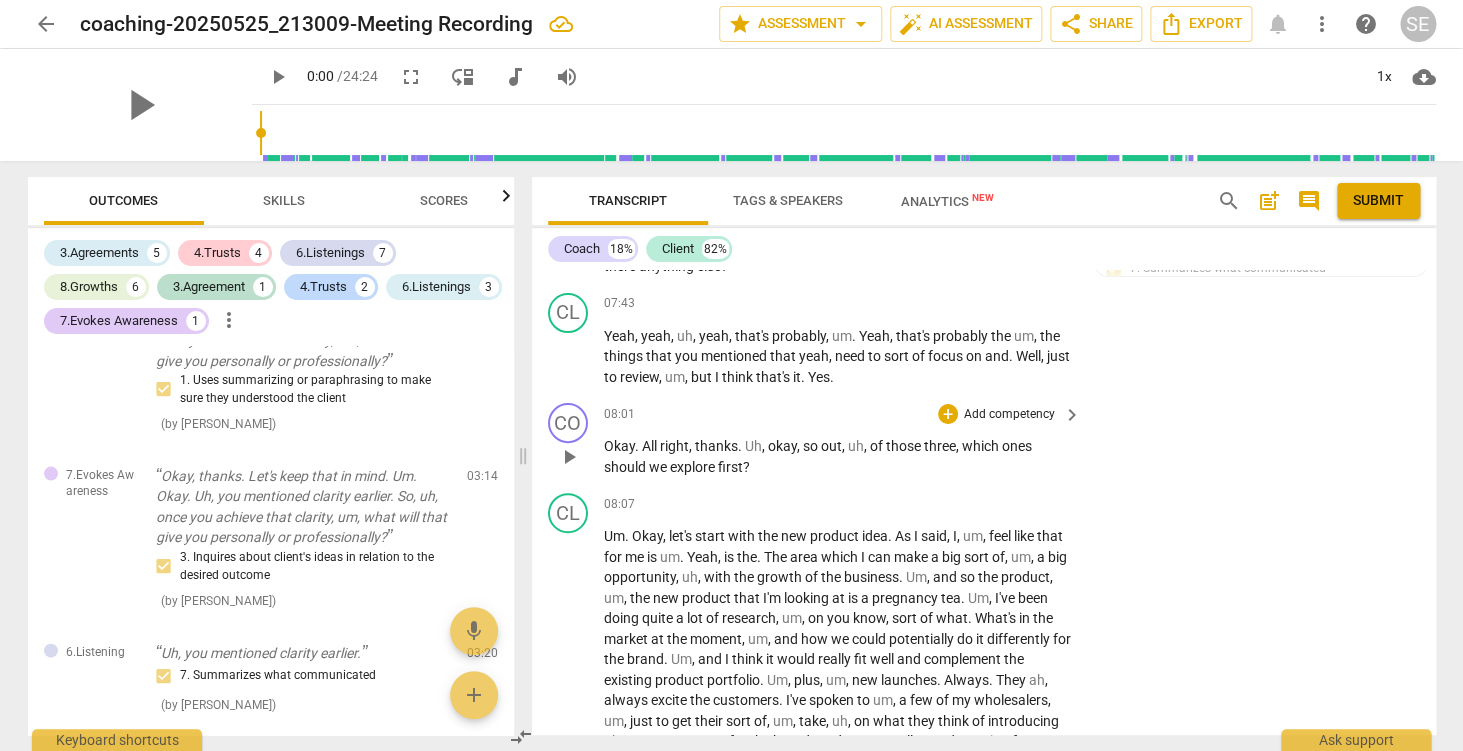 click on "Add competency" at bounding box center [1009, 415] 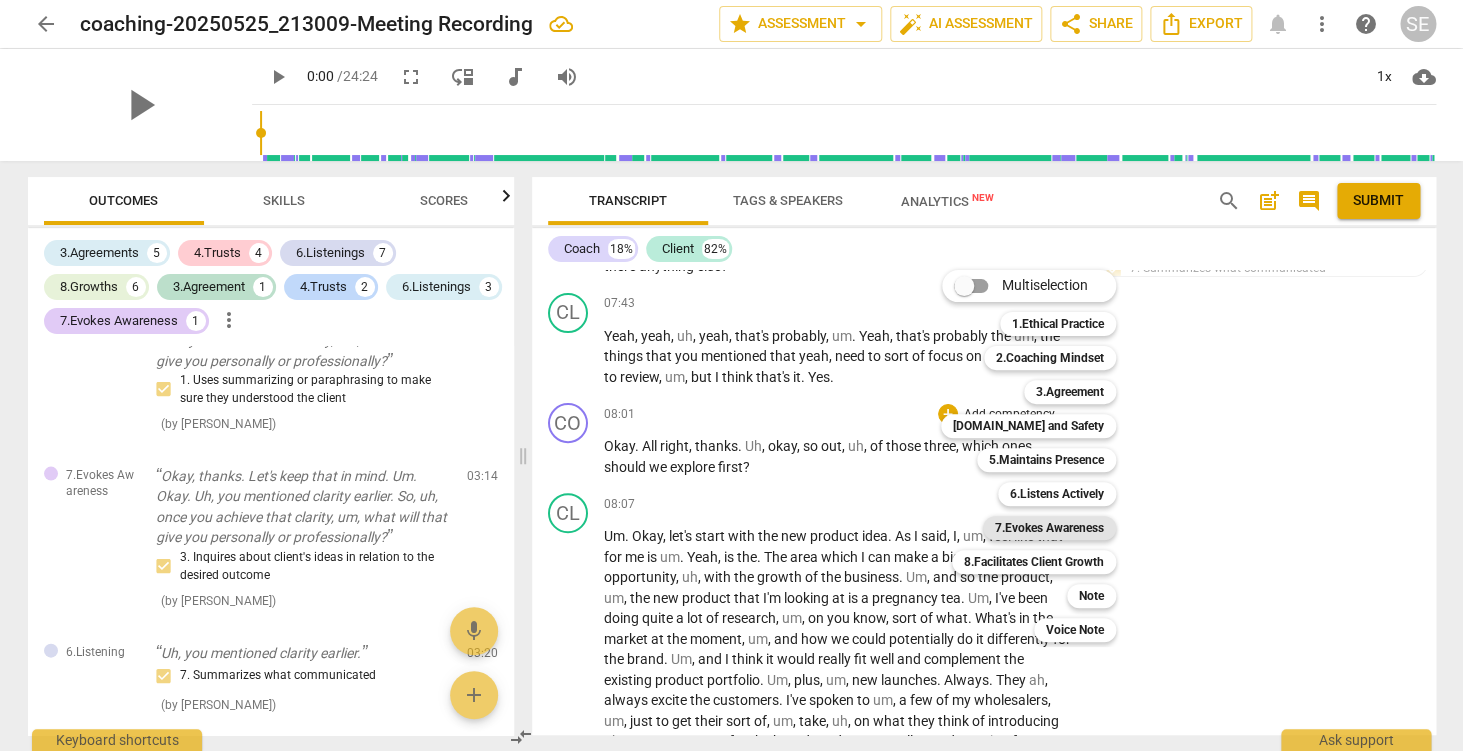 click on "7.Evokes Awareness" at bounding box center [1049, 528] 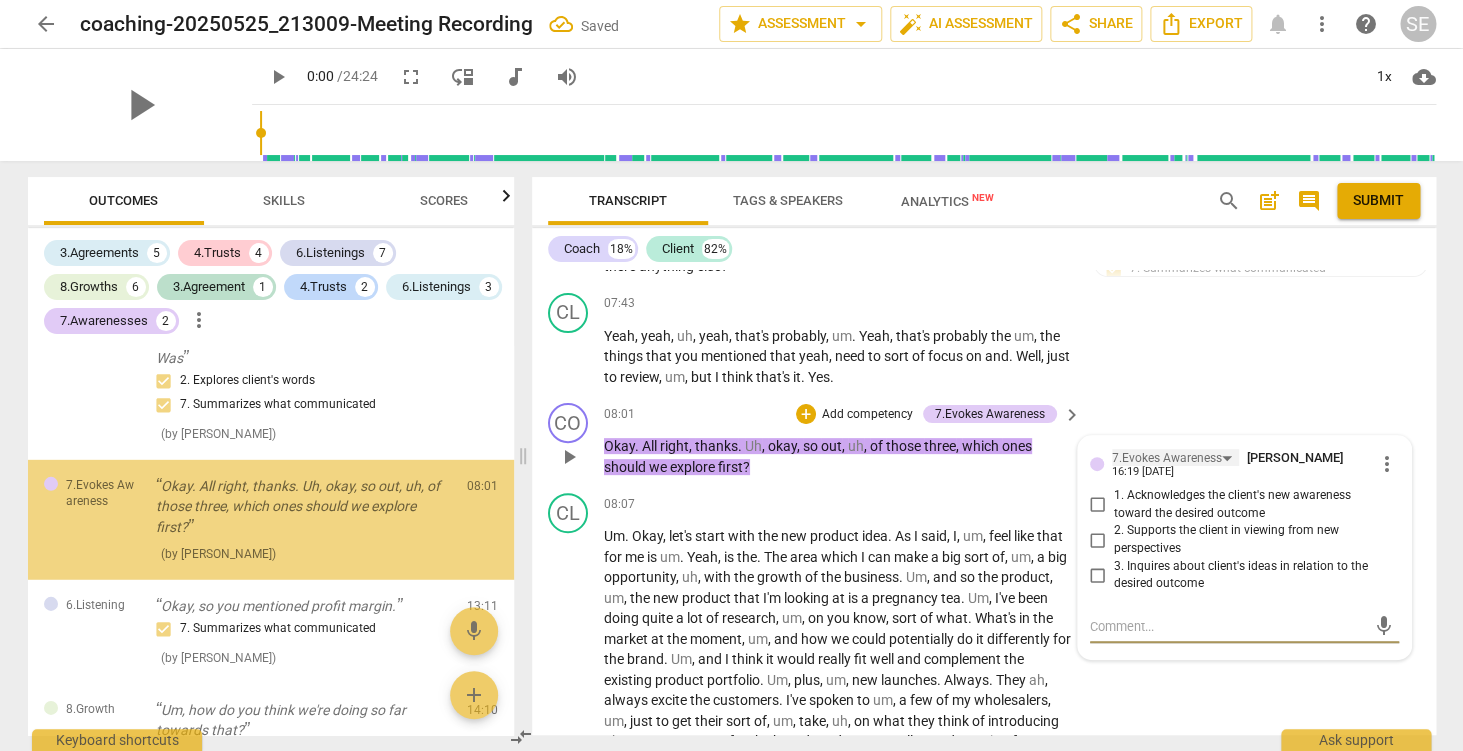 scroll, scrollTop: 2304, scrollLeft: 0, axis: vertical 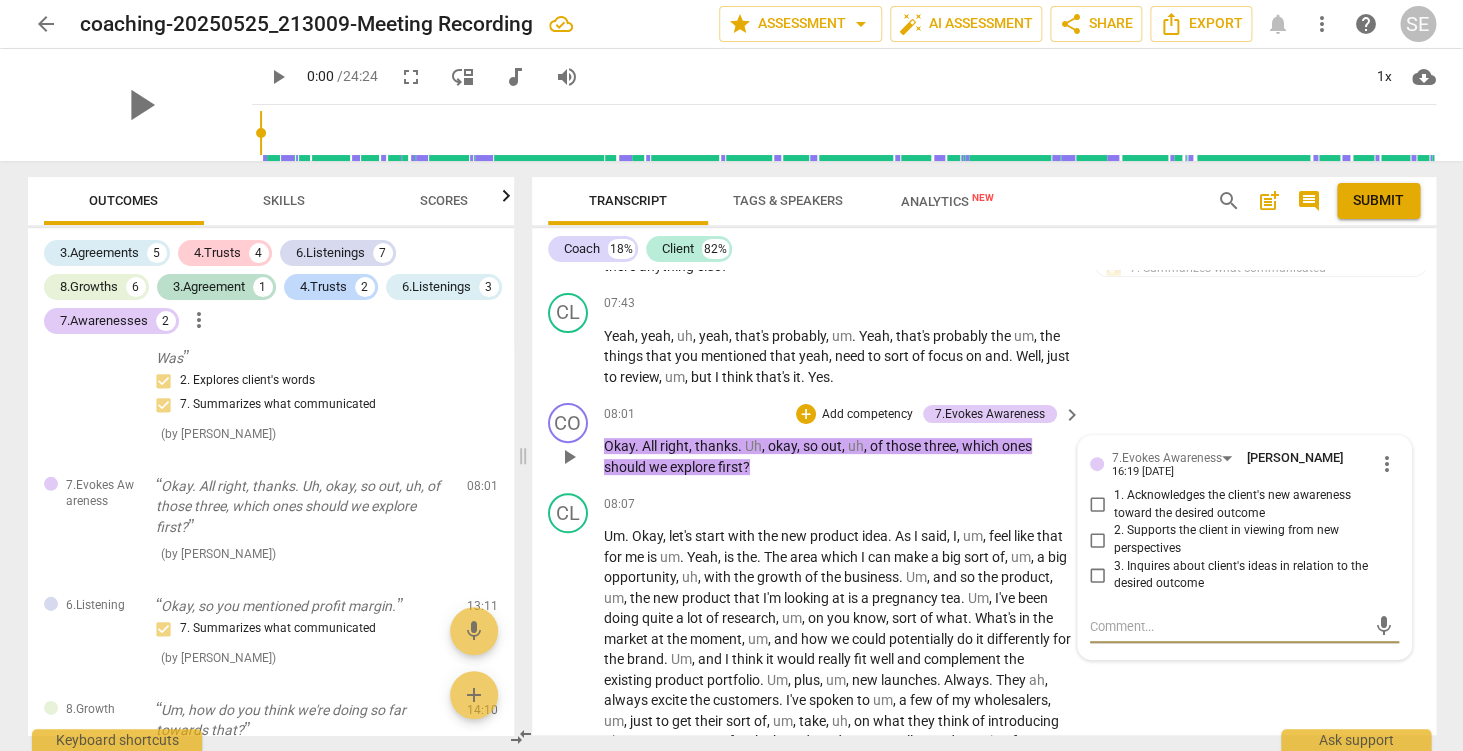 click on "3. Inquires about client's ideas in relation to the desired outcome" at bounding box center [1252, 575] 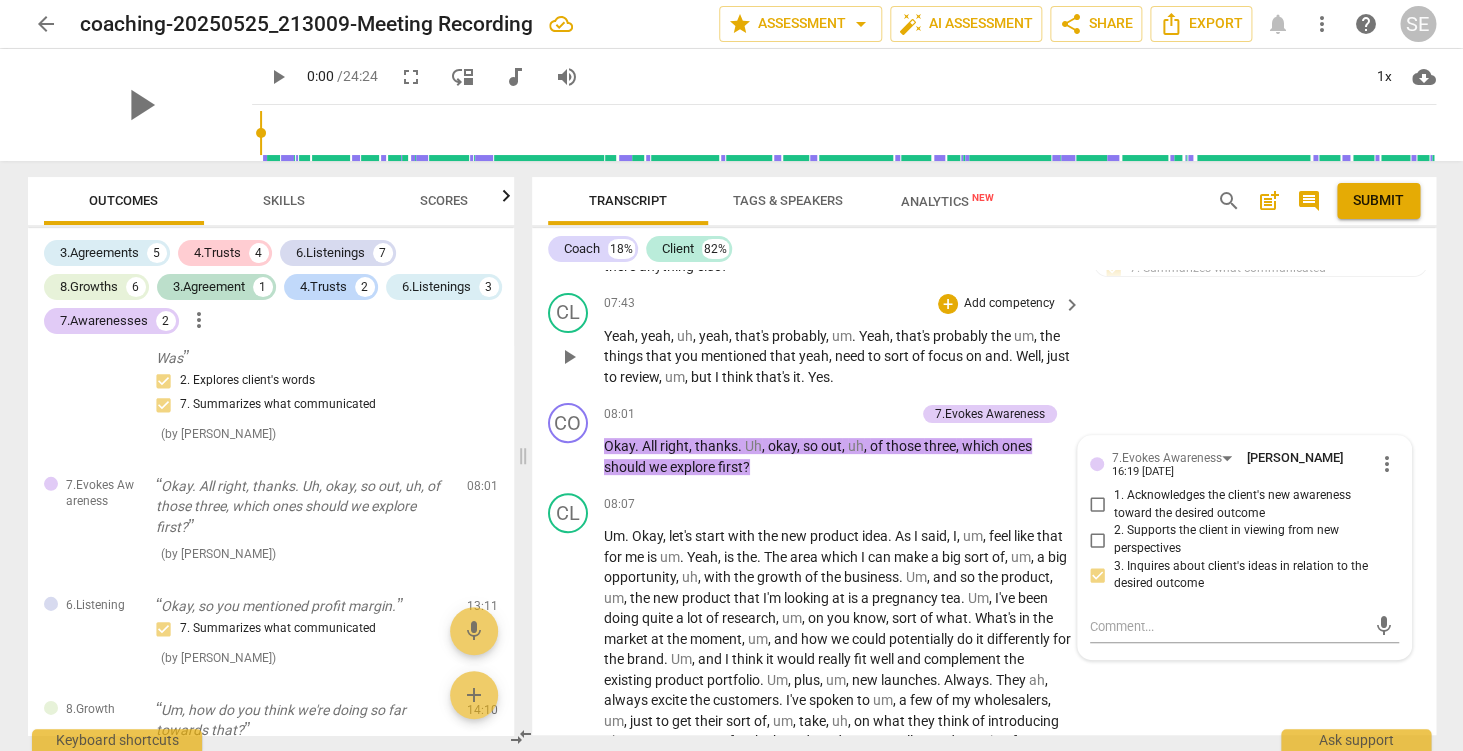 click on "CL play_arrow pause 07:43 + Add competency keyboard_arrow_right Yeah ,   yeah ,   uh ,   yeah ,   that's   probably ,   um .   Yeah ,   that's   probably   the   um ,   the   things   that   you   mentioned   that   yeah ,   need   to   sort   of   focus   on   and .   Well ,   just   to   review ,   um ,   but   I   think   that's   it .   Yes ." at bounding box center [984, 340] 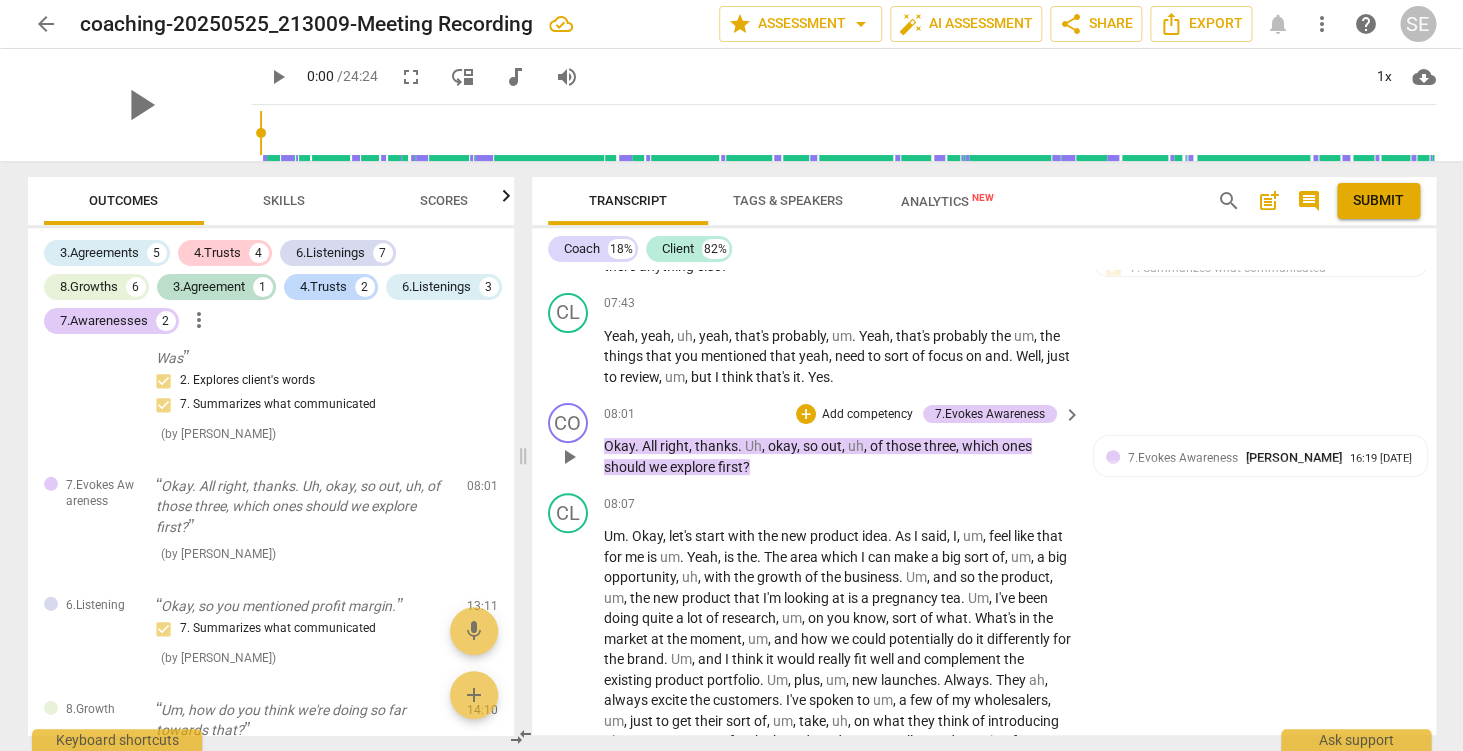 click on "Add competency" at bounding box center [867, 415] 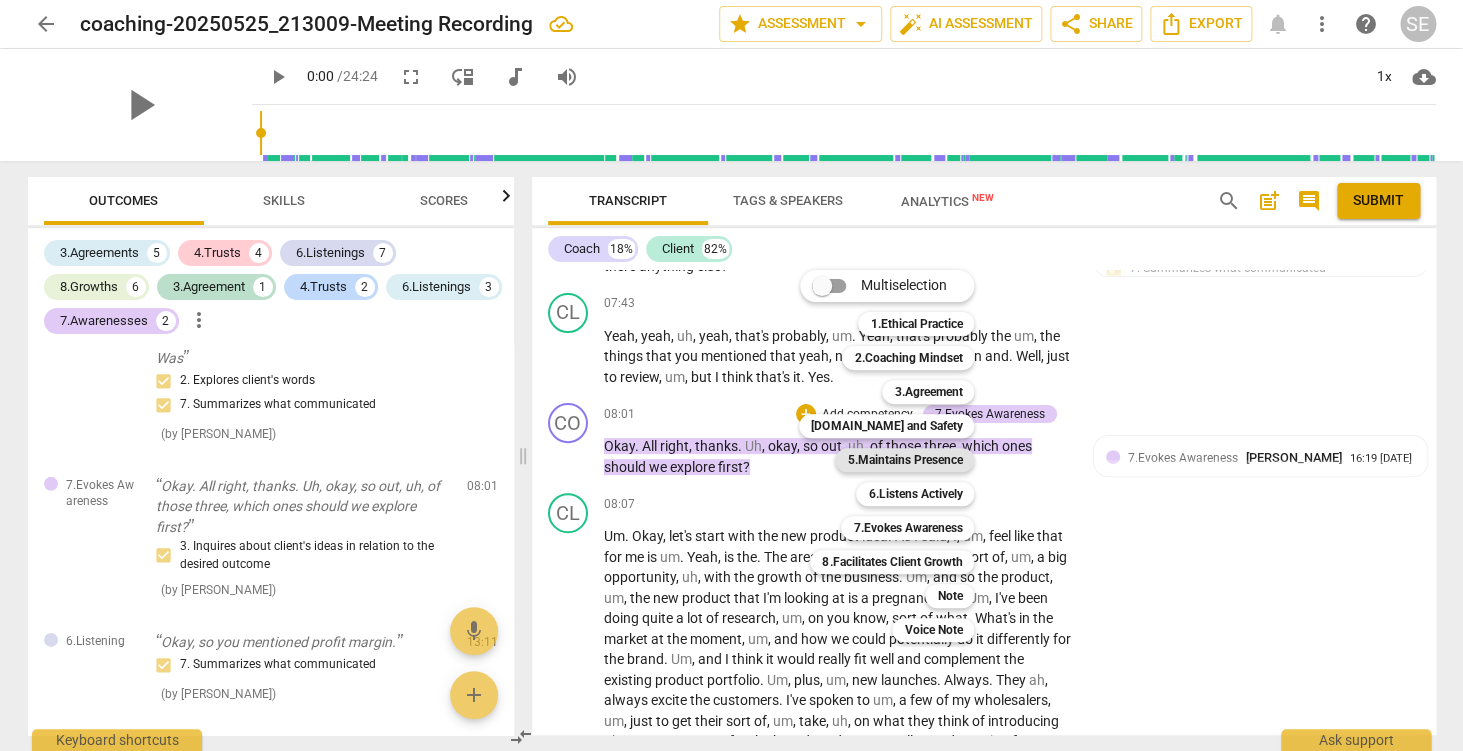 click on "5.Maintains Presence" at bounding box center (904, 460) 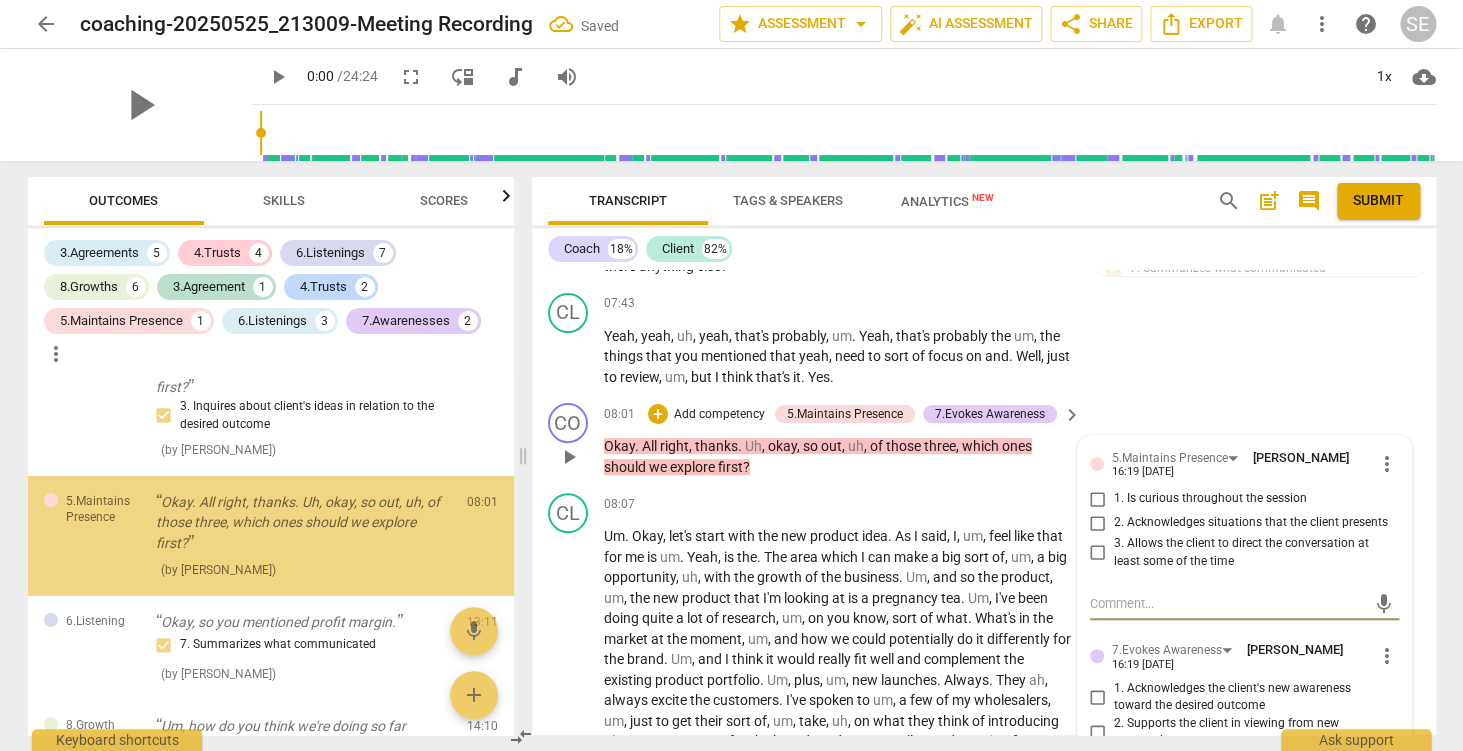 scroll, scrollTop: 2476, scrollLeft: 0, axis: vertical 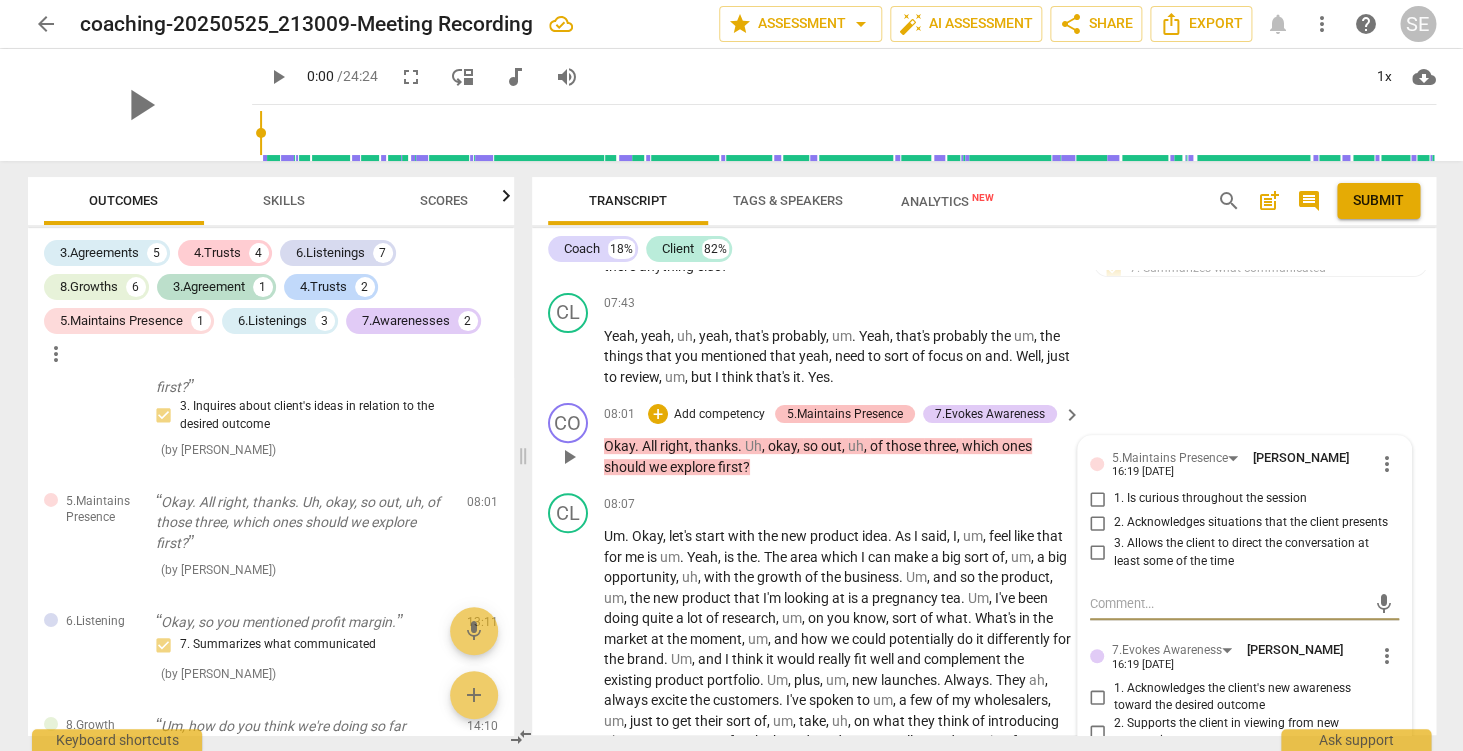 click on "5.Maintains Presence" at bounding box center (845, 414) 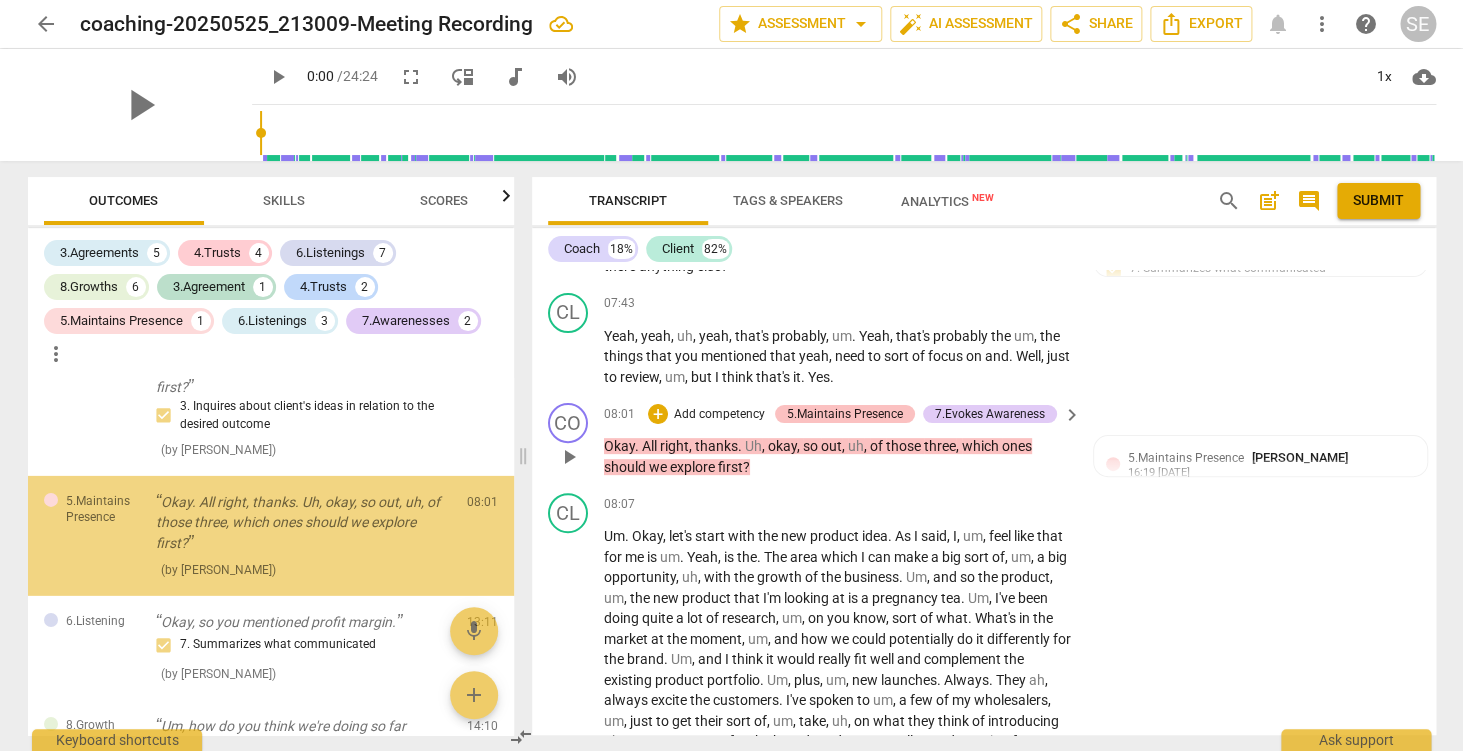 click on "5.Maintains Presence" at bounding box center (845, 414) 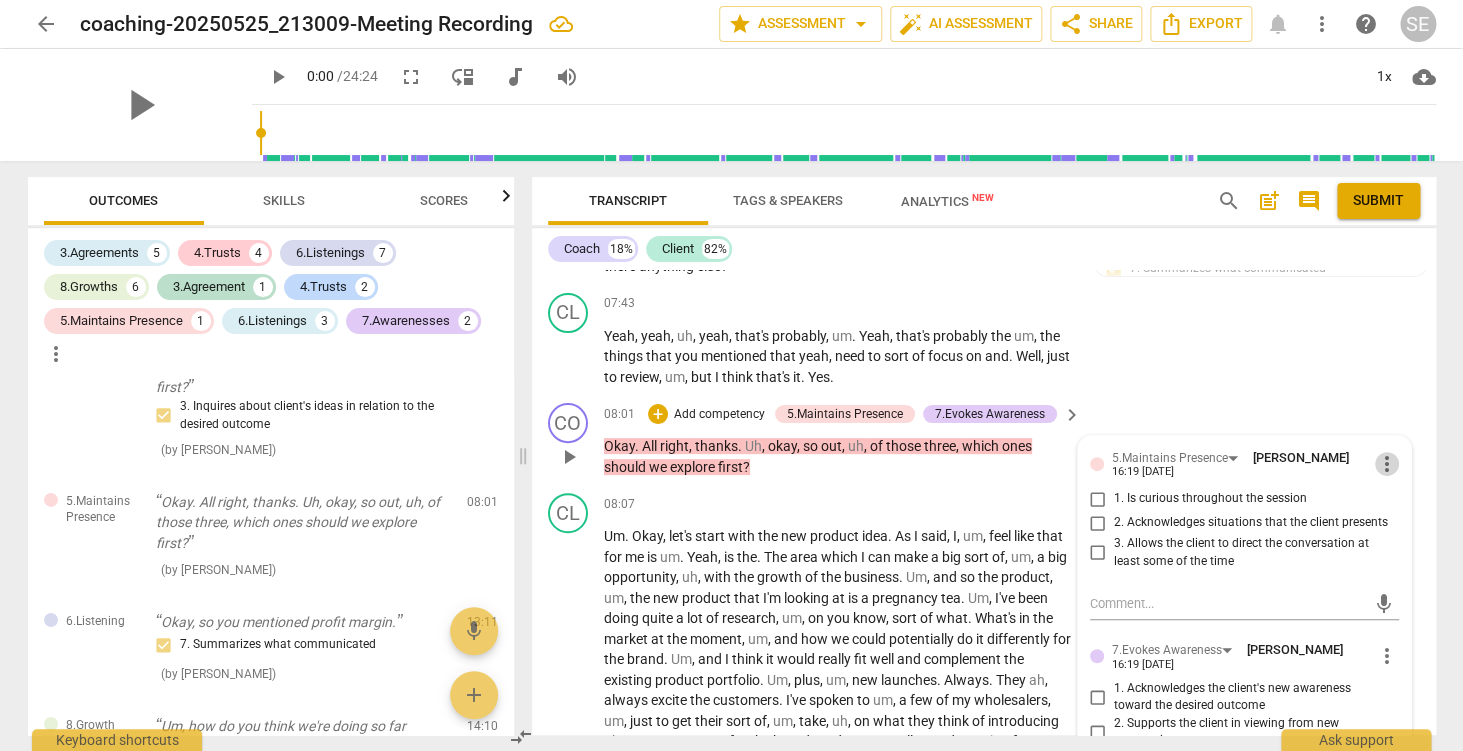 click on "more_vert" at bounding box center (1387, 464) 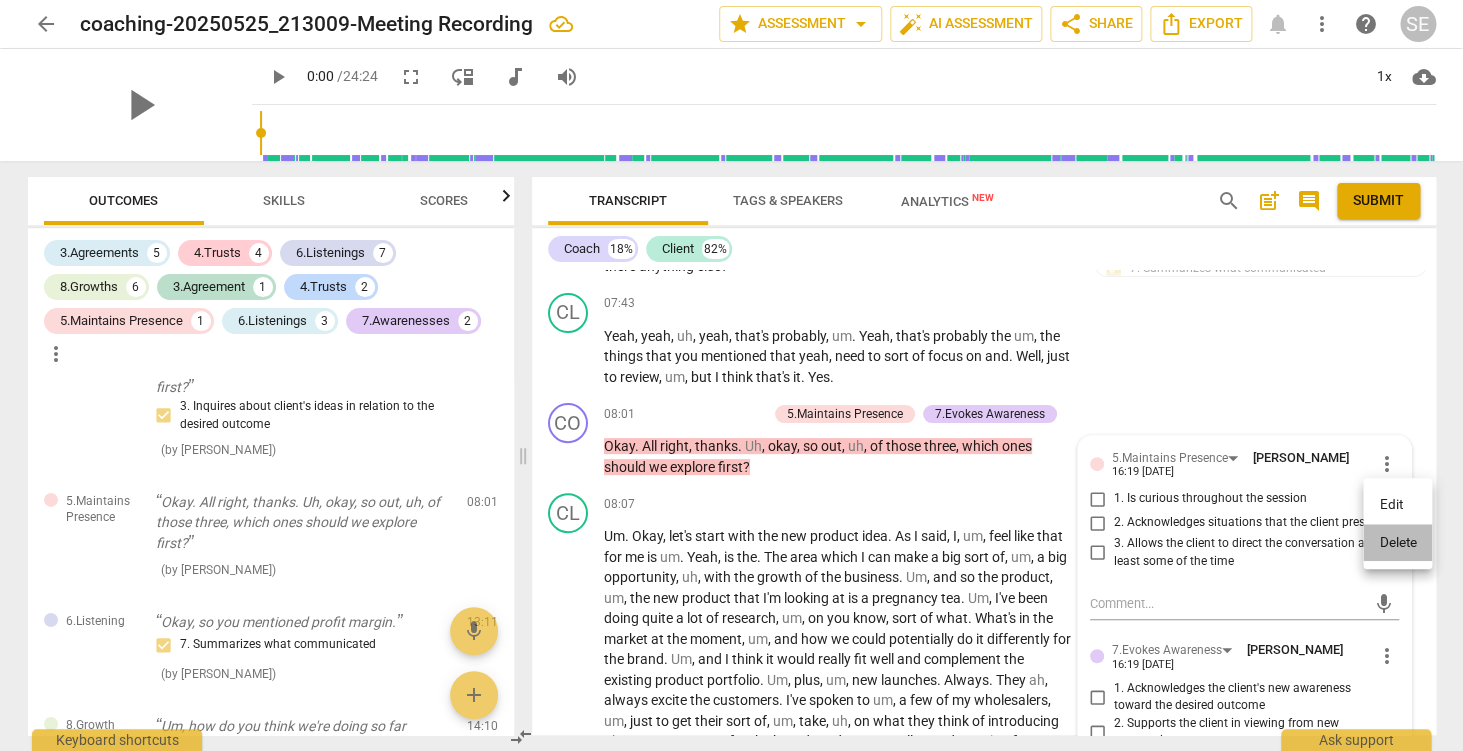 click on "Delete" at bounding box center (1397, 543) 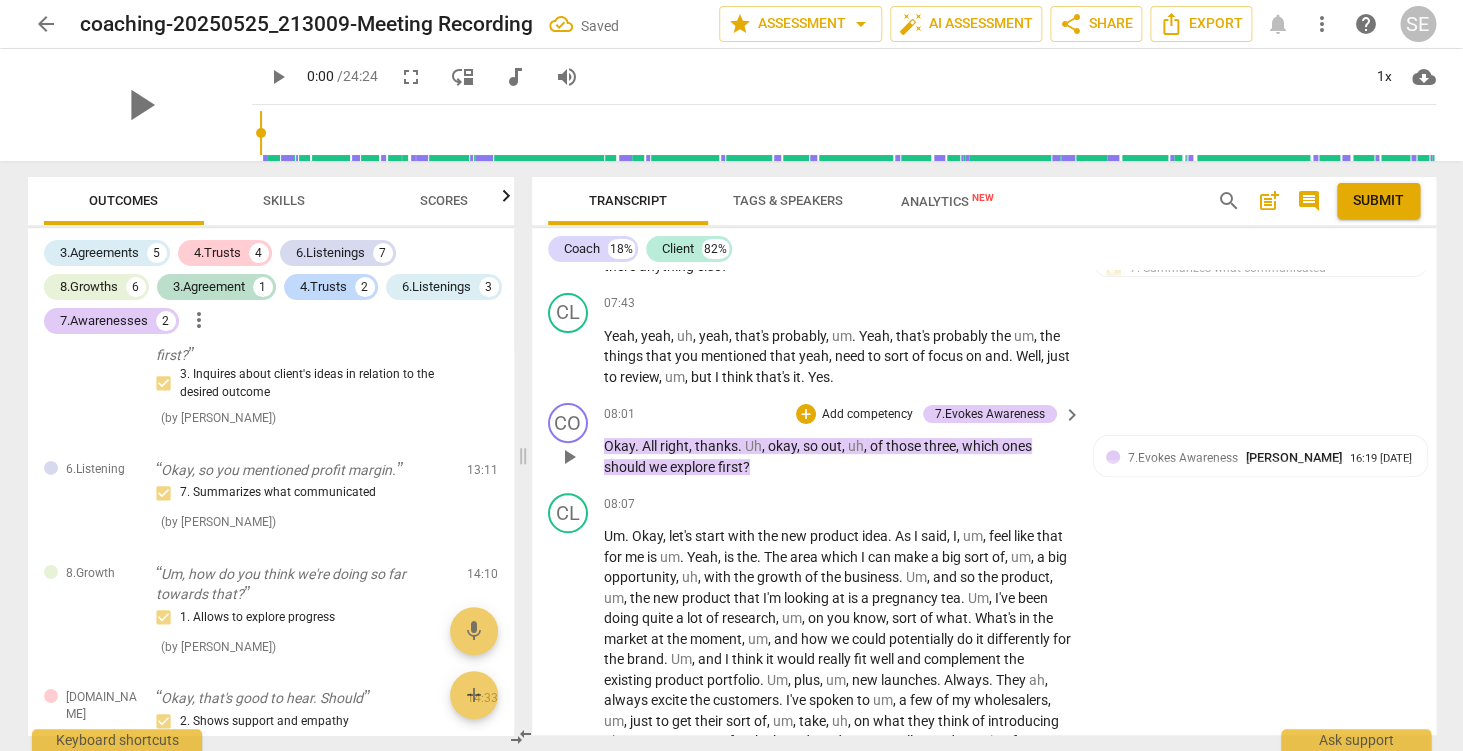 click on "Add competency" at bounding box center [867, 415] 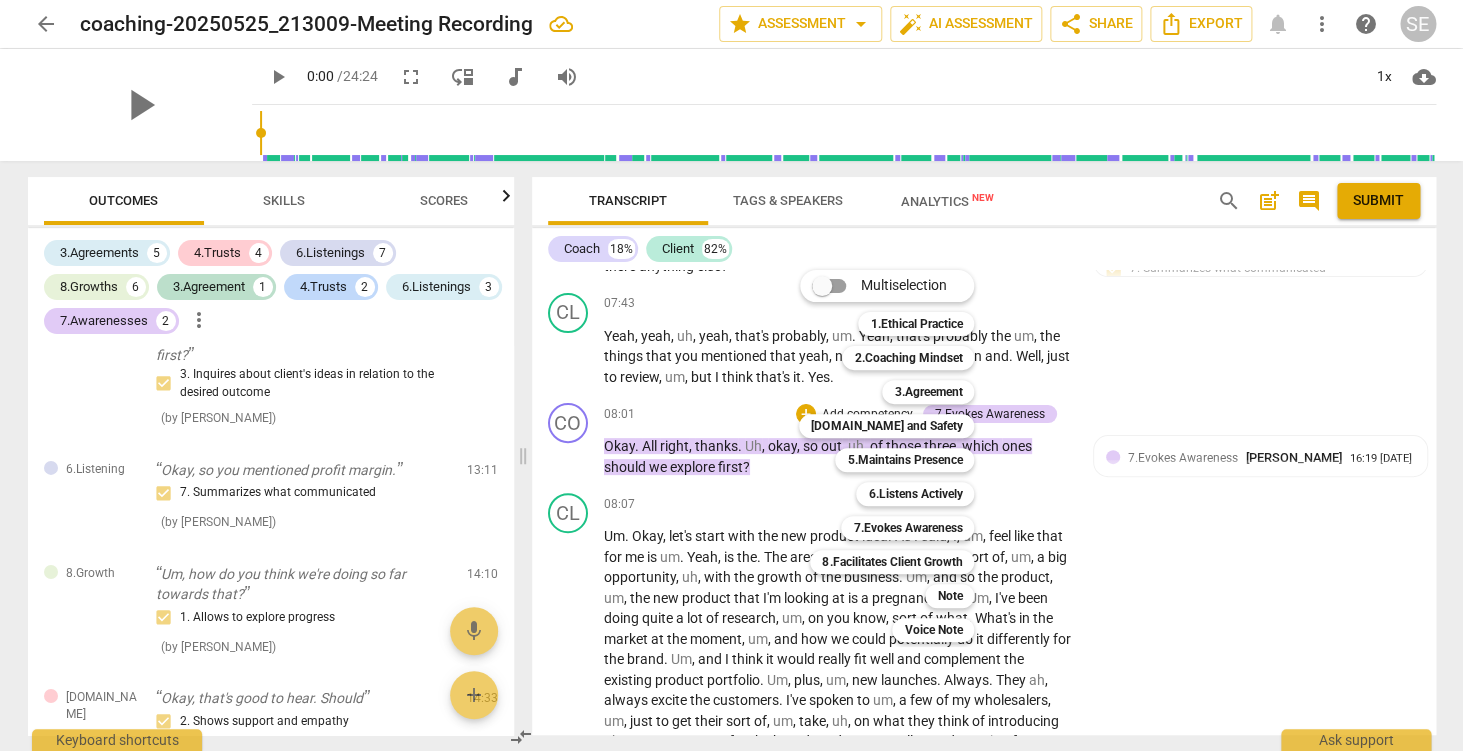 click at bounding box center (731, 375) 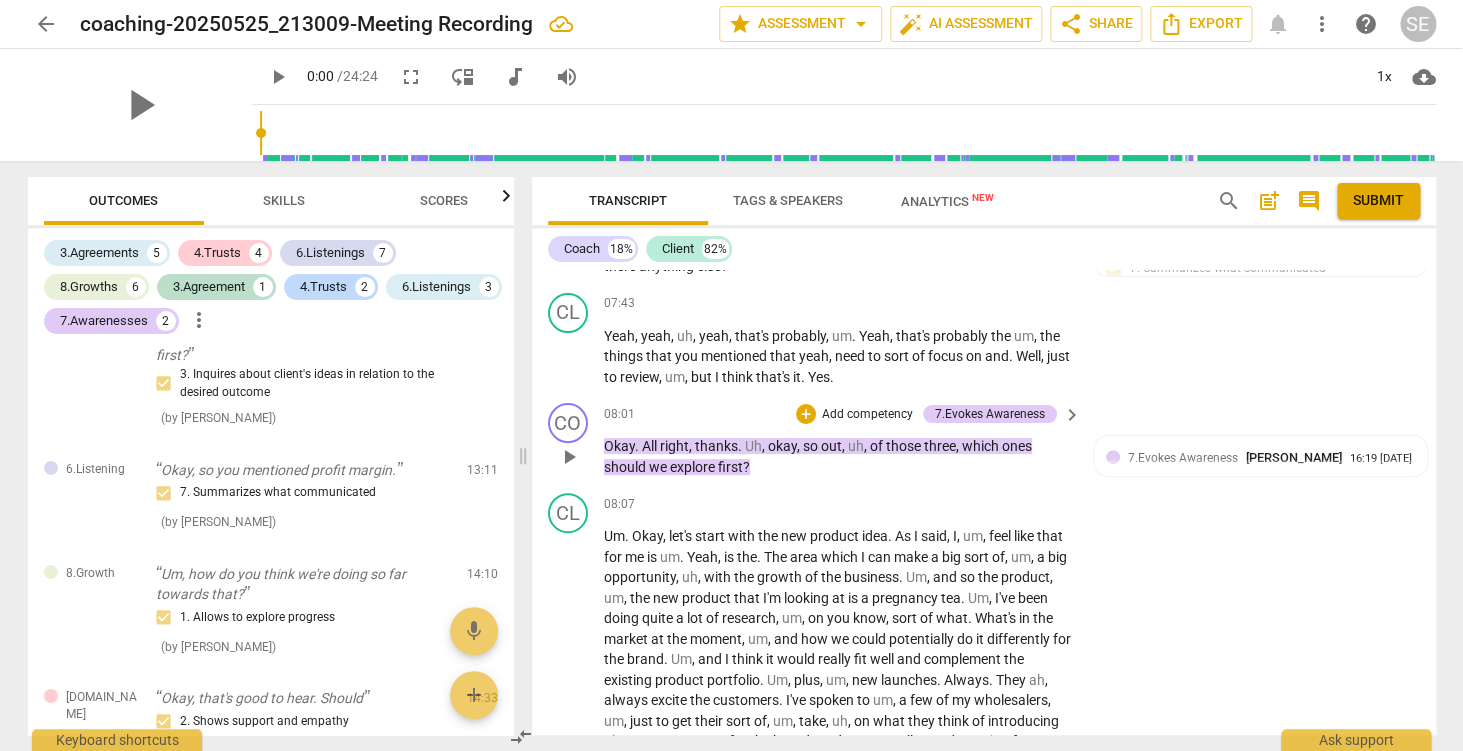 click on "Add competency" at bounding box center (867, 415) 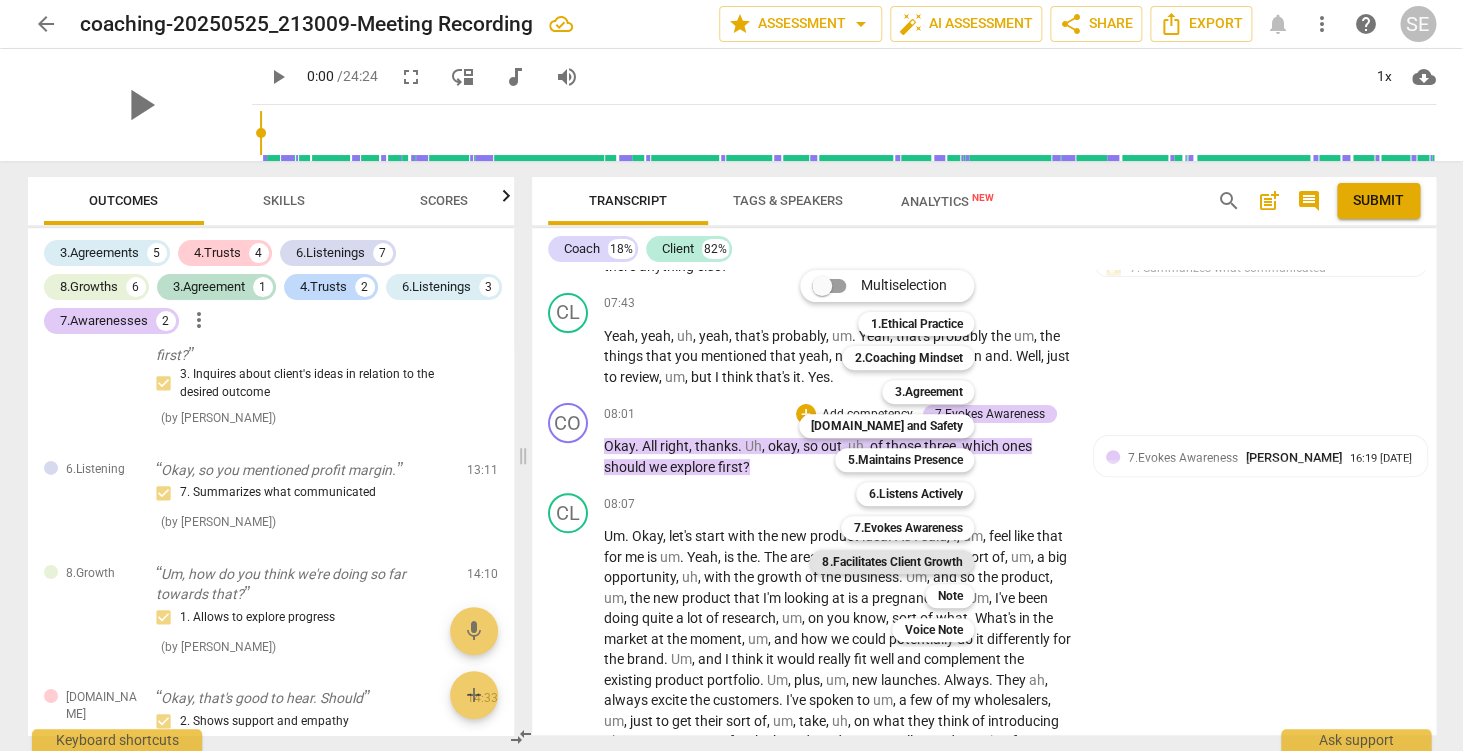 click on "8.Facilitates Client Growth" at bounding box center (892, 562) 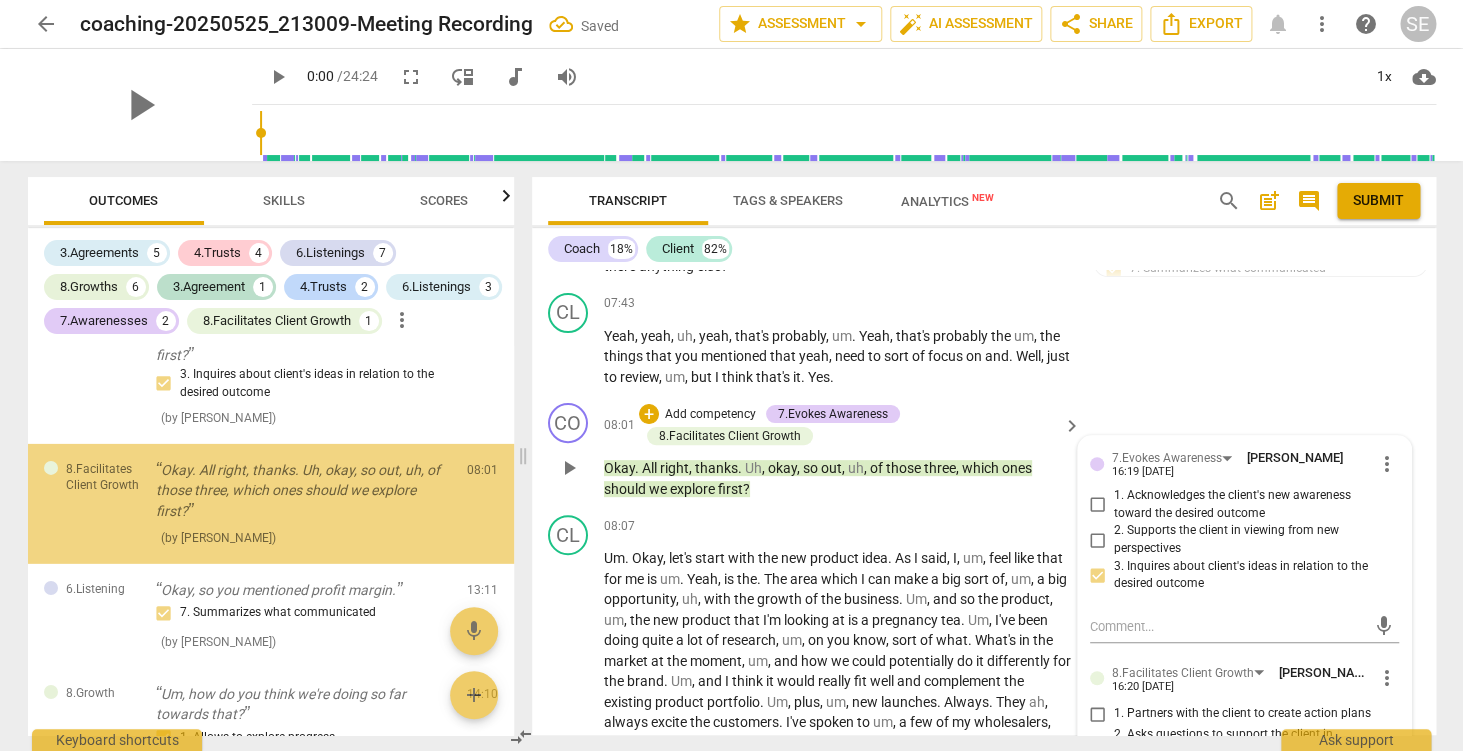 scroll, scrollTop: 2477, scrollLeft: 0, axis: vertical 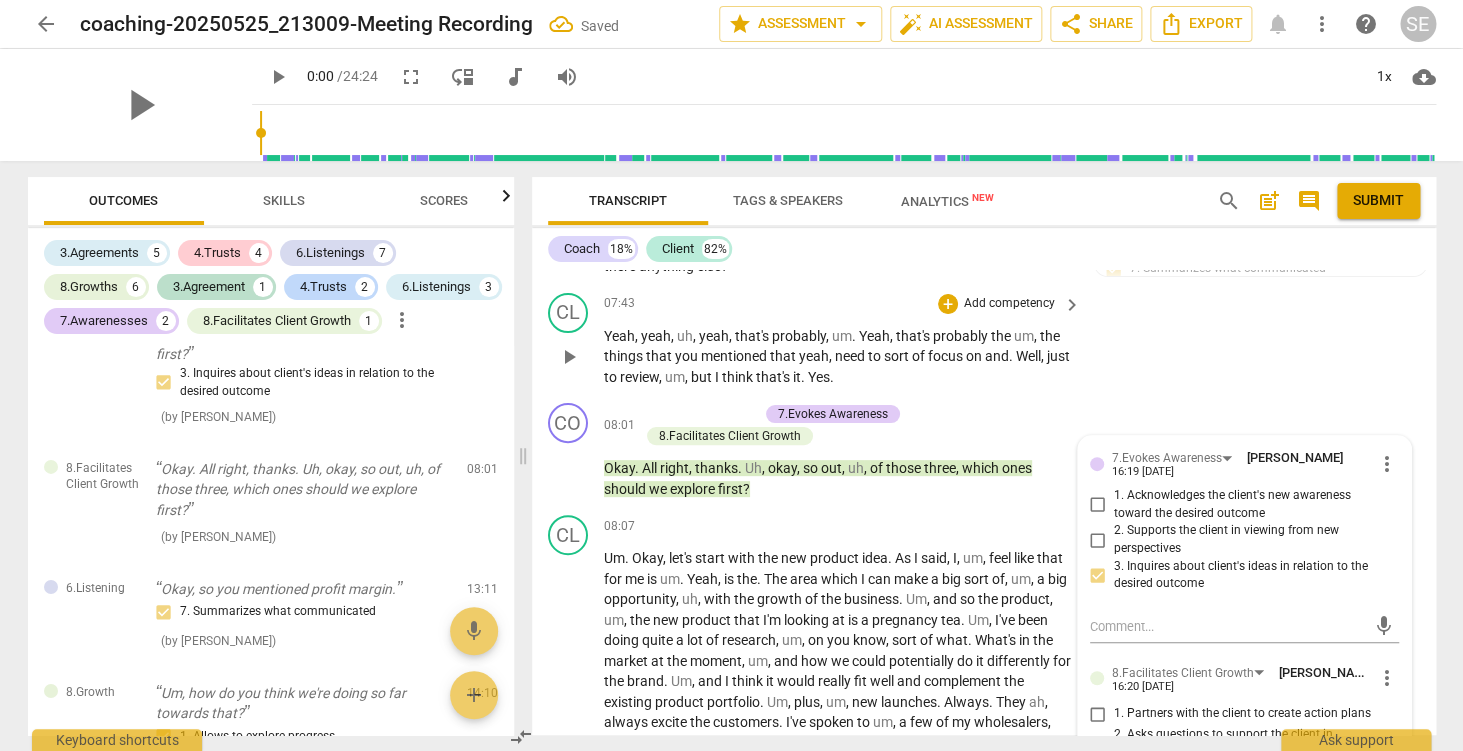 click on "CL play_arrow pause 07:43 + Add competency keyboard_arrow_right Yeah ,   yeah ,   uh ,   yeah ,   that's   probably ,   um .   Yeah ,   that's   probably   the   um ,   the   things   that   you   mentioned   that   yeah ,   need   to   sort   of   focus   on   and .   Well ,   just   to   review ,   um ,   but   I   think   that's   it .   Yes ." at bounding box center (984, 340) 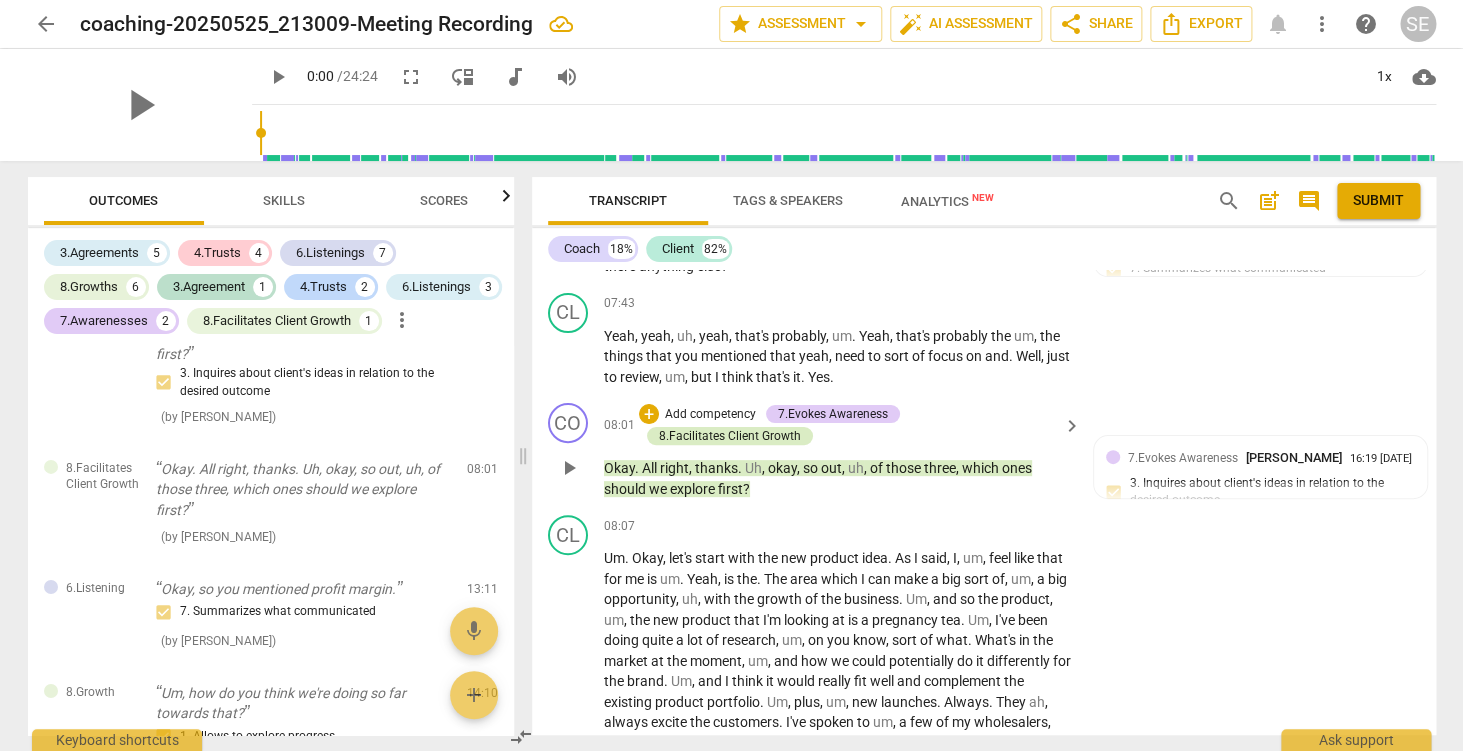 click on "8.Facilitates Client Growth" at bounding box center (730, 436) 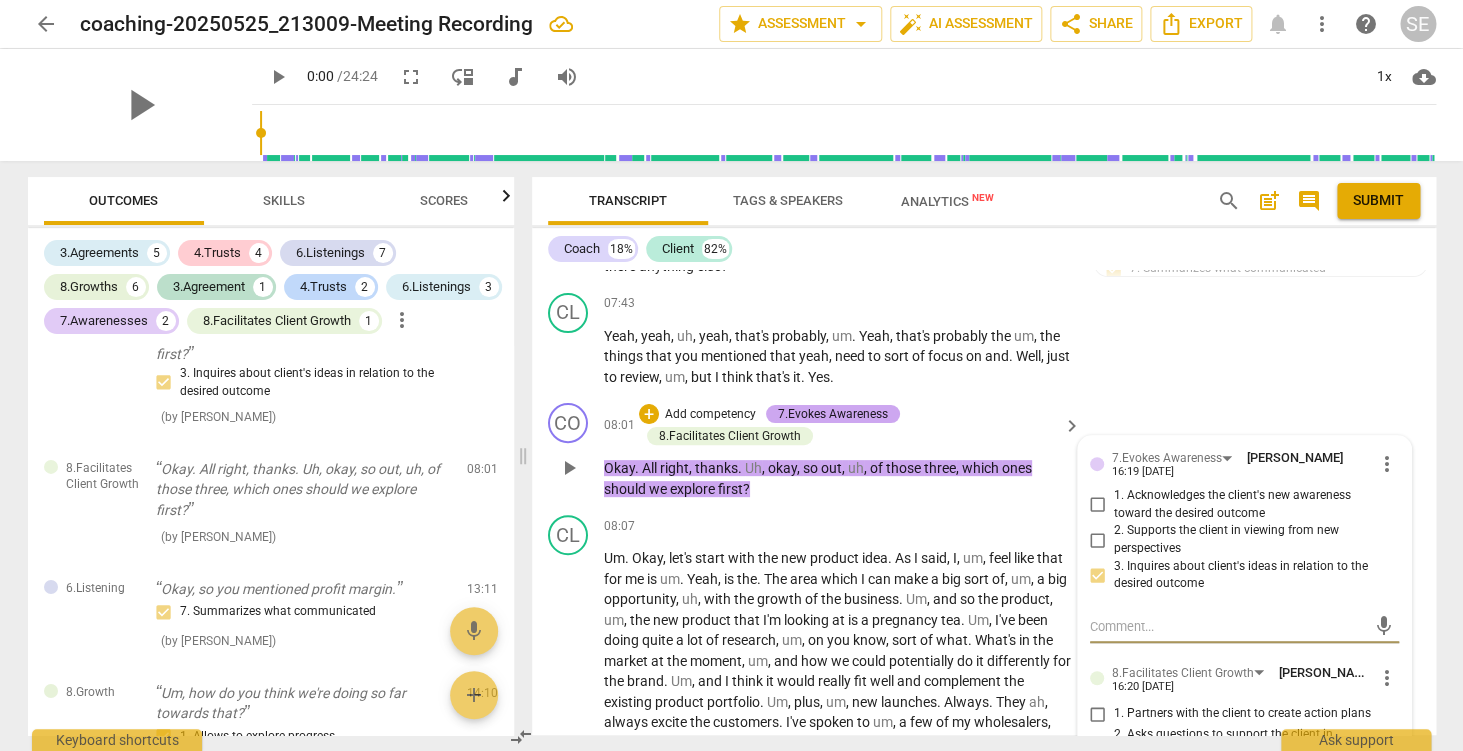 click on "7.Evokes Awareness" at bounding box center (833, 414) 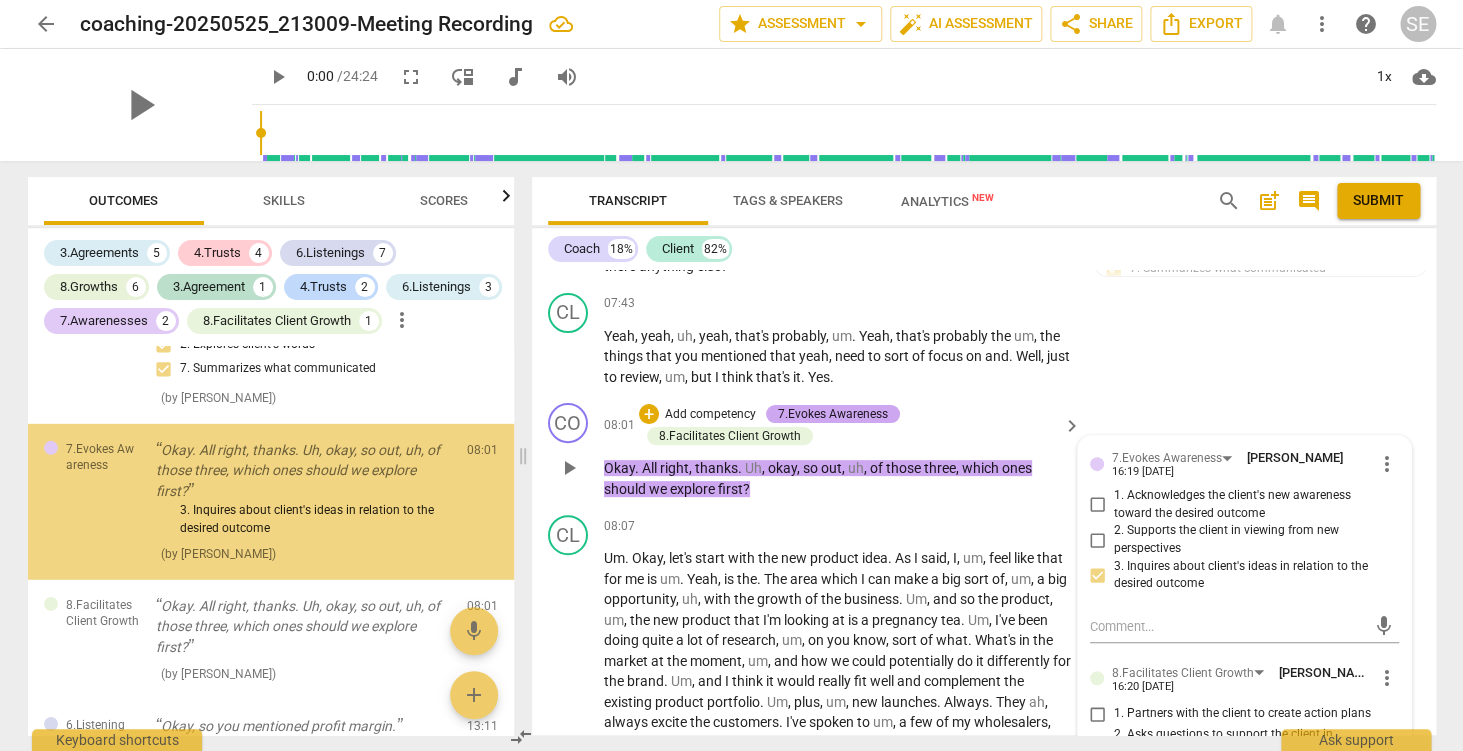 scroll, scrollTop: 2339, scrollLeft: 0, axis: vertical 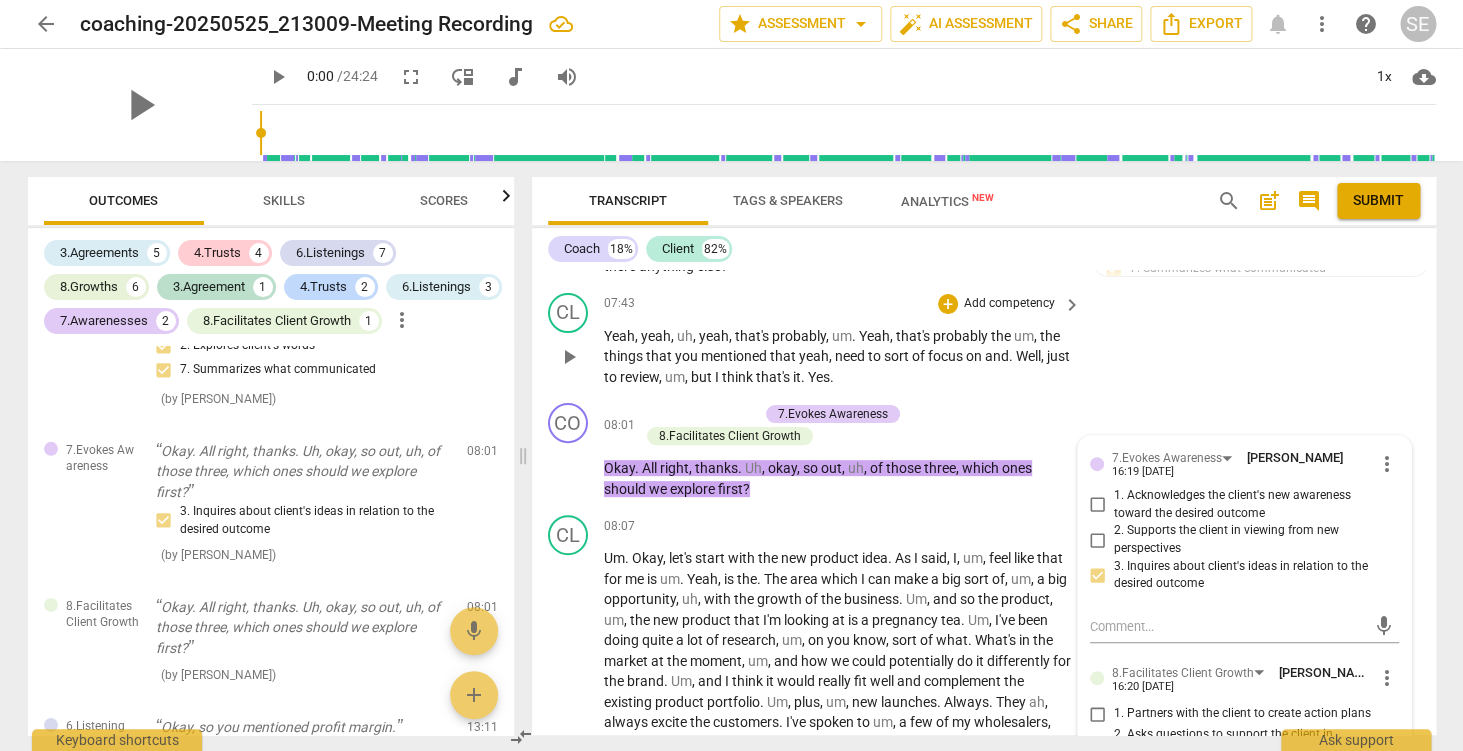 click on "CL play_arrow pause 07:43 + Add competency keyboard_arrow_right Yeah ,   yeah ,   uh ,   yeah ,   that's   probably ,   um .   Yeah ,   that's   probably   the   um ,   the   things   that   you   mentioned   that   yeah ,   need   to   sort   of   focus   on   and .   Well ,   just   to   review ,   um ,   but   I   think   that's   it .   Yes ." at bounding box center [984, 340] 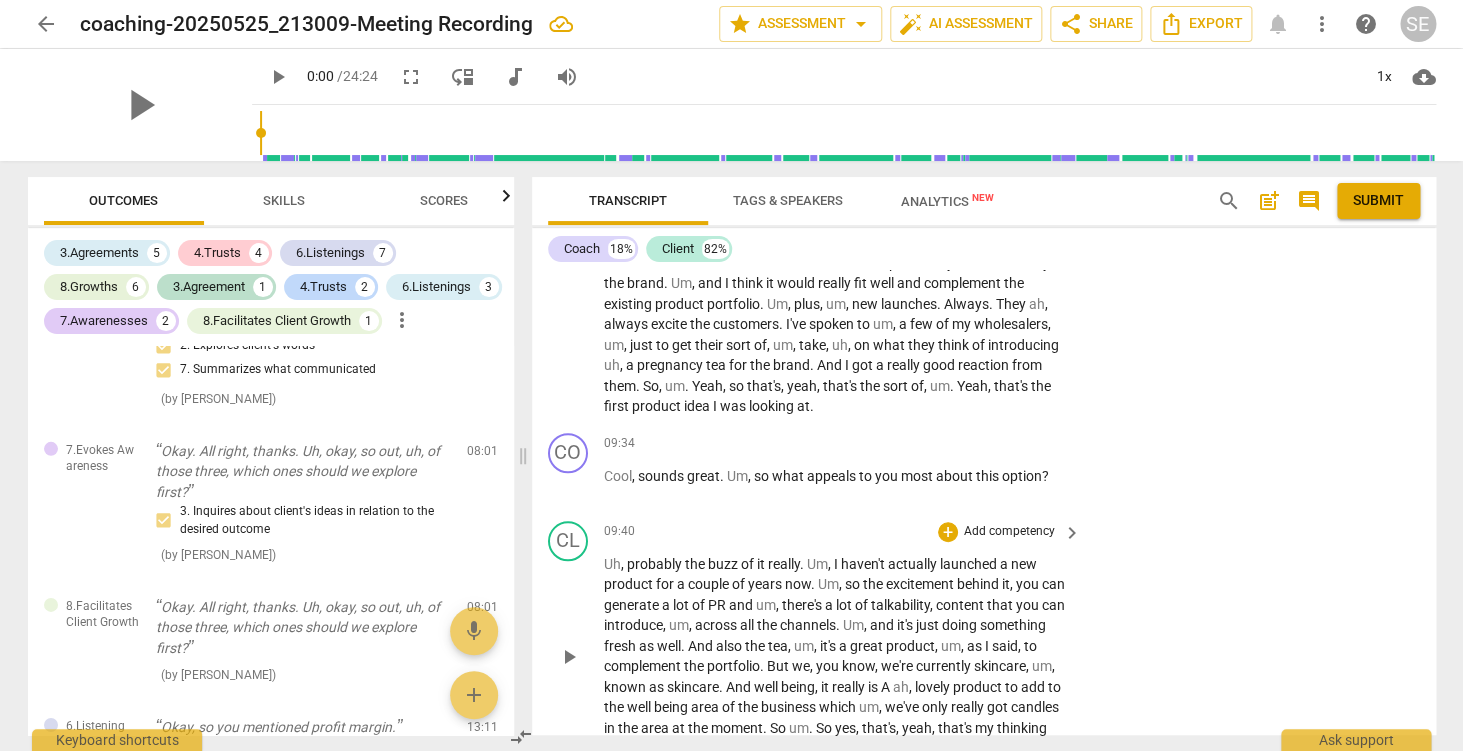 scroll, scrollTop: 3615, scrollLeft: 0, axis: vertical 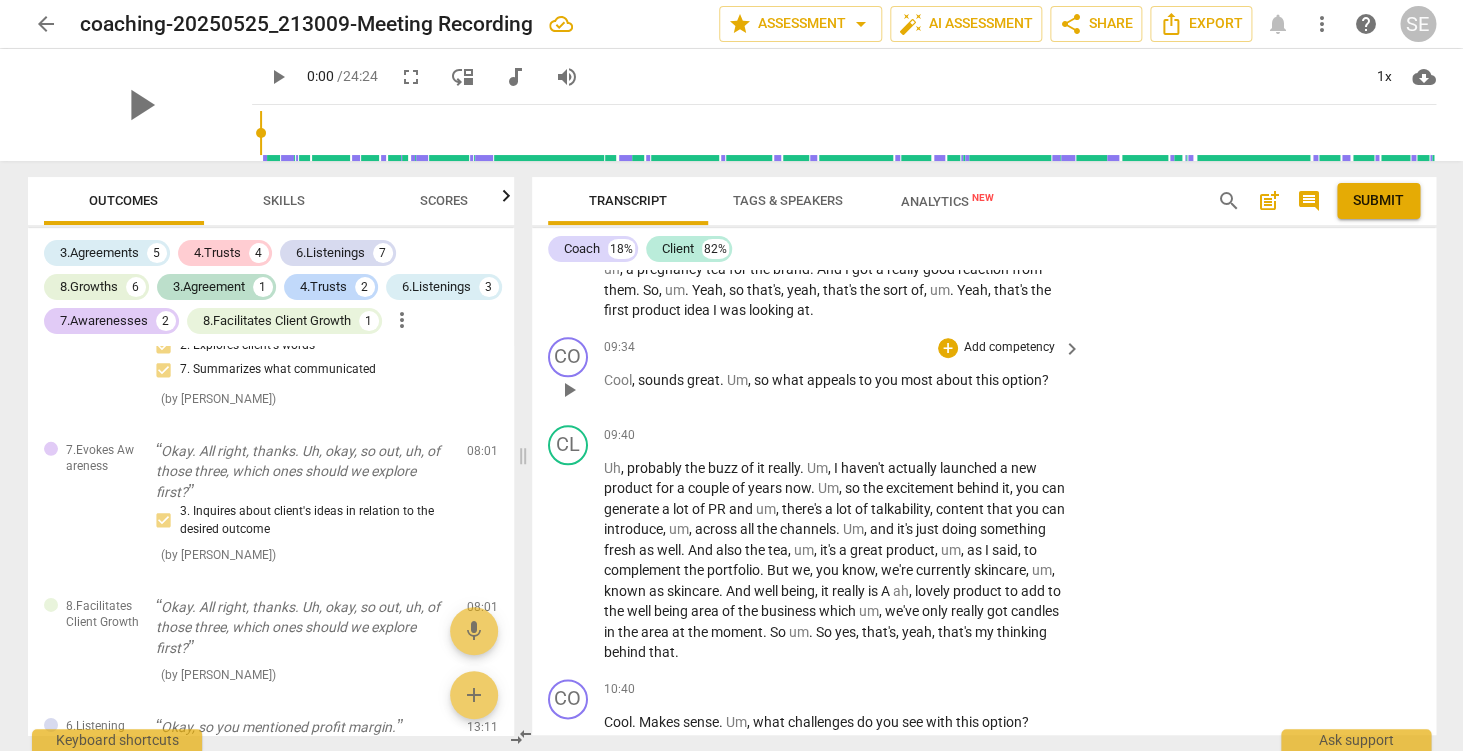 click on "Add competency" at bounding box center [1009, 348] 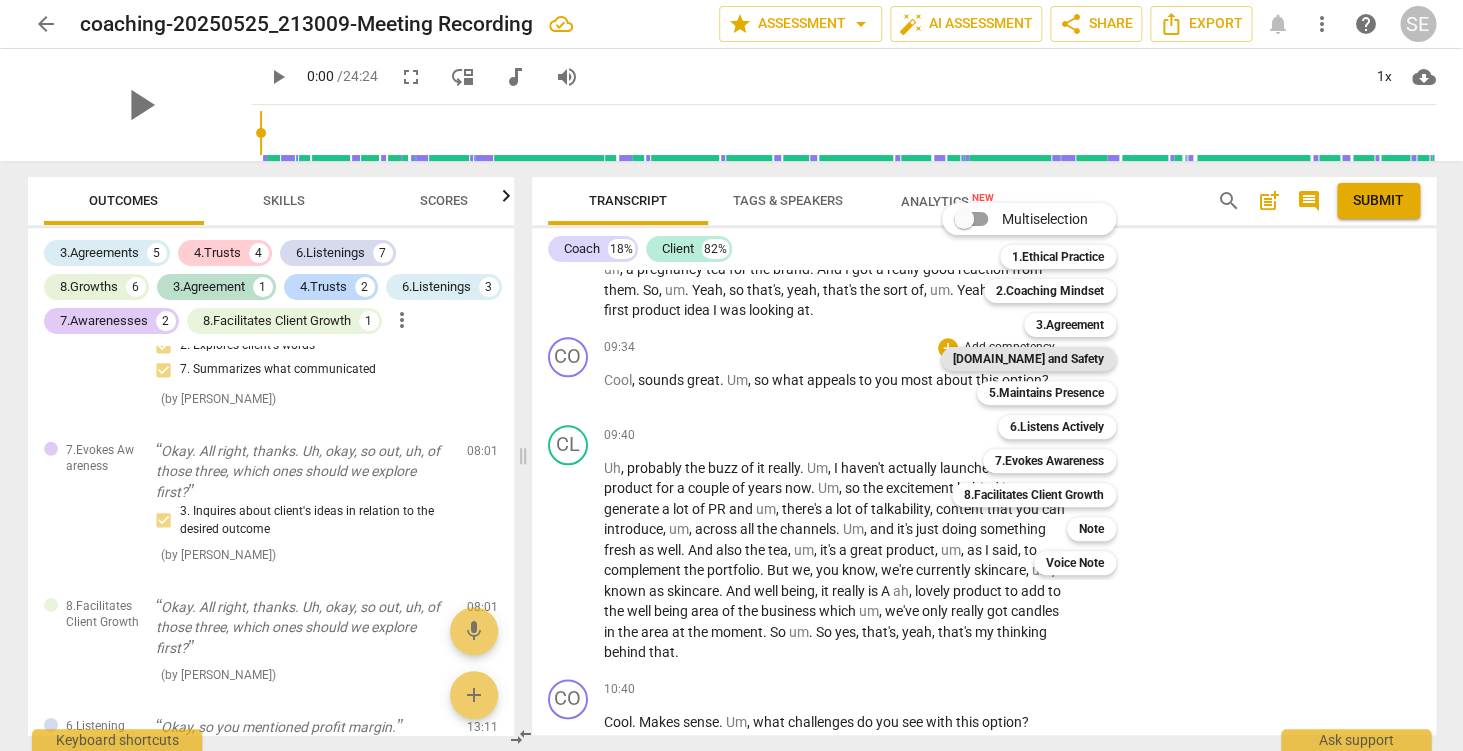 click on "4.Trust and Safety" at bounding box center (1028, 359) 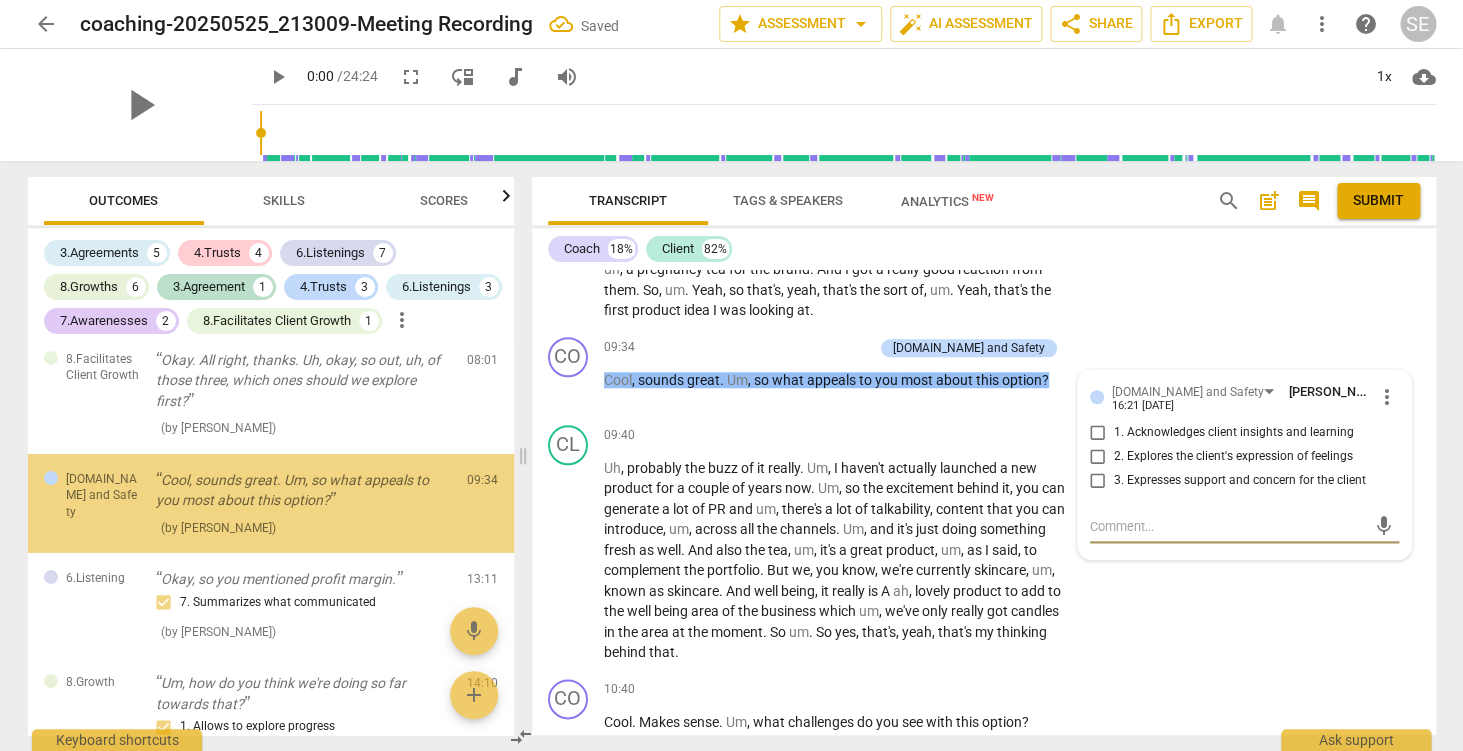 scroll, scrollTop: 2587, scrollLeft: 0, axis: vertical 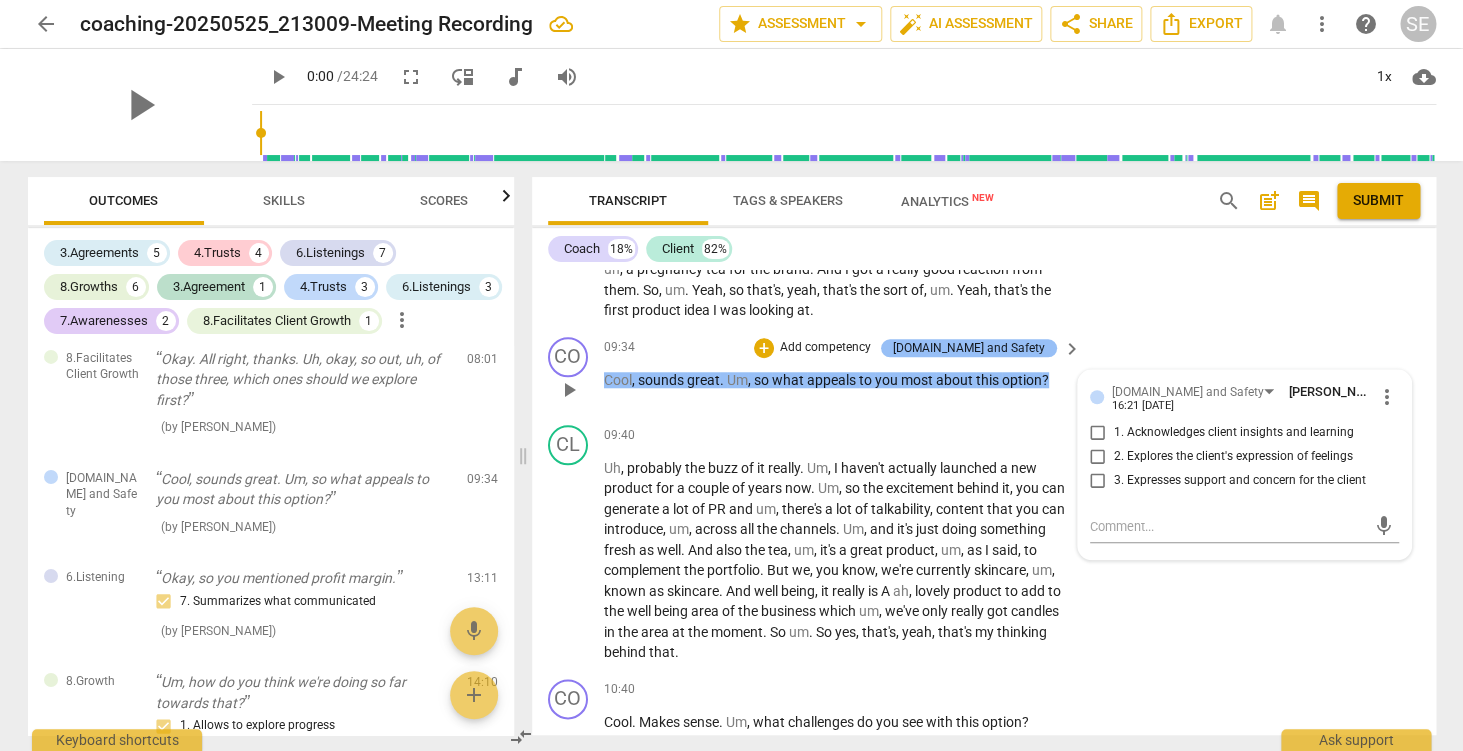 click on "4.Trust and Safety" at bounding box center [969, 348] 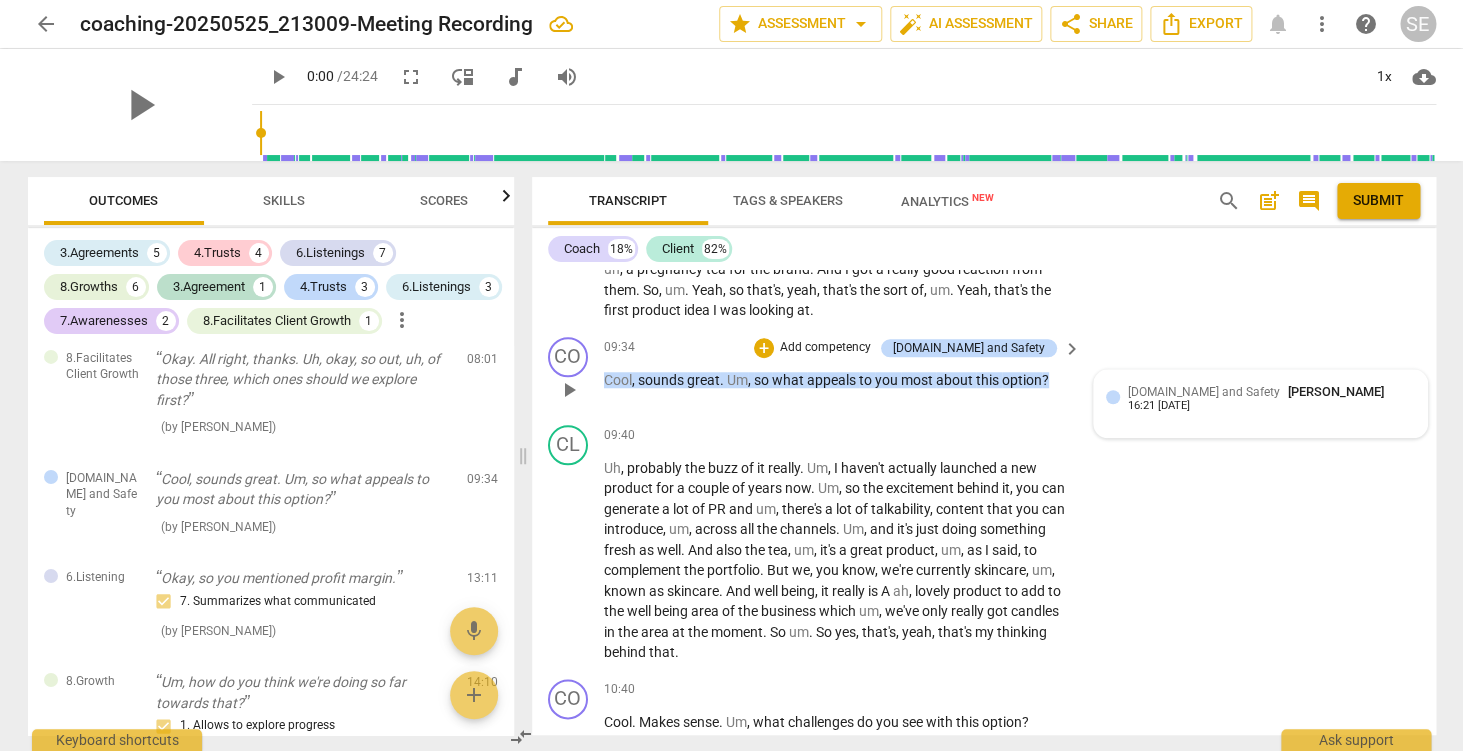 click on "4.Trust and Safety" at bounding box center [1204, 392] 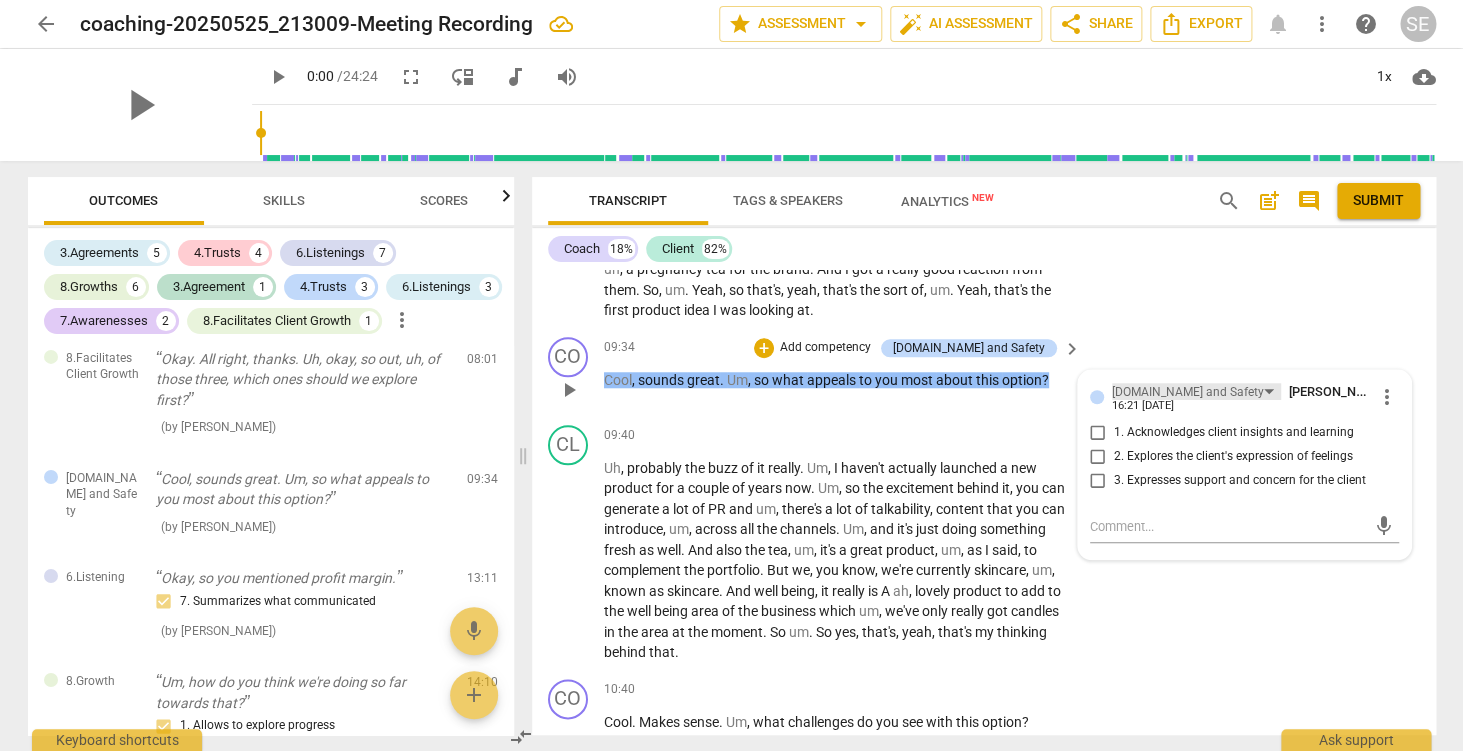 click on "4.Trust and Safety" at bounding box center [1188, 392] 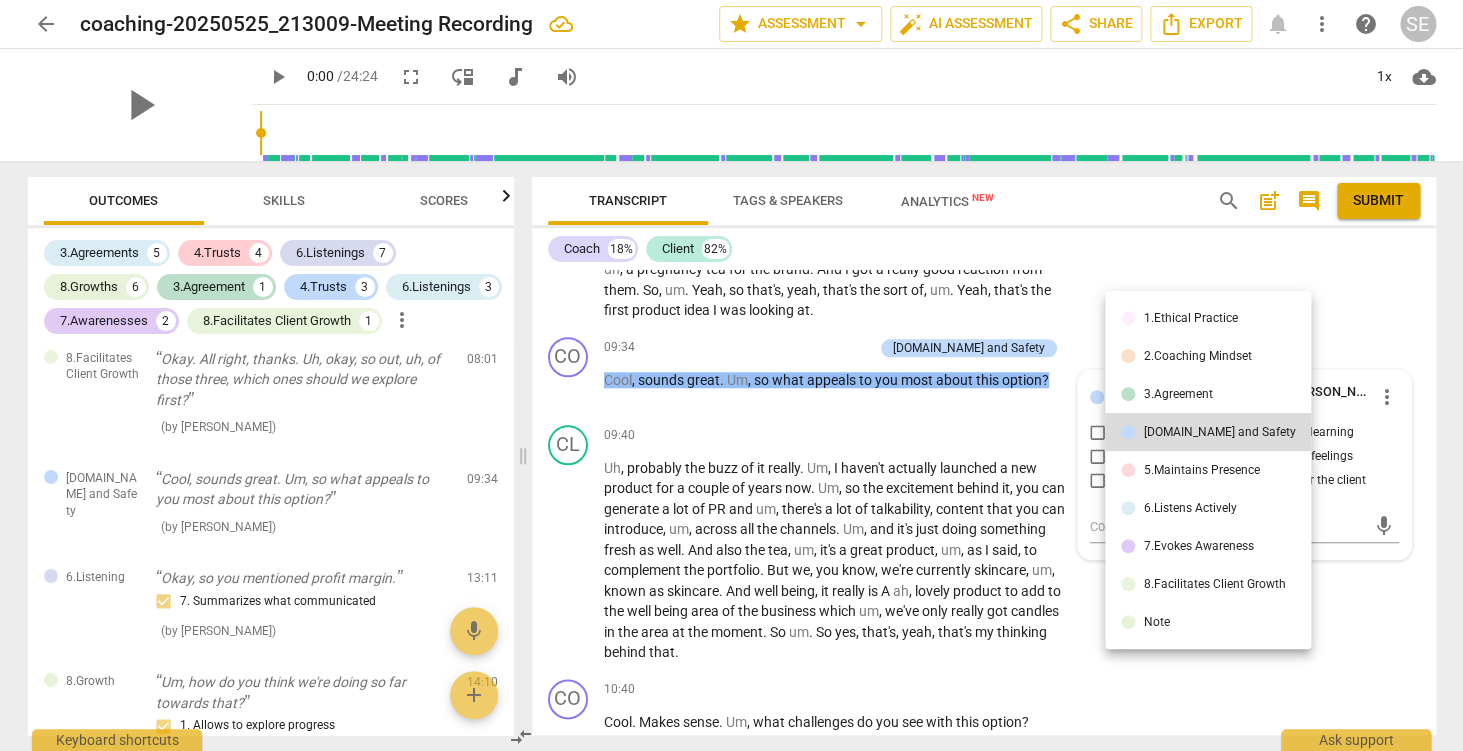 click on "5.Maintains Presence" at bounding box center (1201, 470) 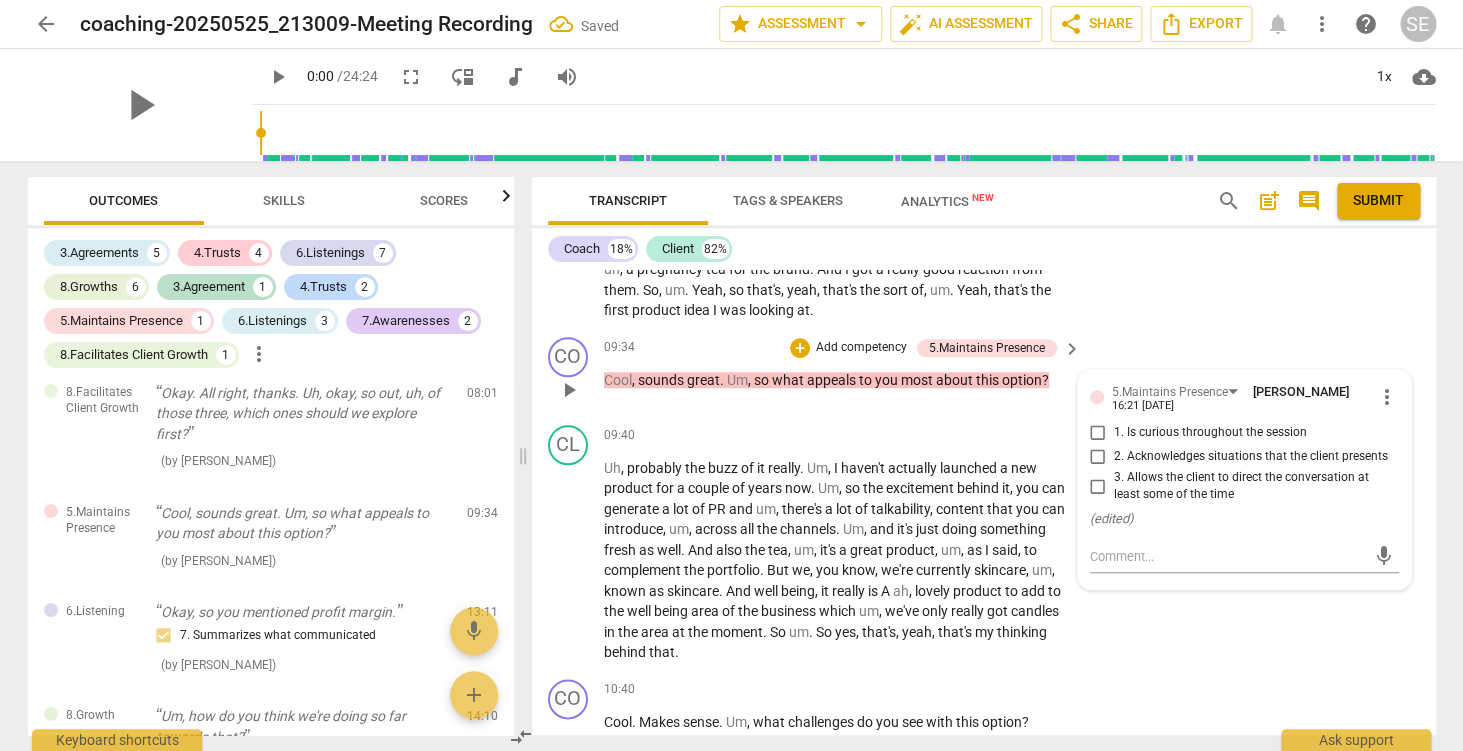 click on "1. Is curious throughout the session" at bounding box center [1210, 433] 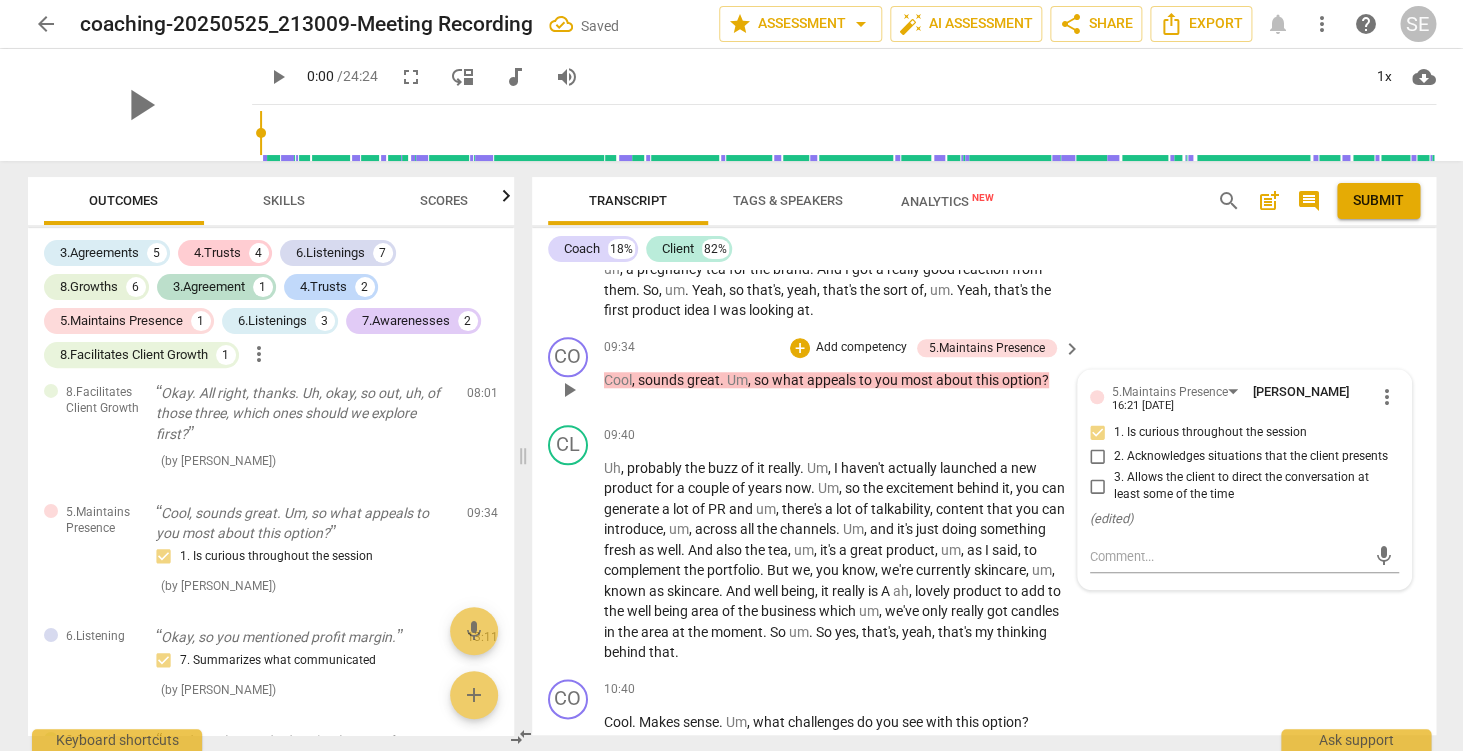 click on "3. Allows the client to direct the conversation at least some of the time" at bounding box center (1252, 486) 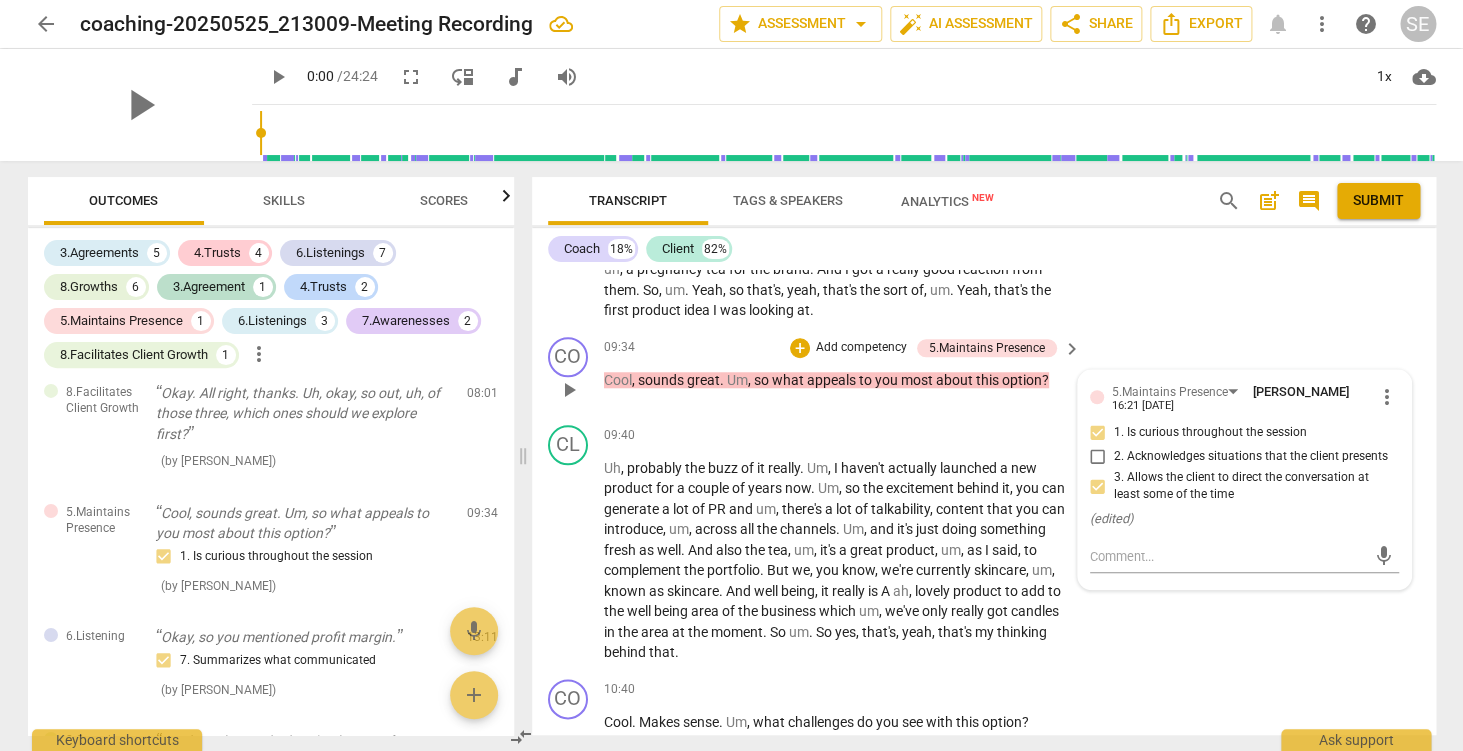 click on "Add competency" at bounding box center [861, 348] 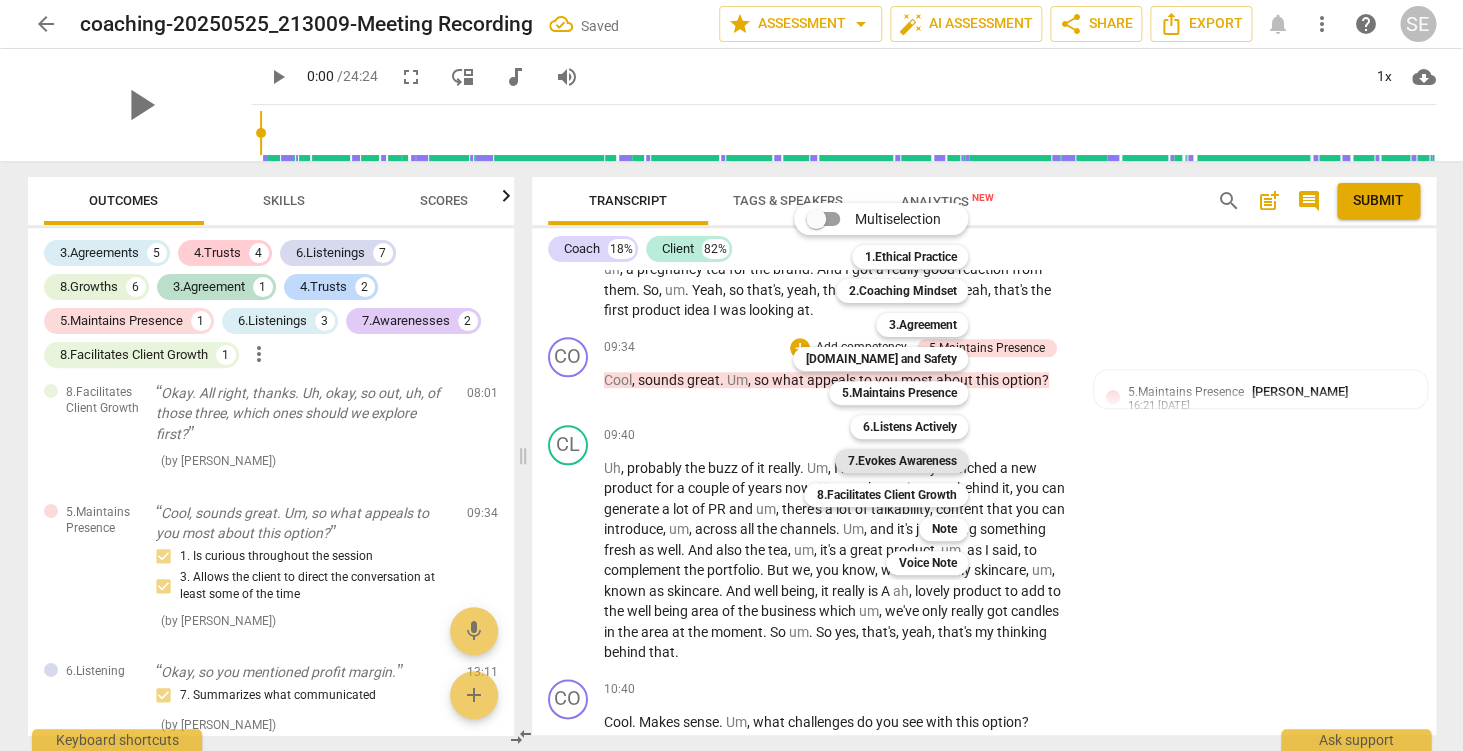 click on "7.Evokes Awareness" at bounding box center [901, 461] 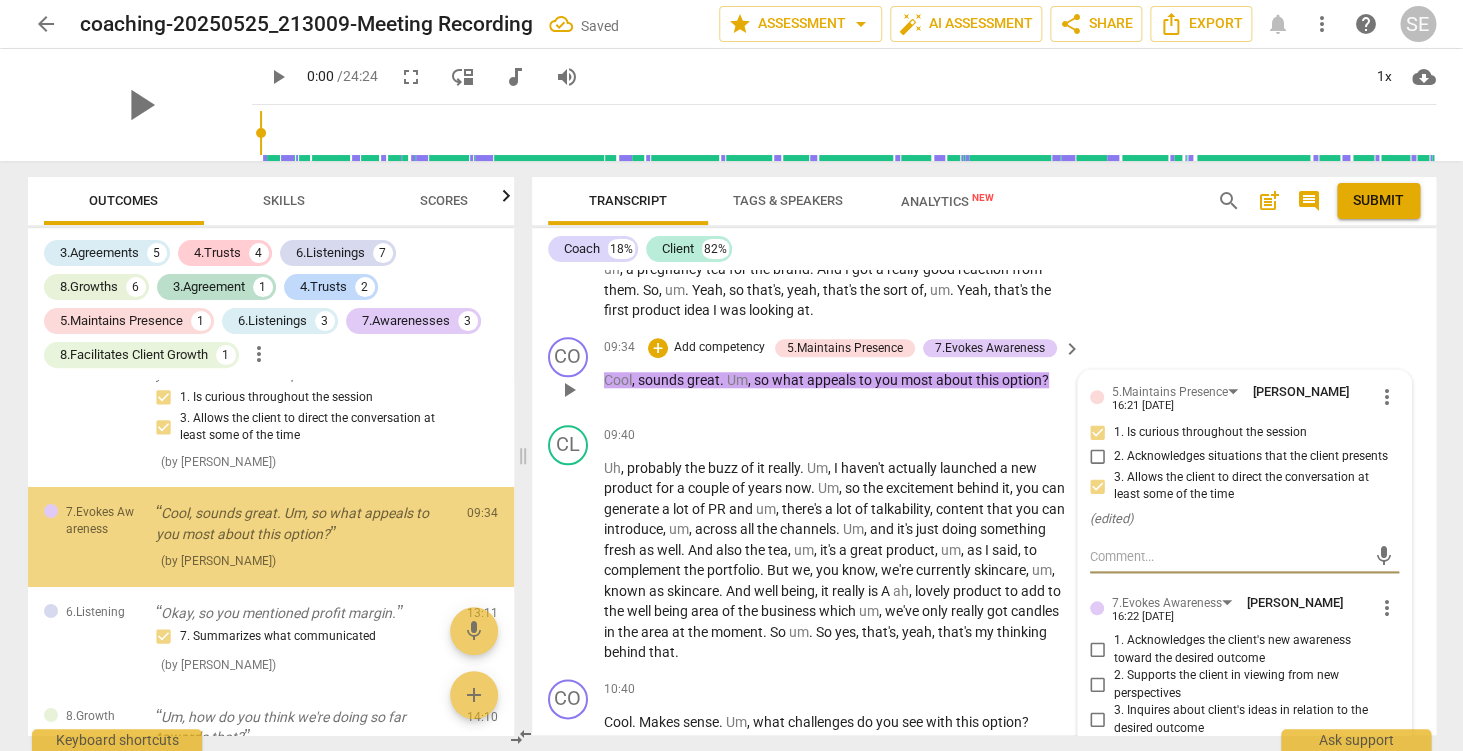 scroll, scrollTop: 2747, scrollLeft: 0, axis: vertical 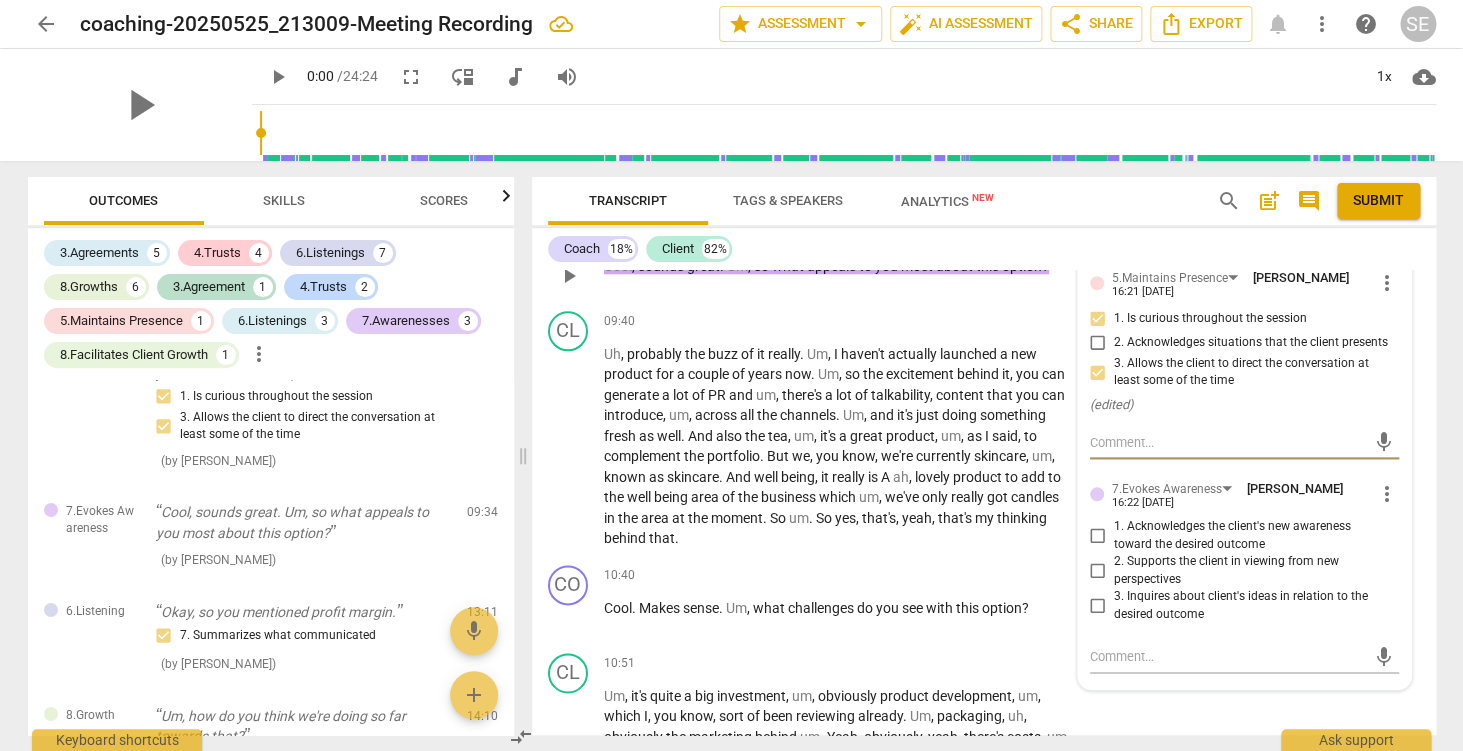 click on "3. Inquires about client's ideas in relation to the desired outcome" at bounding box center [1252, 605] 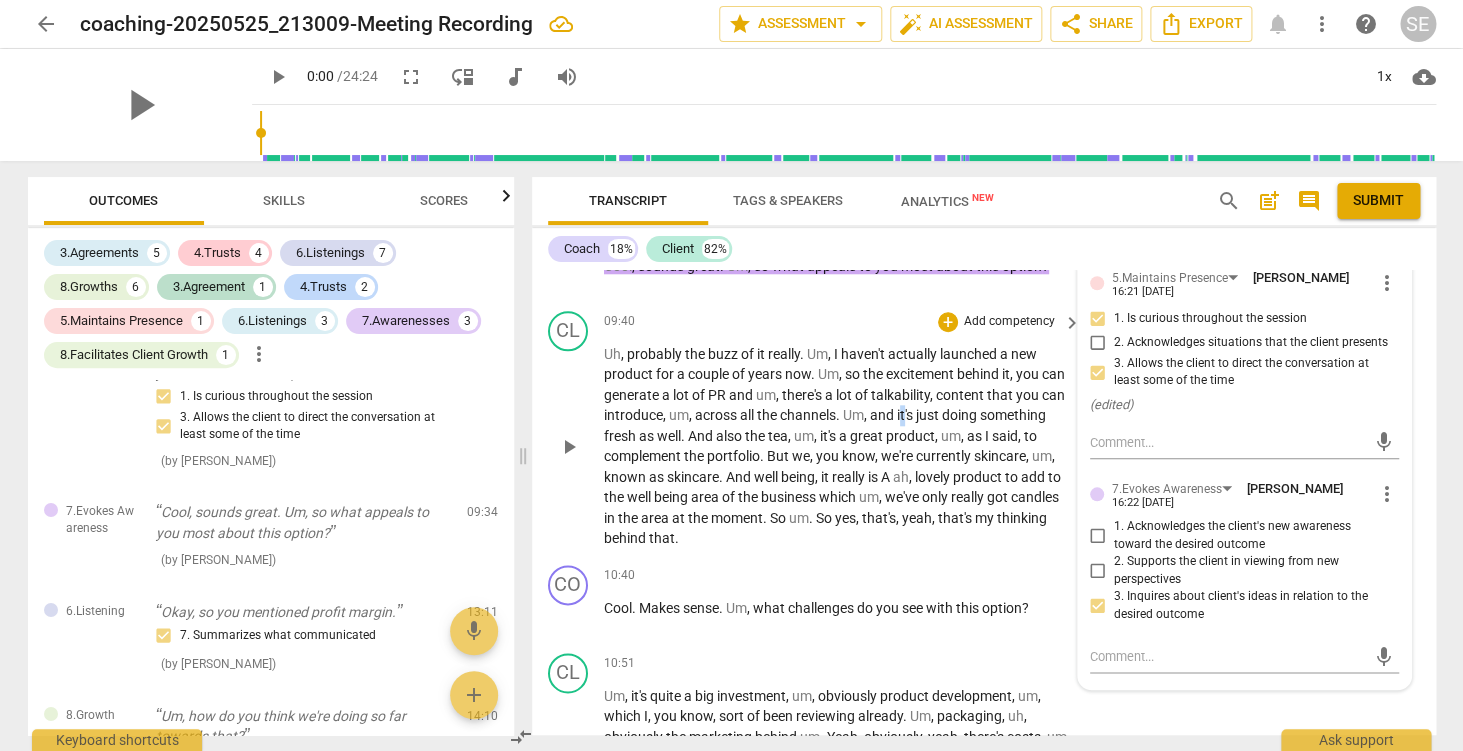 click on "it's" at bounding box center [906, 415] 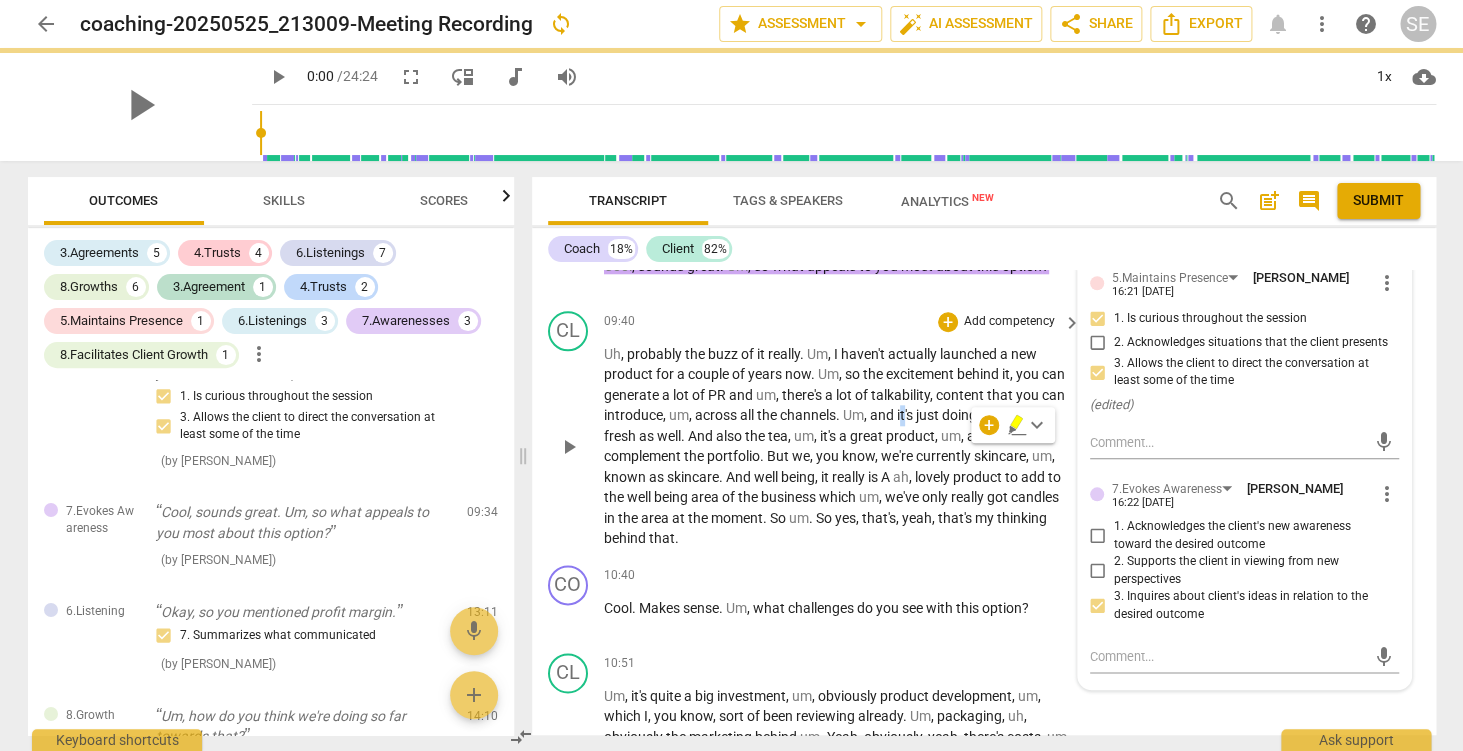 scroll, scrollTop: 3748, scrollLeft: 0, axis: vertical 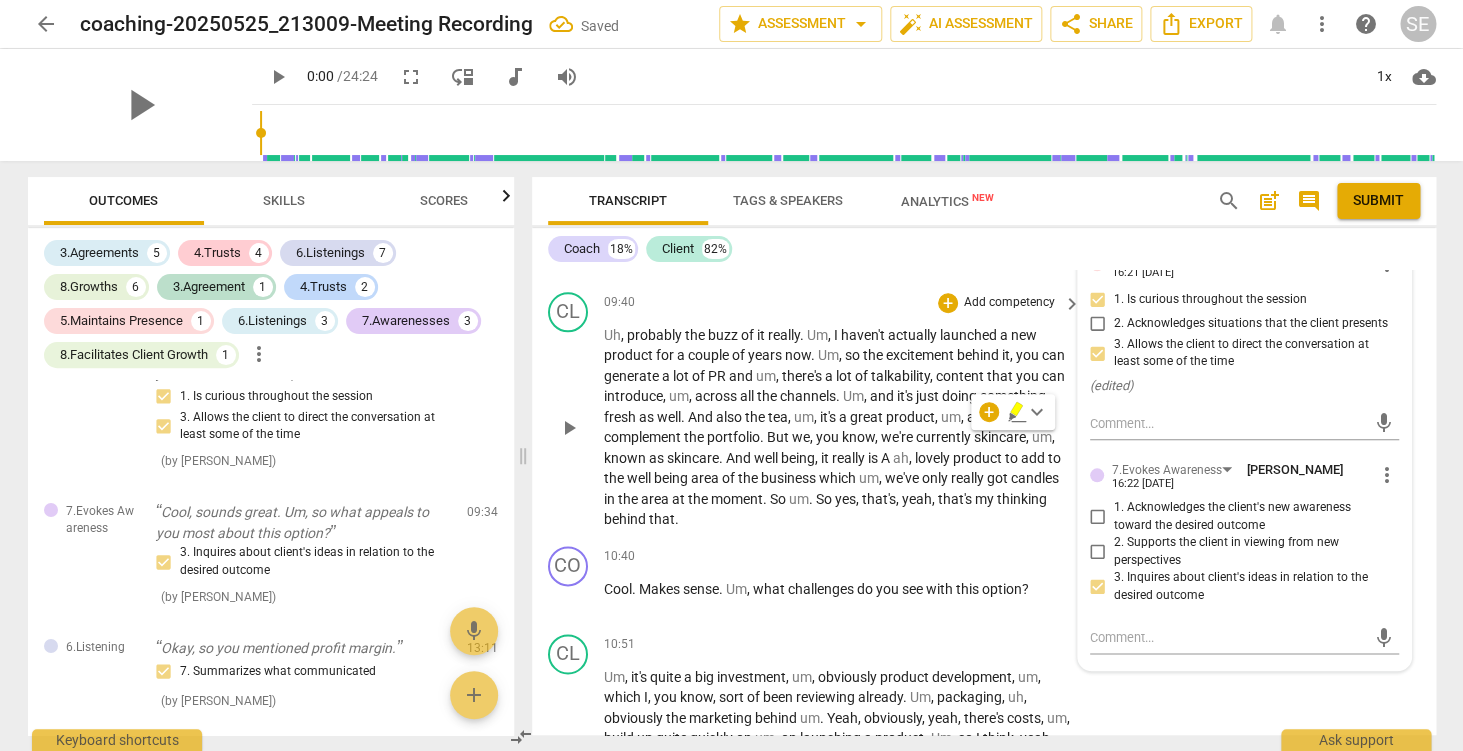 click on "Uh ,   probably   the   buzz   of   it   really .   Um ,   I   haven't   actually   launched   a   new   product   for   a   couple   of   years   now .   Um ,   so   the   excitement   behind   it ,   you   can   generate   a   lot   of   PR   and   um ,   there's   a   lot   of   talkability ,   content   that   you   can   introduce ,   um ,   across   all   the   channels .   Um ,   and   it's   just   doing   something   fresh   as   well .   And   also   the   tea ,   um ,   it's   a   great   product ,   um ,   as   I   said ,   to   complement   the   portfolio .   But   we ,   you   know ,   we're   currently   skincare ,   um ,   known   as   skincare .   And   well   being ,   it   really   is   A   ah ,   lovely   product   to   add   to   the   well   being   area   of   the   business   which   um ,   we've   only   really   got   candles   in   the   area   at   the   moment .   So   um .   So   yes ,   that's ,   yeah ,   that's   my   thinking   behind   that ." at bounding box center [838, 427] 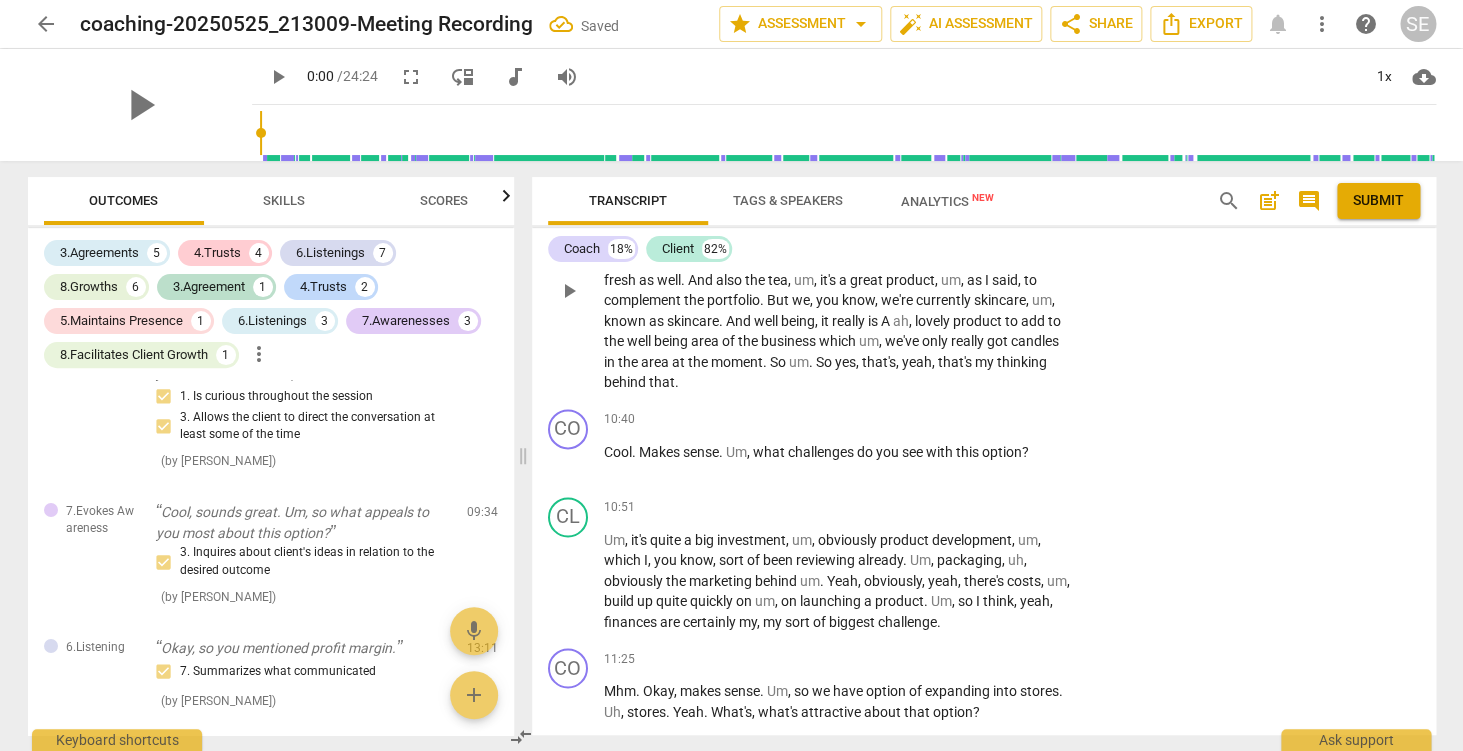 scroll, scrollTop: 3862, scrollLeft: 0, axis: vertical 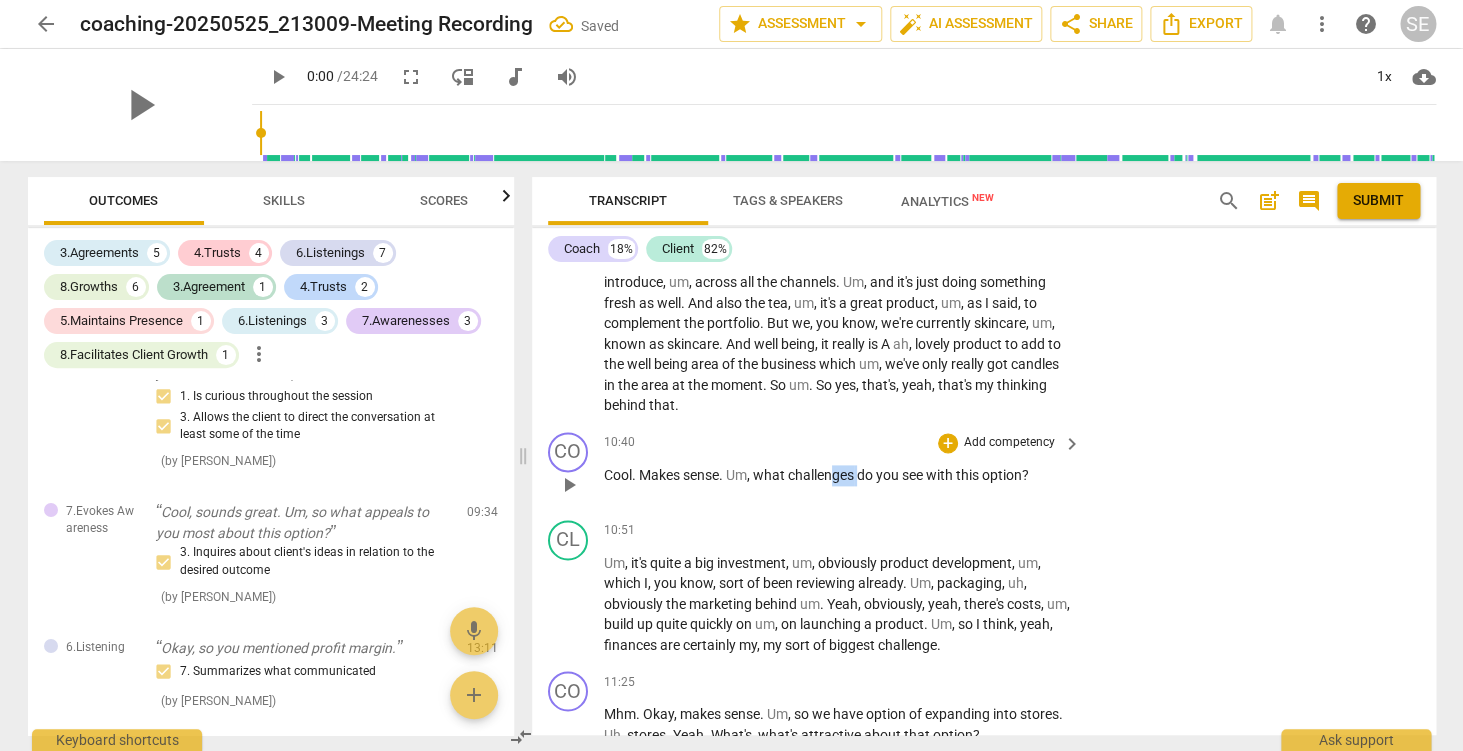 drag, startPoint x: 833, startPoint y: 515, endPoint x: 864, endPoint y: 517, distance: 31.06445 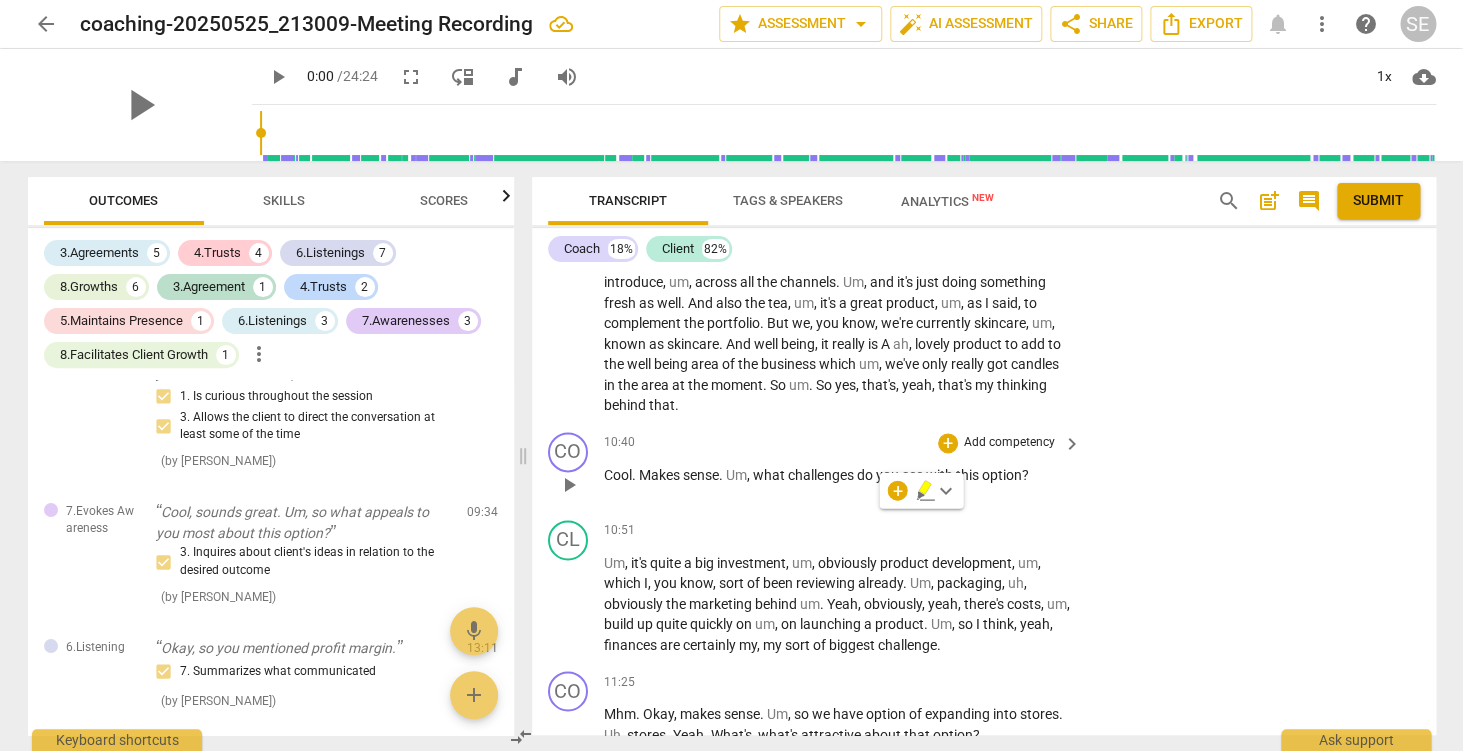 click on "challenges" at bounding box center (822, 475) 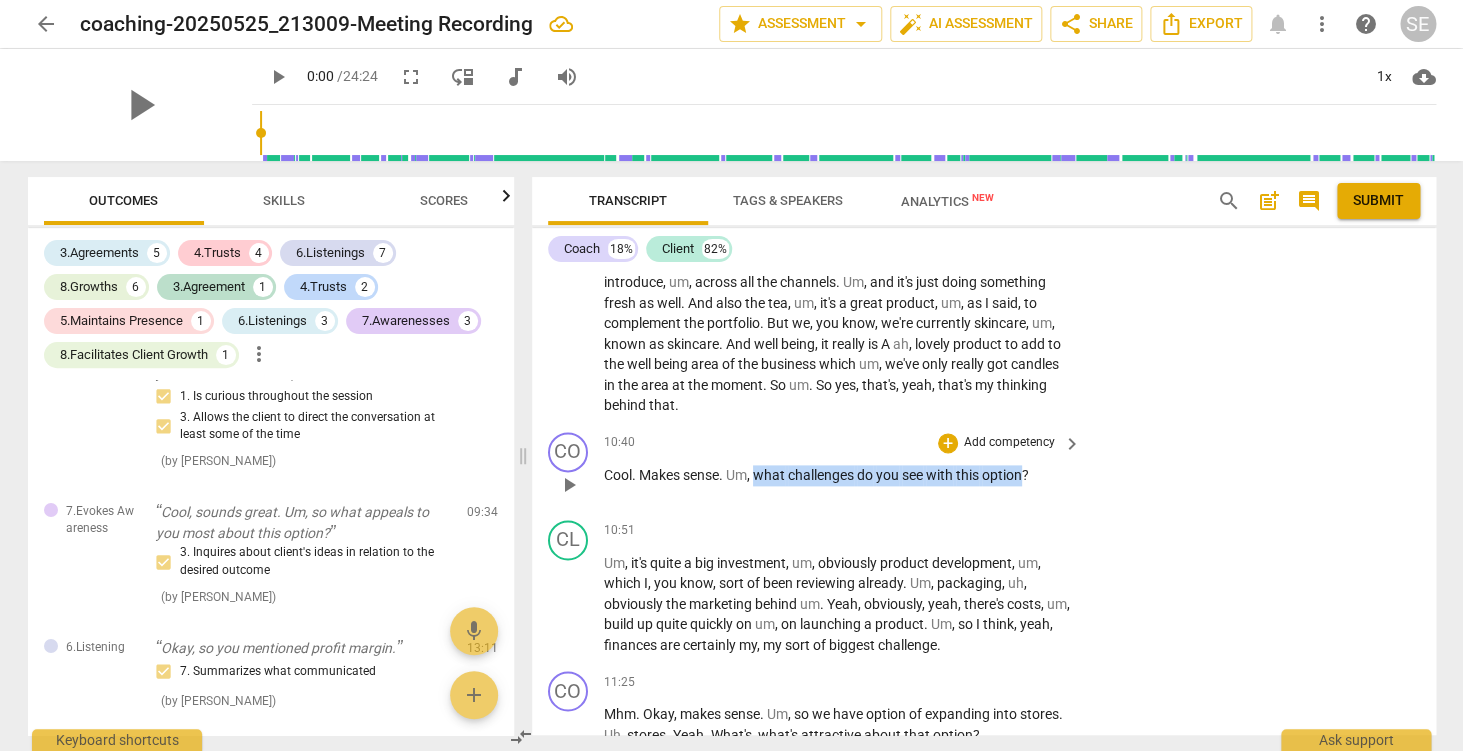 drag, startPoint x: 774, startPoint y: 516, endPoint x: 1027, endPoint y: 515, distance: 253.00198 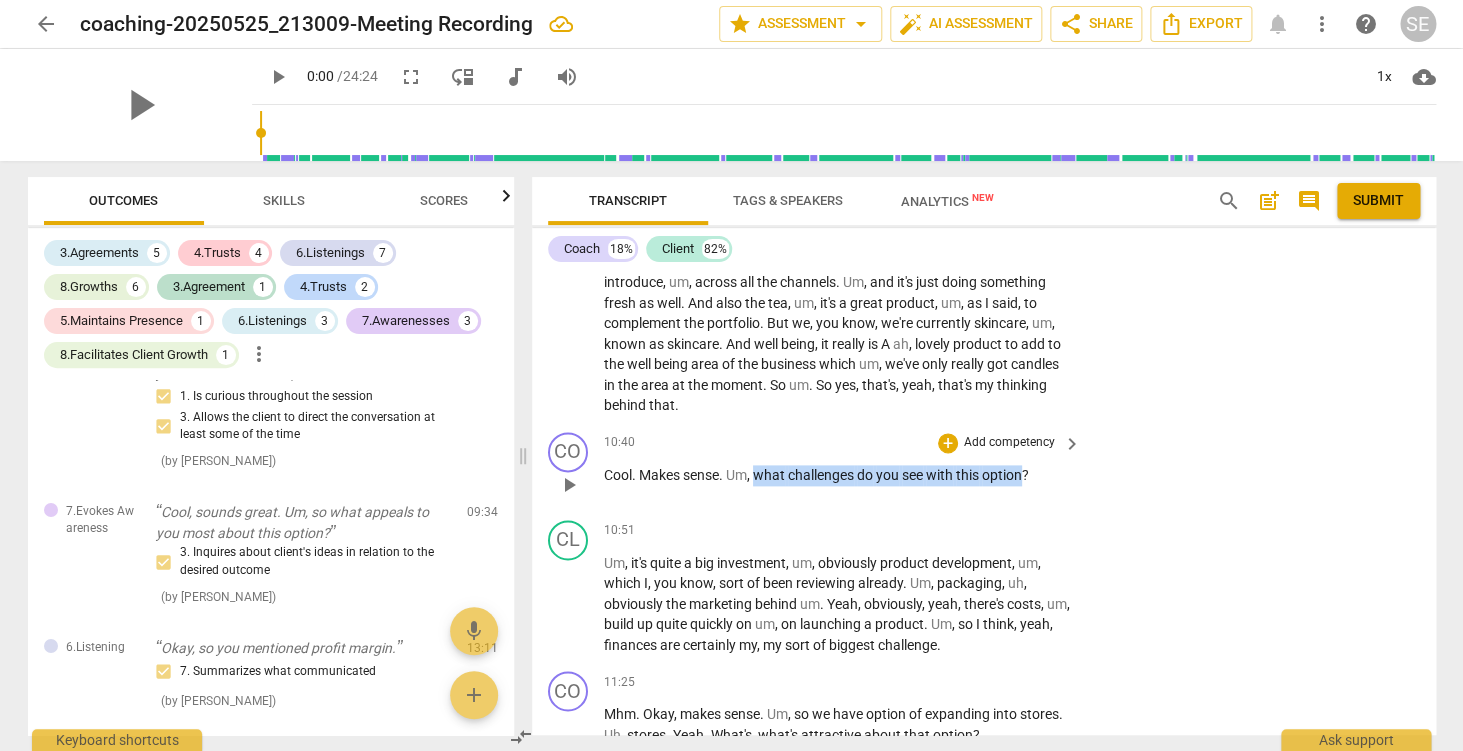 click on "Cool .   Makes   sense .   Um ,   what   challenges   do   you   see   with   this   option ?" at bounding box center (838, 475) 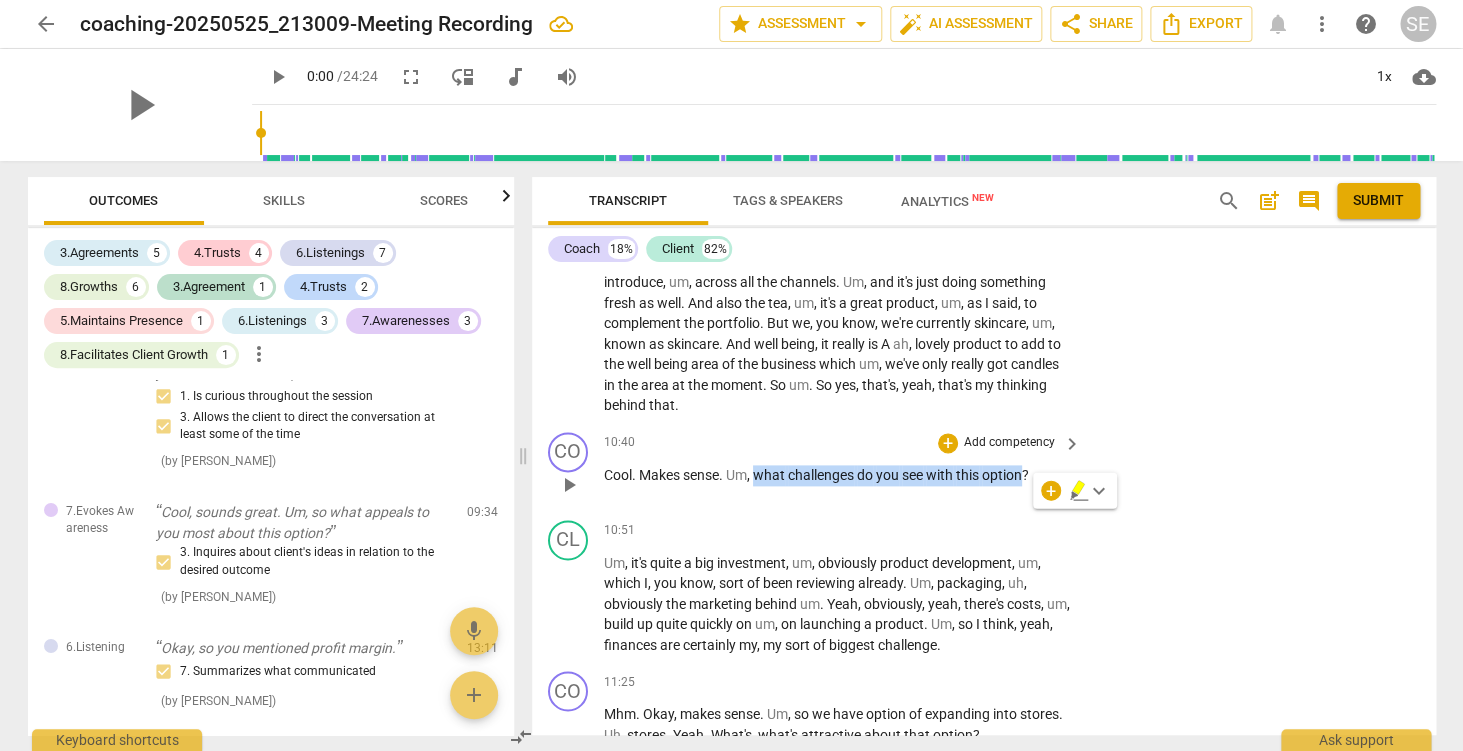 click on "Add competency" at bounding box center [1009, 443] 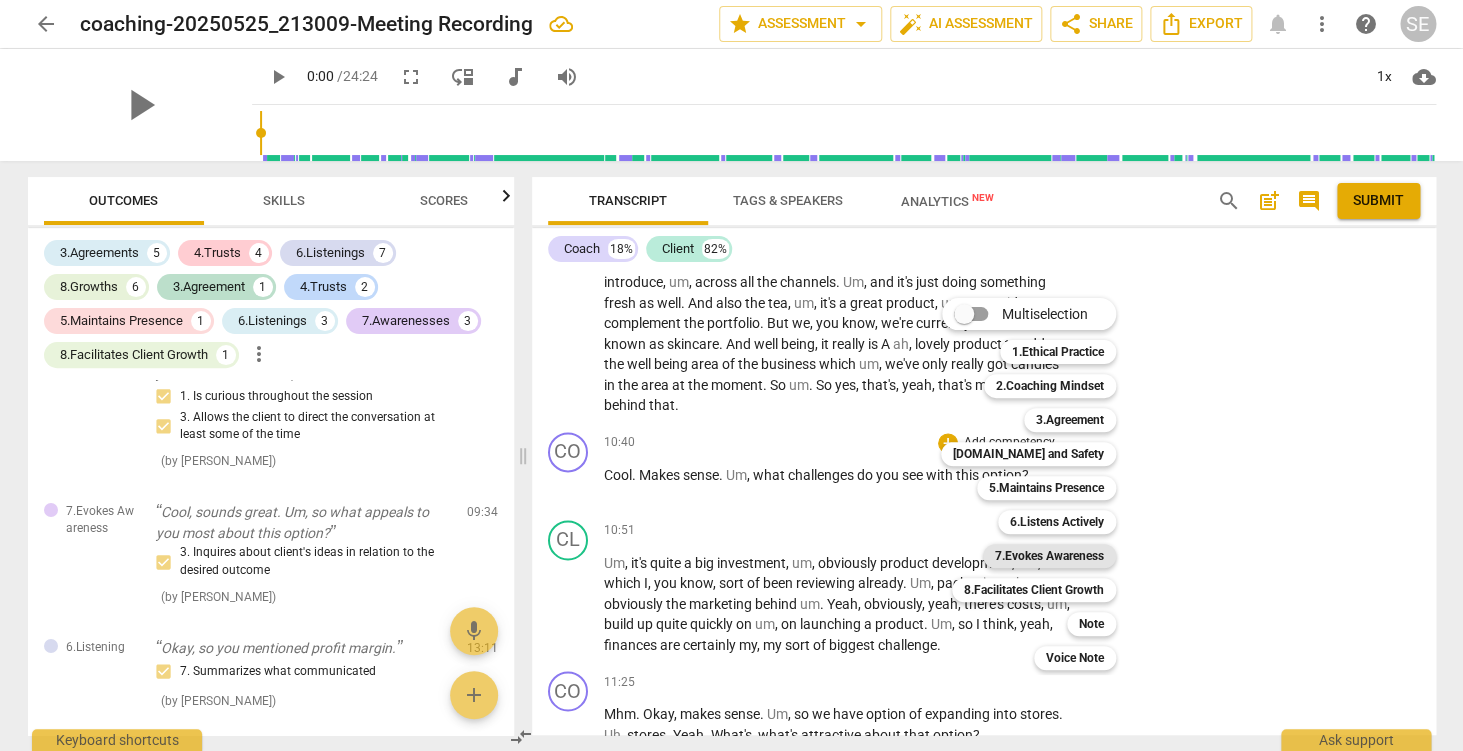 click on "7.Evokes Awareness" at bounding box center [1049, 556] 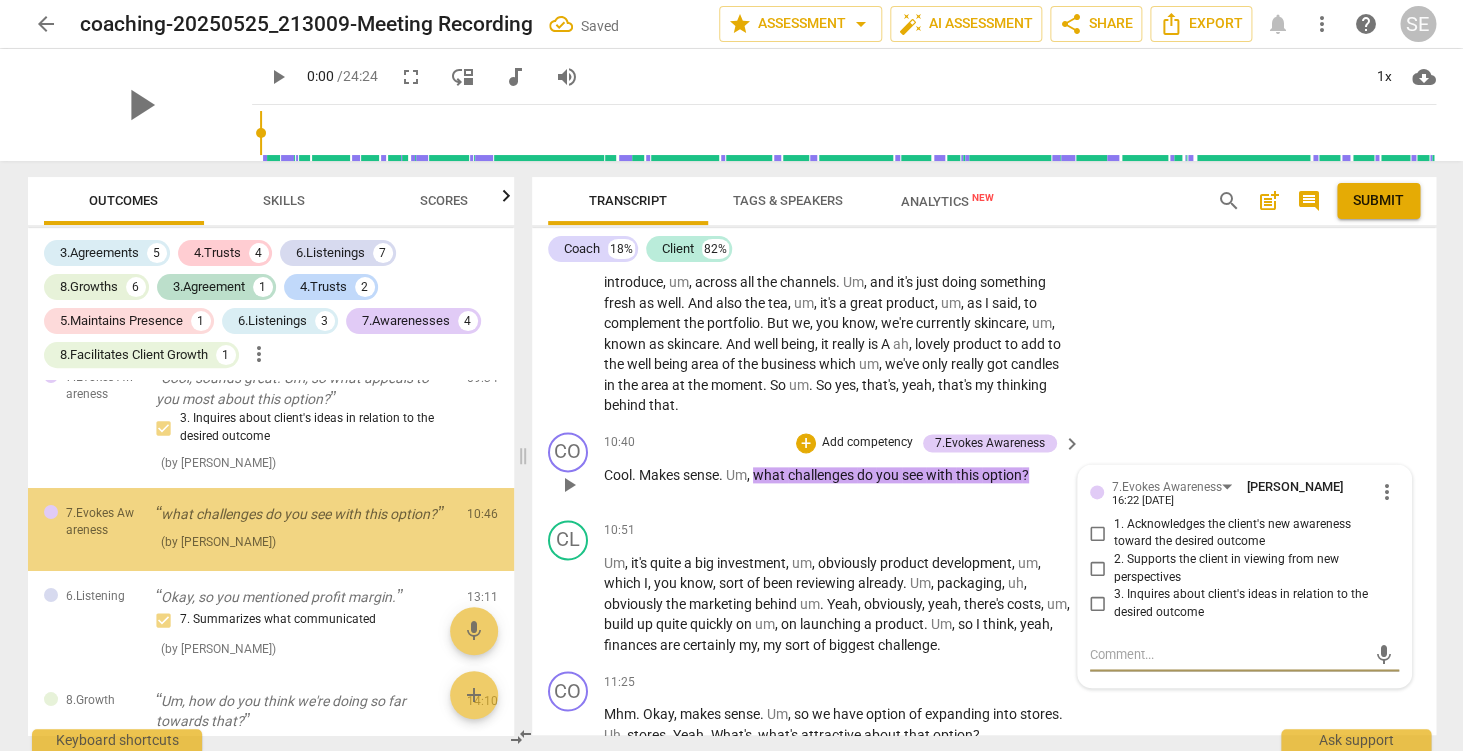 scroll, scrollTop: 2882, scrollLeft: 0, axis: vertical 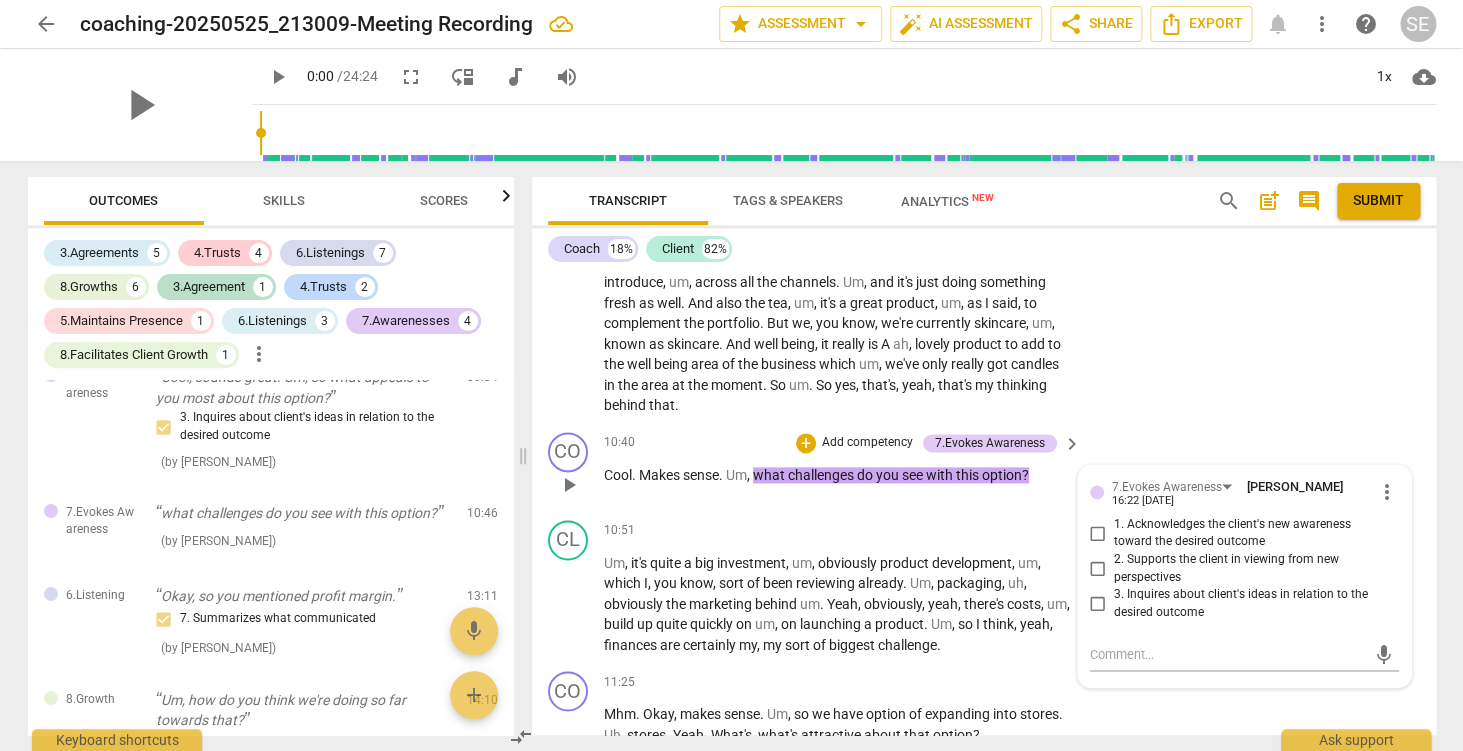 click on "3. Inquires about client's ideas in relation to the desired outcome" at bounding box center (1252, 603) 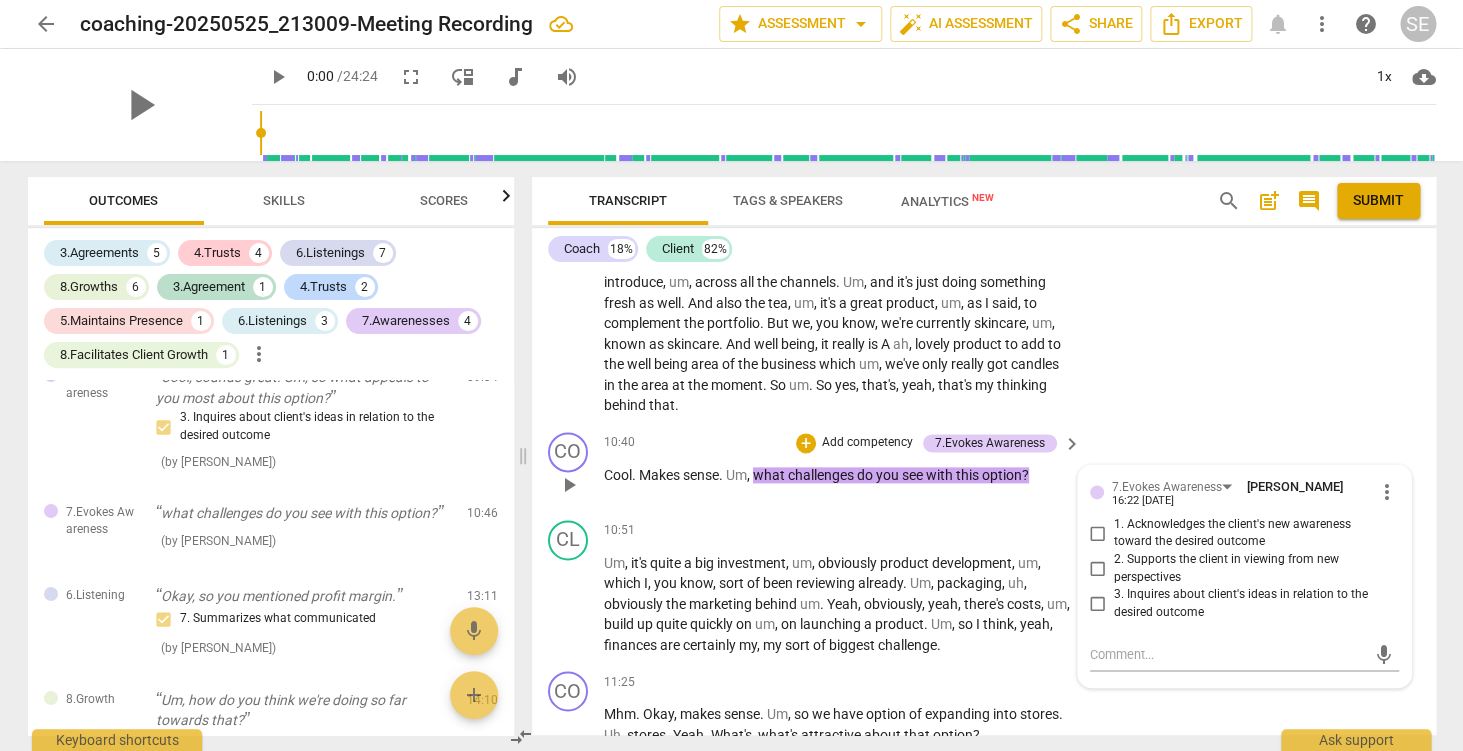 click on "3. Inquires about client's ideas in relation to the desired outcome" at bounding box center (1098, 604) 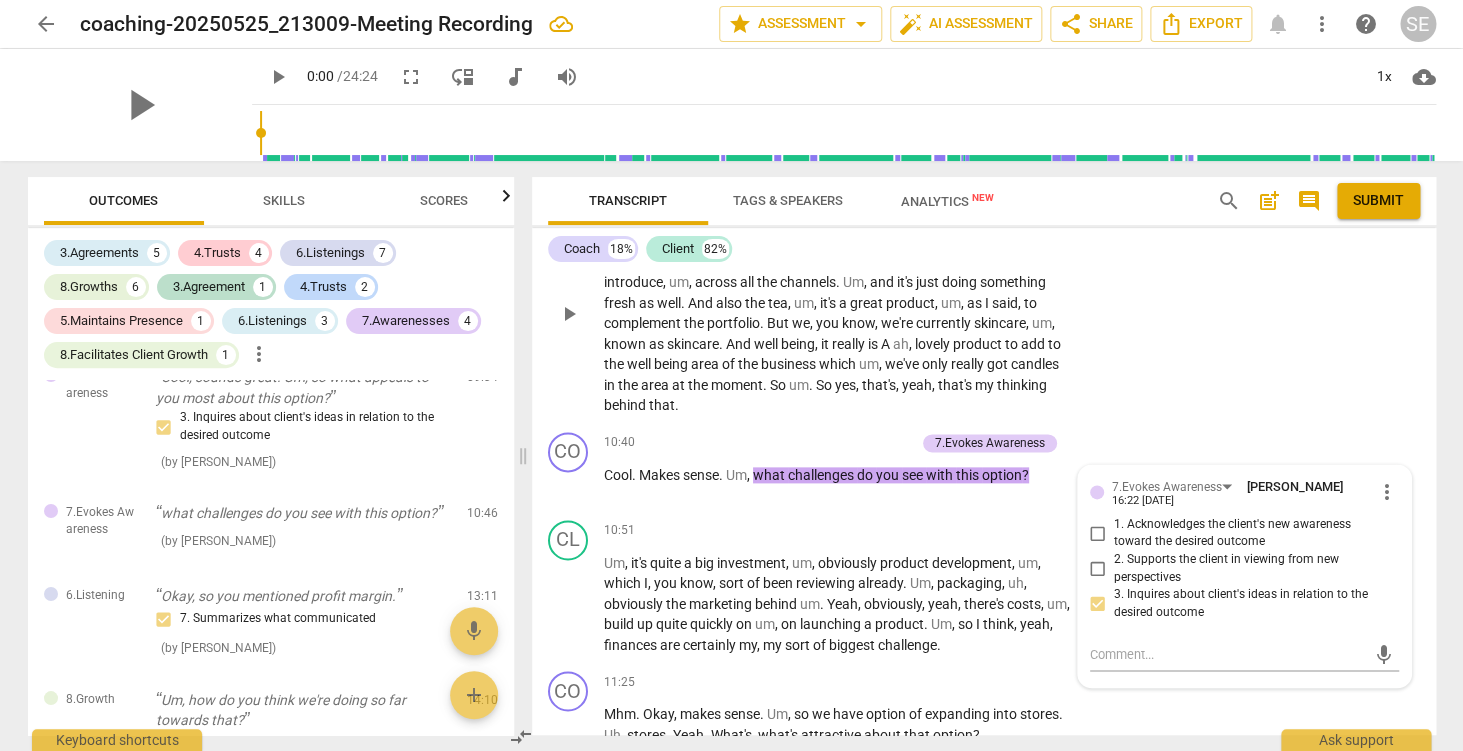 click on "CL play_arrow pause 09:40 + Add competency keyboard_arrow_right Uh ,   probably   the   buzz   of   it   really .   Um ,   I   haven't   actually   launched   a   new   product   for   a   couple   of   years   now .   Um ,   so   the   excitement   behind   it ,   you   can   generate   a   lot   of   PR   and   um ,   there's   a   lot   of   talkability ,   content   that   you   can   introduce ,   um ,   across   all   the   channels .   Um ,   and   it's   just   doing   something   fresh   as   well .   And   also   the   tea ,   um ,   it's   a   great   product ,   um ,   as   I   said ,   to   complement   the   portfolio .   But   we ,   you   know ,   we're   currently   skincare ,   um ,   known   as   skincare .   And   well   being ,   it   really   is   A   ah ,   lovely   product   to   add   to   the   well   being   area   of   the   business   which   um ,   we've   only   really   got   candles   in   the   area   at   the   moment .   So   um .   So   yes ,   that's ,   yeah ,   that's" at bounding box center [984, 297] 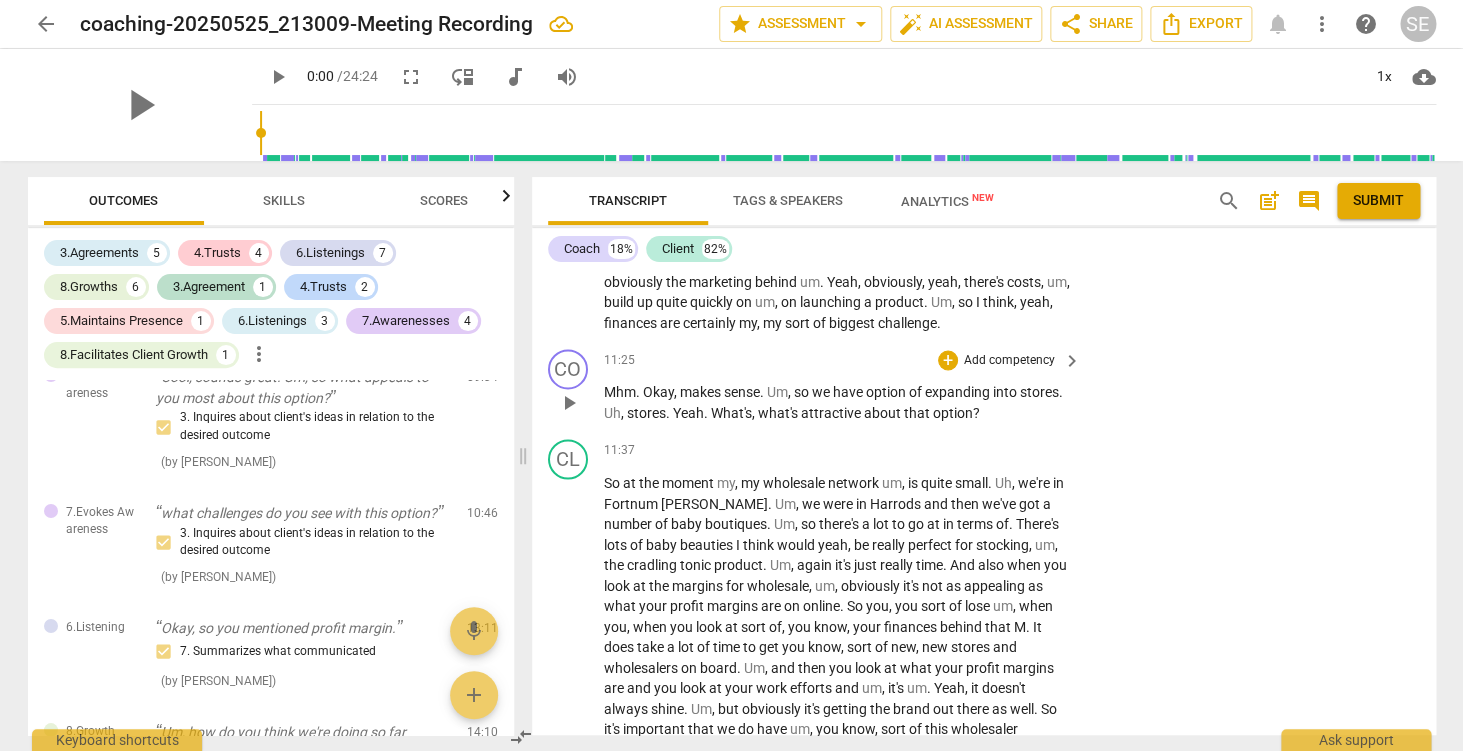 scroll, scrollTop: 4185, scrollLeft: 0, axis: vertical 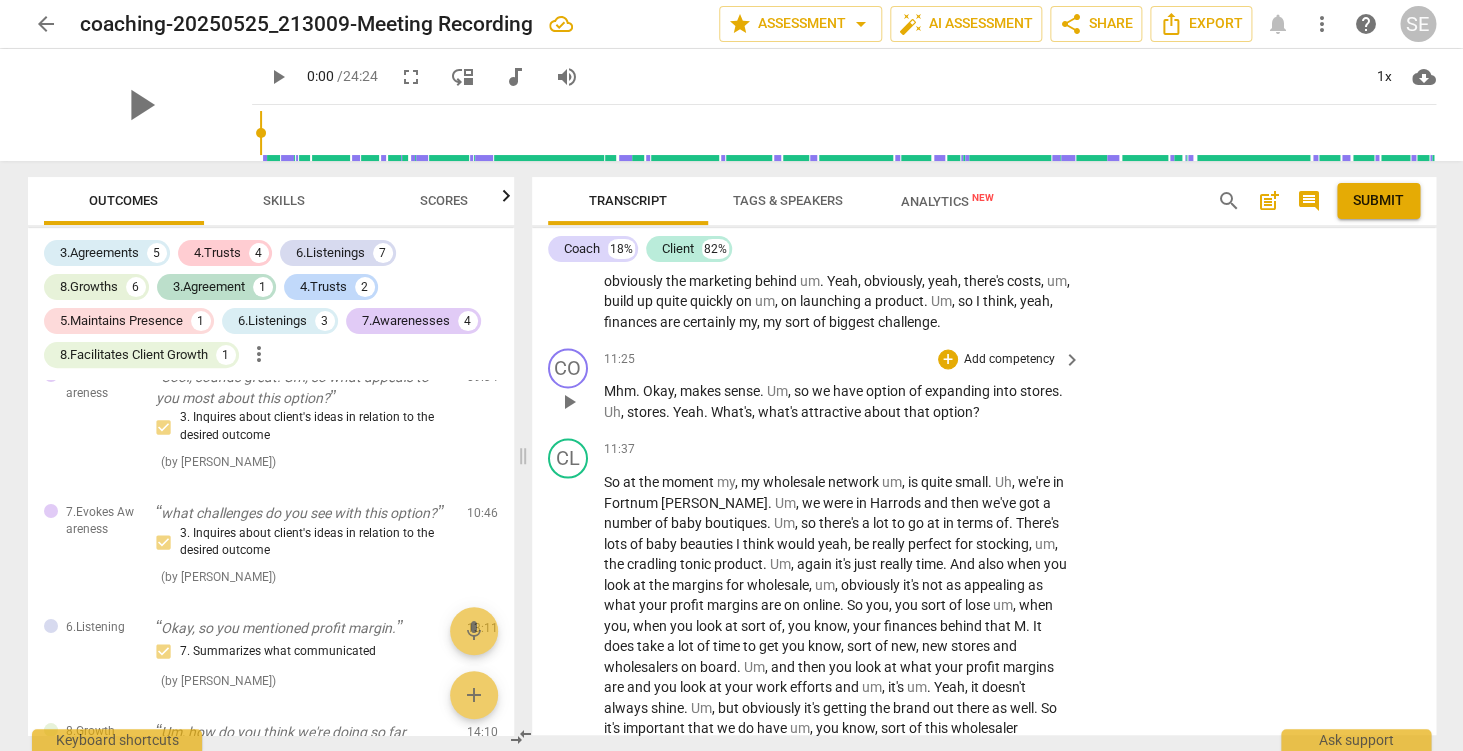 click on "Add competency" at bounding box center (1009, 360) 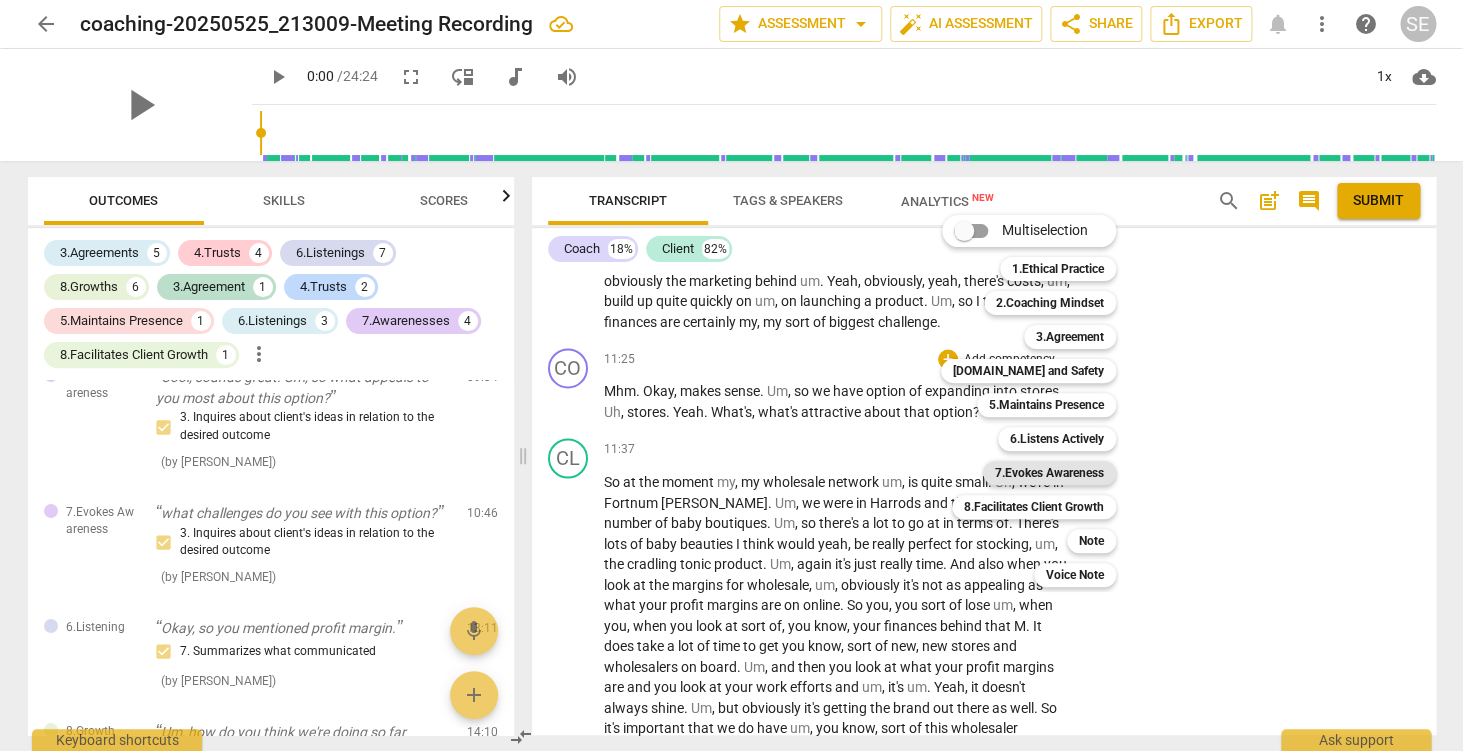 click on "7.Evokes Awareness" at bounding box center [1049, 473] 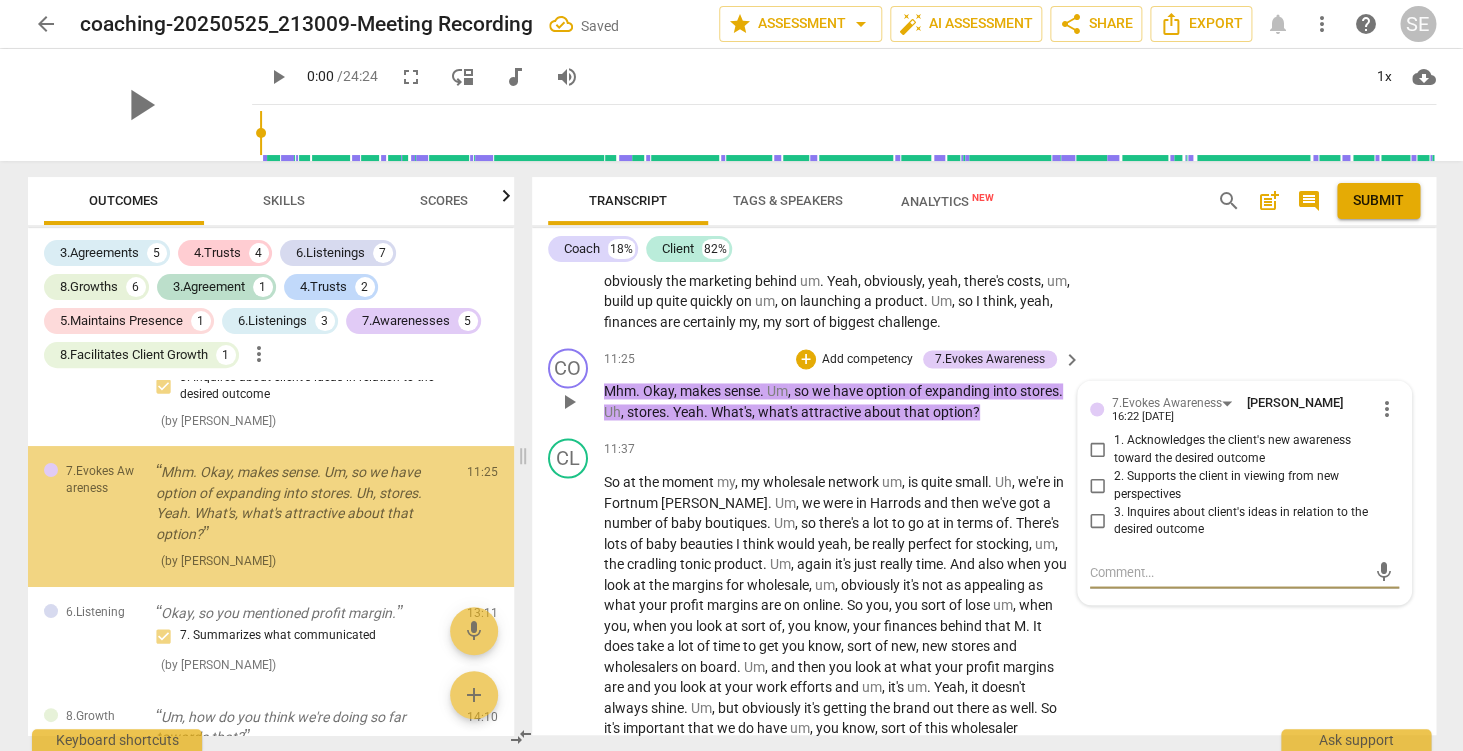 scroll, scrollTop: 3038, scrollLeft: 0, axis: vertical 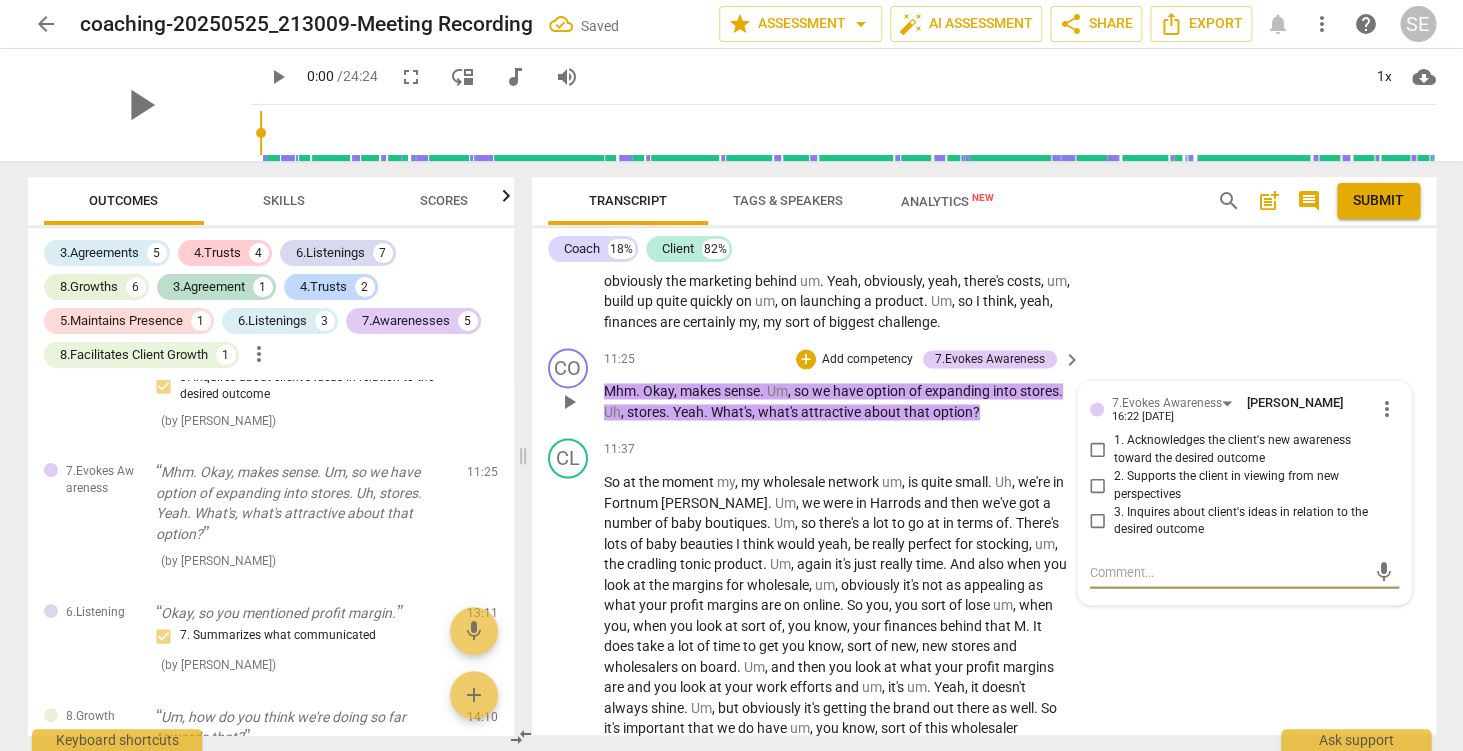 click on "2. Supports the client in viewing from new perspectives" at bounding box center [1252, 484] 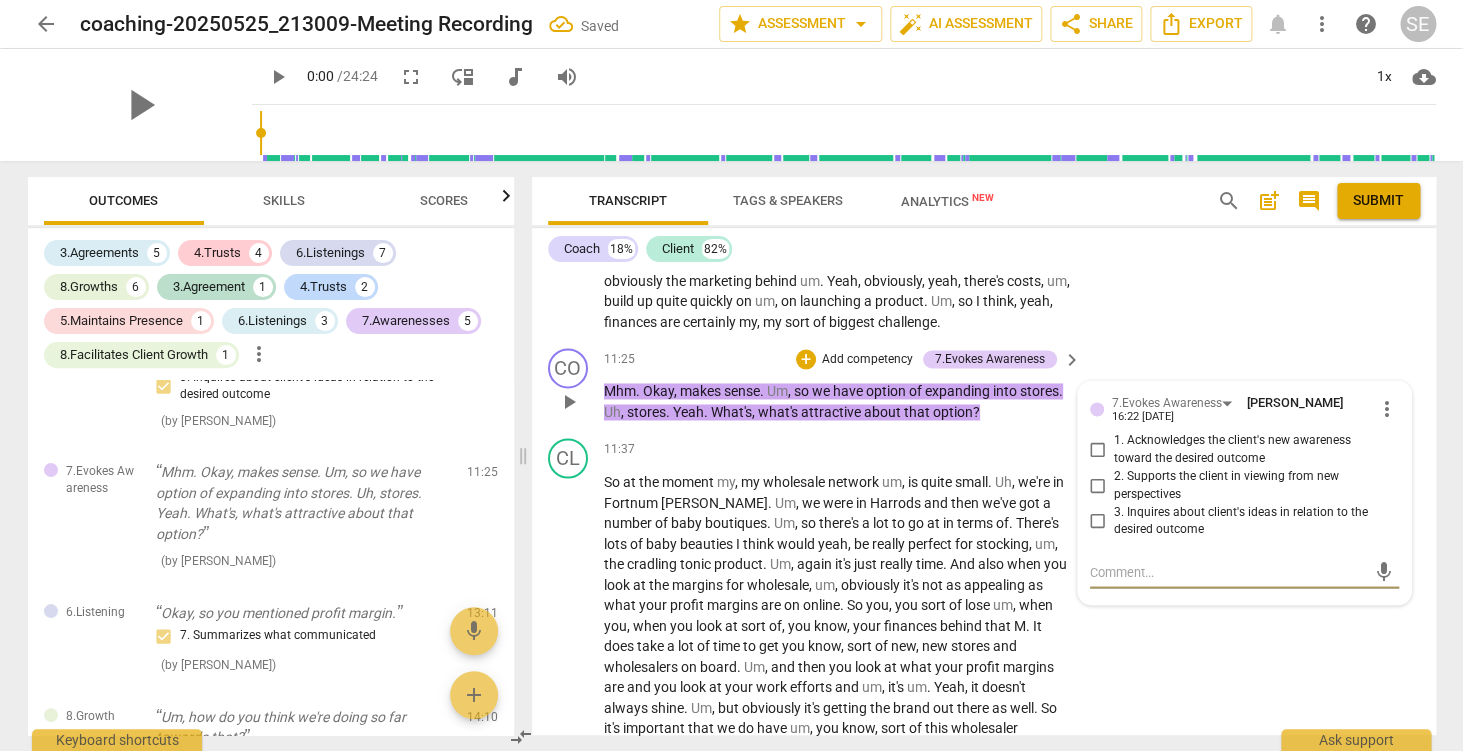 click on "2. Supports the client in viewing from new perspectives" at bounding box center (1098, 485) 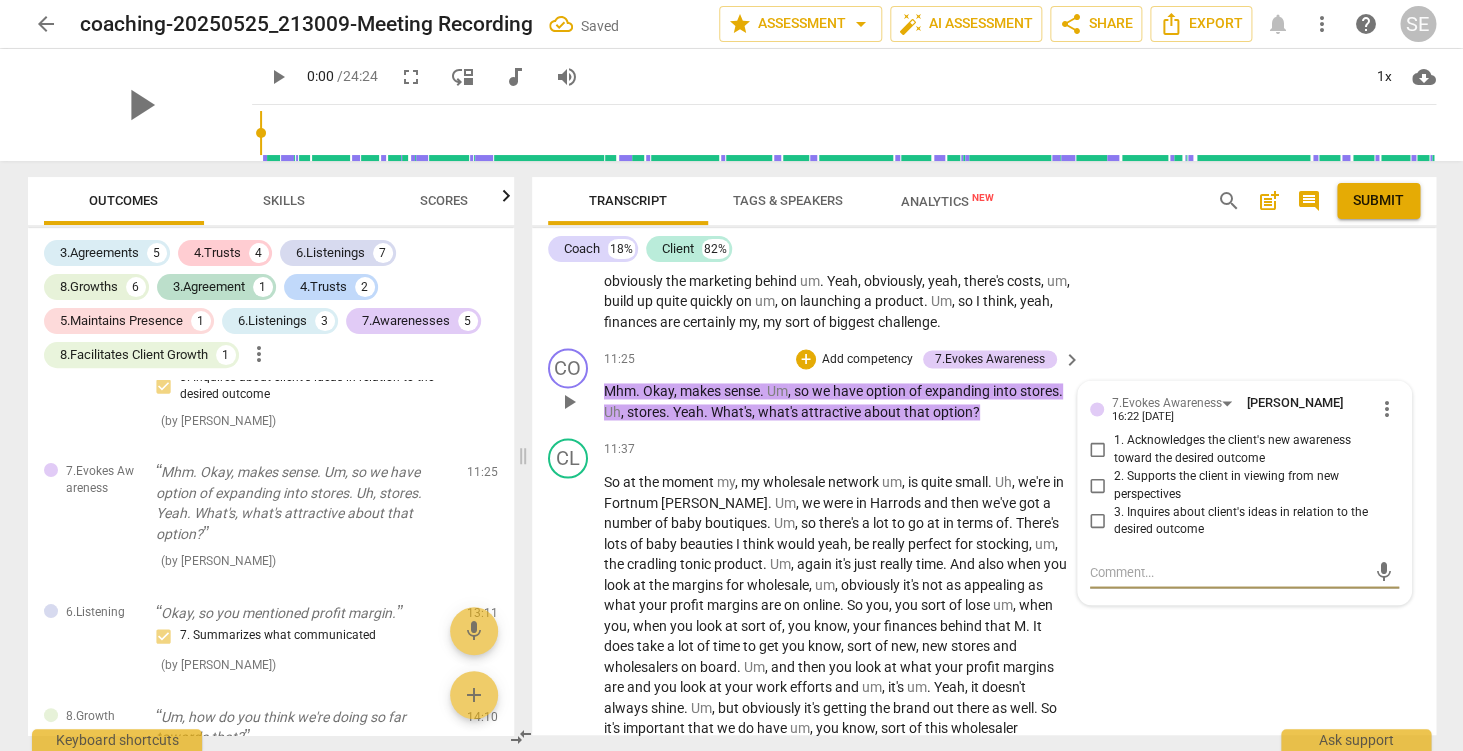 checkbox on "true" 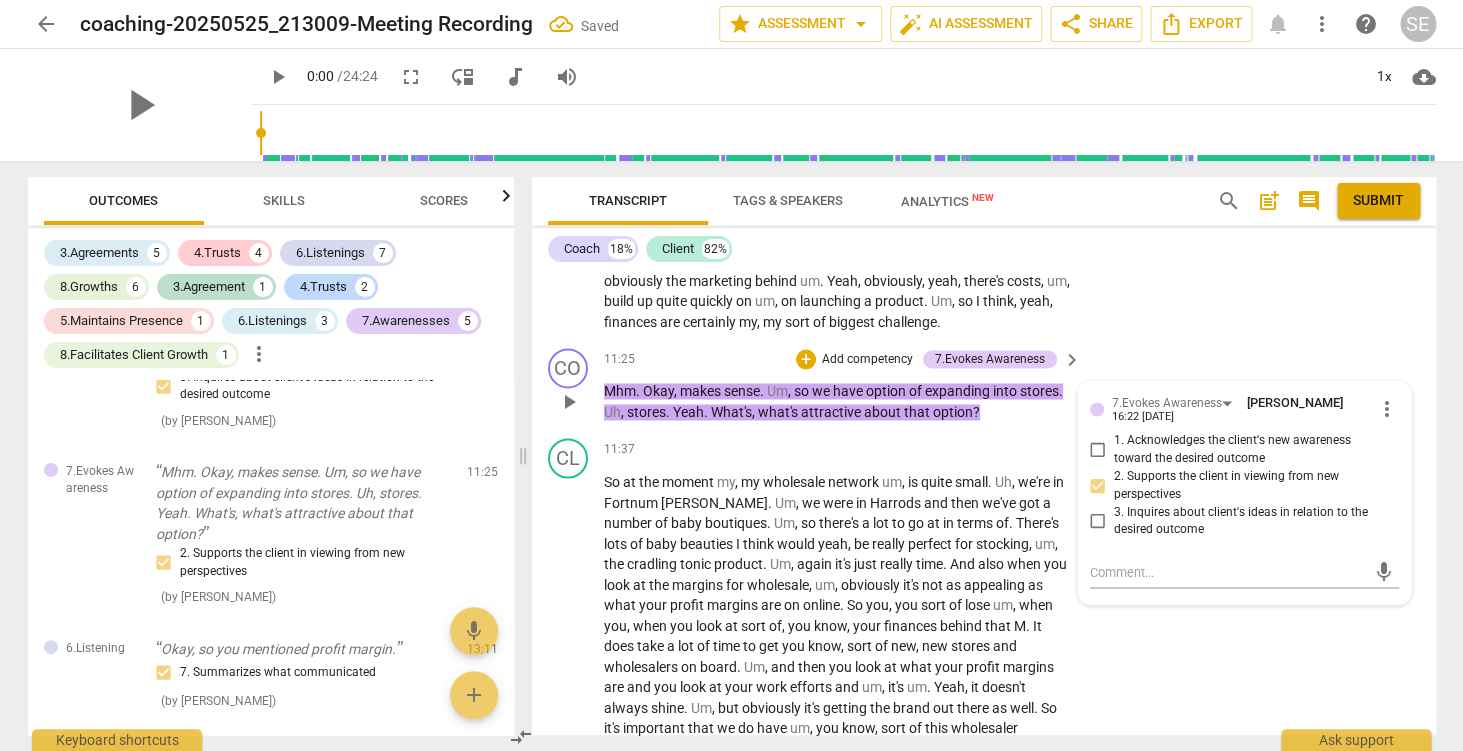 click on "3. Inquires about client's ideas in relation to the desired outcome" at bounding box center (1252, 520) 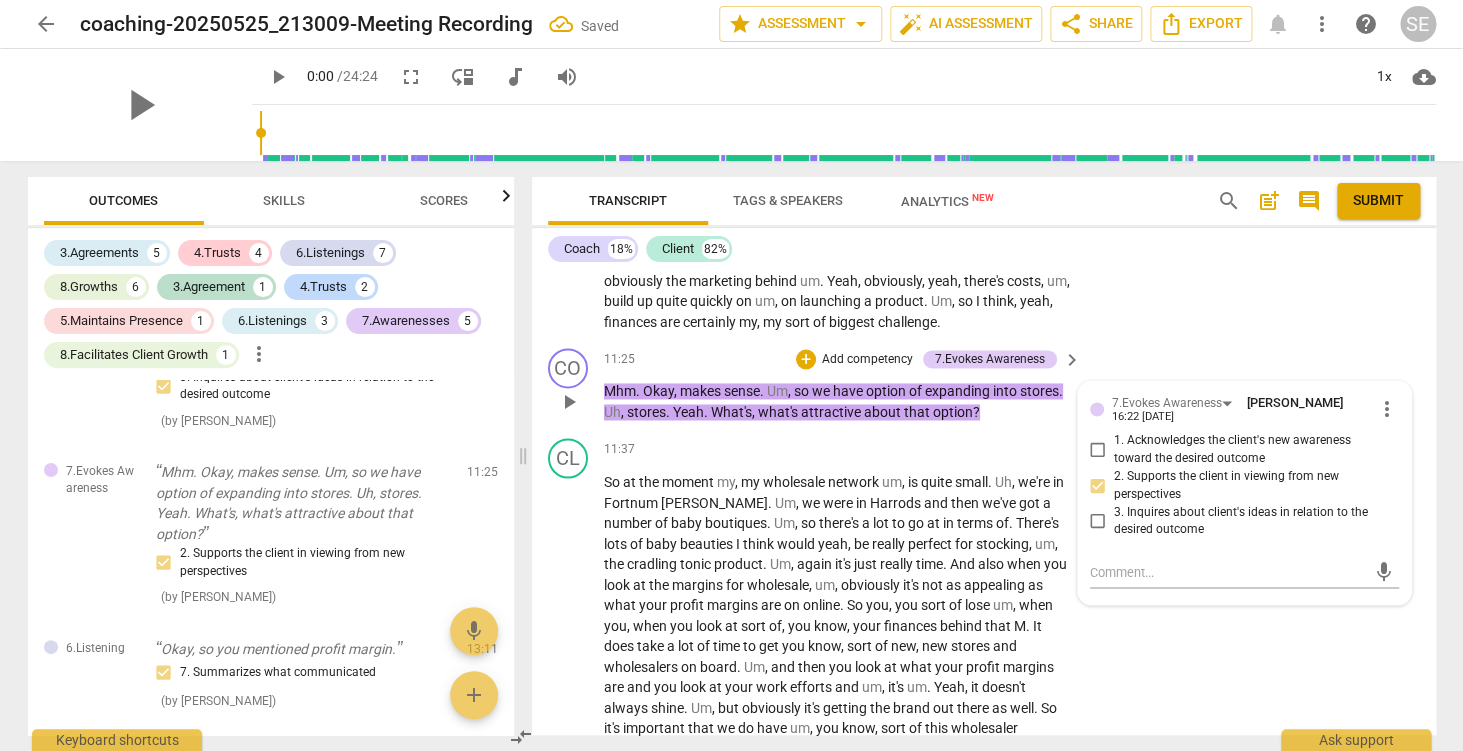 click on "3. Inquires about client's ideas in relation to the desired outcome" at bounding box center (1098, 520) 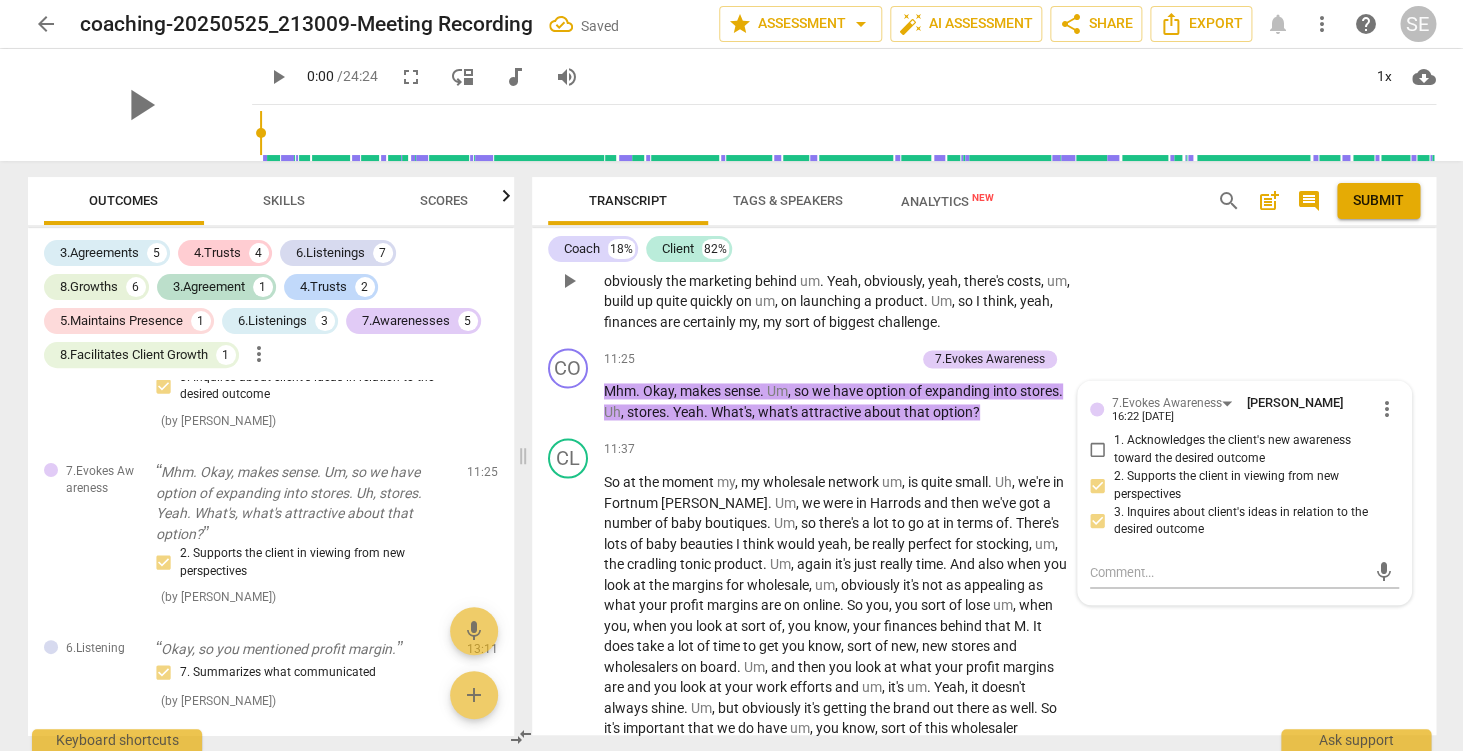 click on "CL play_arrow pause 10:51 + Add competency keyboard_arrow_right Um ,   it's   quite   a   big   investment ,   um ,   obviously   product   development ,   um ,   which   I ,   you   know ,   sort   of   been   reviewing   already .   Um ,   packaging ,   uh ,   obviously   the   marketing   behind   um .   Yeah ,   obviously ,   yeah ,   there's   costs ,   um ,   build   up   quite   quickly   on   um ,   on   launching   a   product .   Um ,   so   I   think ,   yeah ,   finances   are   certainly   my ,   my   sort   of   biggest   challenge ." at bounding box center (984, 265) 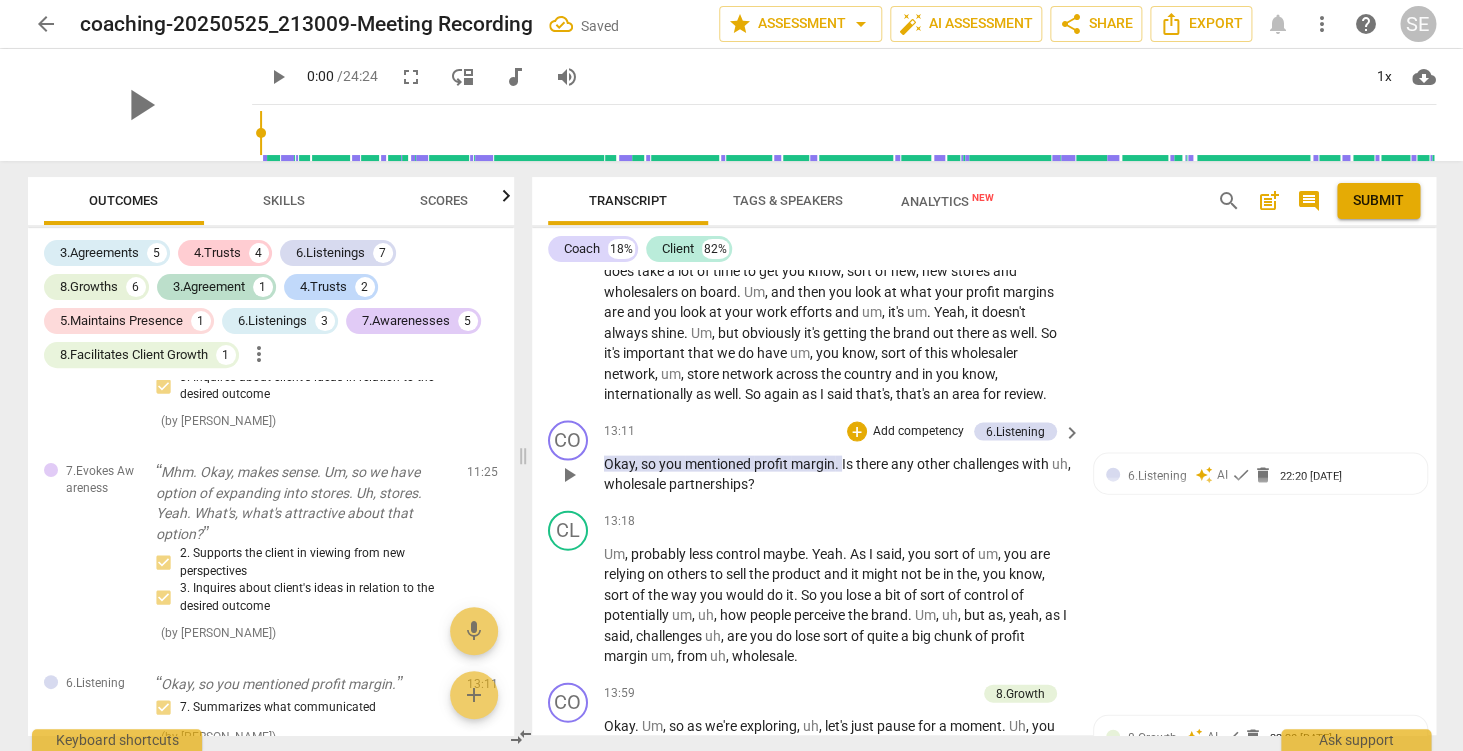 scroll, scrollTop: 4736, scrollLeft: 0, axis: vertical 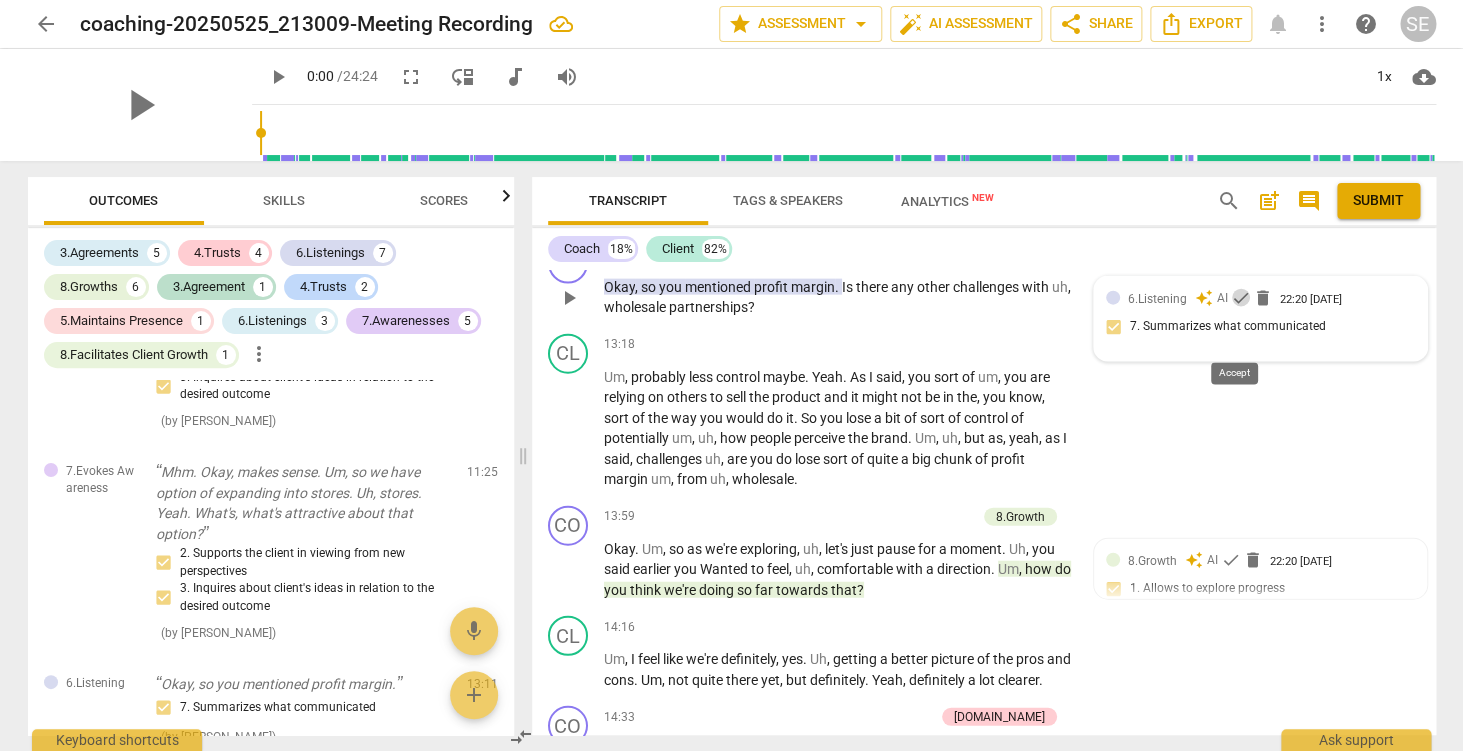 click on "check" at bounding box center [1241, 298] 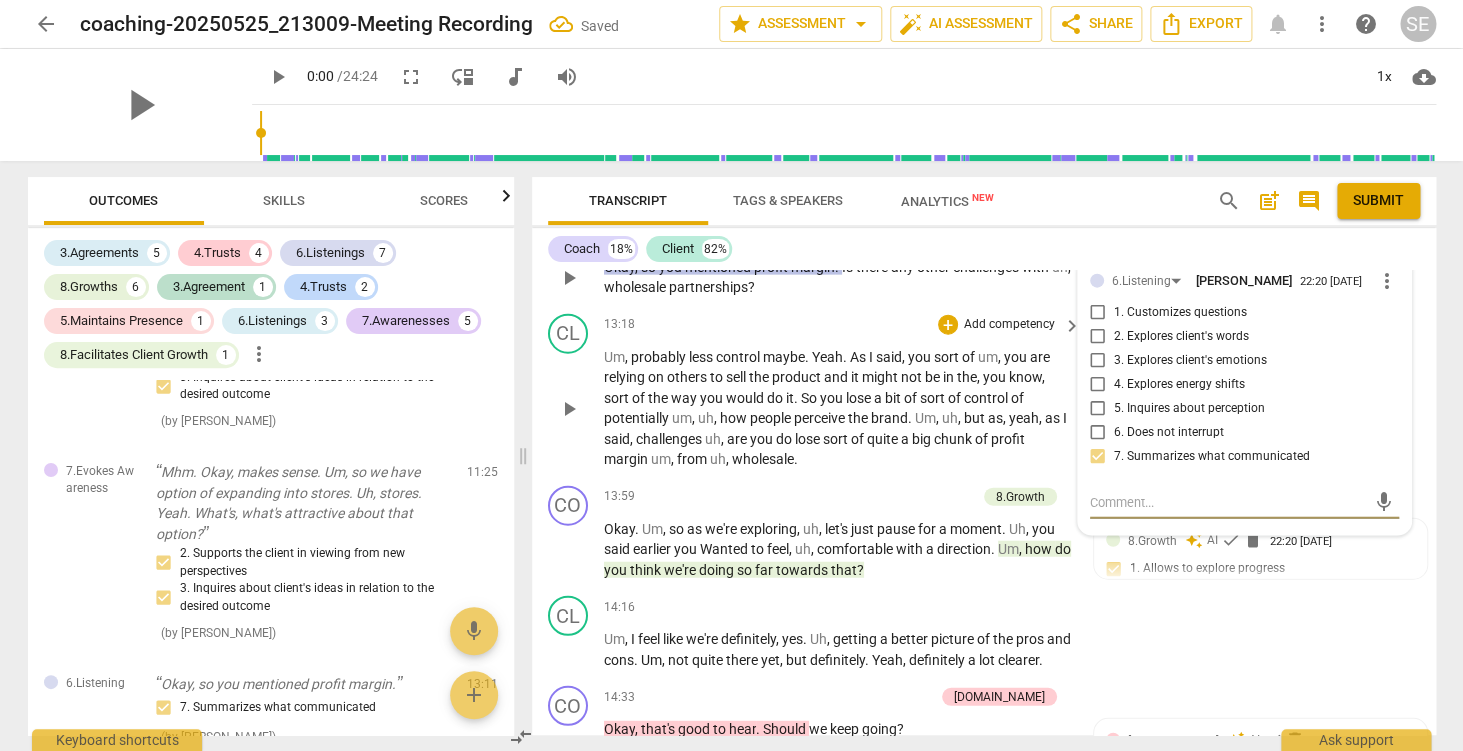scroll, scrollTop: 4755, scrollLeft: 0, axis: vertical 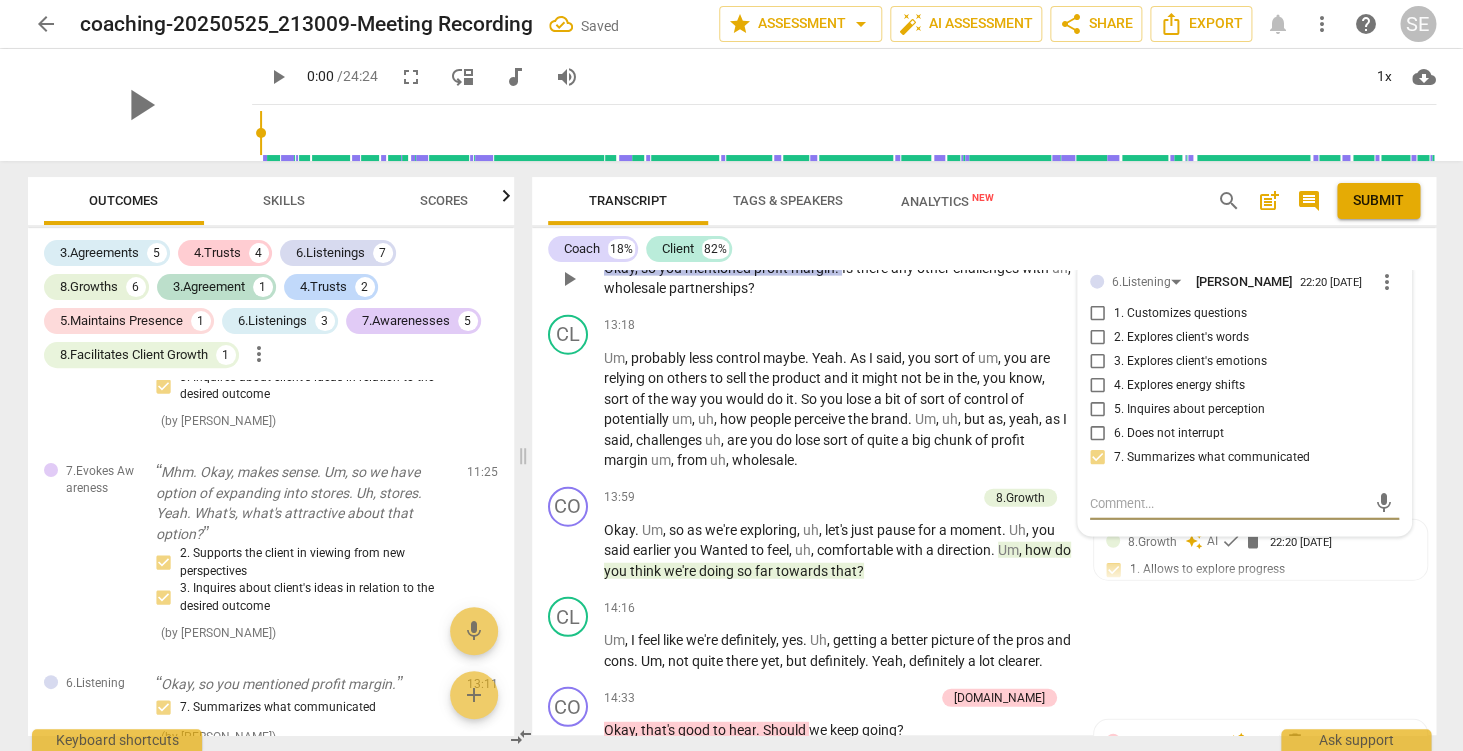 click on "2. Explores client's words" at bounding box center [1181, 338] 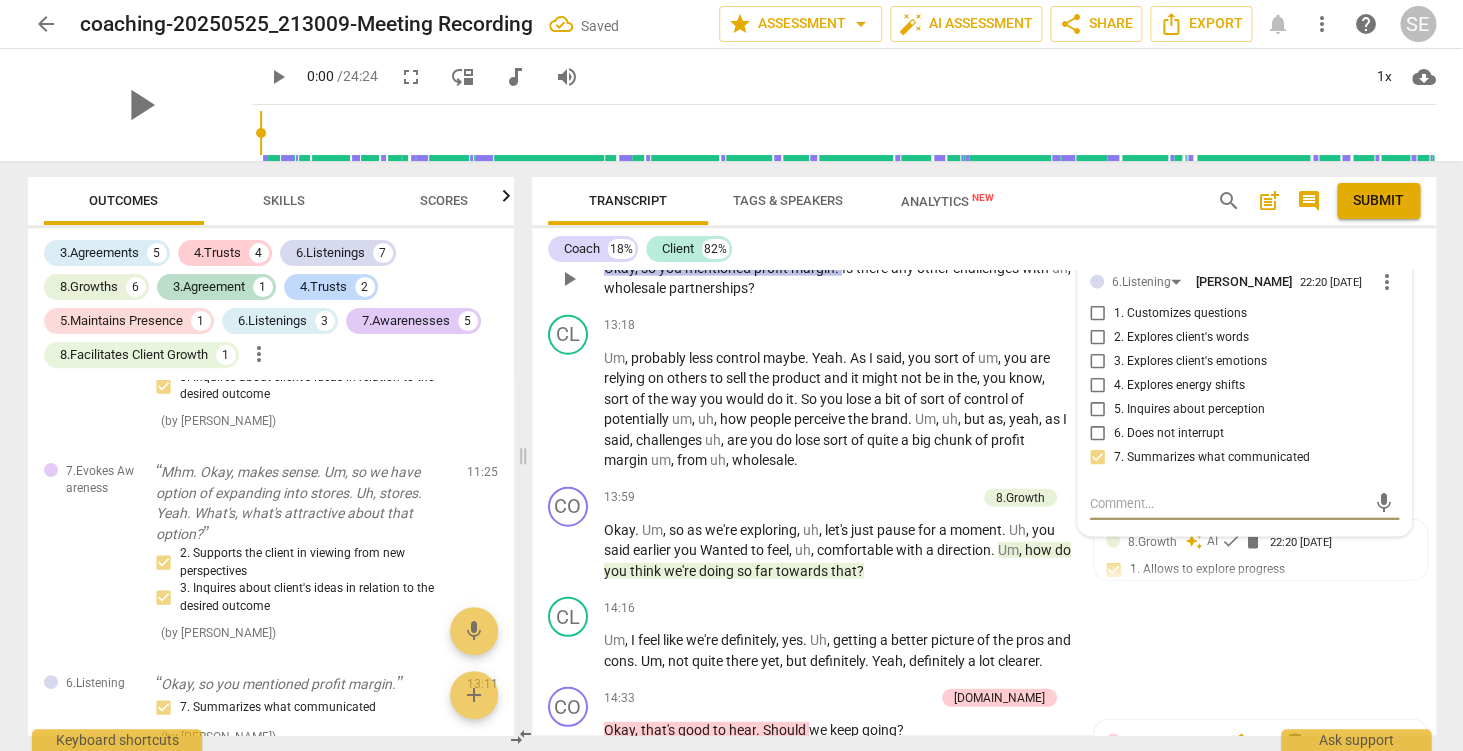 checkbox on "true" 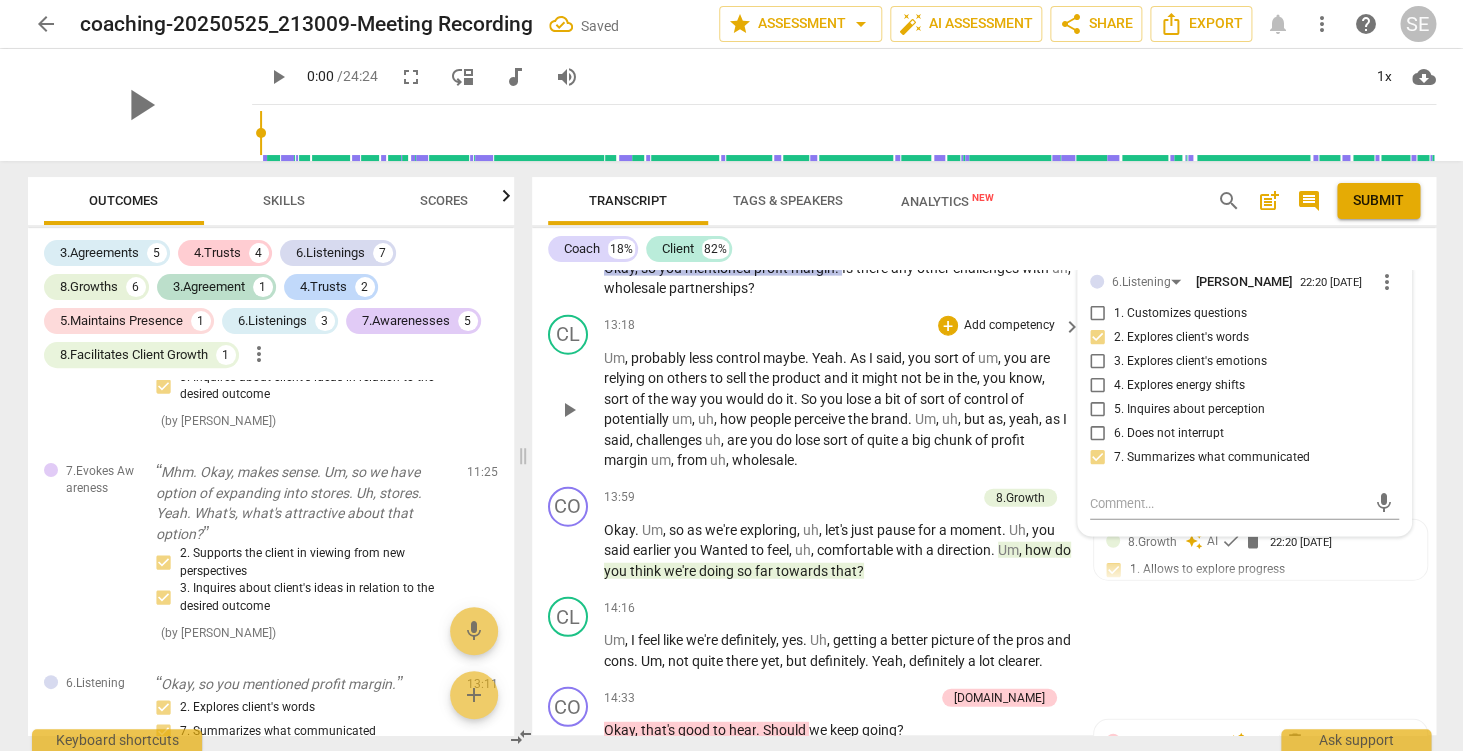 click on "13:18 + Add competency keyboard_arrow_right" at bounding box center [844, 326] 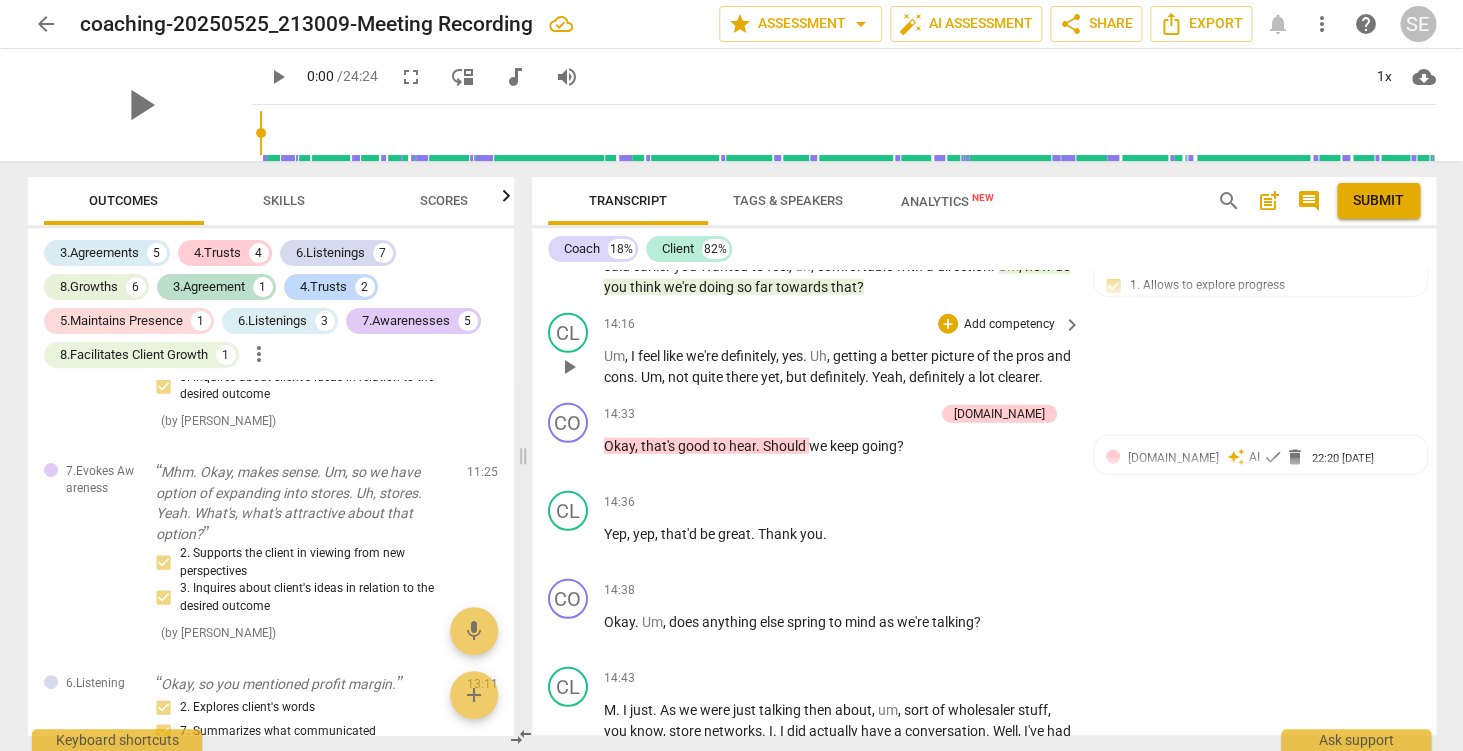 scroll, scrollTop: 5059, scrollLeft: 0, axis: vertical 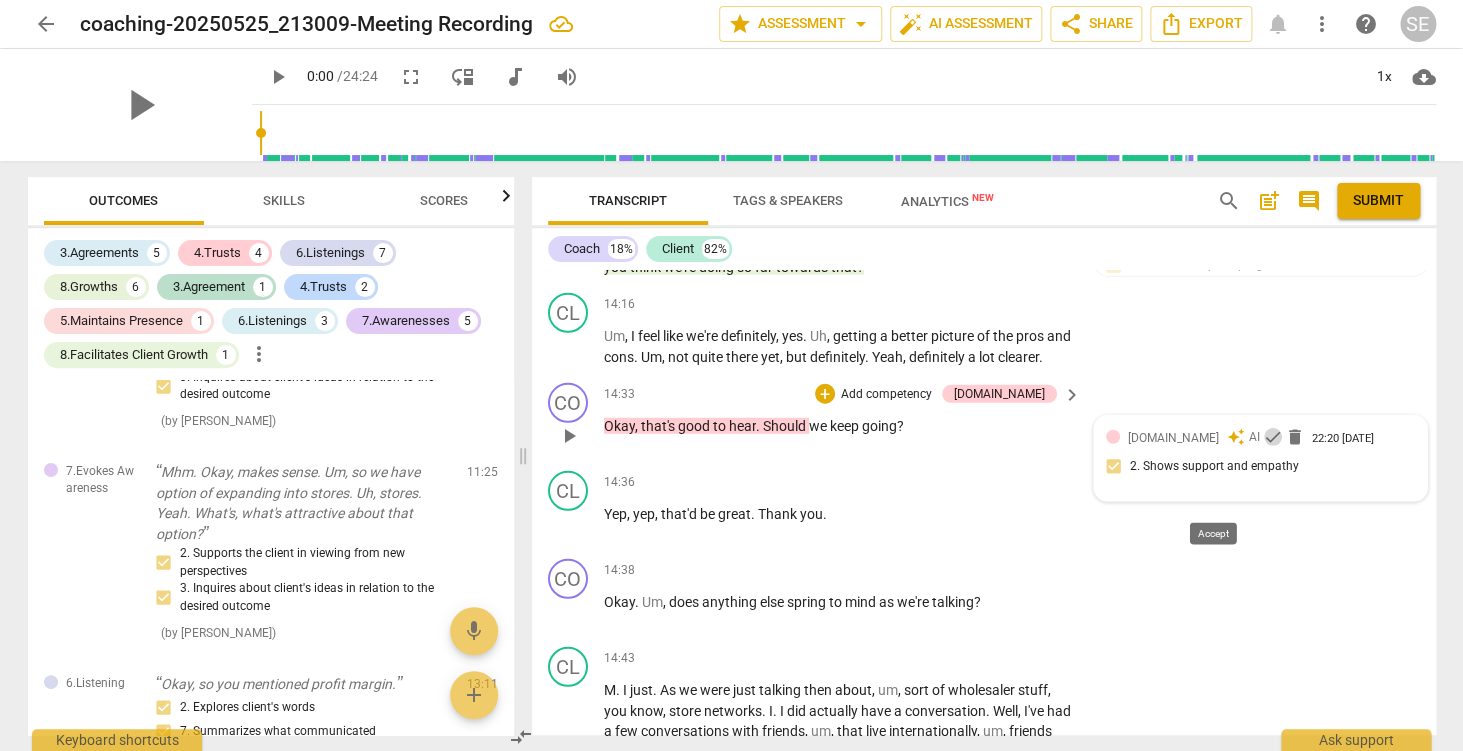 click on "check" at bounding box center (1273, 437) 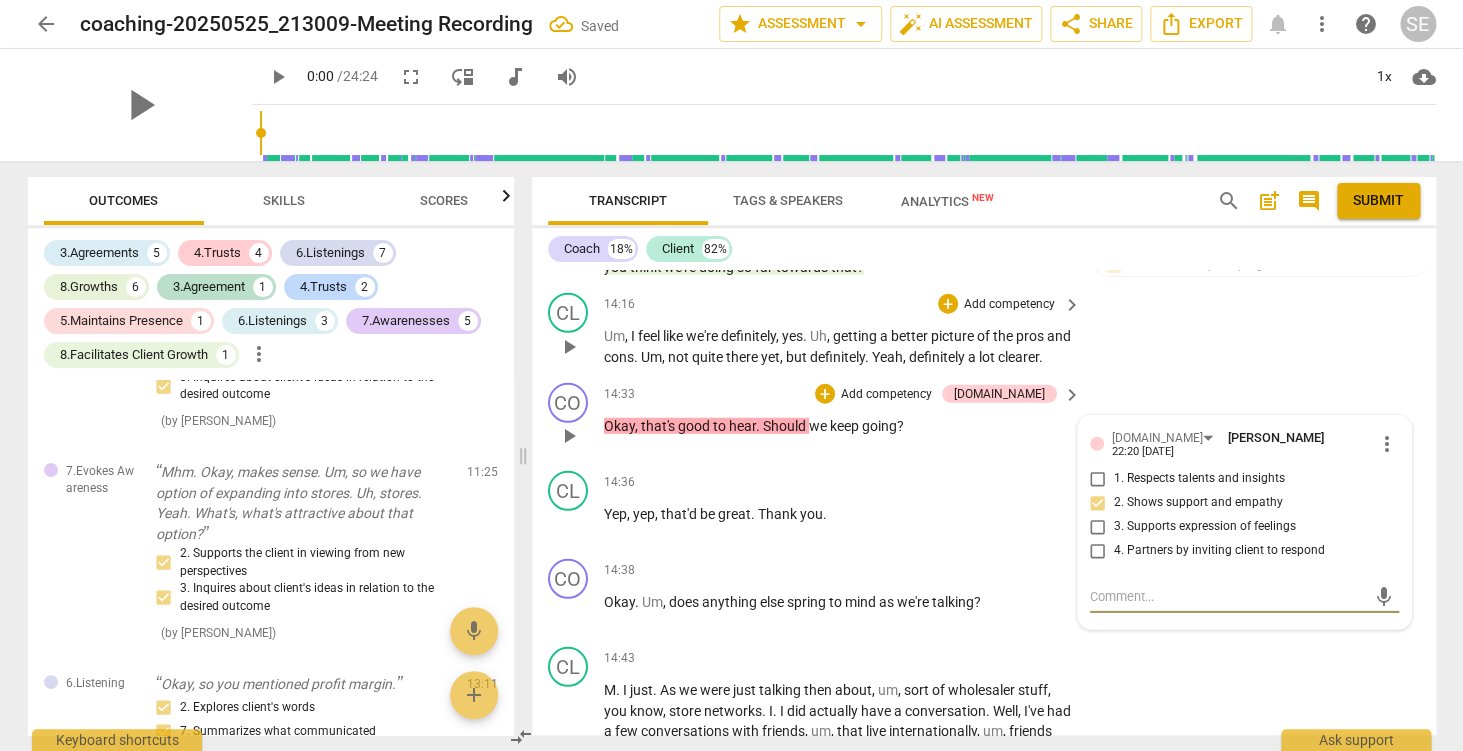 click on "CL play_arrow pause 14:16 + Add competency keyboard_arrow_right Um ,   I   feel   like   we're   definitely ,   yes .   Uh ,   getting   a   better   picture   of   the   pros   and   cons .   Um ,   not   quite   there   yet ,   but   definitely .   Yeah ,   definitely   a   lot   clearer ." at bounding box center [984, 330] 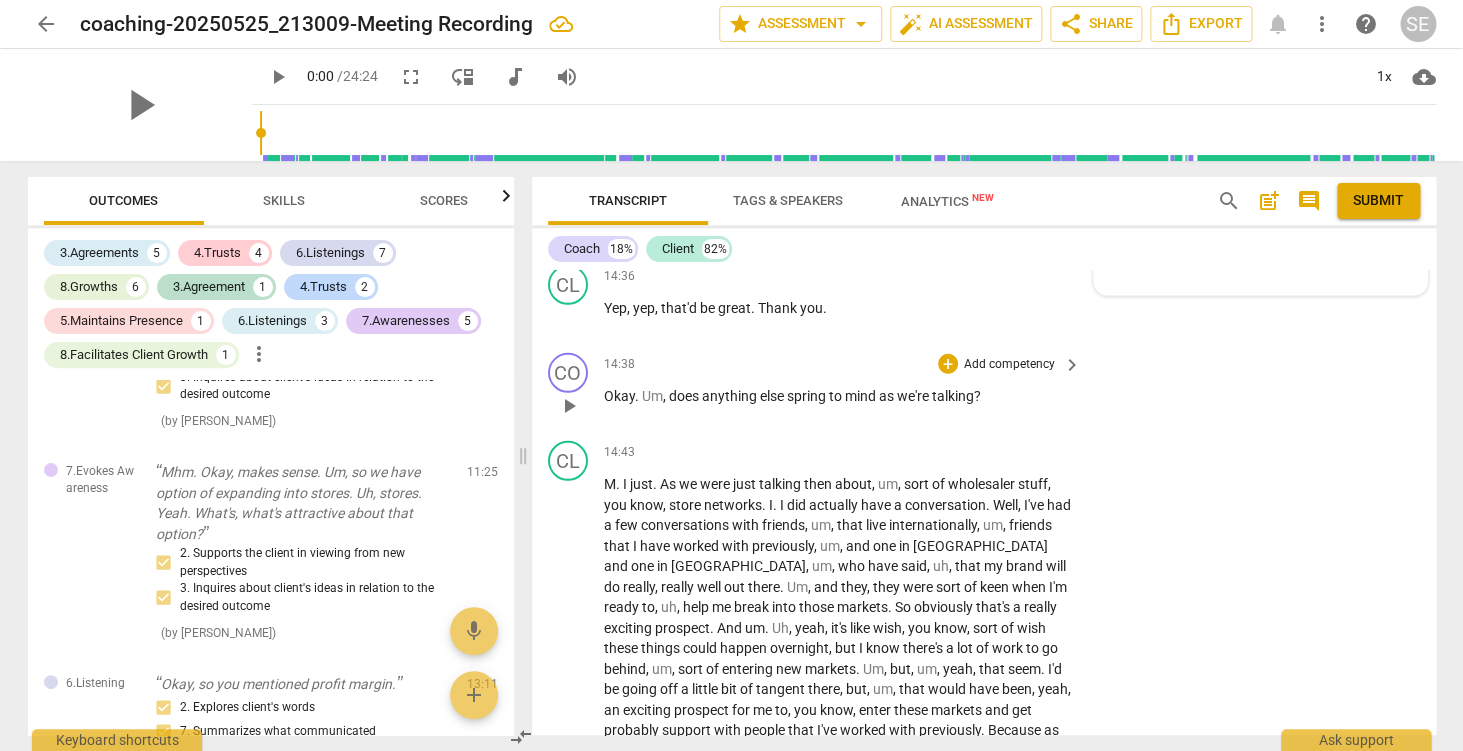 scroll, scrollTop: 5268, scrollLeft: 0, axis: vertical 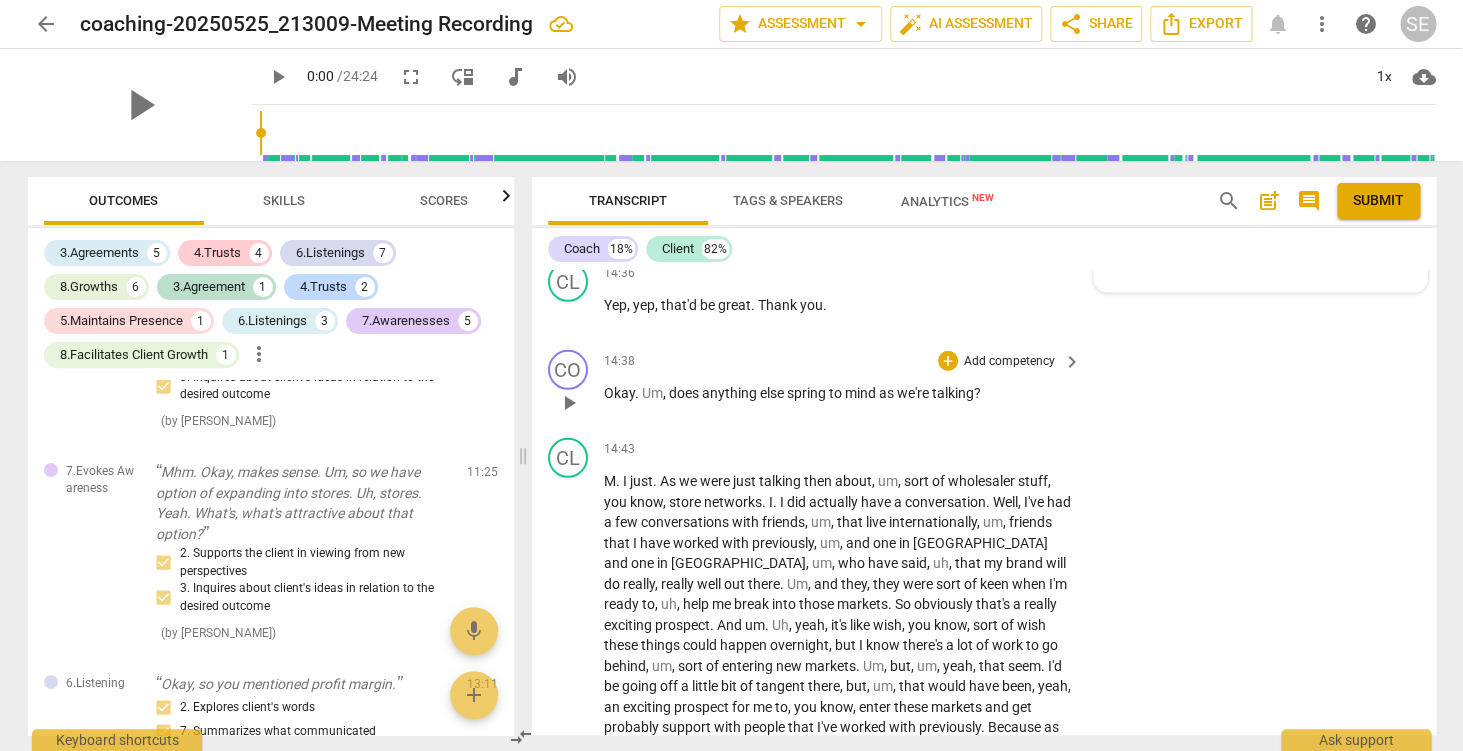 click on "Add competency" at bounding box center [1009, 362] 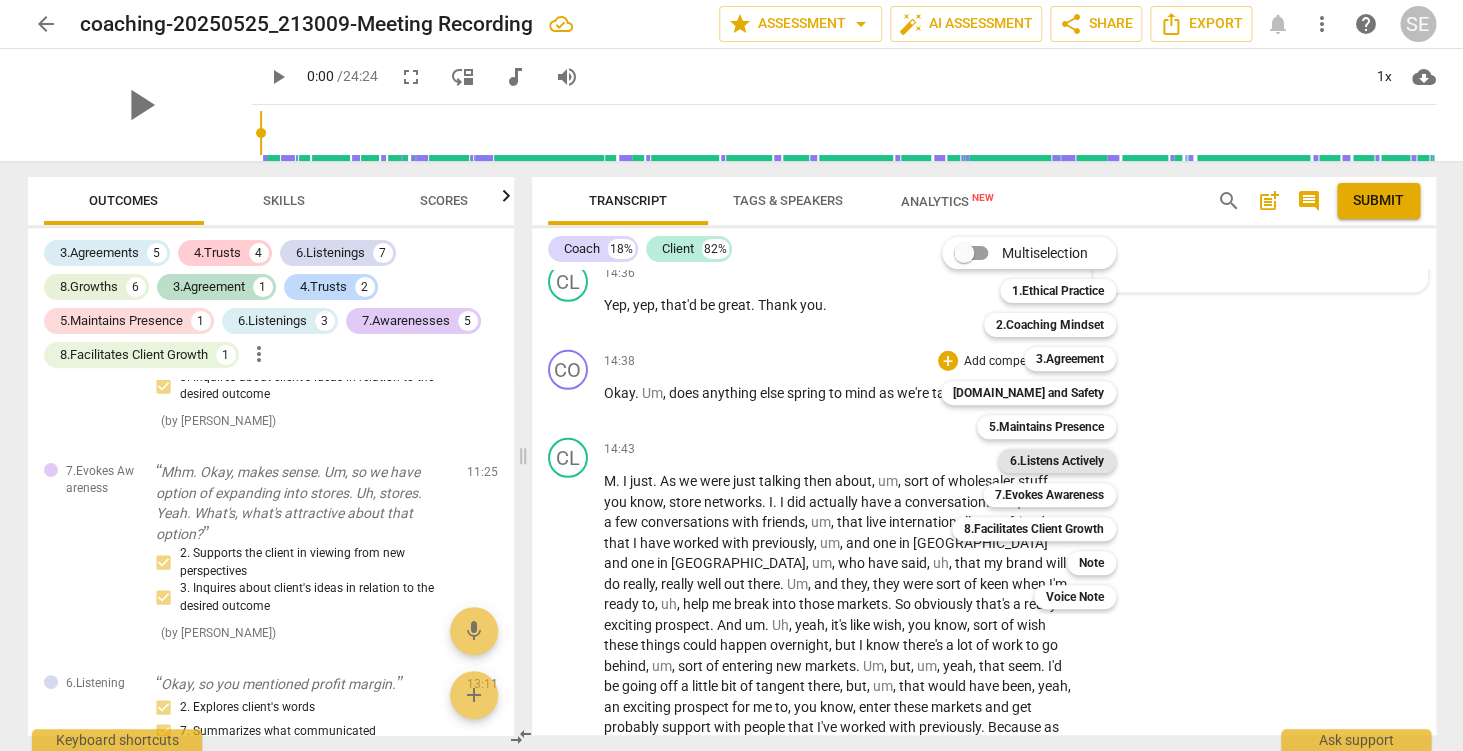 click on "6.Listens Actively" at bounding box center (1057, 461) 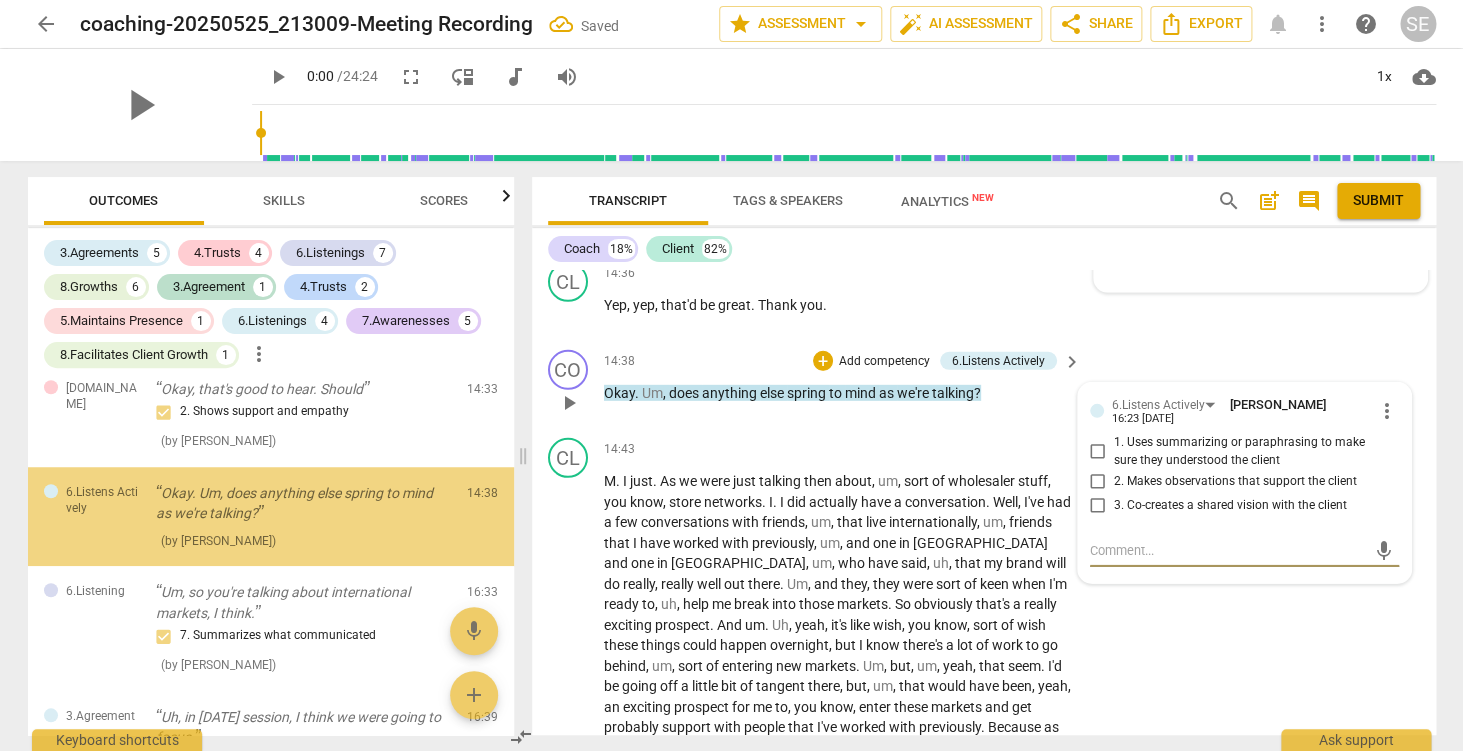 scroll, scrollTop: 3586, scrollLeft: 0, axis: vertical 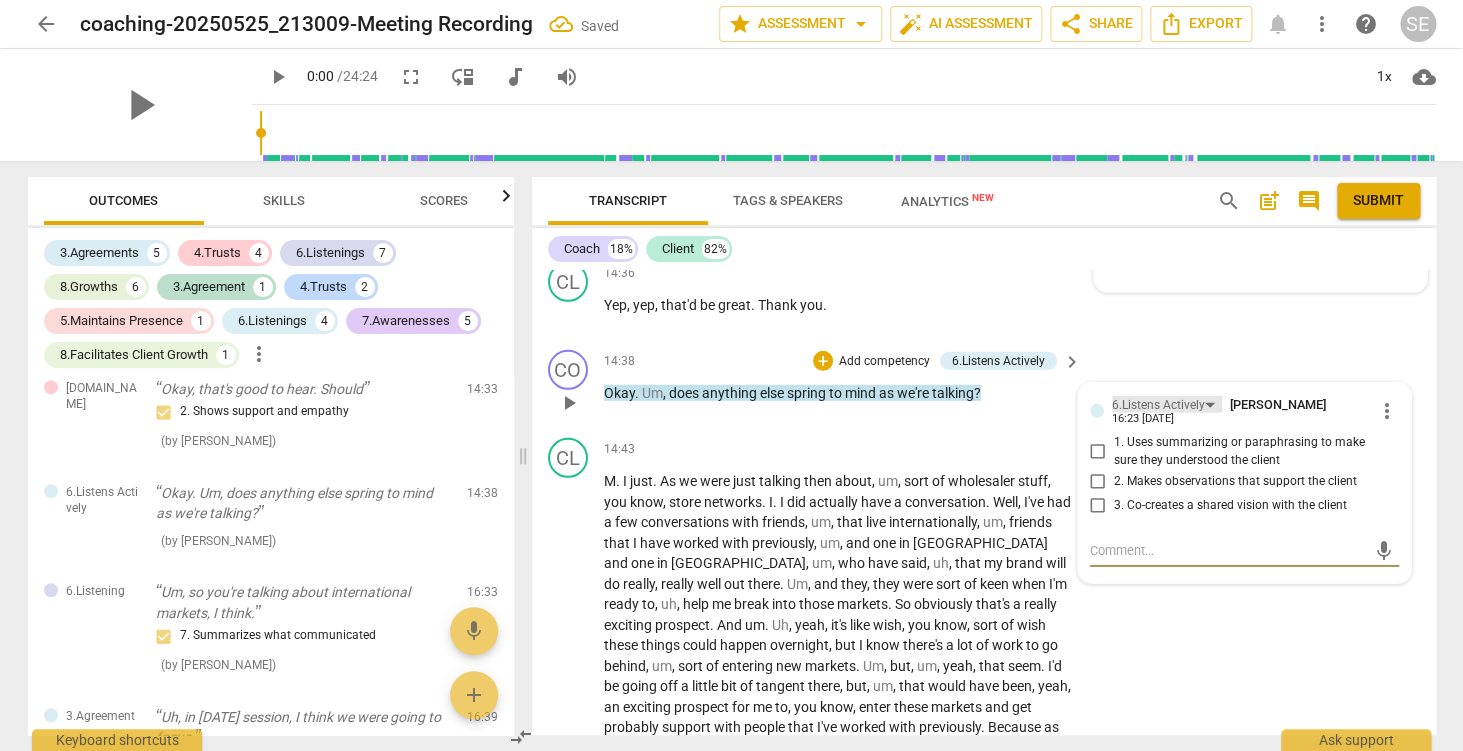 click on "6.Listens Actively" at bounding box center (1158, 405) 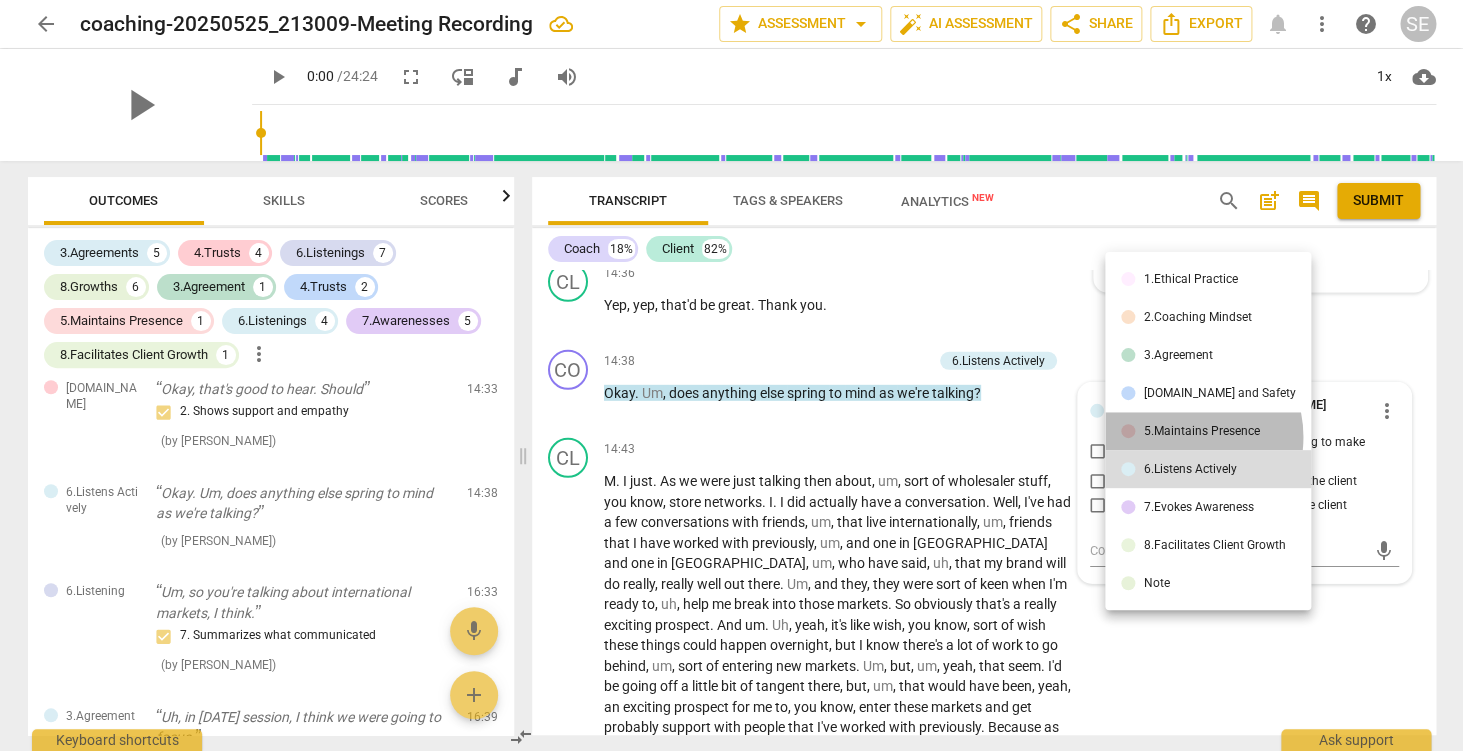 click on "5.Maintains Presence" at bounding box center [1201, 431] 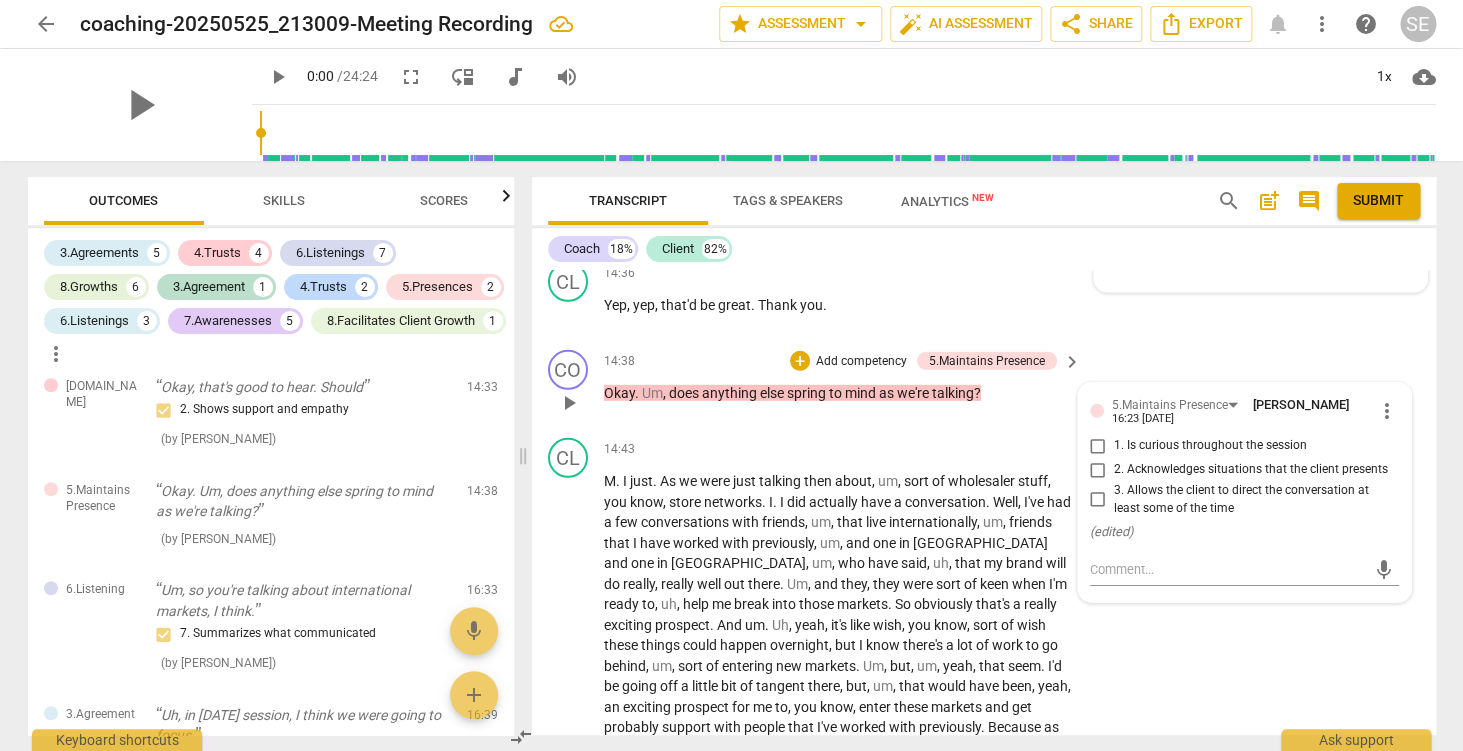 click on "3. Allows the client to direct the conversation at least some of the time" at bounding box center (1252, 499) 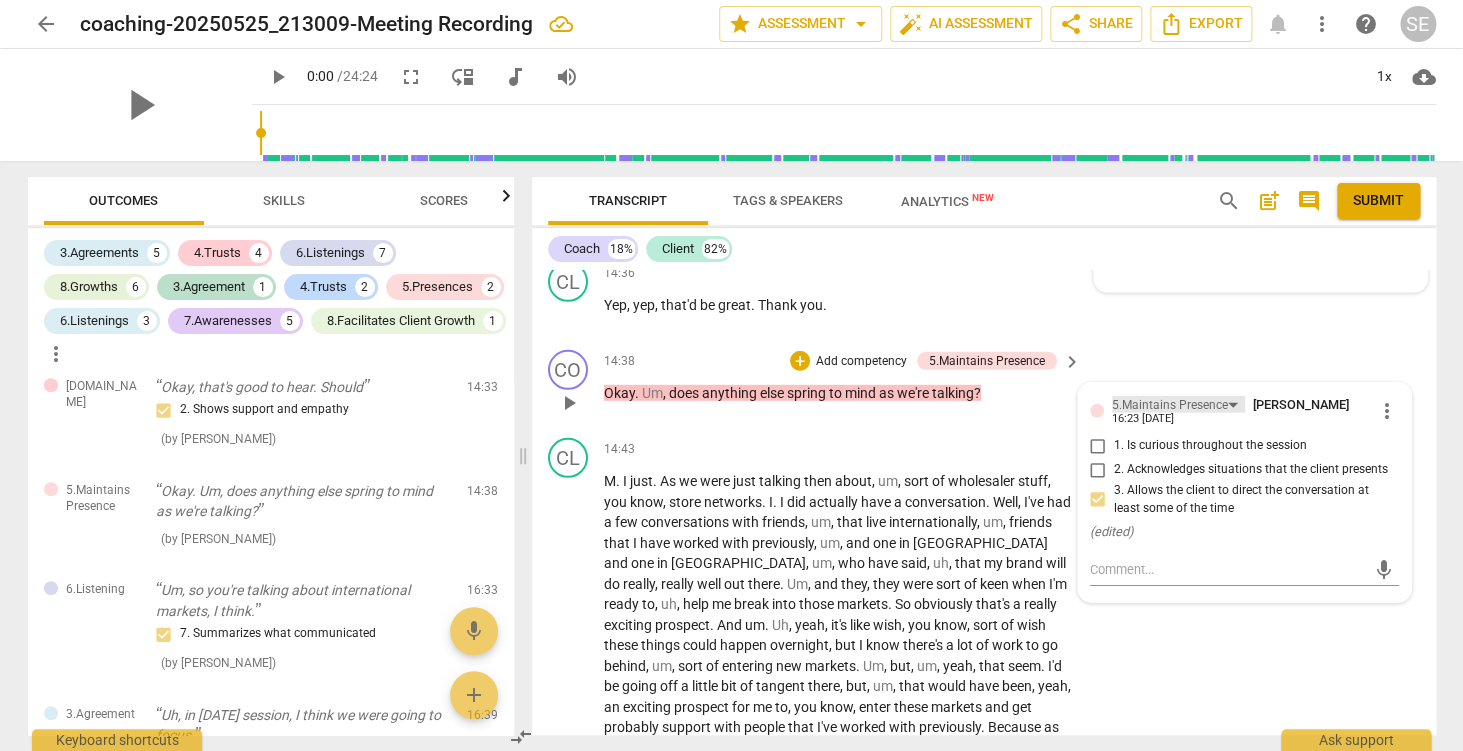 click on "5.Maintains Presence" at bounding box center (1170, 405) 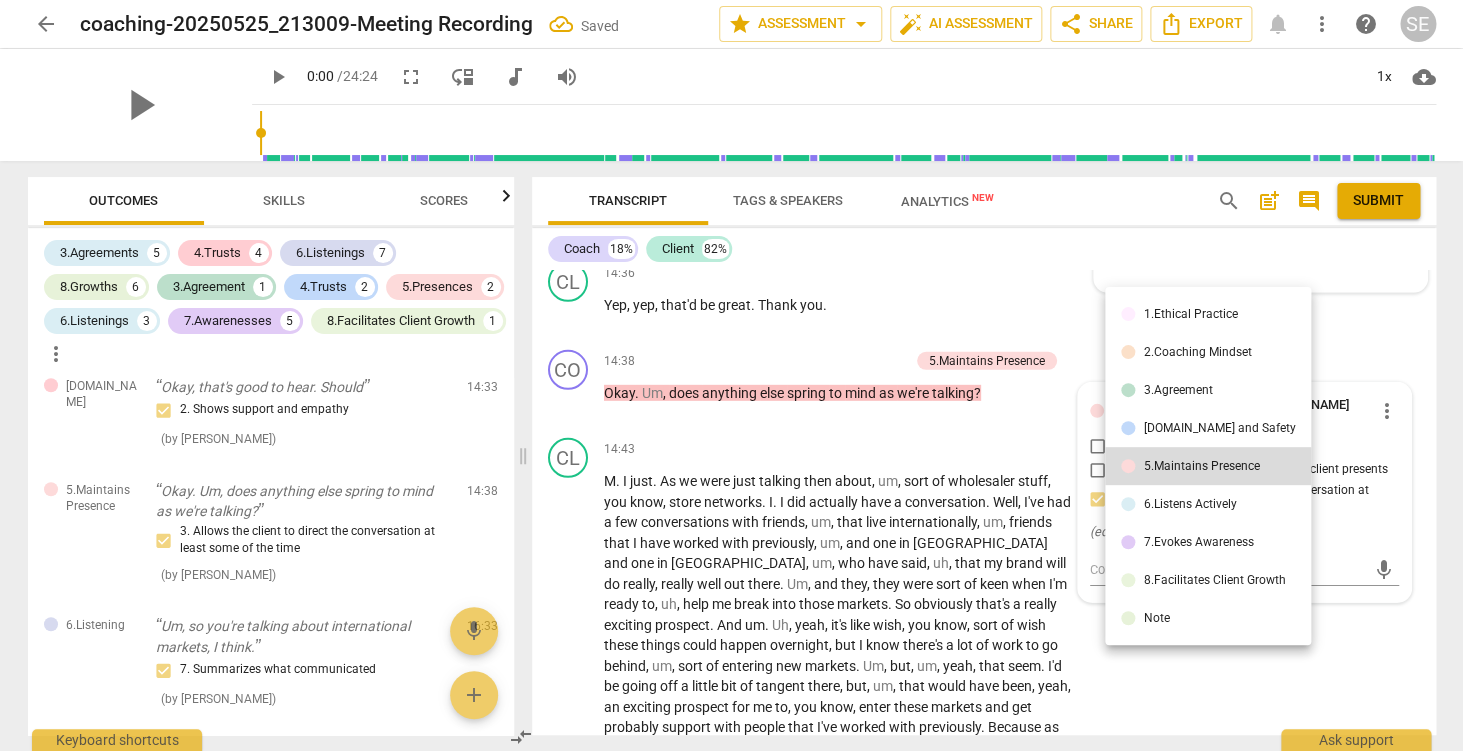 click on "6.Listens Actively" at bounding box center (1189, 504) 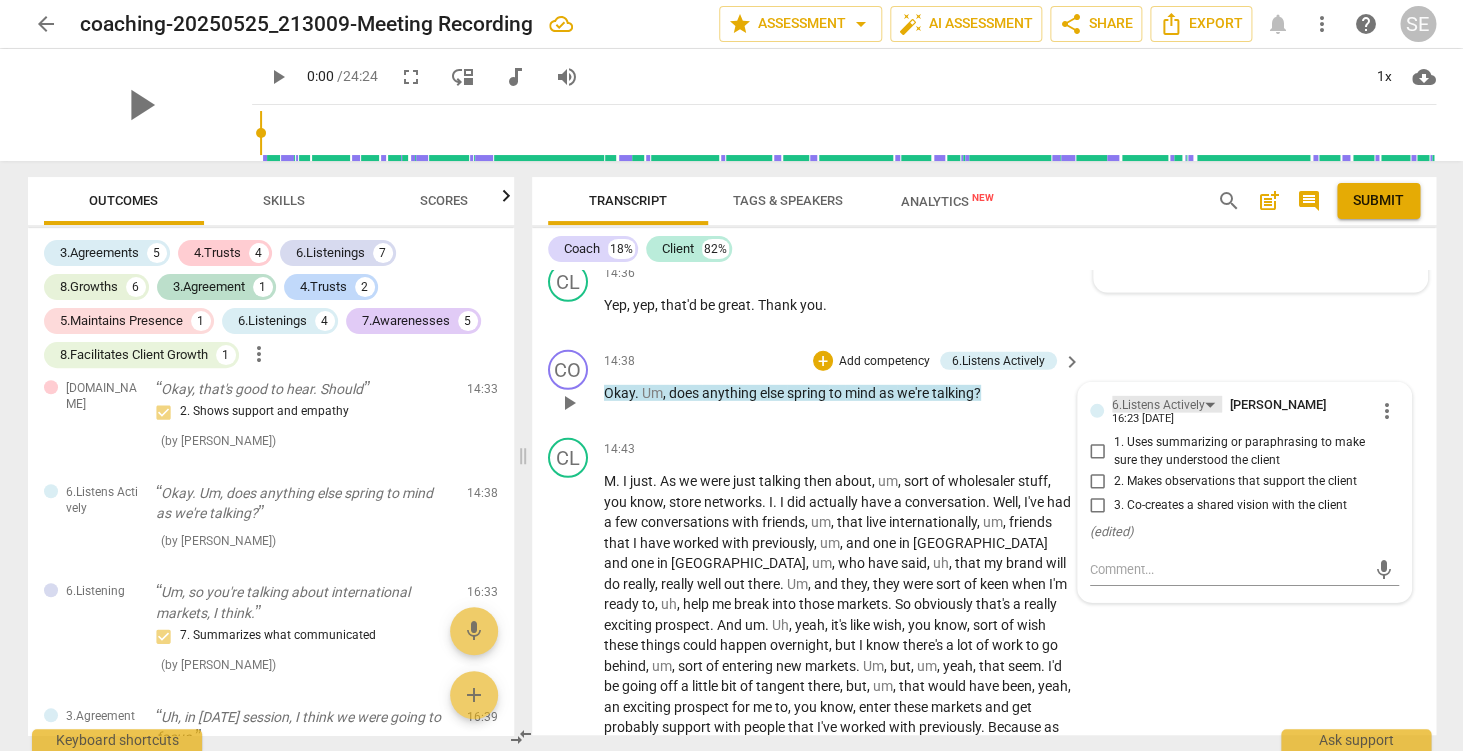 click on "6.Listens Actively" at bounding box center [1158, 405] 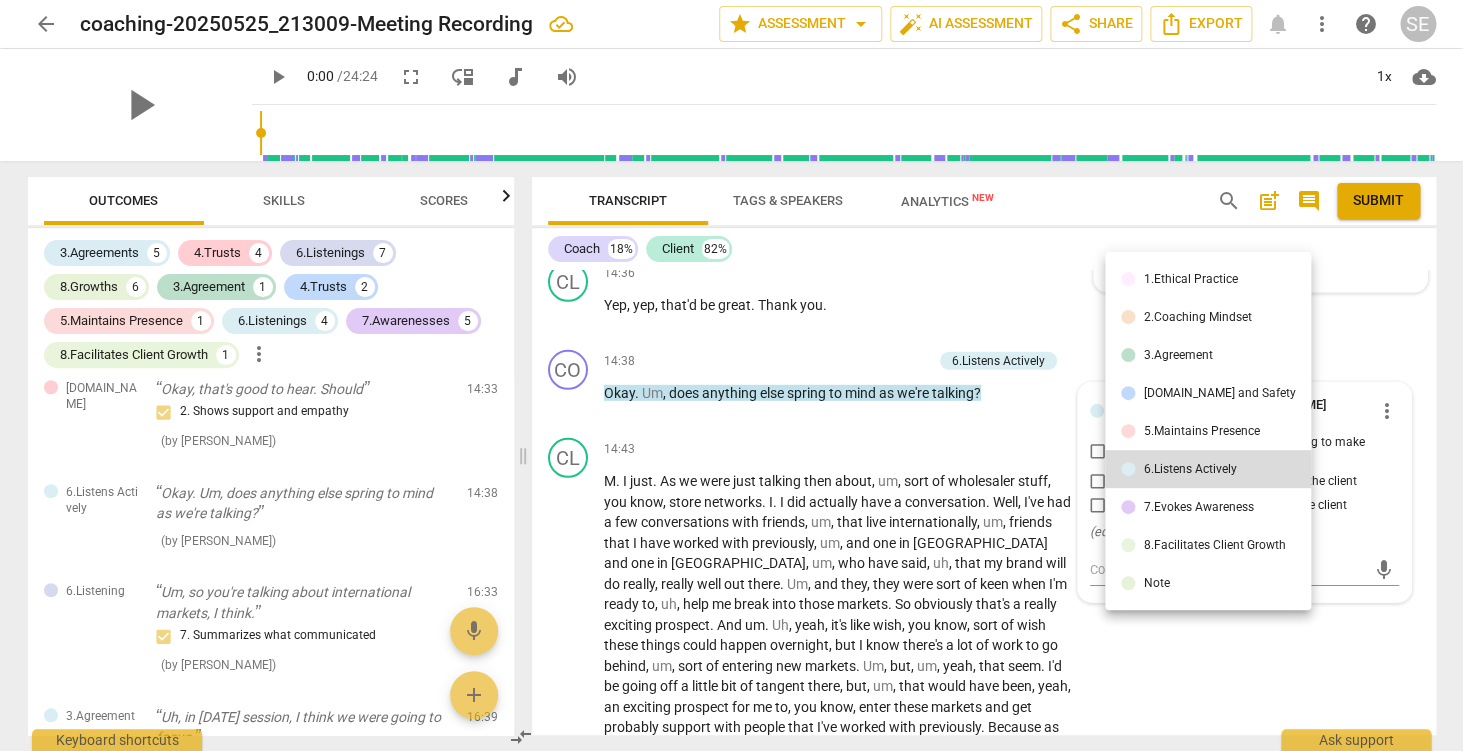 click on "7.Evokes Awareness" at bounding box center (1208, 507) 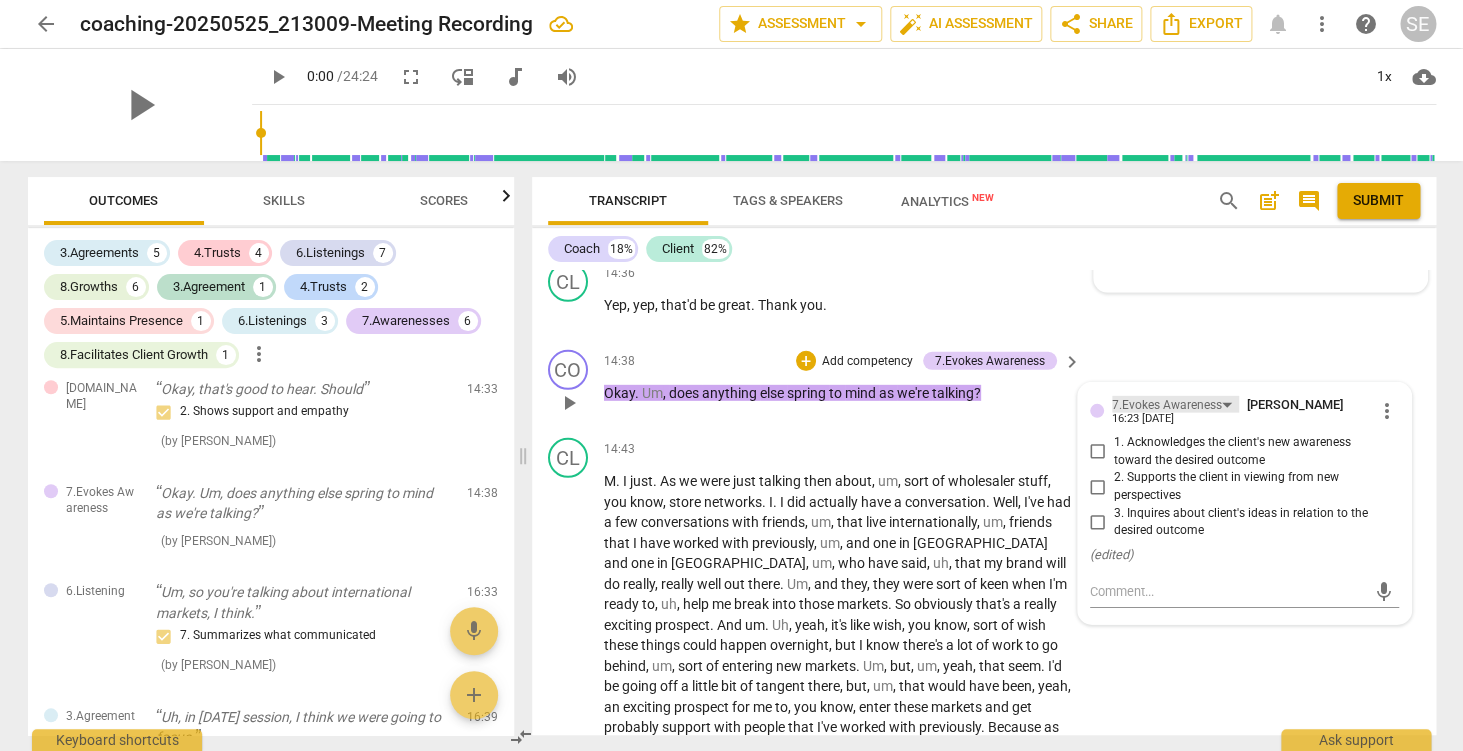 click on "7.Evokes Awareness" at bounding box center [1167, 405] 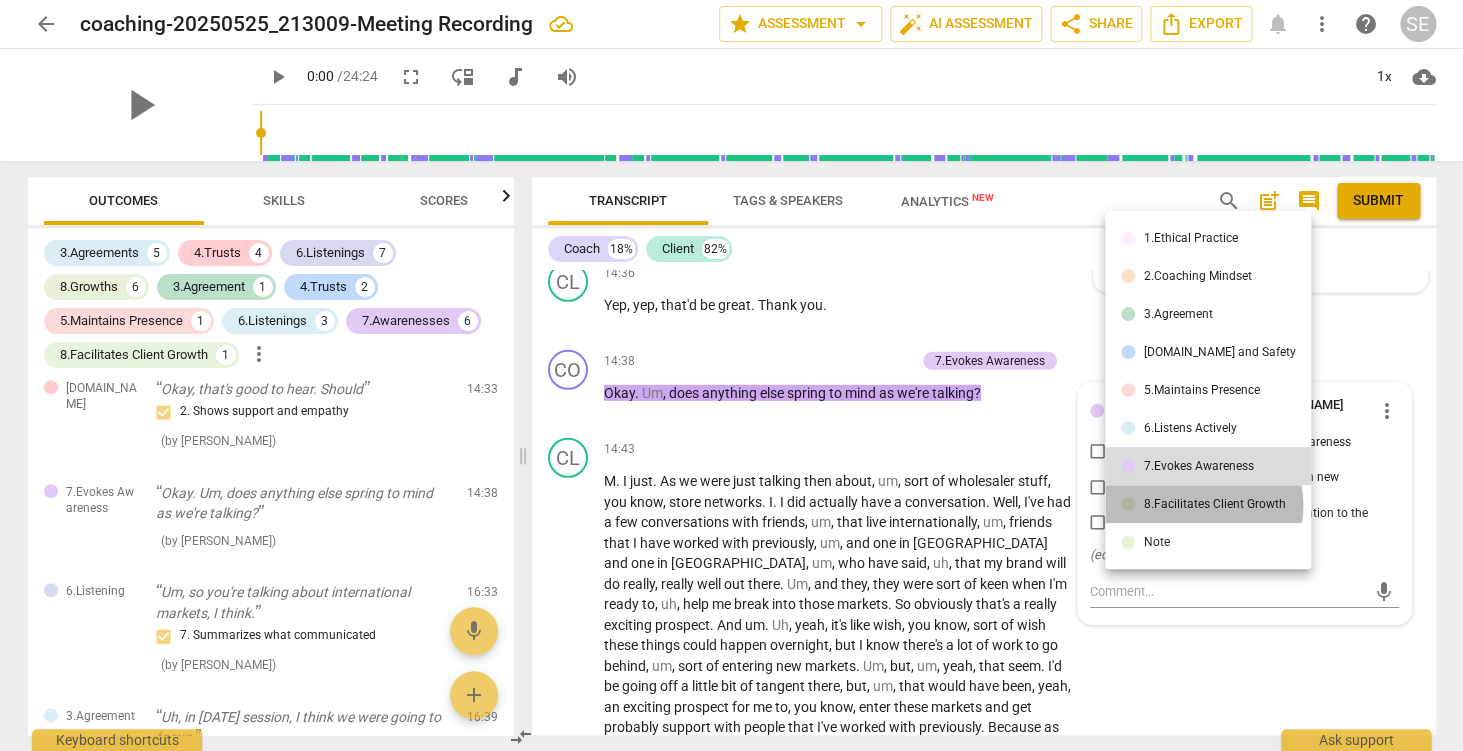 click on "8.Facilitates Client Growth" at bounding box center (1214, 504) 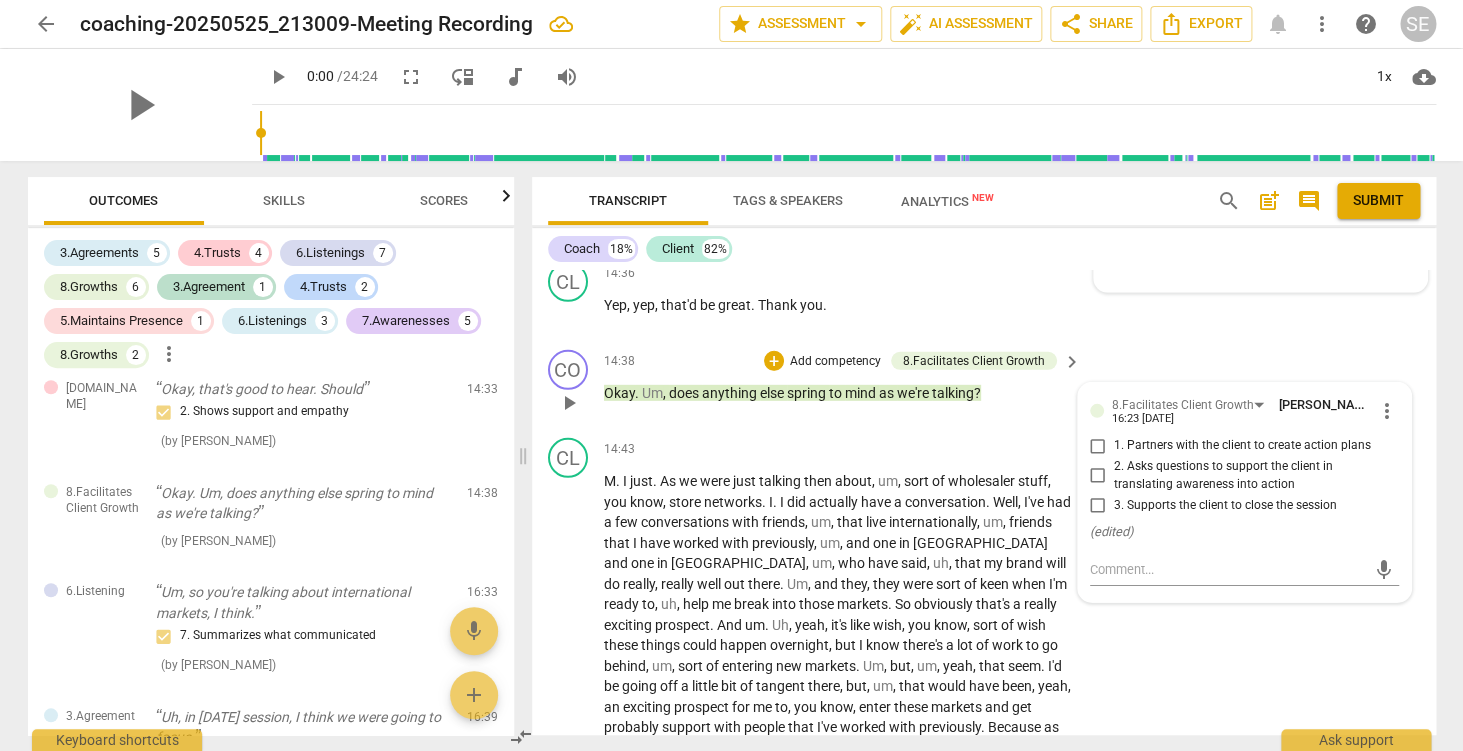 click on "2. Asks questions to support the client in translating awareness into action" at bounding box center [1252, 475] 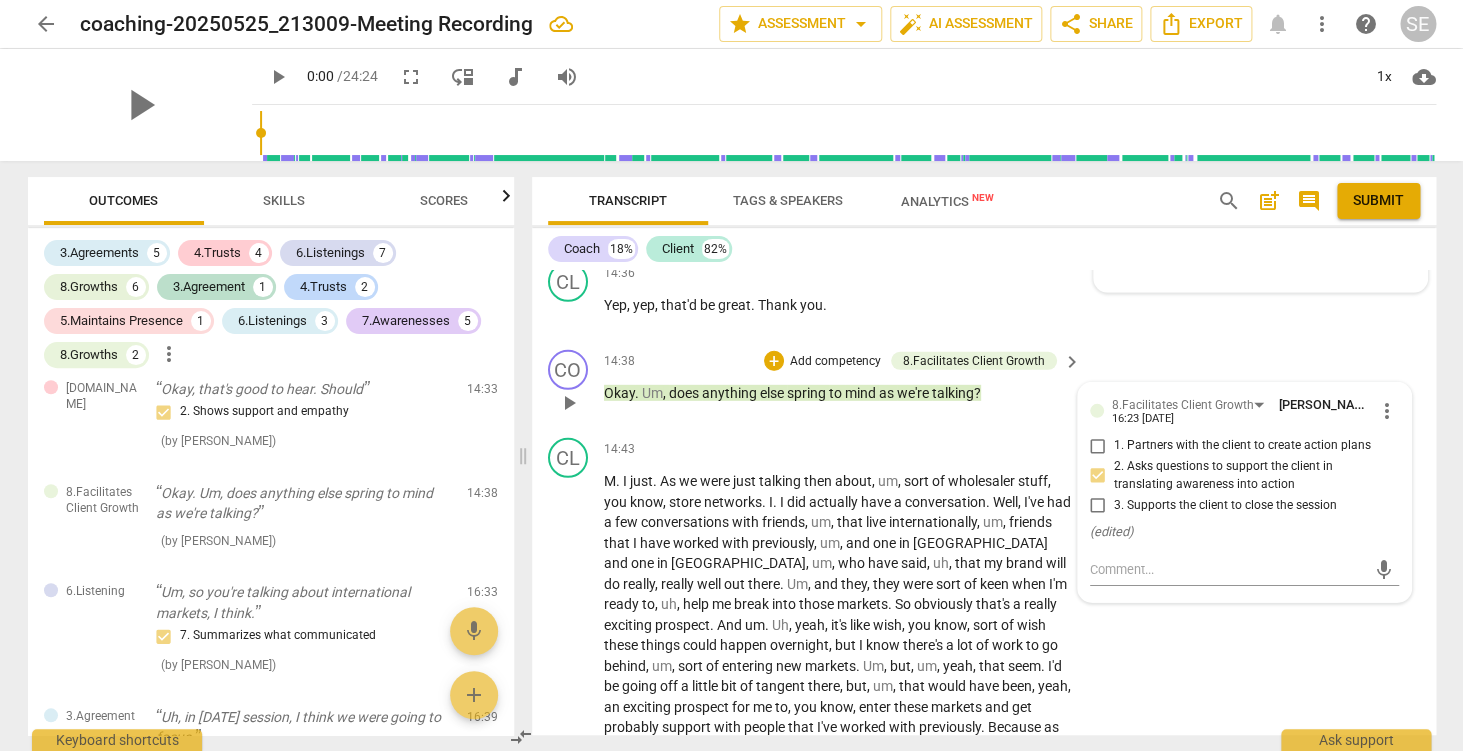 click on "CO play_arrow pause 14:38 + Add competency 8.Facilitates Client Growth keyboard_arrow_right Okay .   Um ,   does   anything   else   spring   to   mind   as   we're   talking ? 8.Facilitates Client Growth Salah E 16:23 07-10-2025 more_vert 1. Partners with the client to create action plans 2. Asks questions to support the client in translating awareness into action 3. Supports the client to close the session  ( edited ) mic" at bounding box center (984, 386) 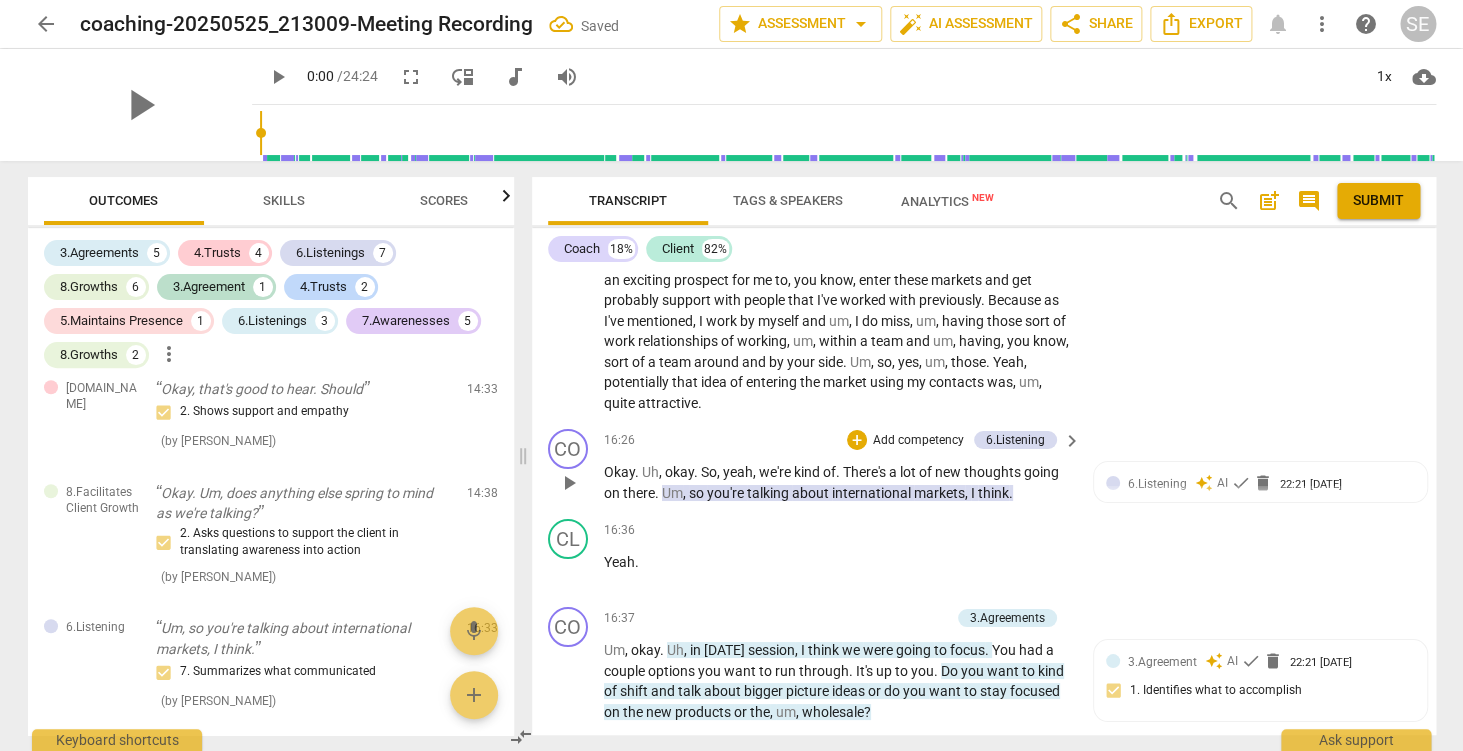 scroll, scrollTop: 5724, scrollLeft: 0, axis: vertical 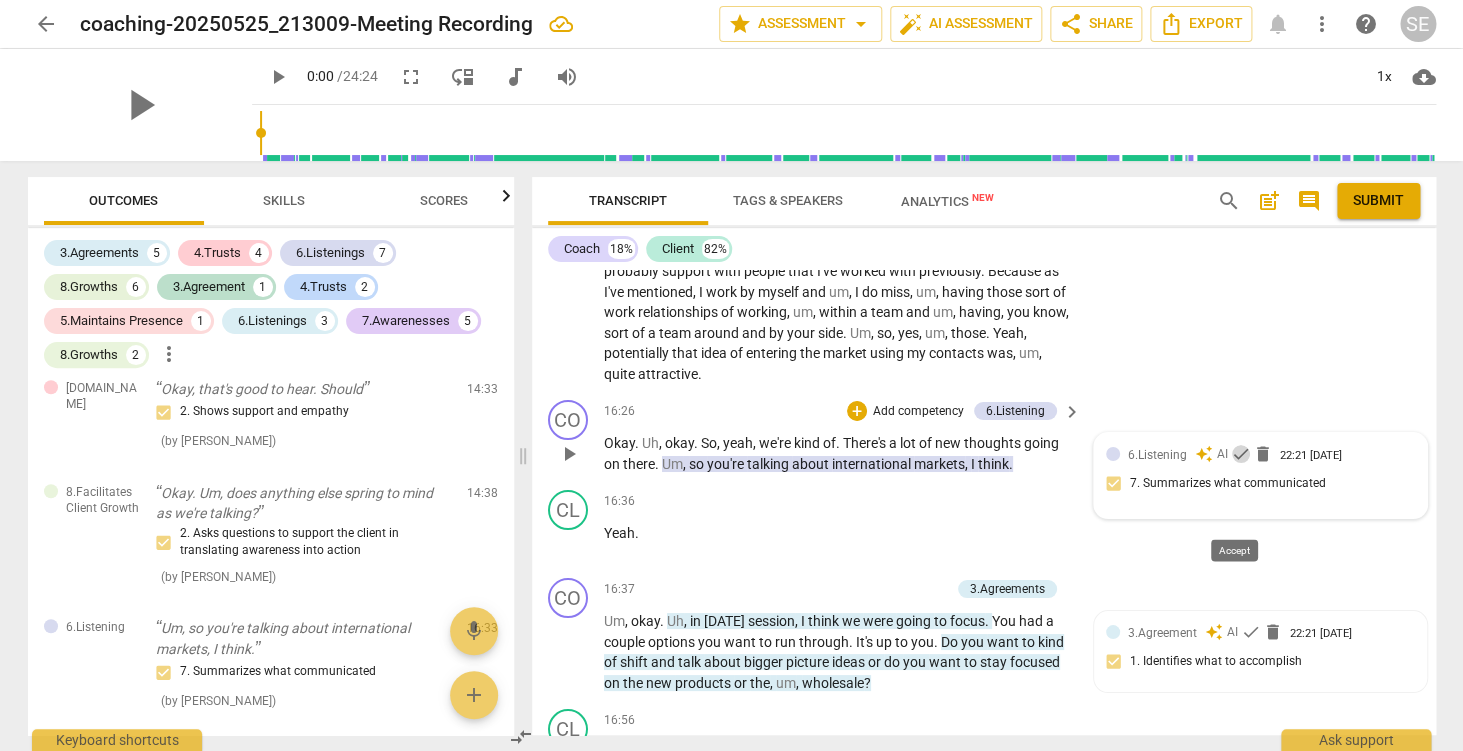 click on "check" at bounding box center [1241, 454] 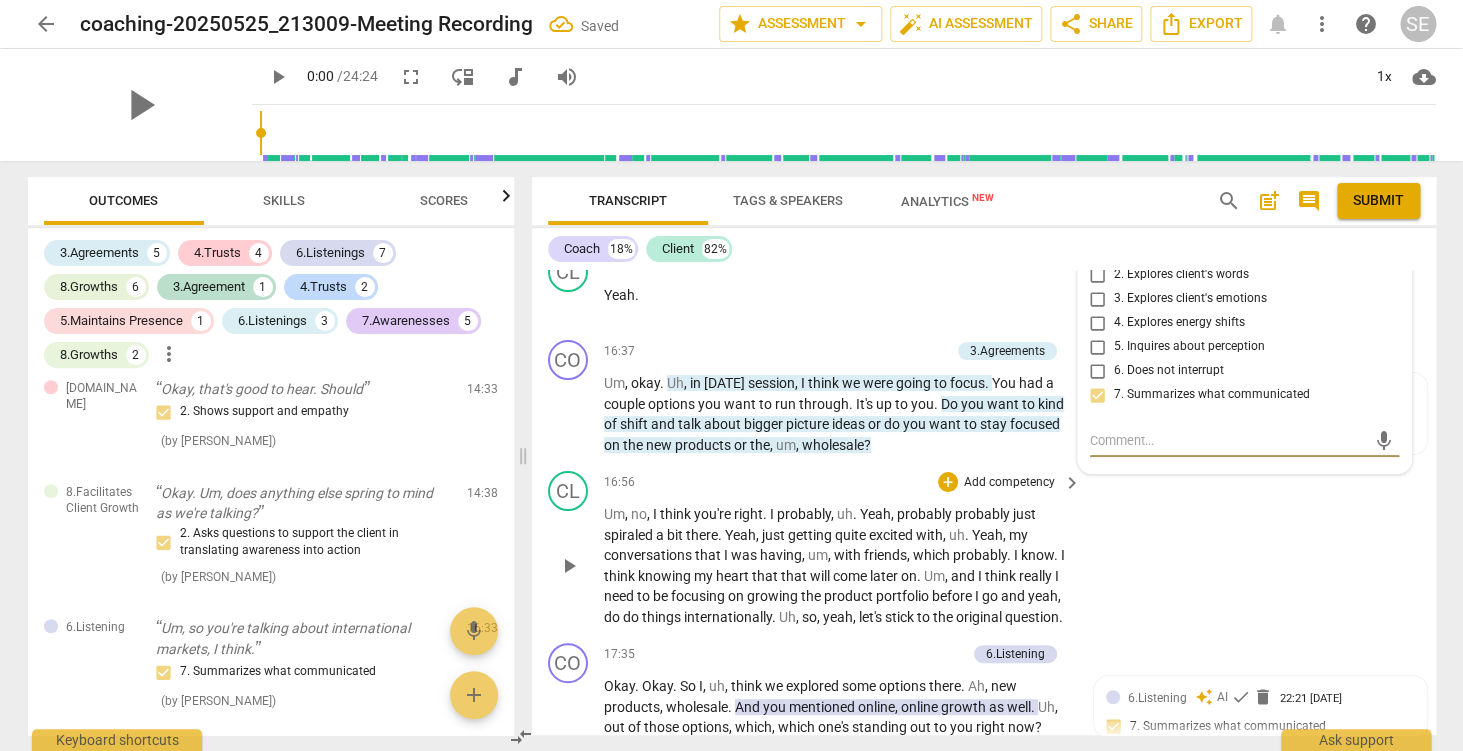 click on "CL play_arrow pause 16:56 + Add competency keyboard_arrow_right Um ,   no ,   I   think   you're   right .   I   probably ,   uh .   Yeah ,   probably   probably   just   spiraled   a   bit   there .   Yeah ,   just   getting   quite   excited   with ,   uh .   Yeah ,   my   conversations   that   I   was   having ,   um ,   with   friends ,   which   probably .   I   know .   I   think   knowing   my   heart   that   that   will   come   later   on .   Um ,   and   I   think   really   I   need   to   be   focusing   on   growing   the   product   portfolio   before   I   go   and   yeah ,   do   do   things   internationally .   Uh ,   so ,   yeah ,   let's   stick   to   the   original   question ." at bounding box center [984, 549] 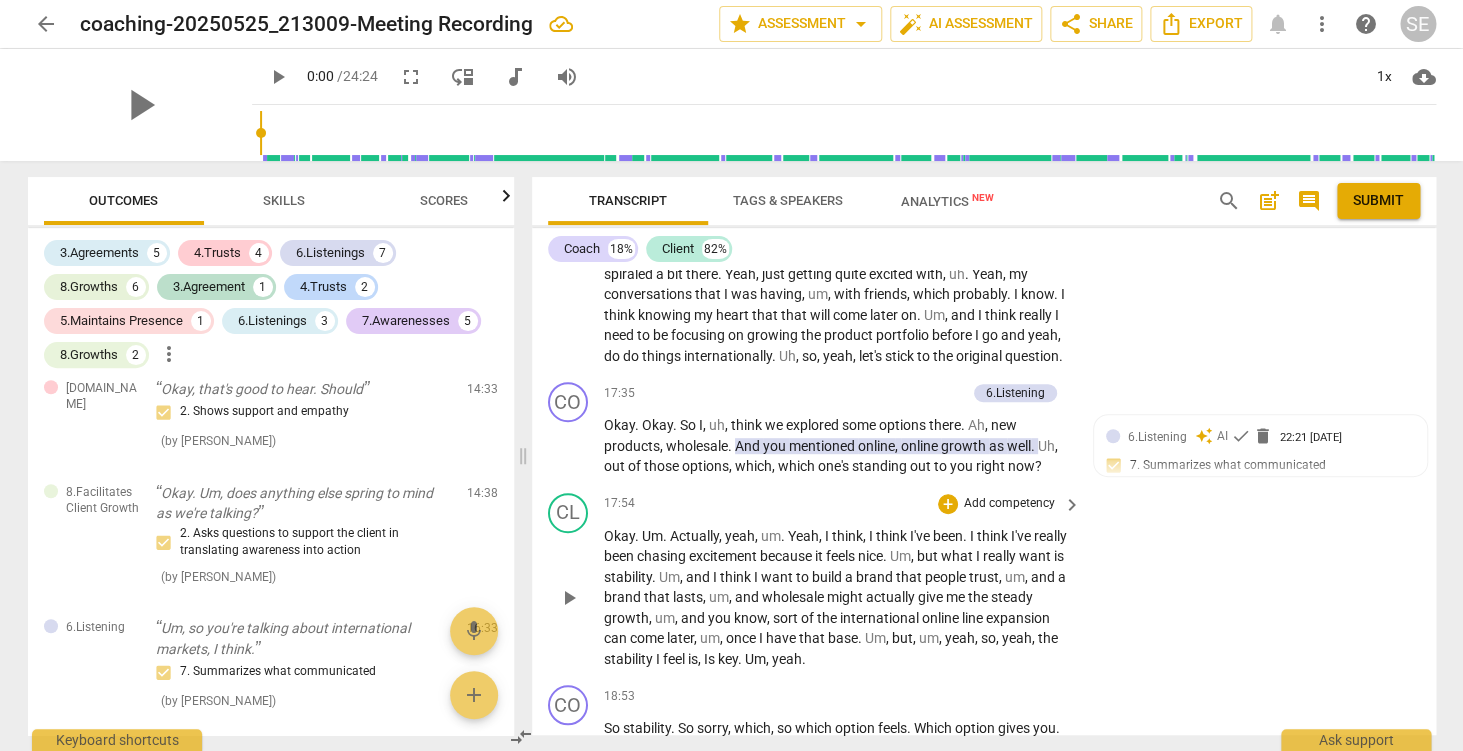 scroll, scrollTop: 6228, scrollLeft: 0, axis: vertical 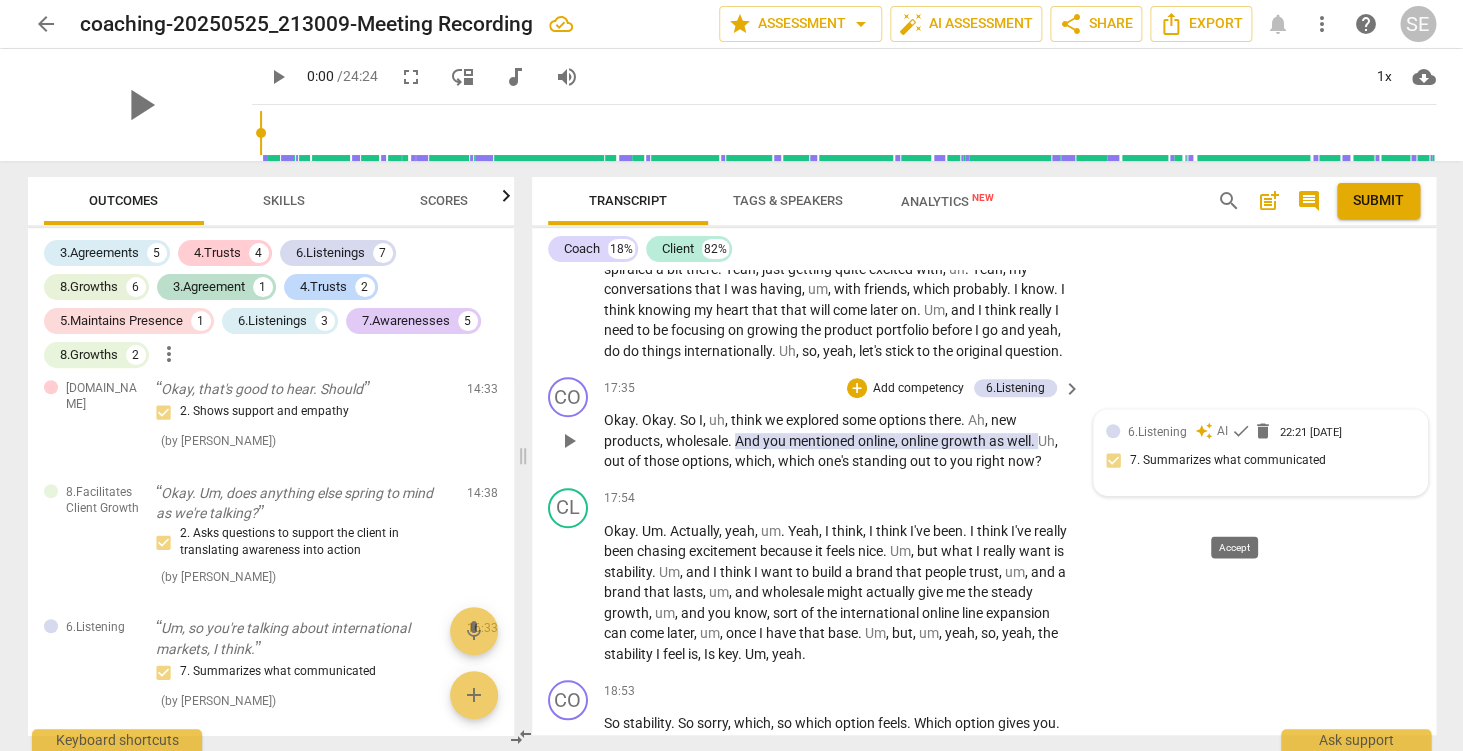 click on "check" at bounding box center (1241, 431) 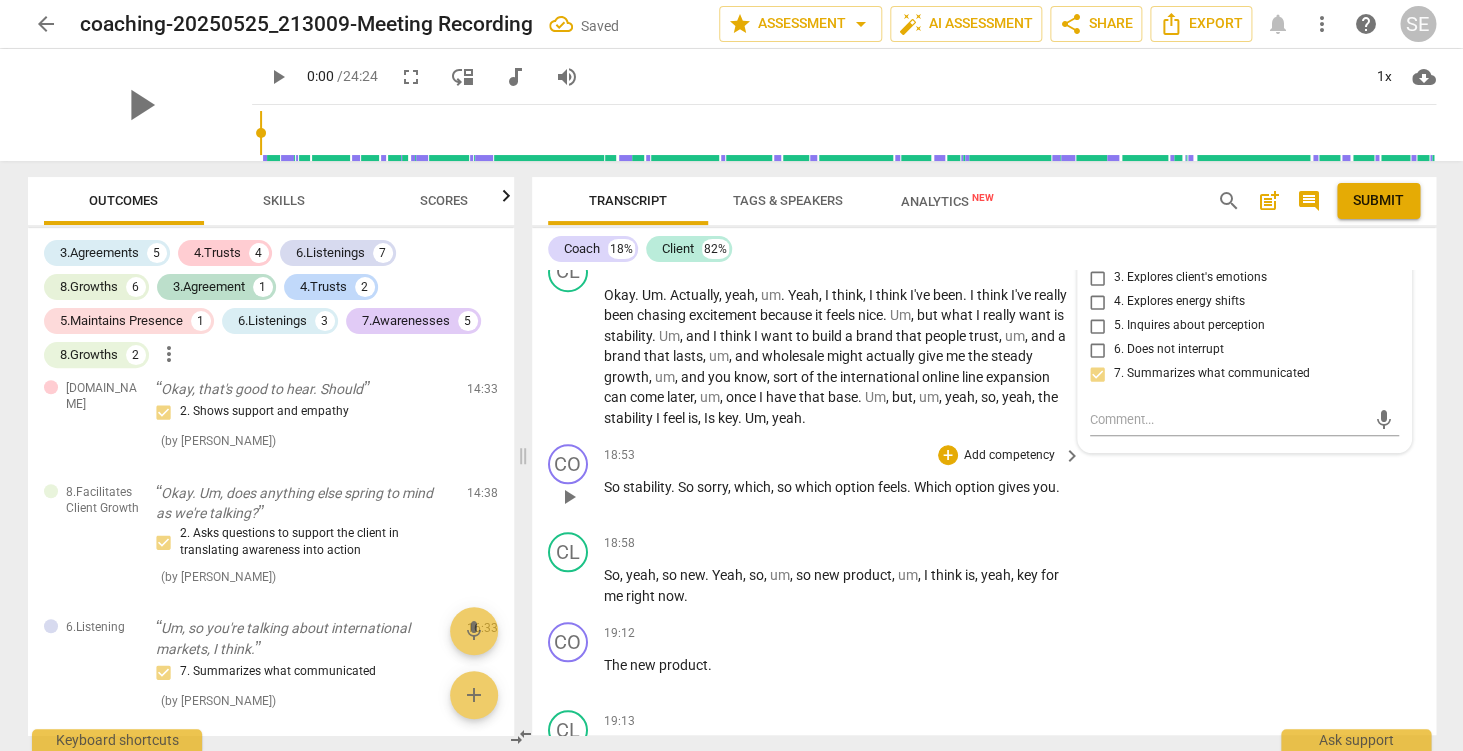 click on "CO play_arrow pause 18:53 + Add competency keyboard_arrow_right So   stability .   So   sorry ,   which ,   so   which   option   feels .   Which   option   gives   you ." at bounding box center [984, 480] 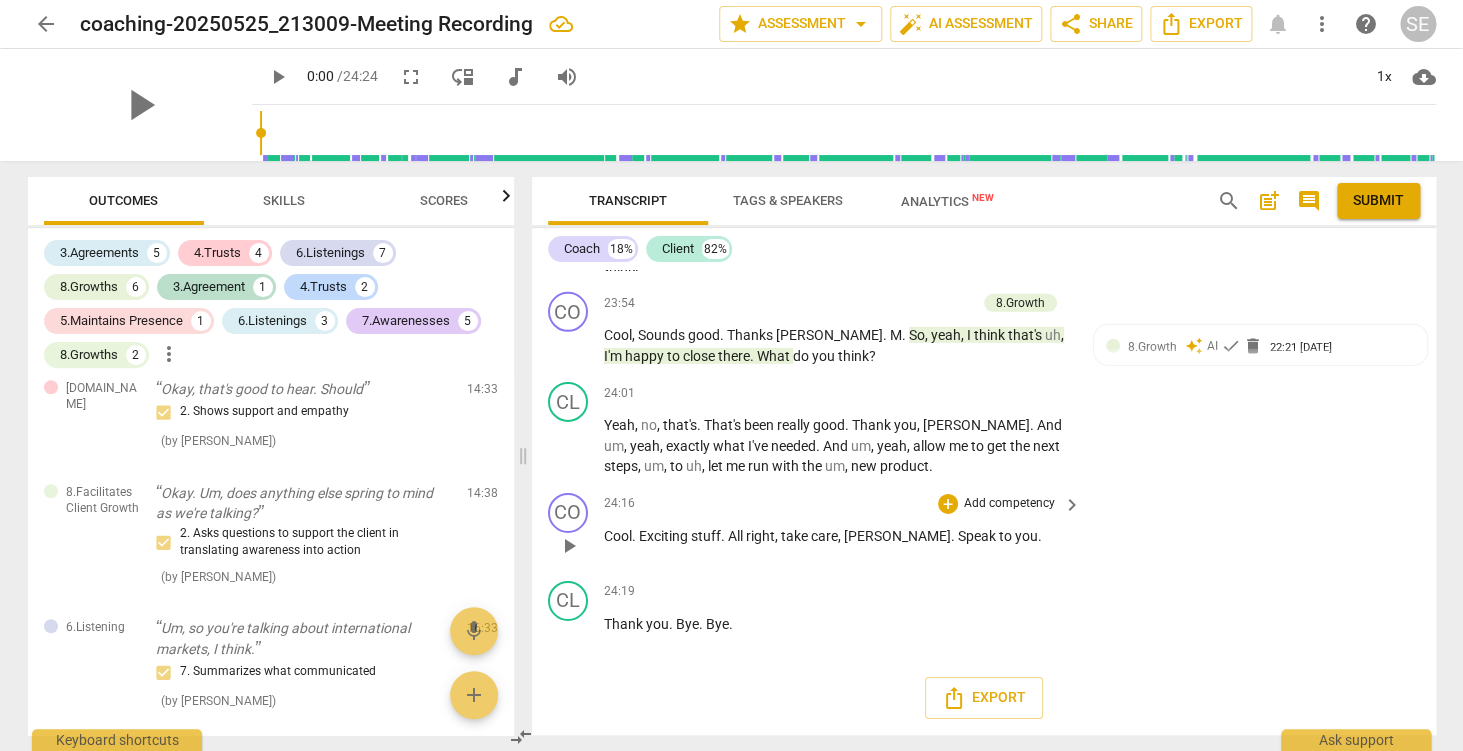 scroll, scrollTop: 8387, scrollLeft: 0, axis: vertical 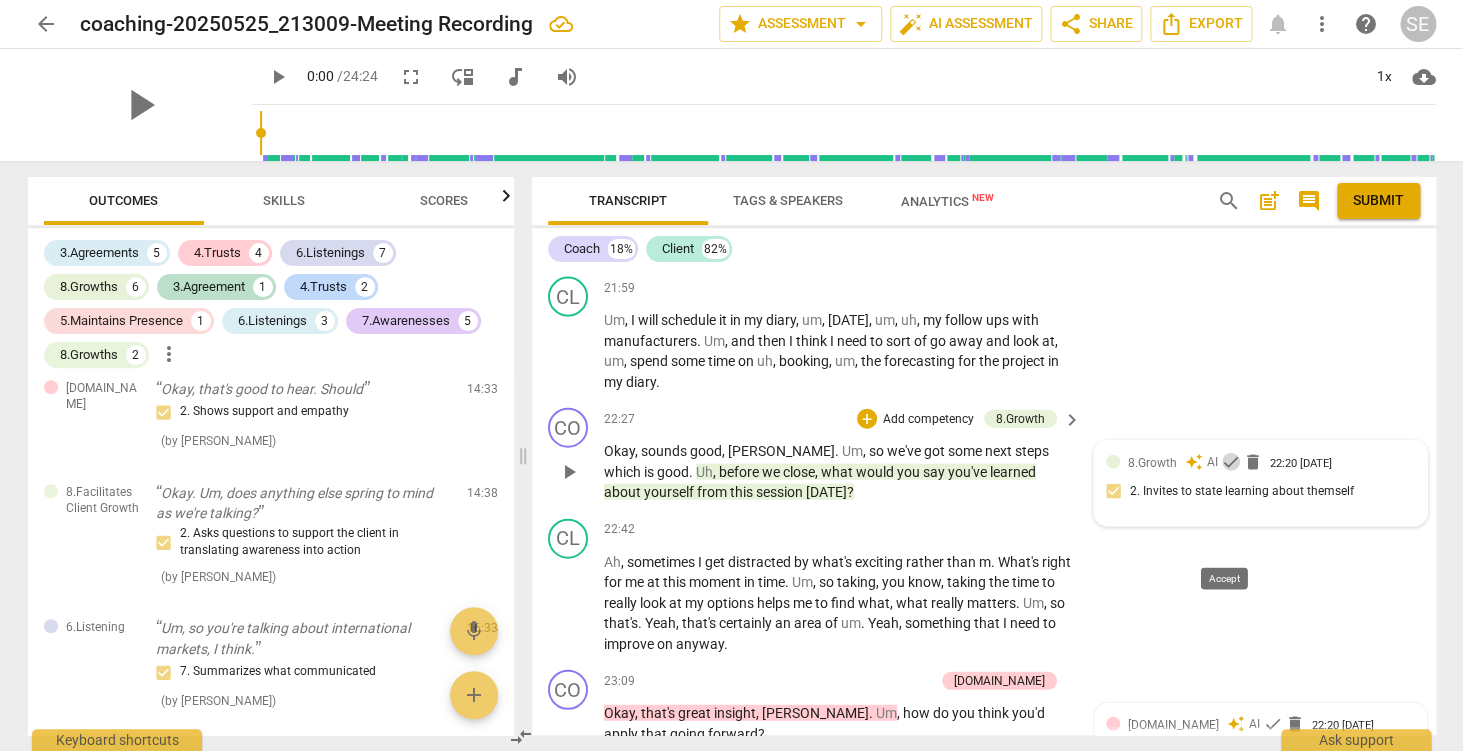 click on "check" at bounding box center [1231, 462] 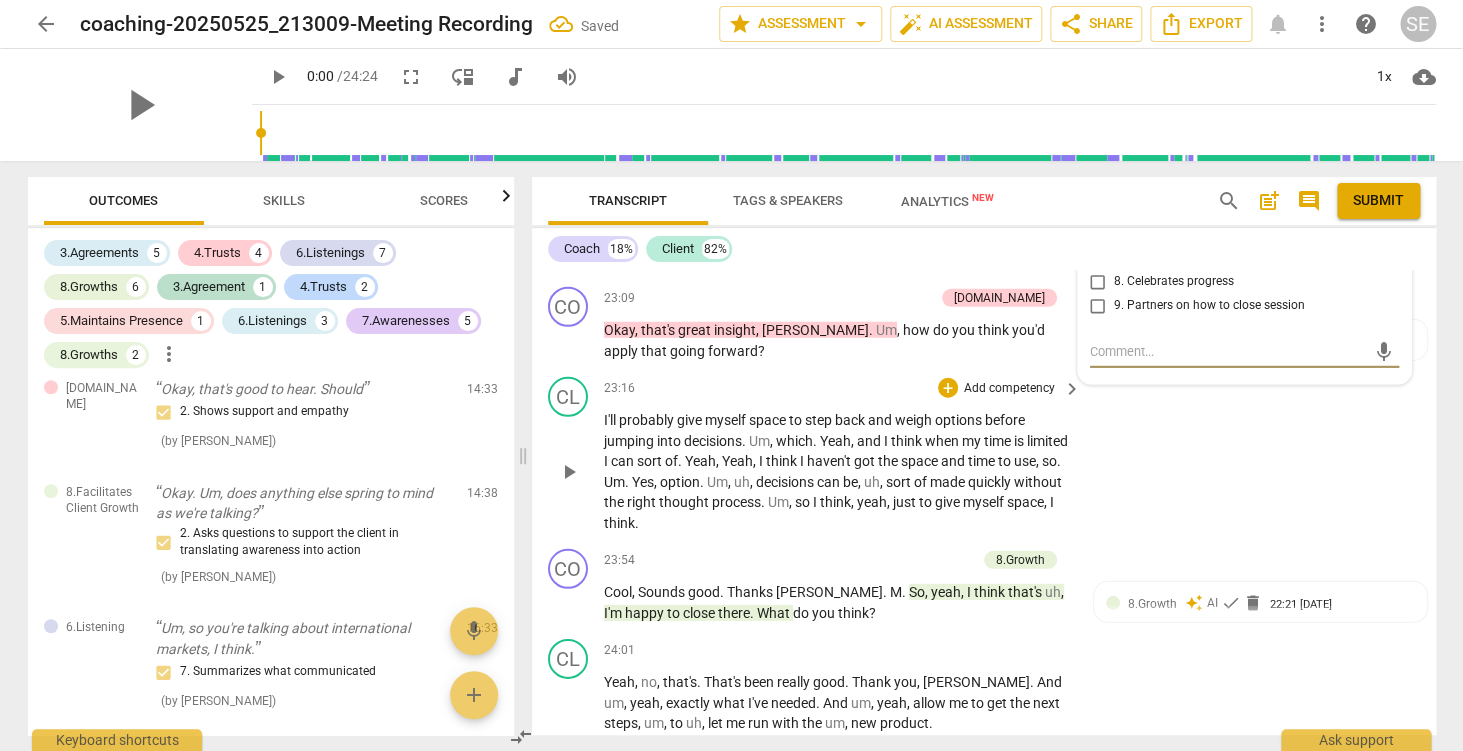 scroll, scrollTop: 7752, scrollLeft: 0, axis: vertical 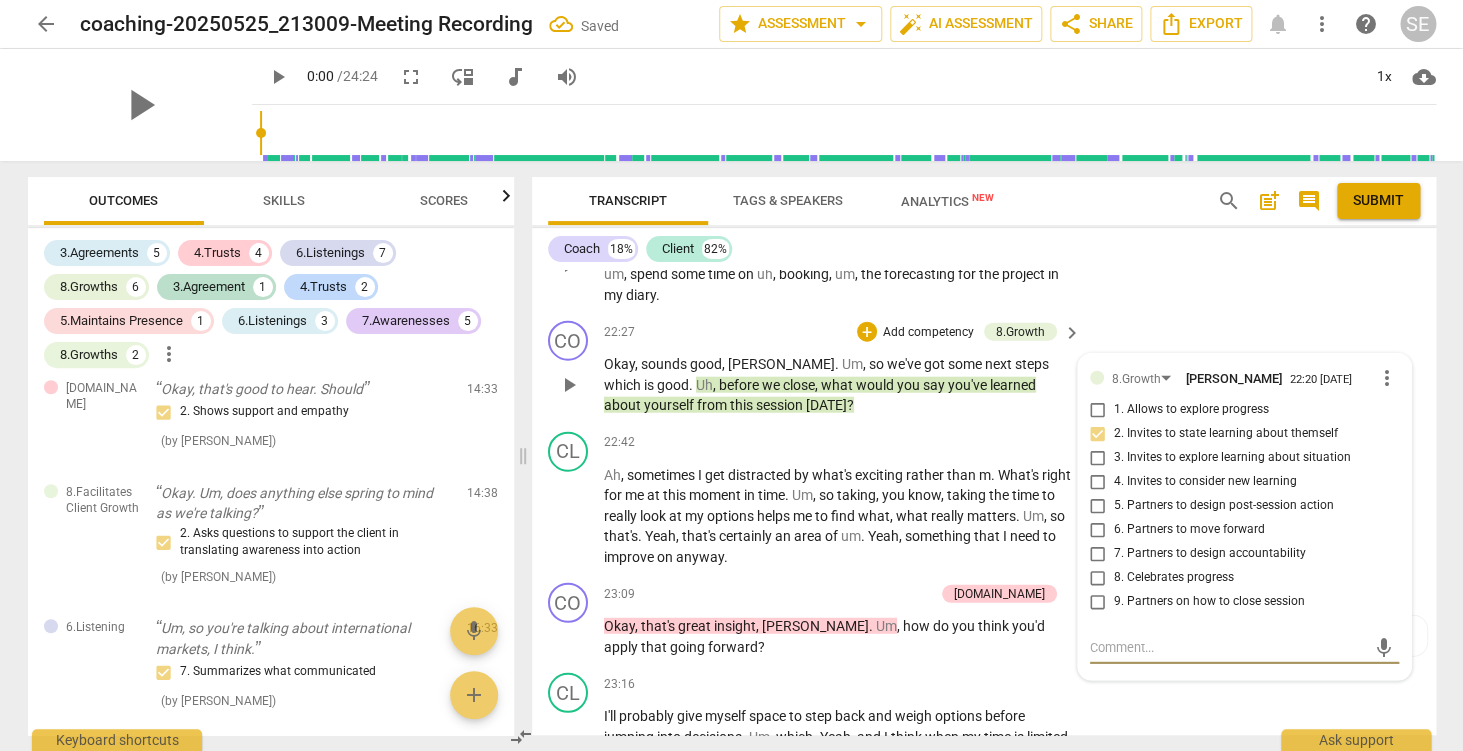 click on "CL play_arrow pause 21:59 + Add competency keyboard_arrow_right Um ,   I   will   schedule   it   in   my   diary ,   um ,   tomorrow ,   um ,   uh ,   my   follow   ups   with   manufacturers .   Um ,   and   then   I   think   I   need   to   sort   of   go   away   and   look   at ,   um ,   spend   some   time   on   uh ,   booking ,   um ,   the   forecasting   for   the   project   in   my   diary ." at bounding box center [984, 247] 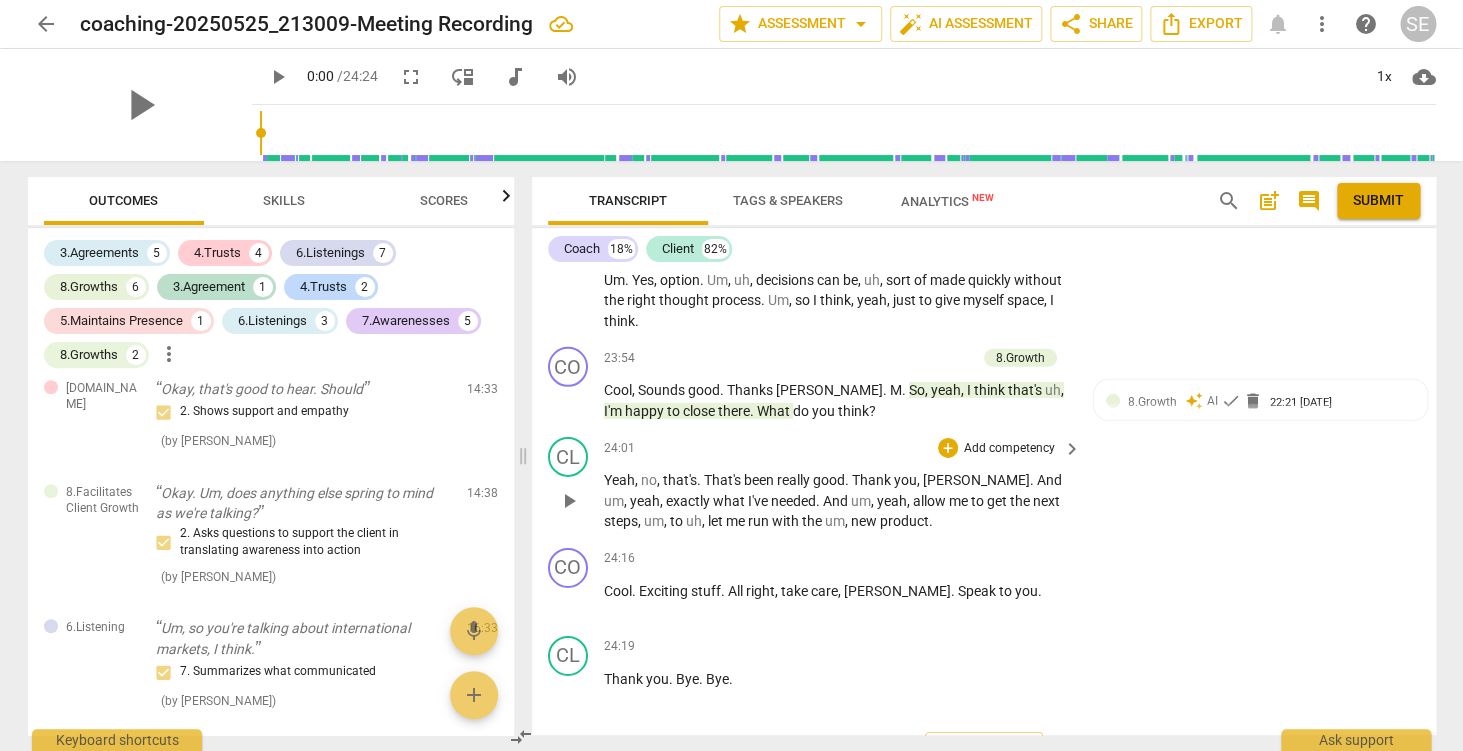scroll, scrollTop: 8246, scrollLeft: 0, axis: vertical 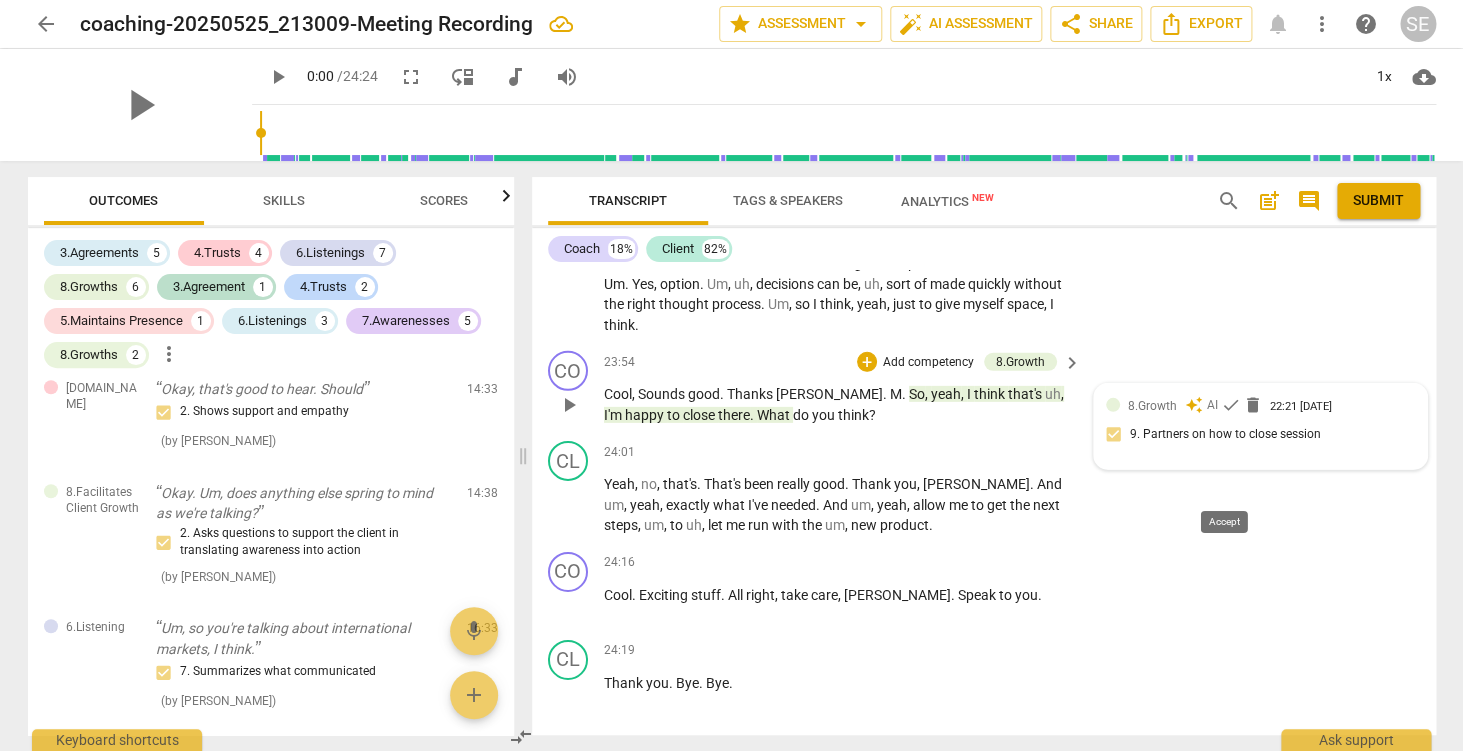 click on "check" at bounding box center [1231, 405] 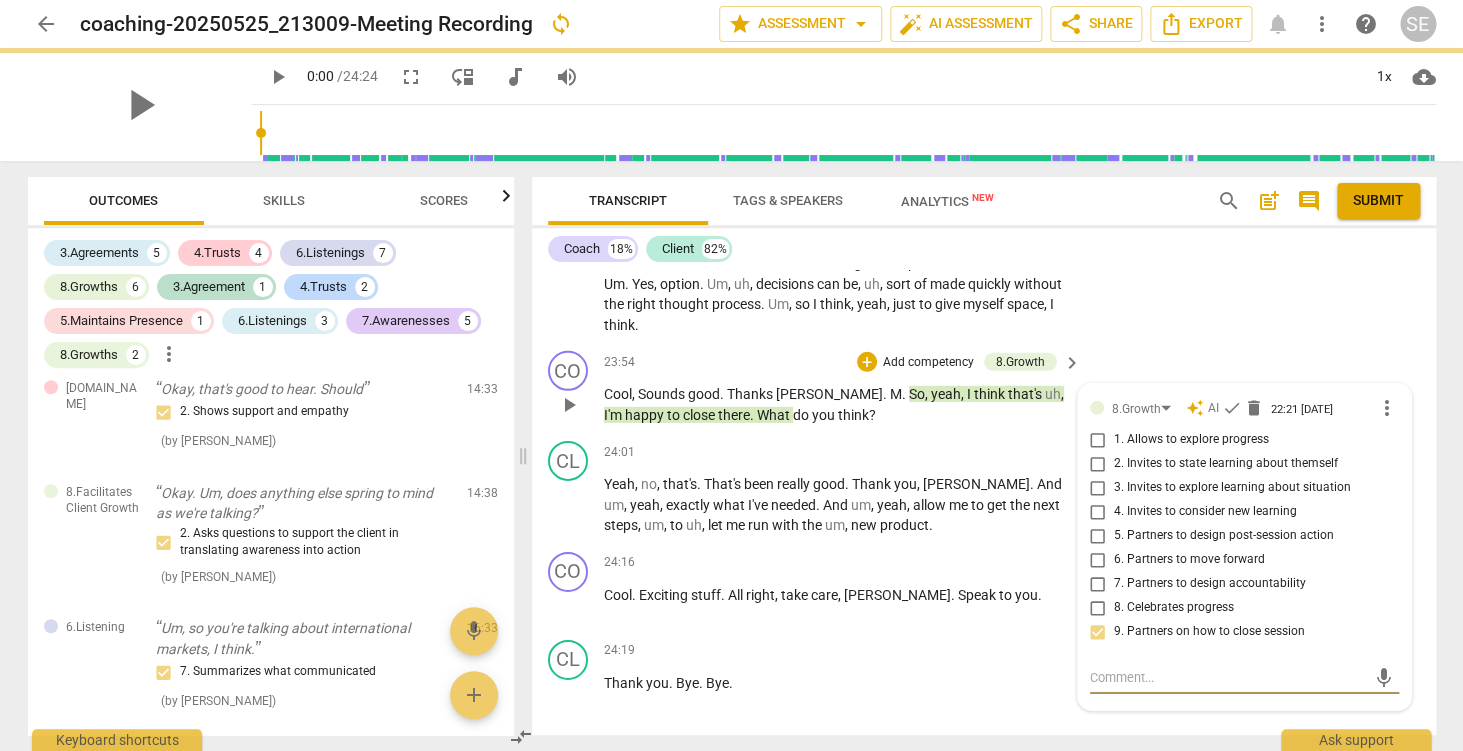 scroll, scrollTop: 8387, scrollLeft: 0, axis: vertical 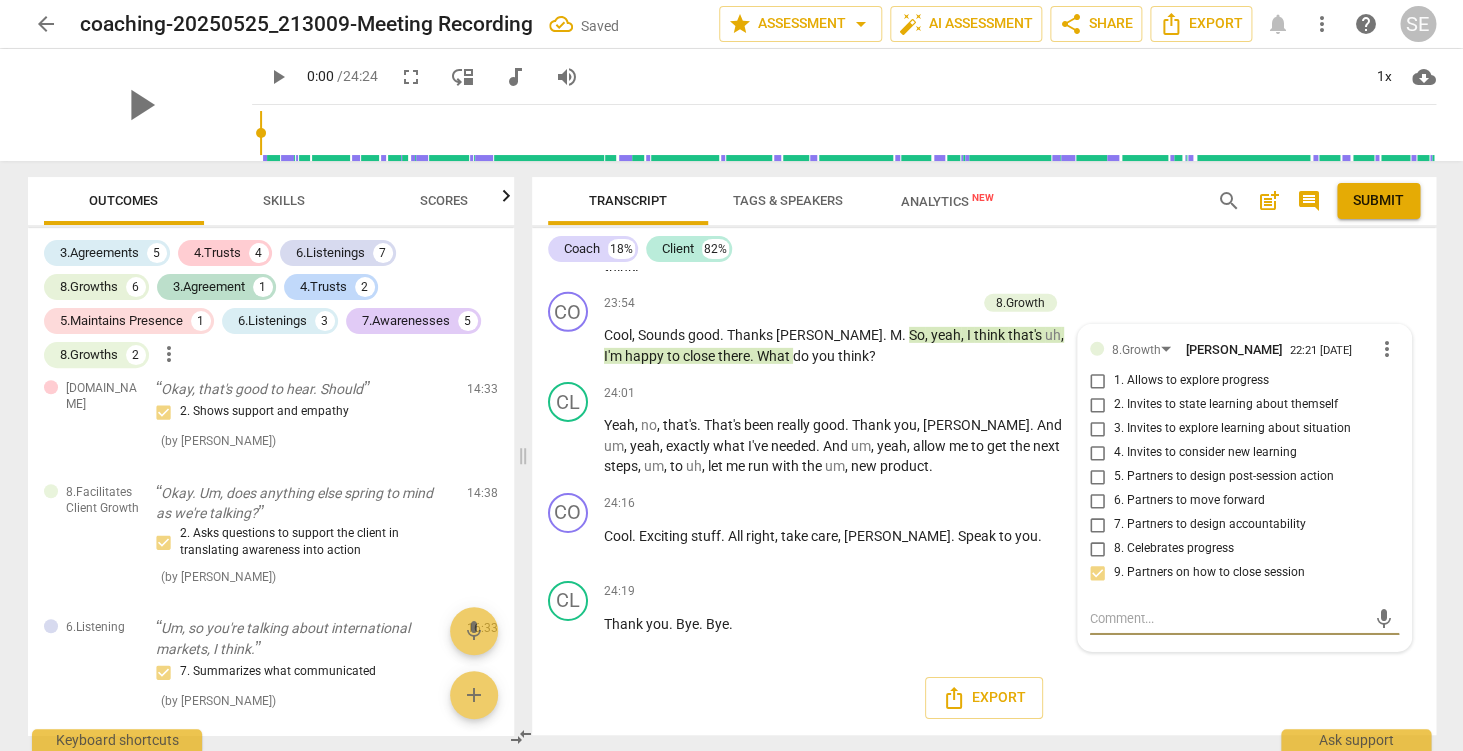 click on "Export" at bounding box center (984, 698) 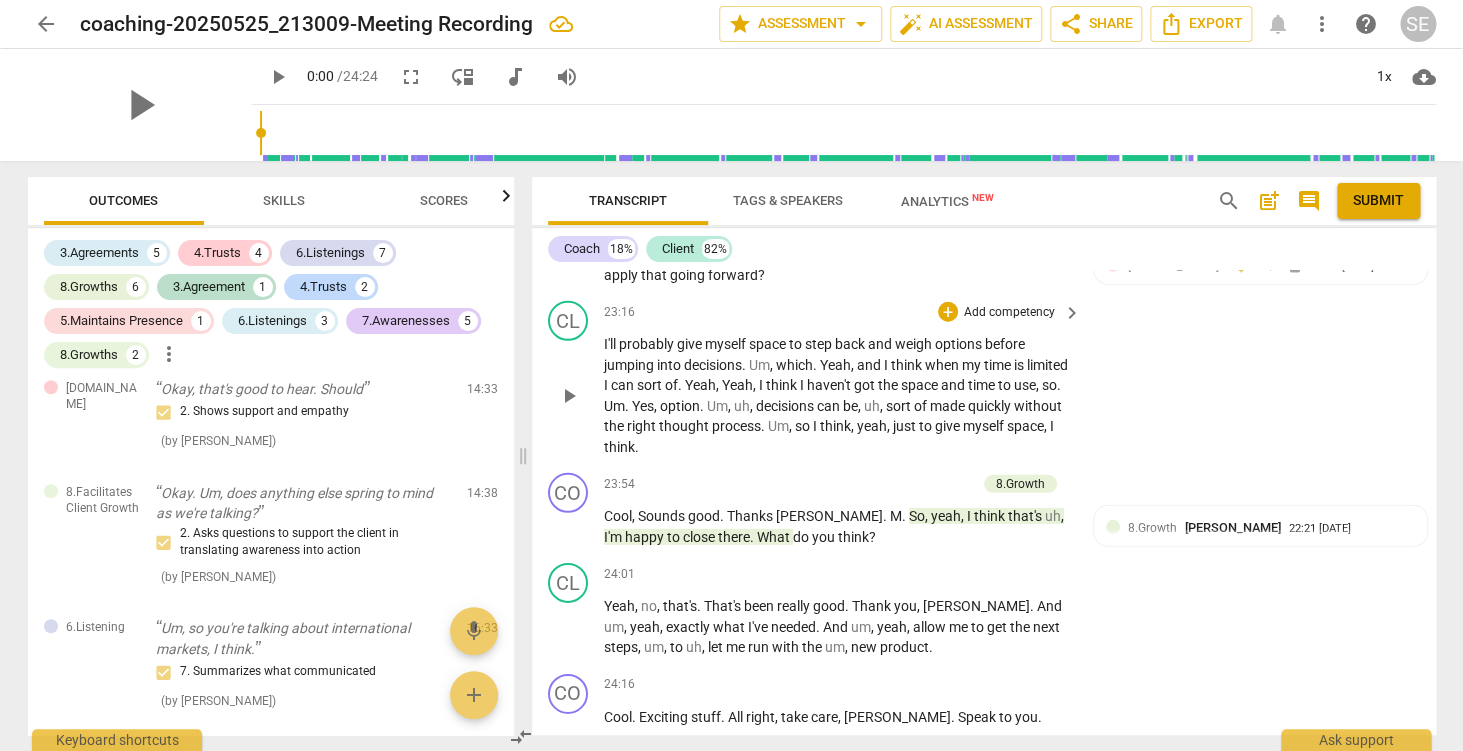 scroll, scrollTop: 8121, scrollLeft: 0, axis: vertical 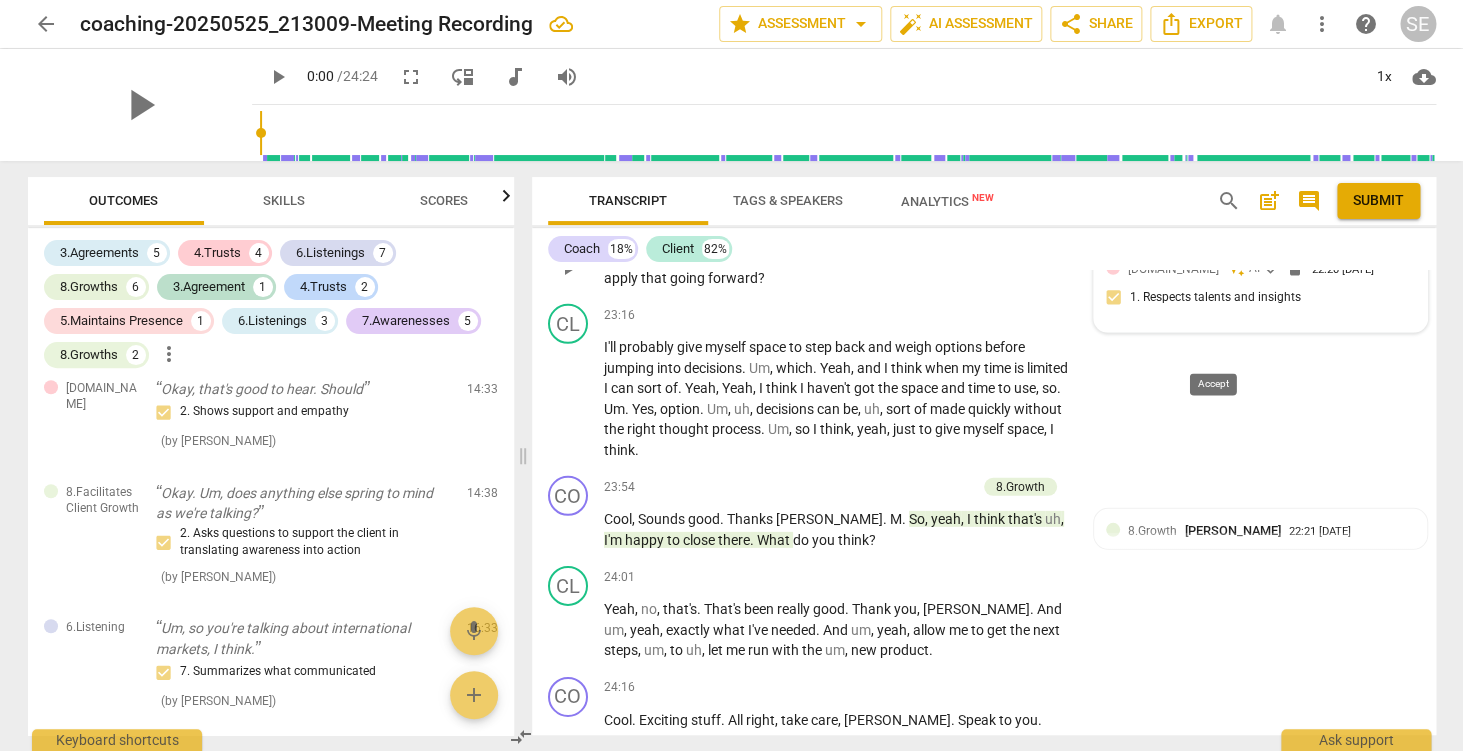 click on "check" at bounding box center [1273, 268] 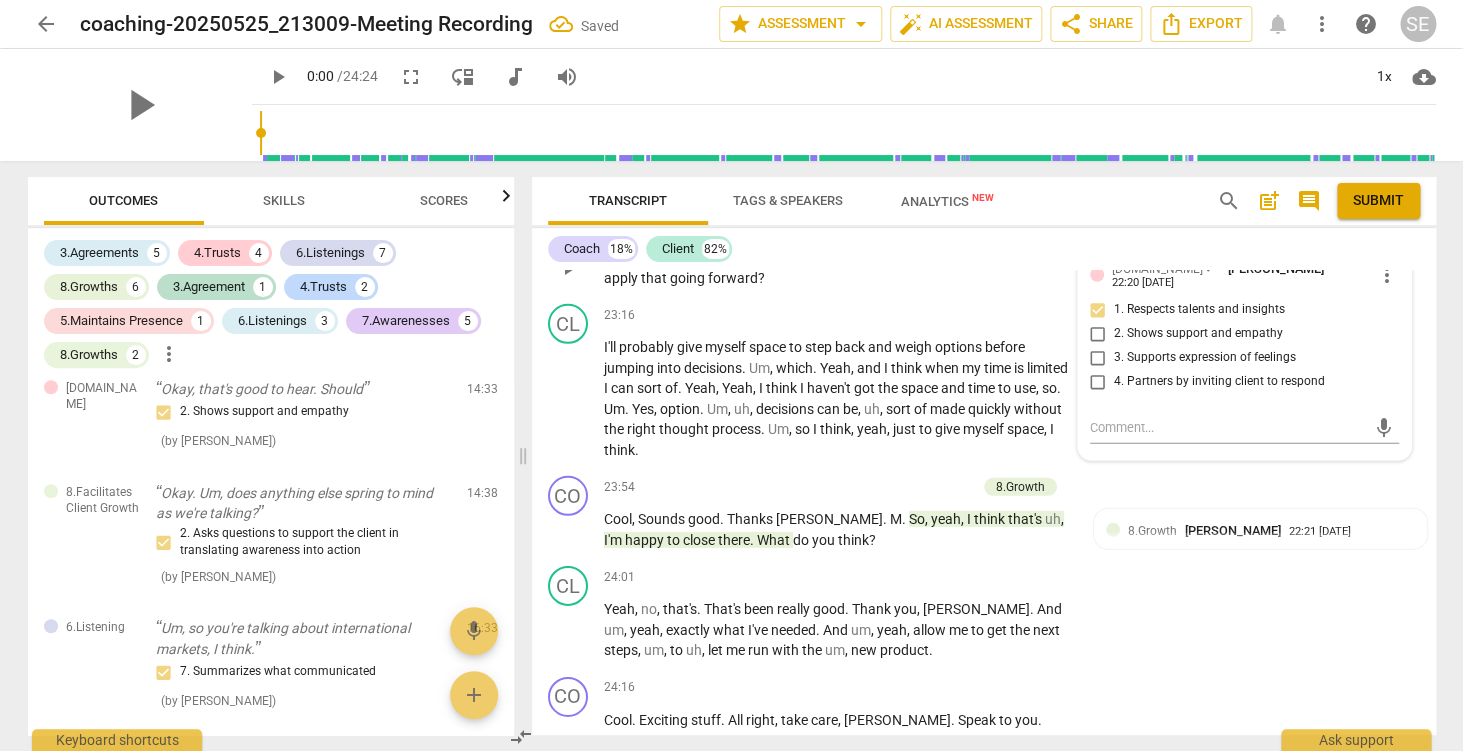 click on "CO play_arrow pause 23:09 + Add competency 4.Trust keyboard_arrow_right Okay ,   that's   great   insight ,   Sarah .   Um ,   how   do   you   think   you'd   apply   that   going   forward ? 4.Trust Salah E 22:20 07-09-2025 more_vert 1. Respects talents and insights 2. Shows support and empathy 3. Supports expression of feelings 4. Partners by inviting client to respond mic" at bounding box center [984, 251] 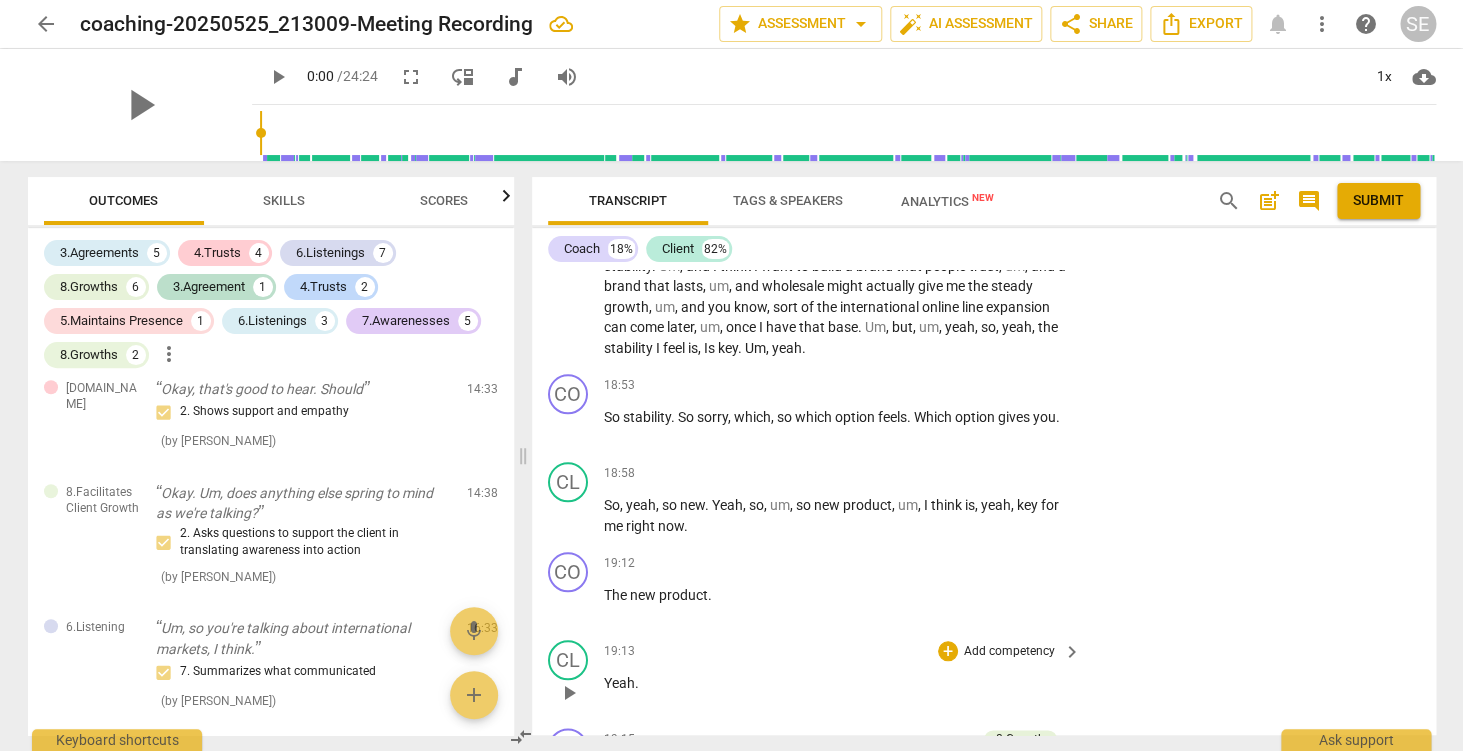 scroll, scrollTop: 6449, scrollLeft: 0, axis: vertical 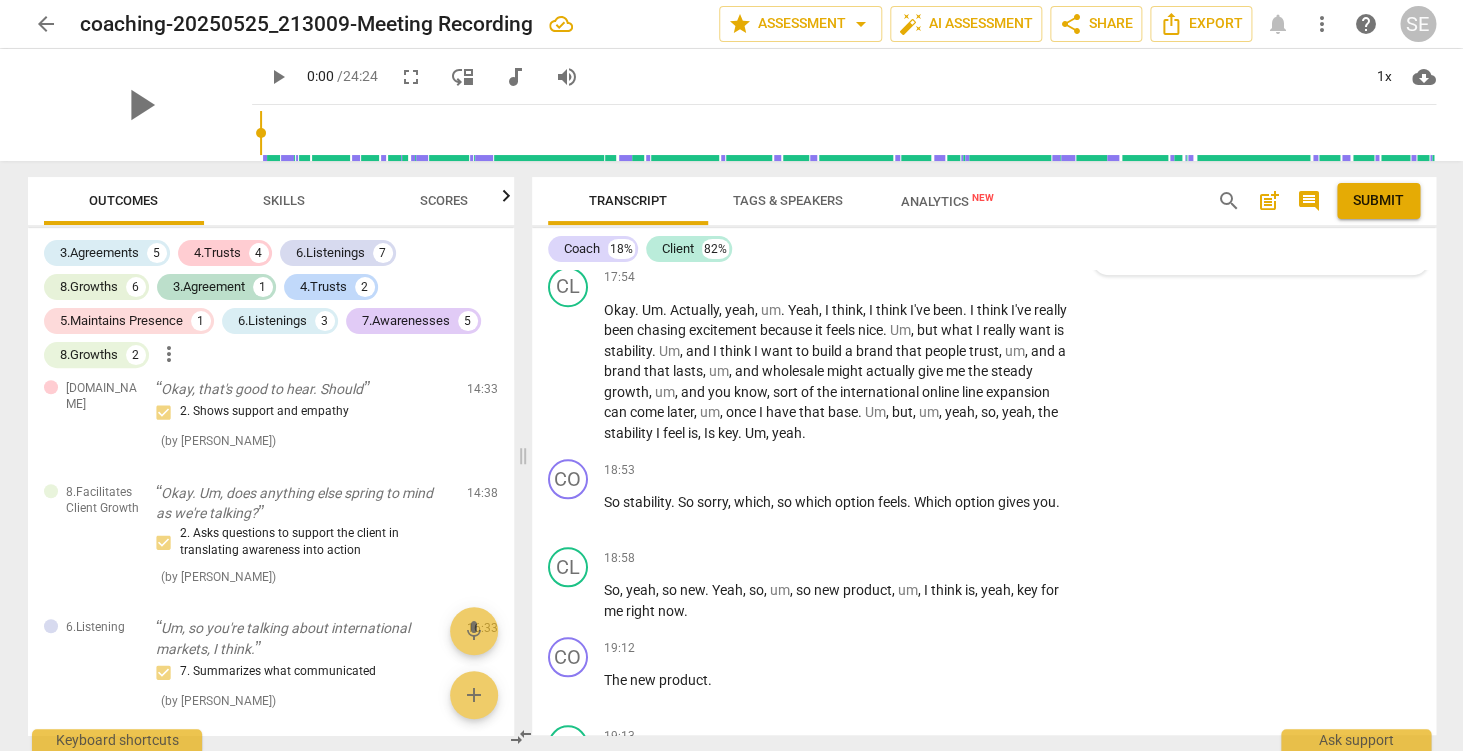 click on "Analytics   New" at bounding box center [947, 201] 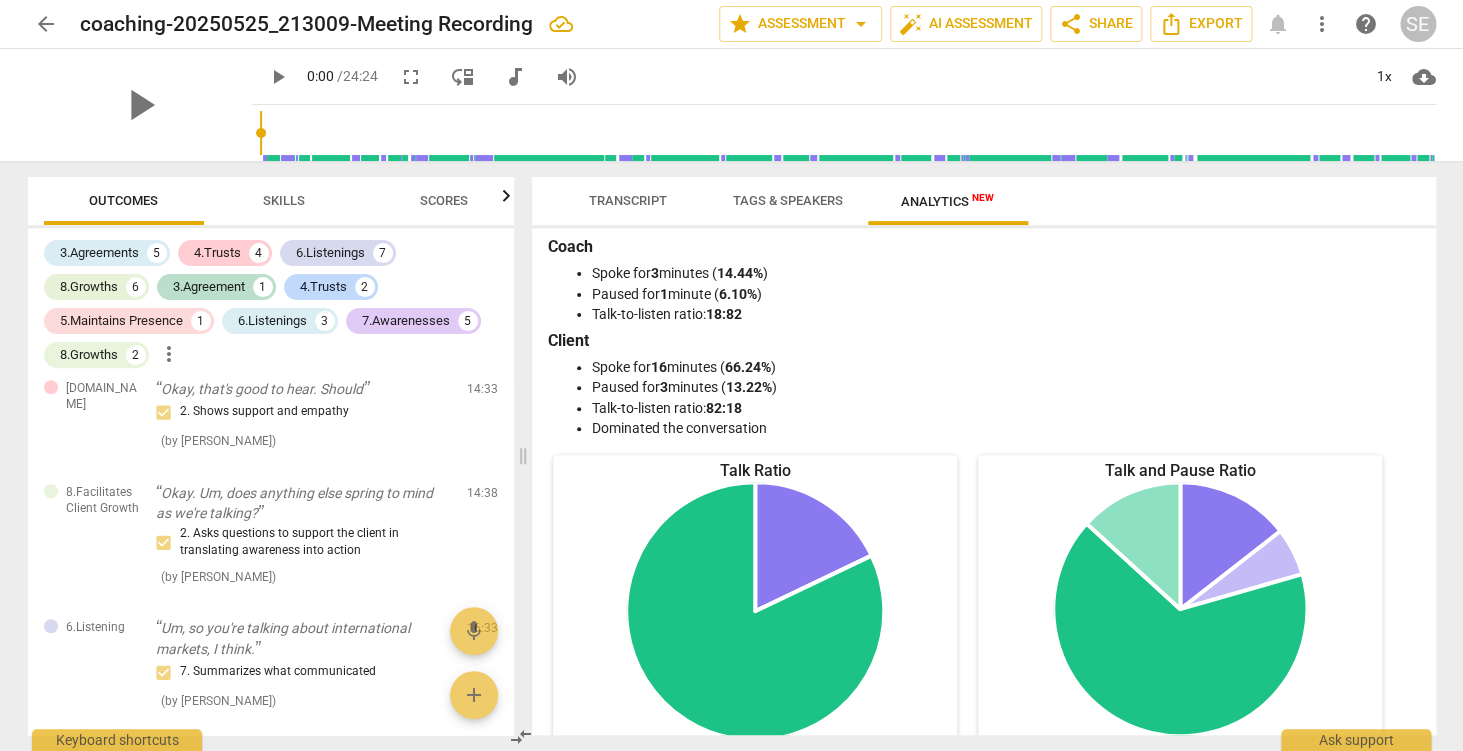 scroll, scrollTop: 0, scrollLeft: 0, axis: both 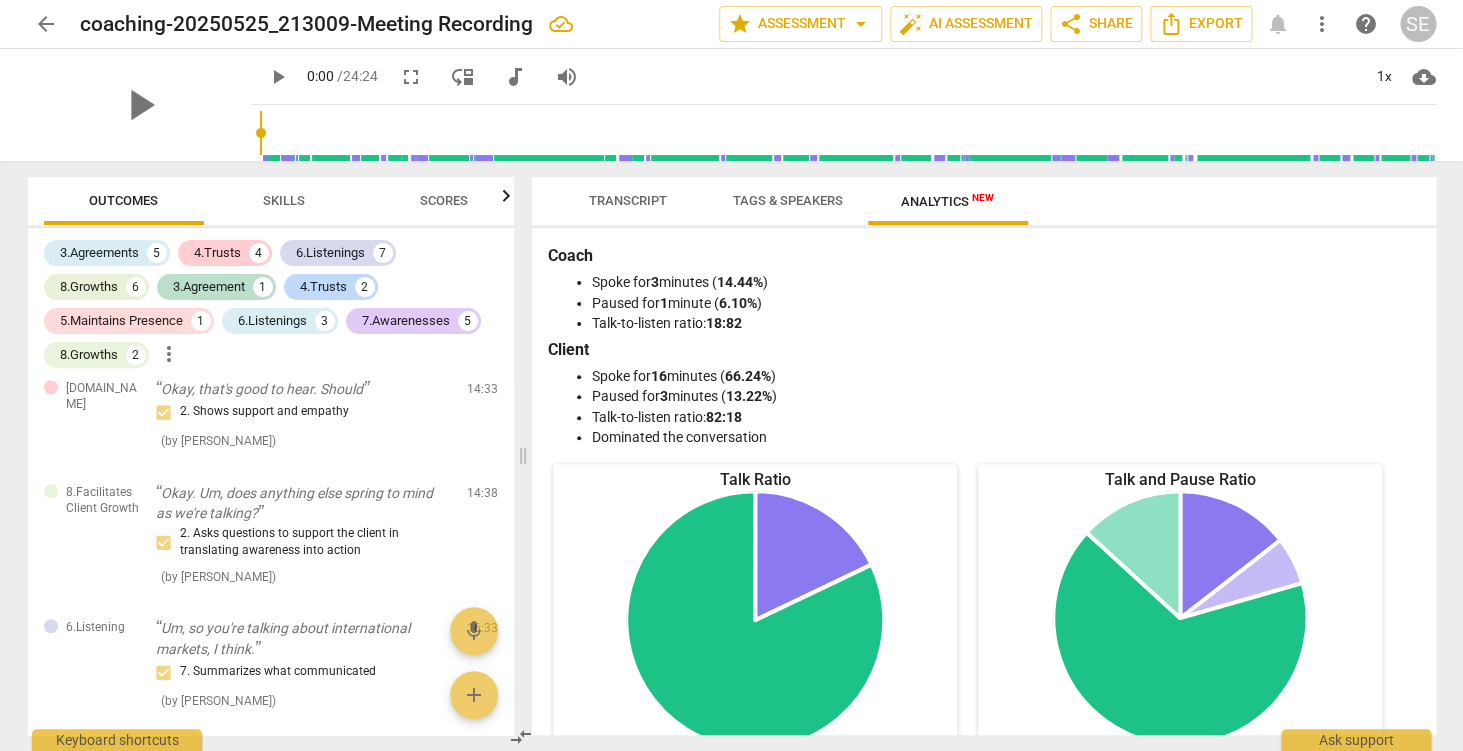 click on "Transcript" at bounding box center (628, 200) 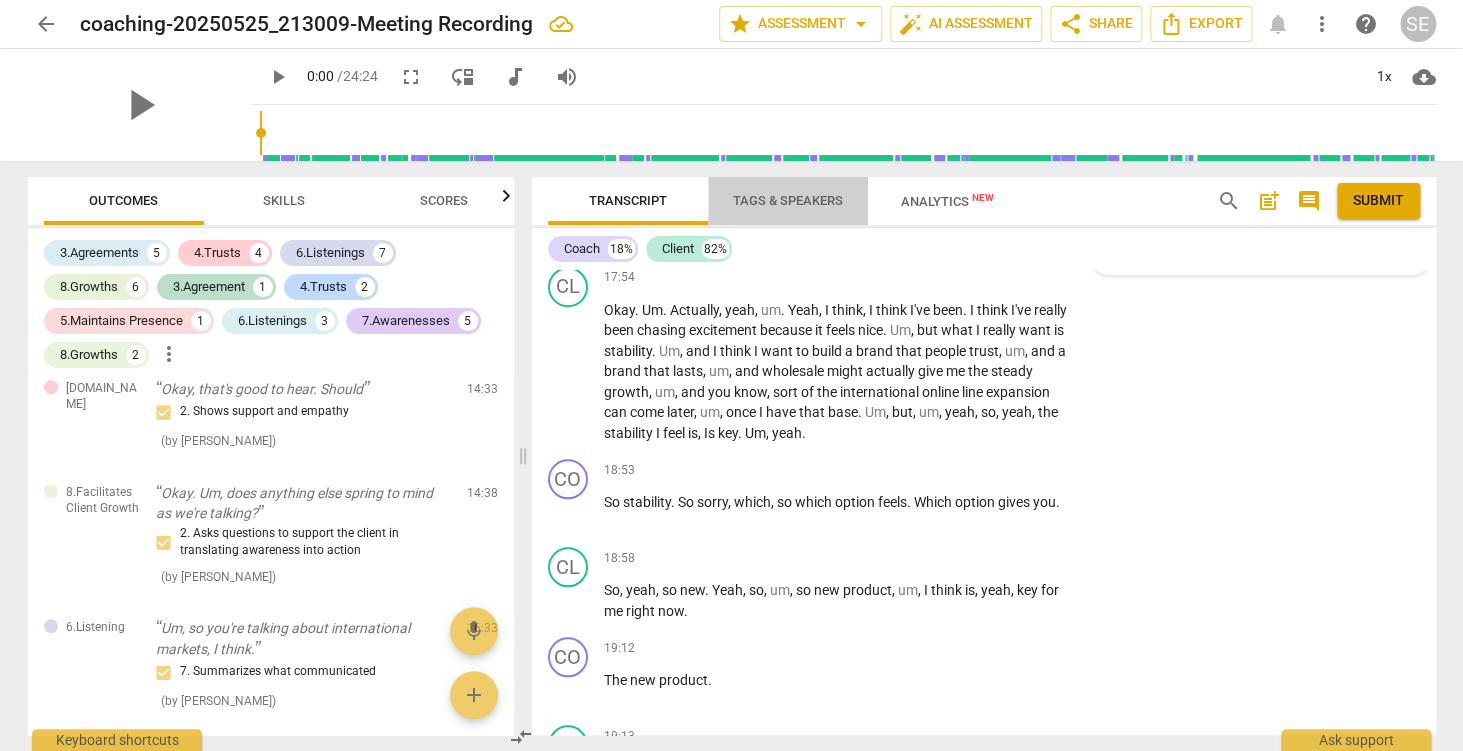 click on "Tags & Speakers" at bounding box center [788, 200] 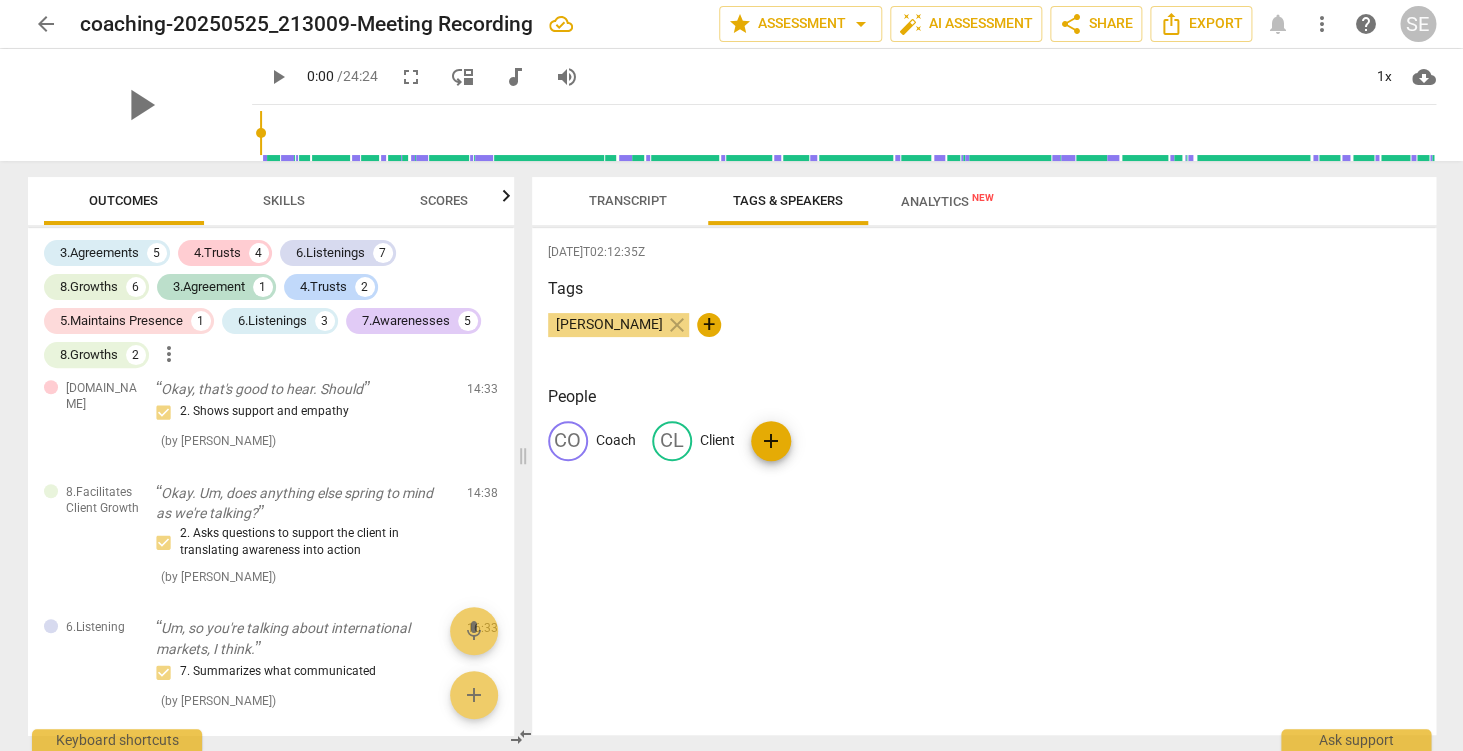 click on "Analytics   New" at bounding box center [947, 201] 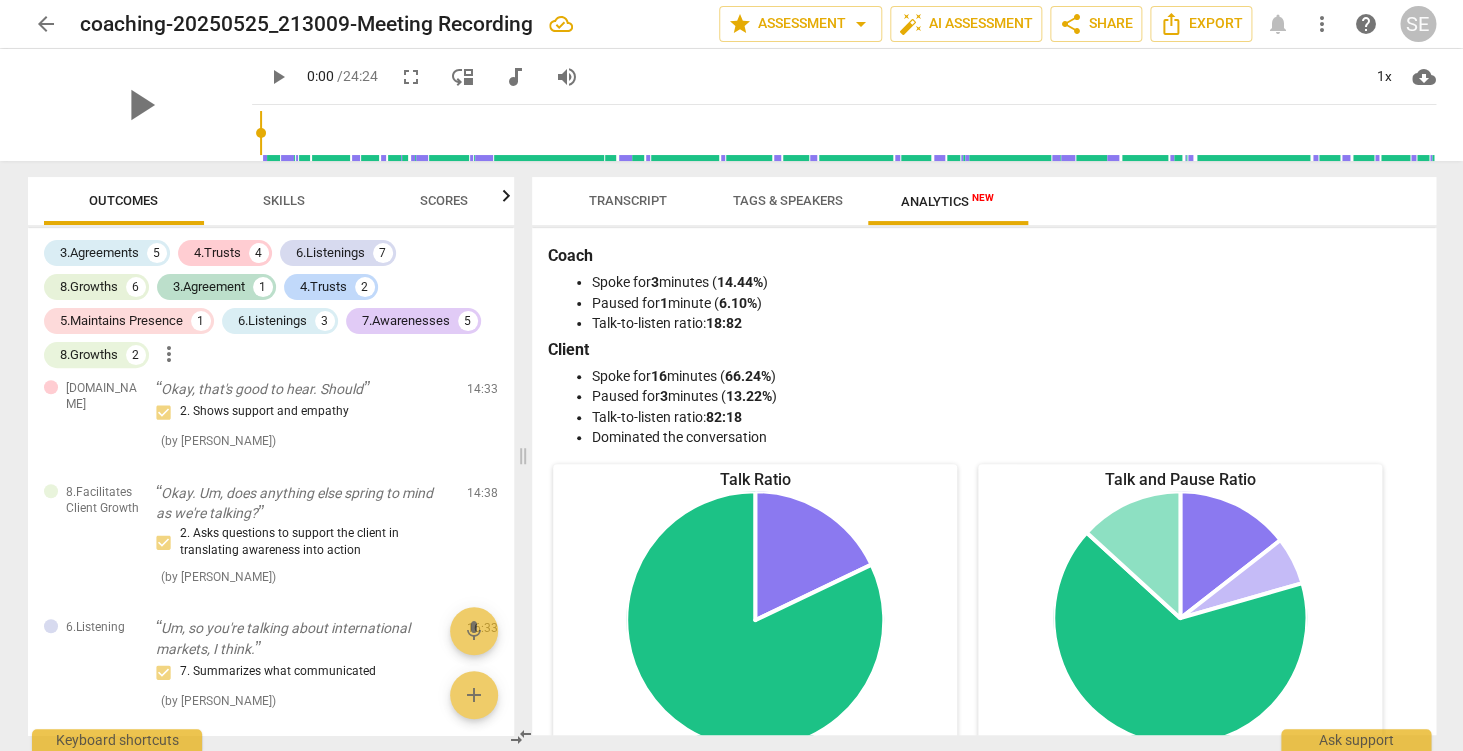 click on "Client: 16 min (82.10%)" 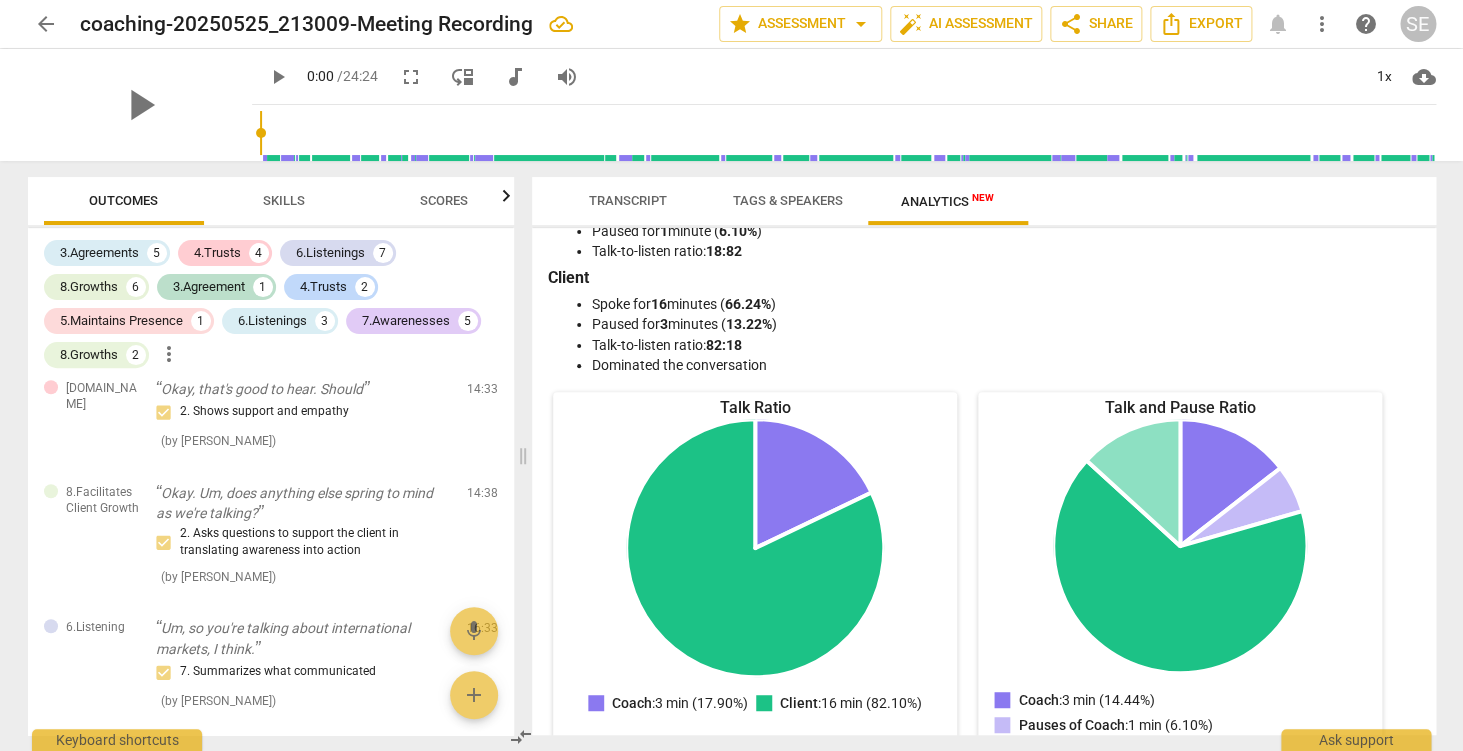 scroll, scrollTop: 190, scrollLeft: 0, axis: vertical 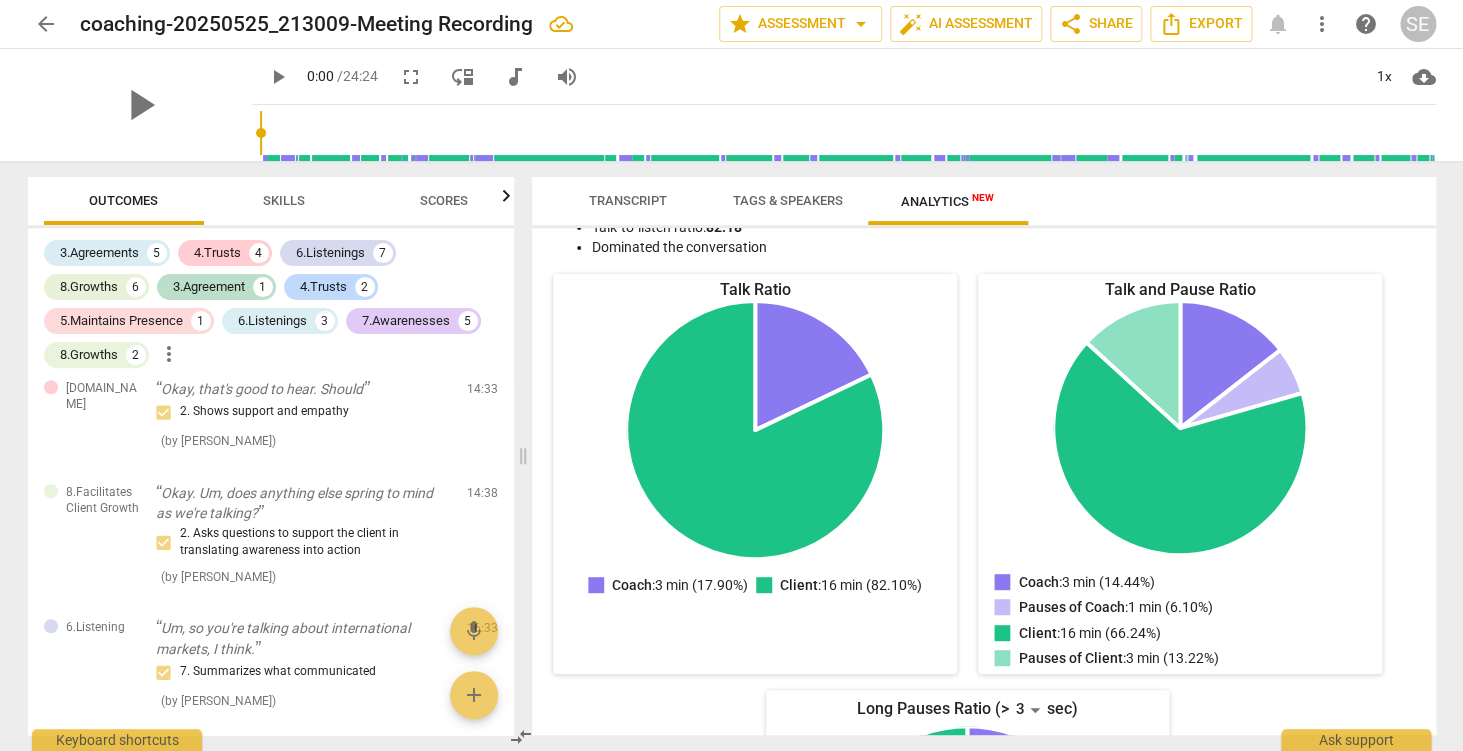 click at bounding box center (596, 585) 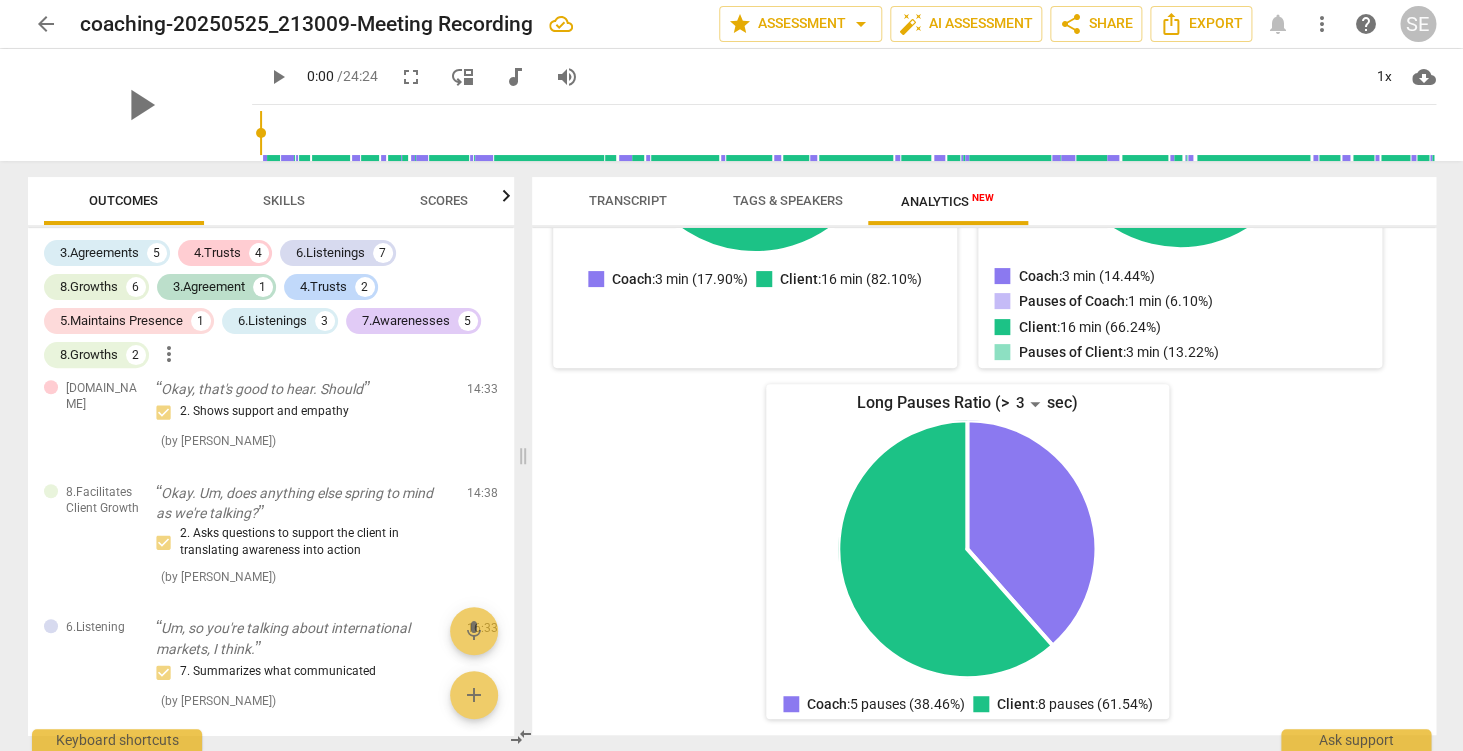 scroll, scrollTop: 522, scrollLeft: 0, axis: vertical 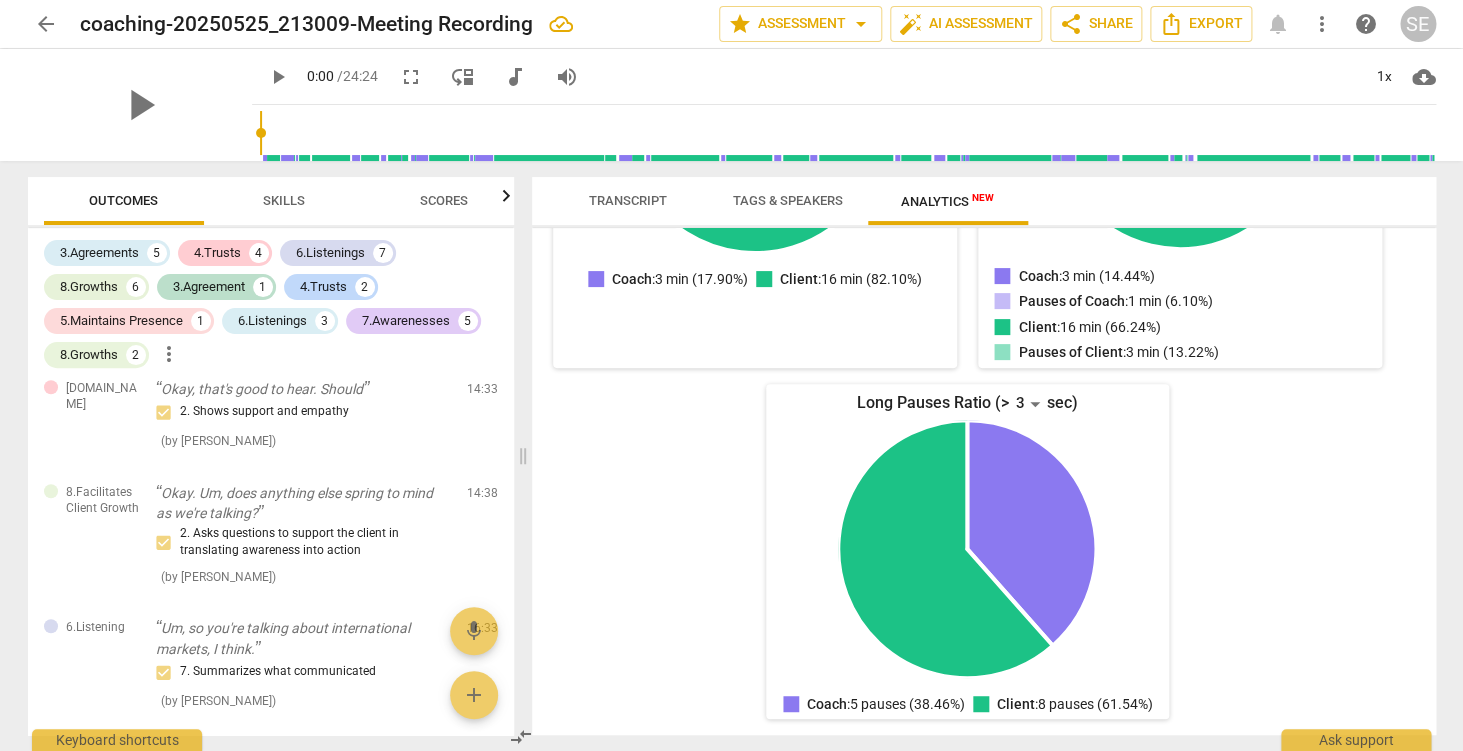 click on "Client: 8 pauses (61.54%)" 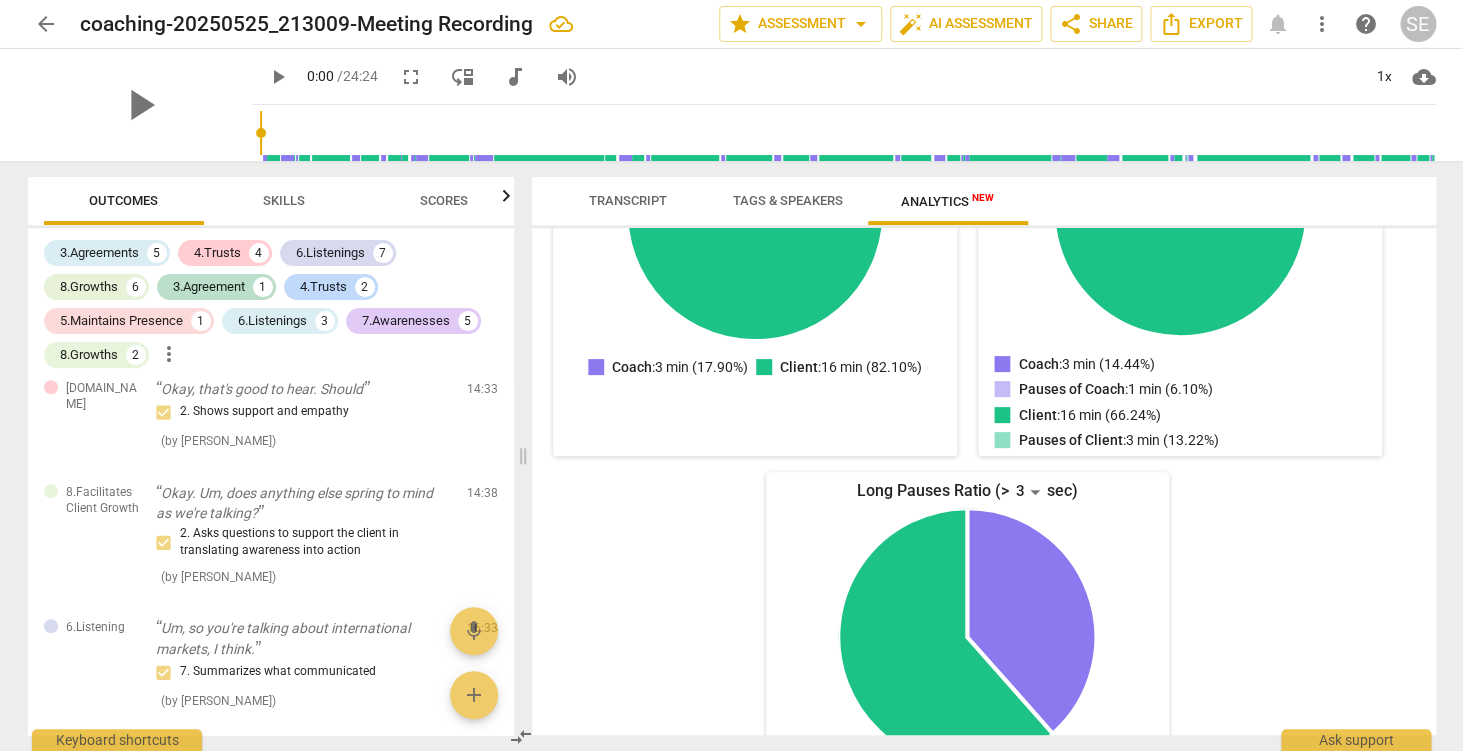 scroll, scrollTop: 332, scrollLeft: 0, axis: vertical 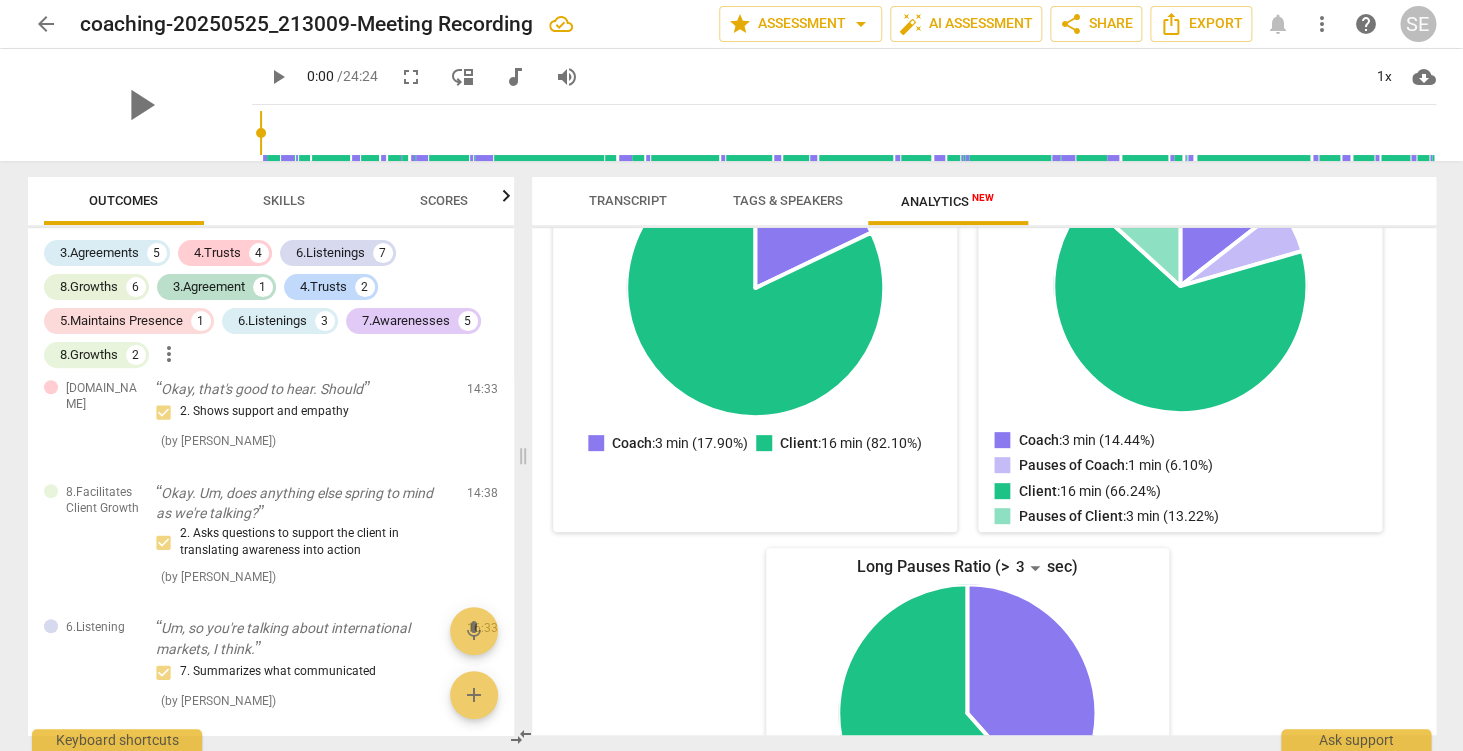 click on "Coach" at bounding box center [632, 443] 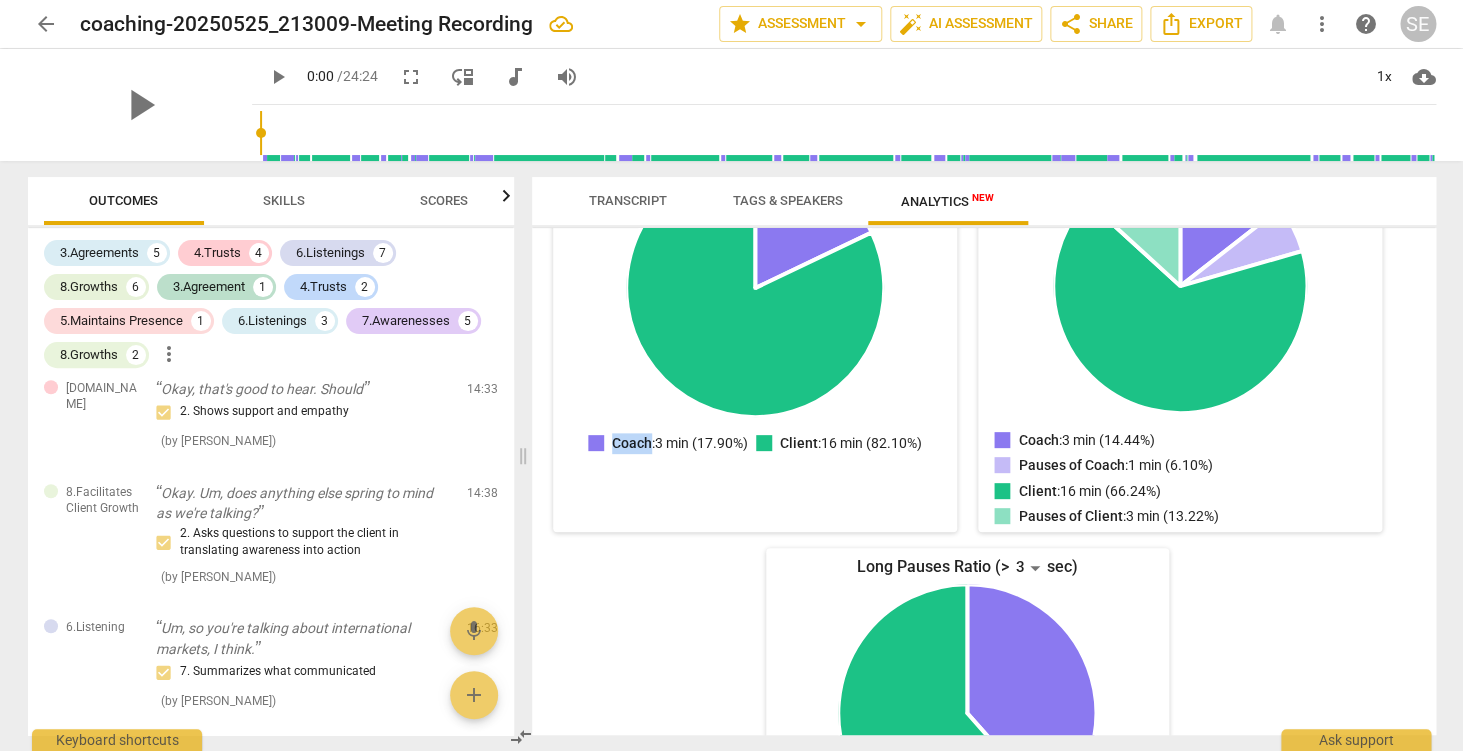 click at bounding box center (596, 443) 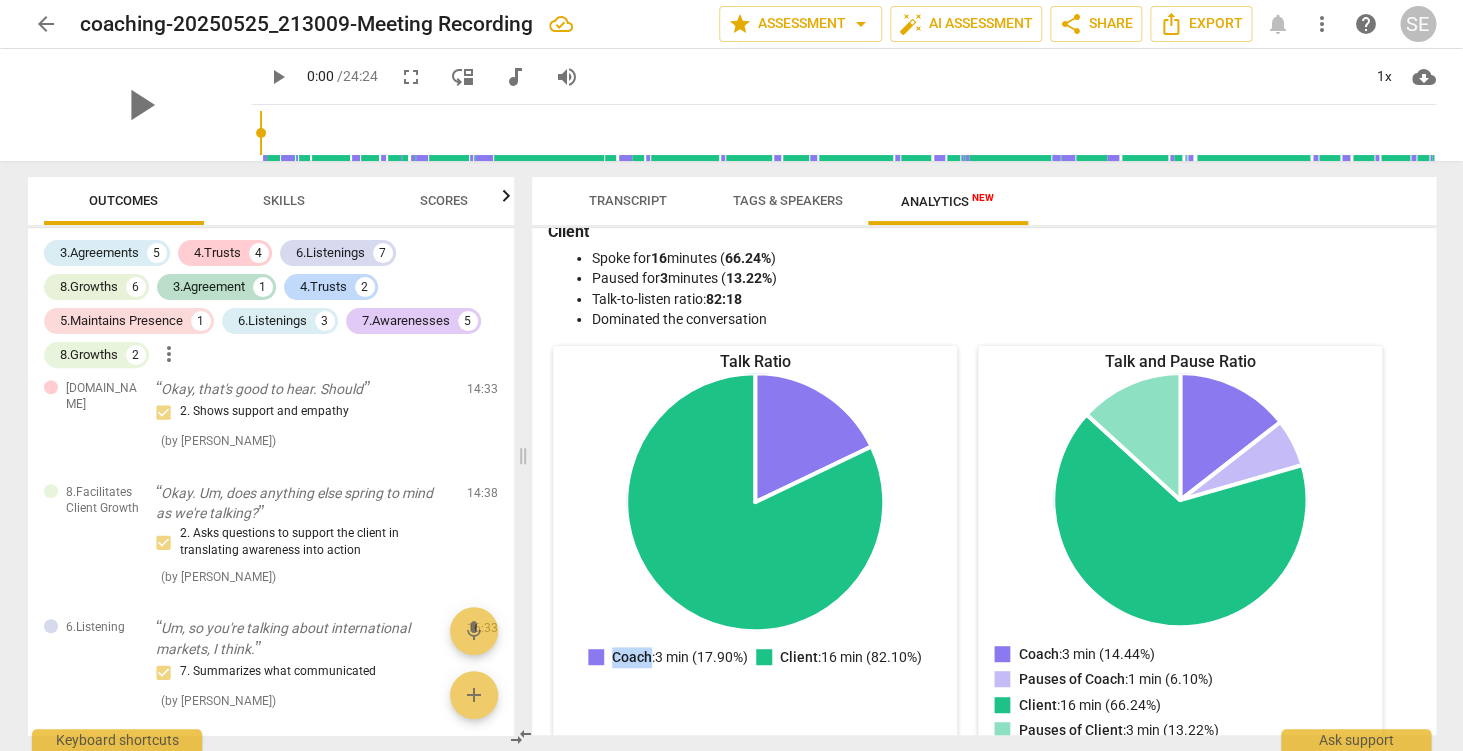 scroll, scrollTop: 0, scrollLeft: 0, axis: both 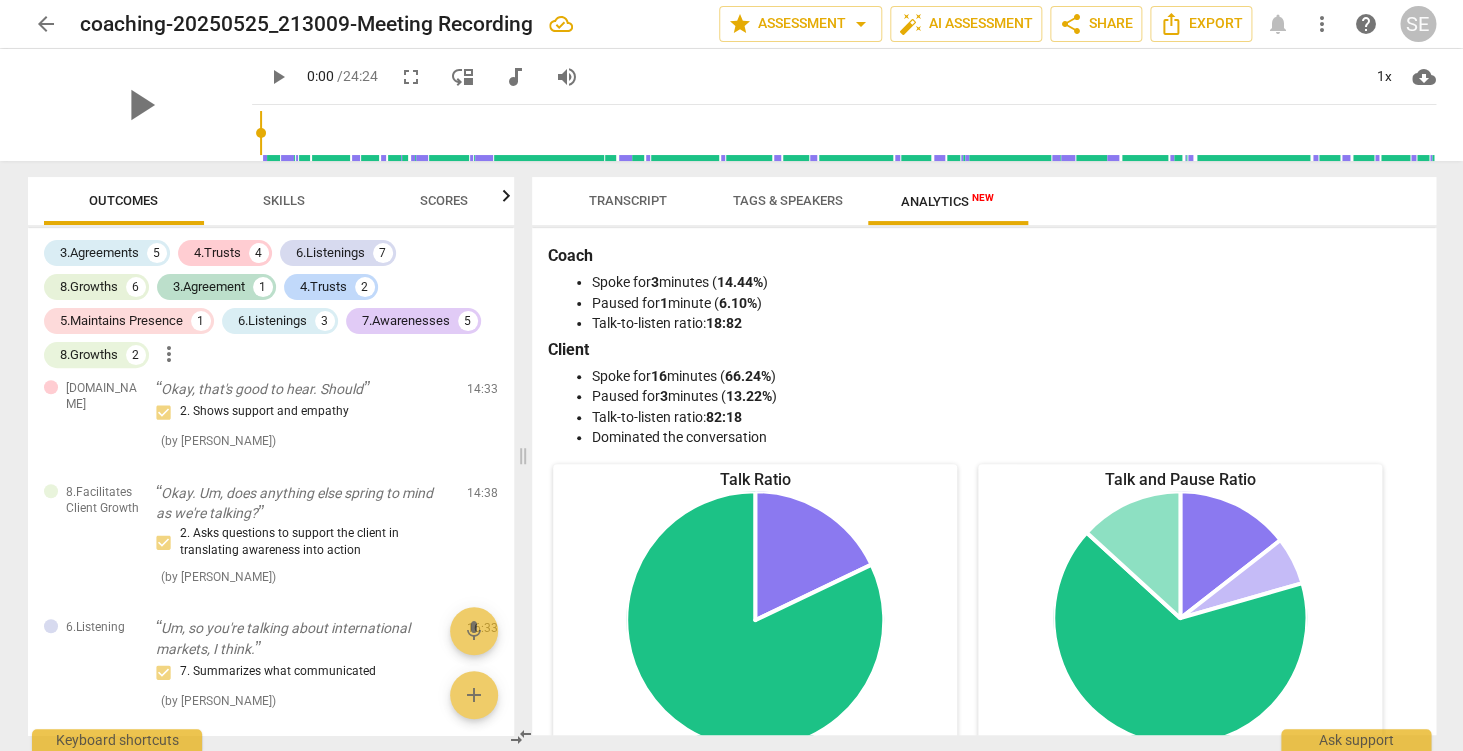 click on "Transcript" at bounding box center [628, 201] 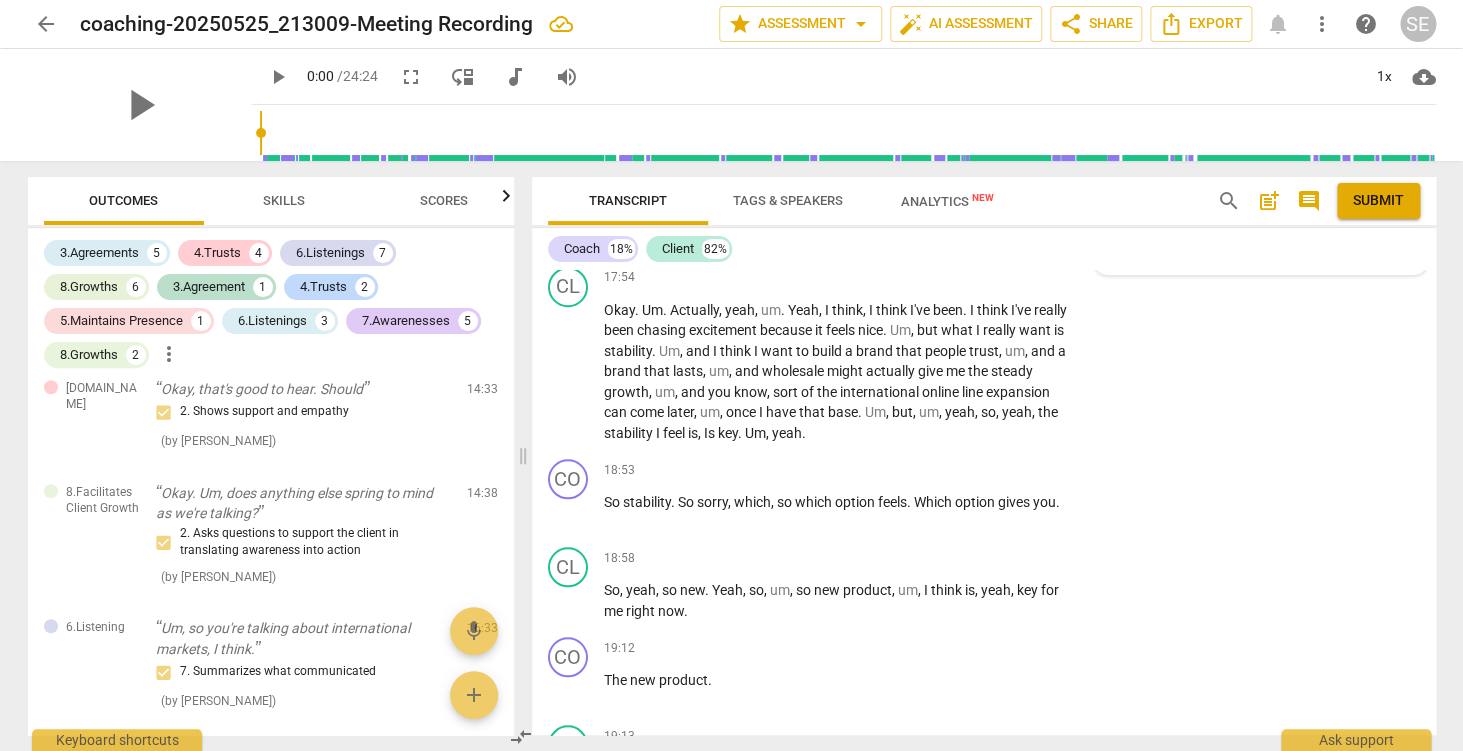 scroll, scrollTop: 6449, scrollLeft: 0, axis: vertical 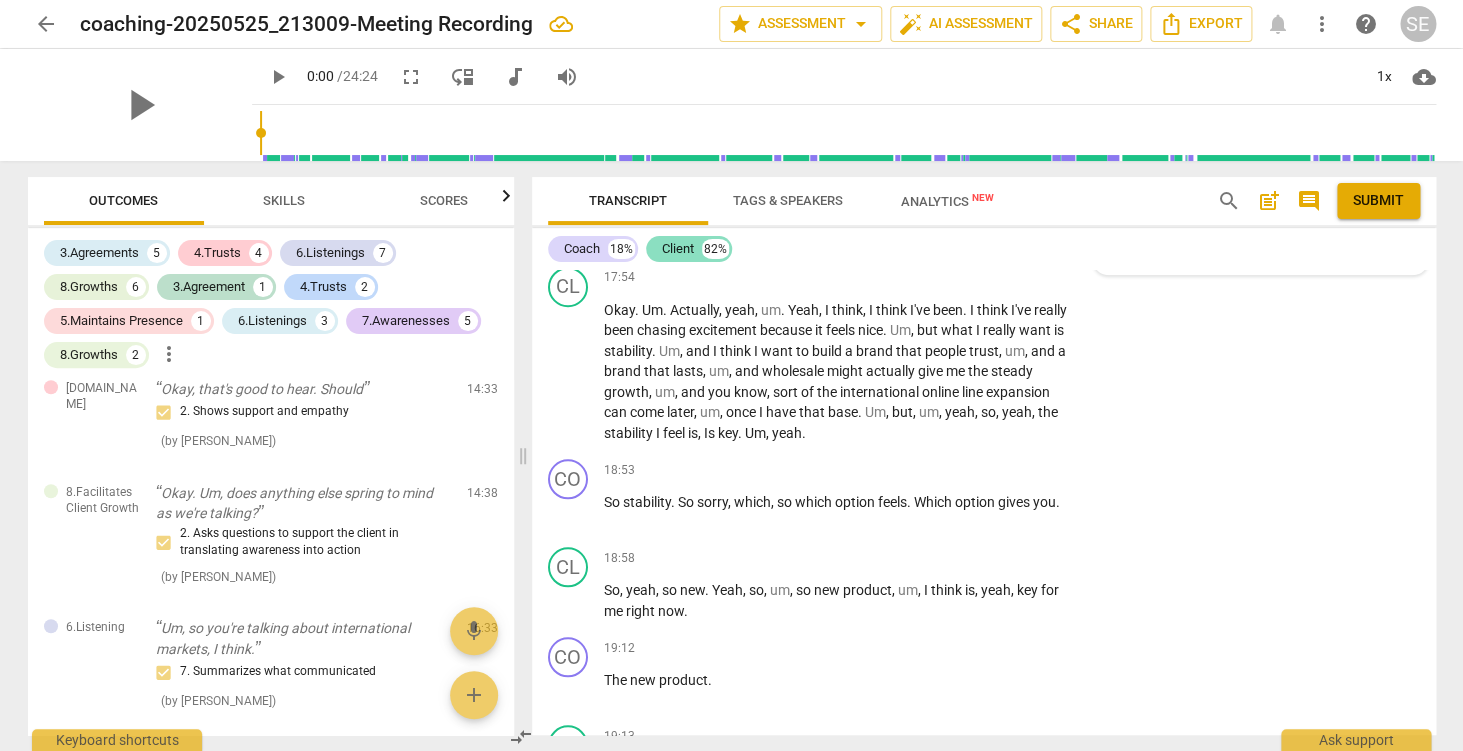 click on "Client" at bounding box center (678, 249) 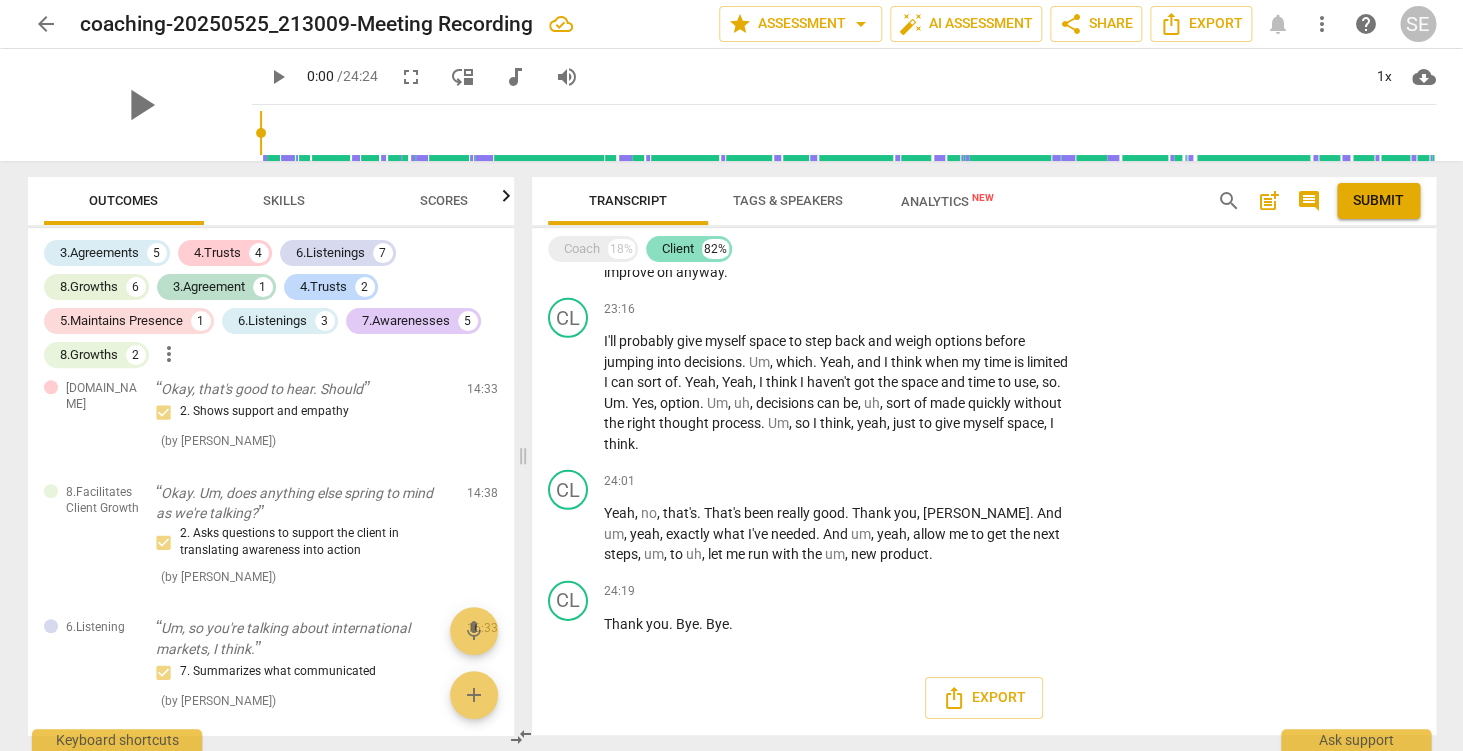 scroll, scrollTop: 4040, scrollLeft: 0, axis: vertical 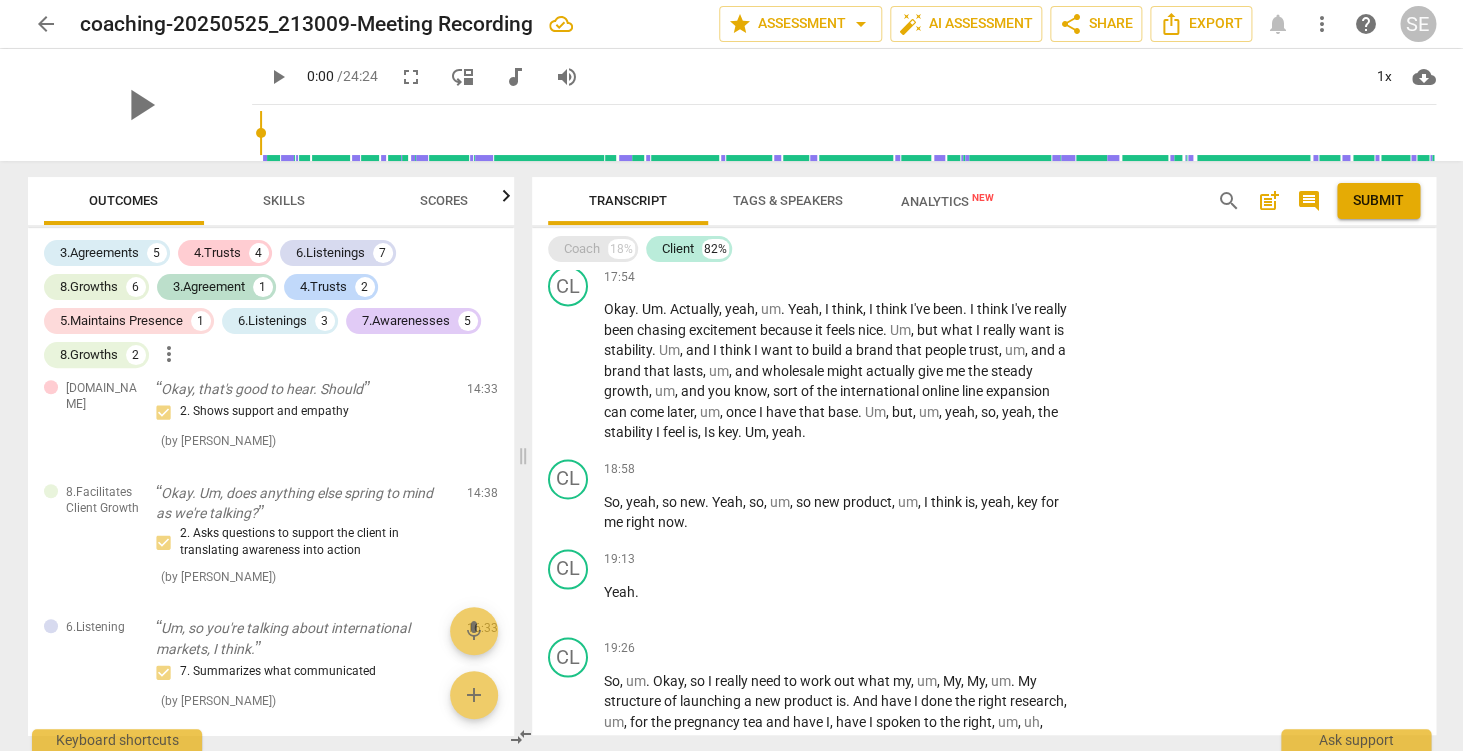click on "18%" at bounding box center [621, 249] 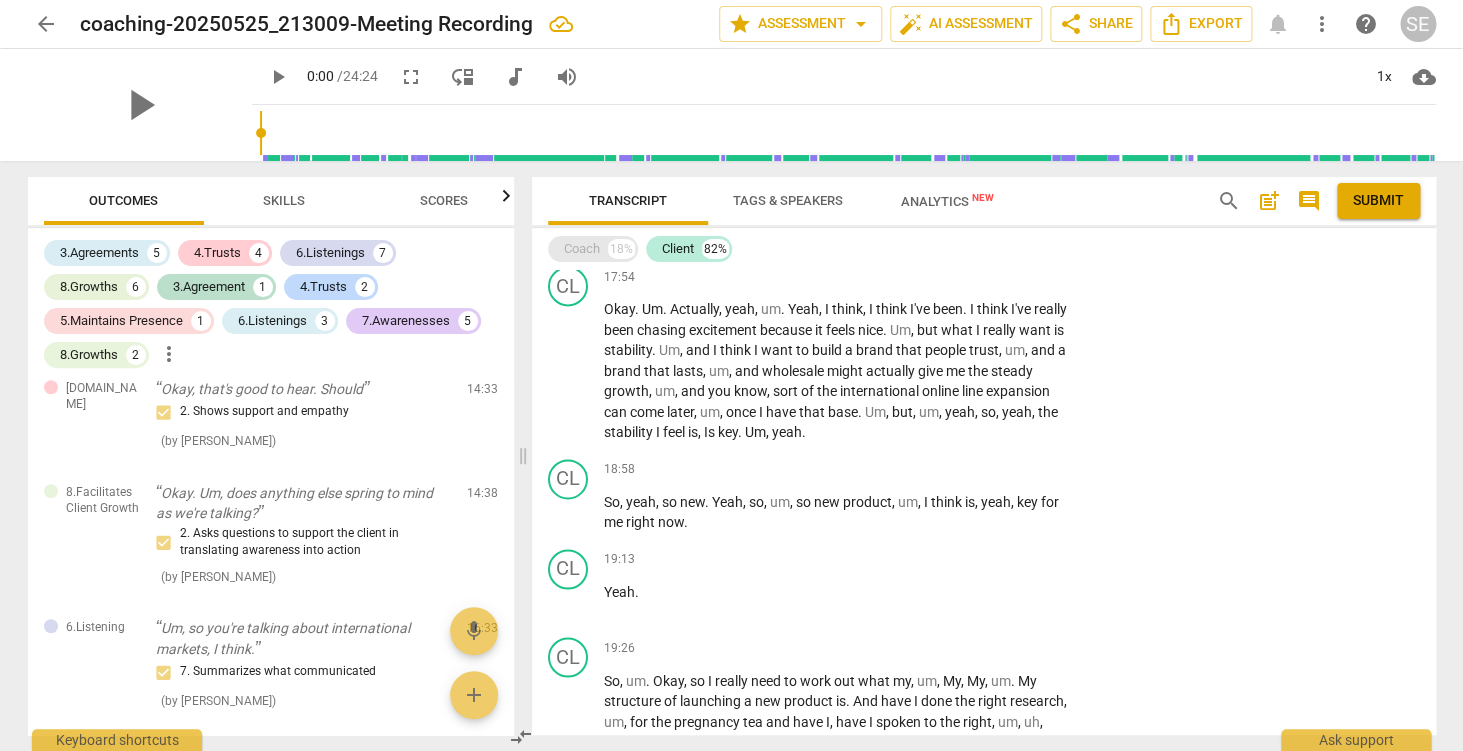 scroll, scrollTop: 6449, scrollLeft: 0, axis: vertical 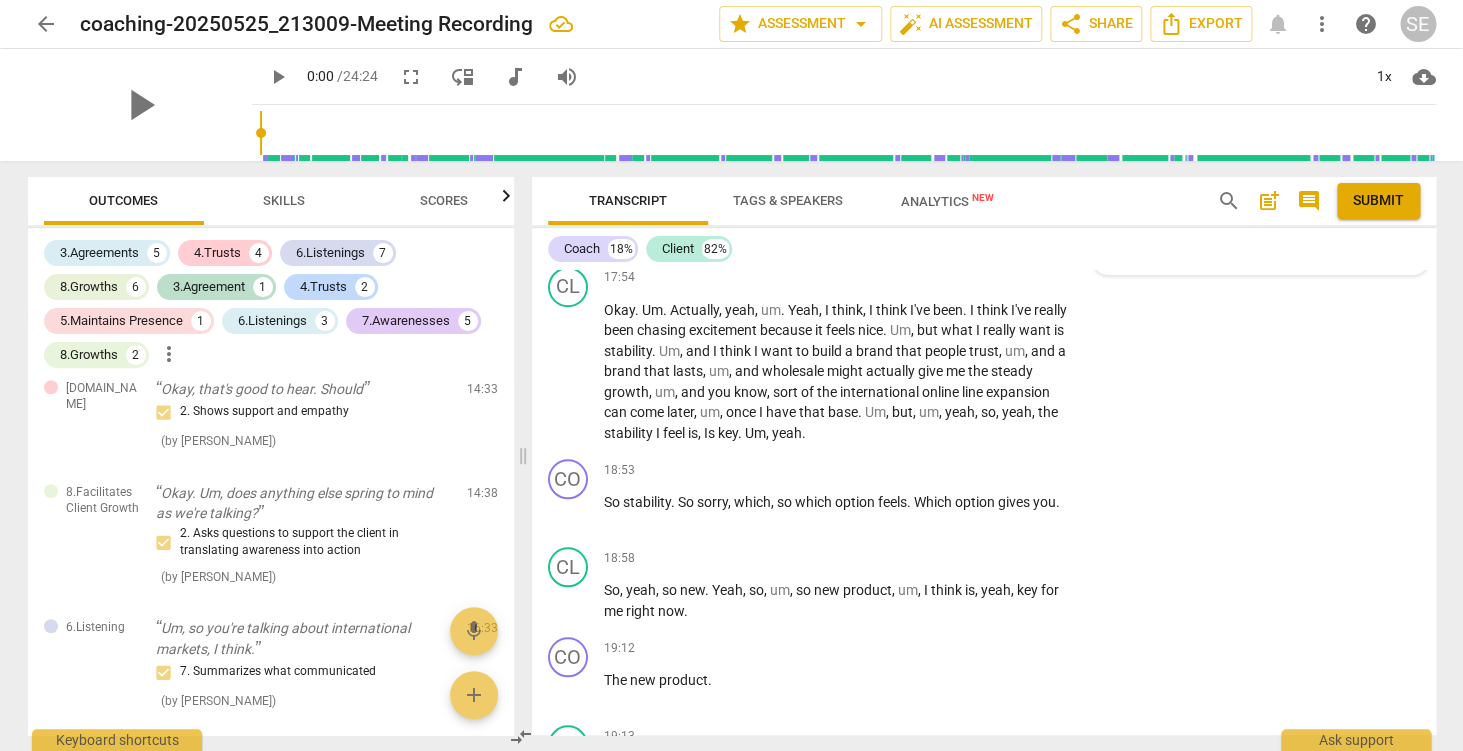 click on "Analytics   New" at bounding box center (947, 201) 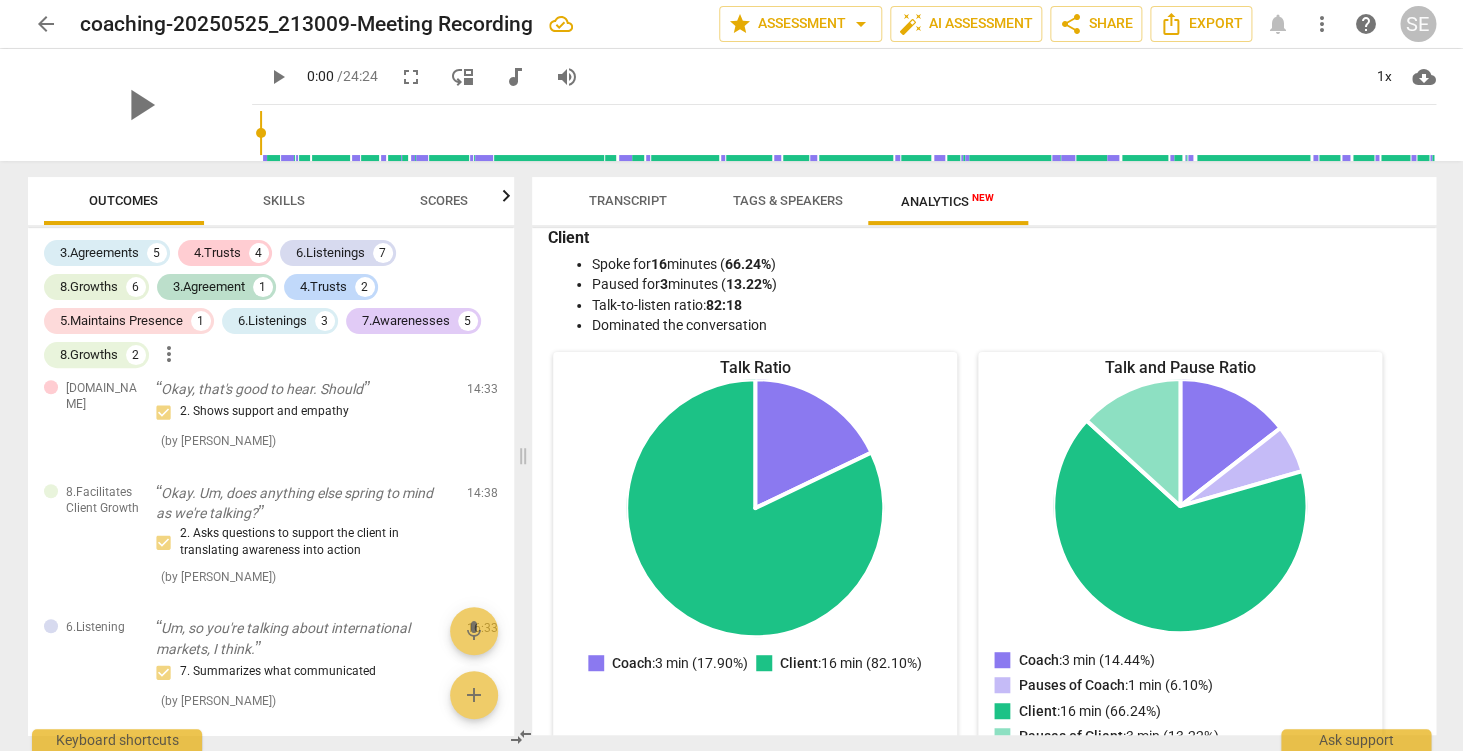 scroll, scrollTop: 95, scrollLeft: 0, axis: vertical 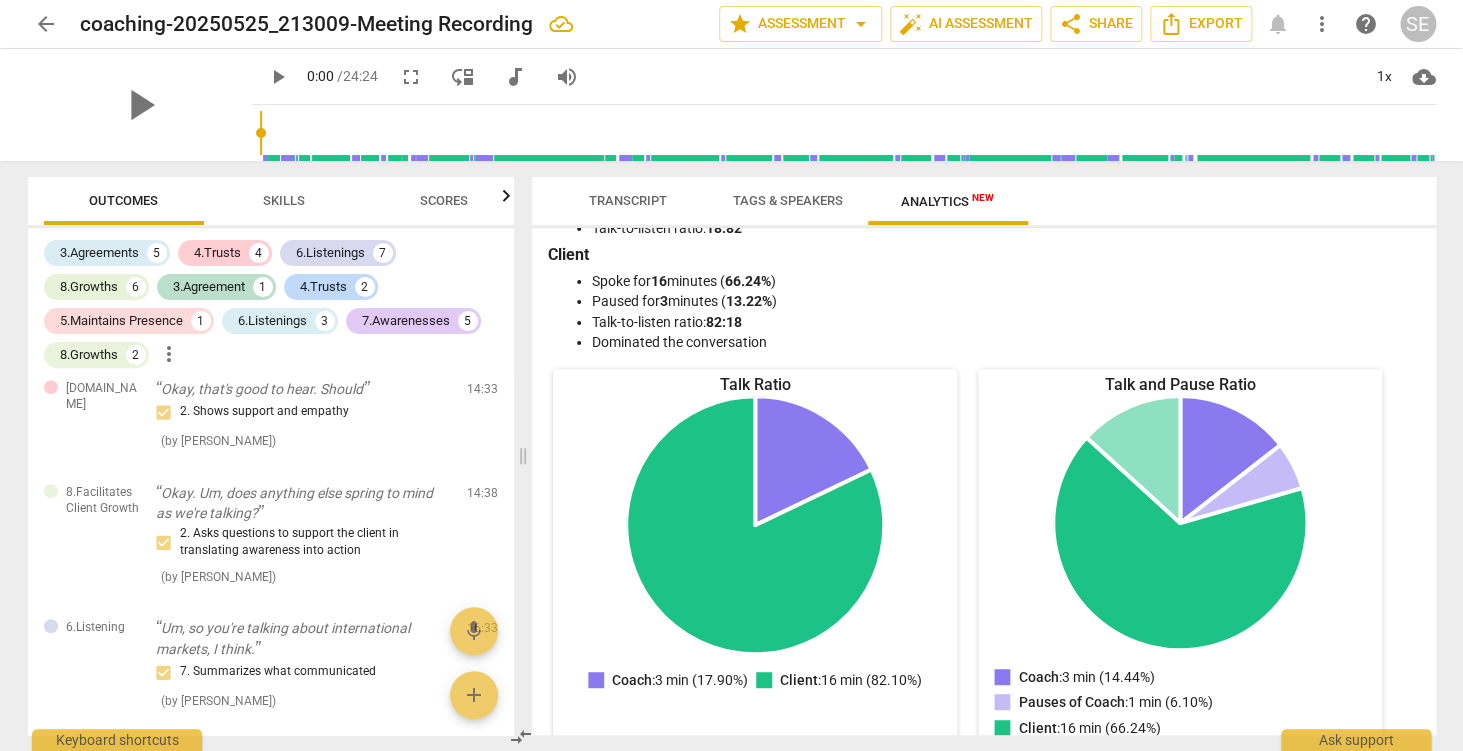 click on "Transcript" at bounding box center [628, 200] 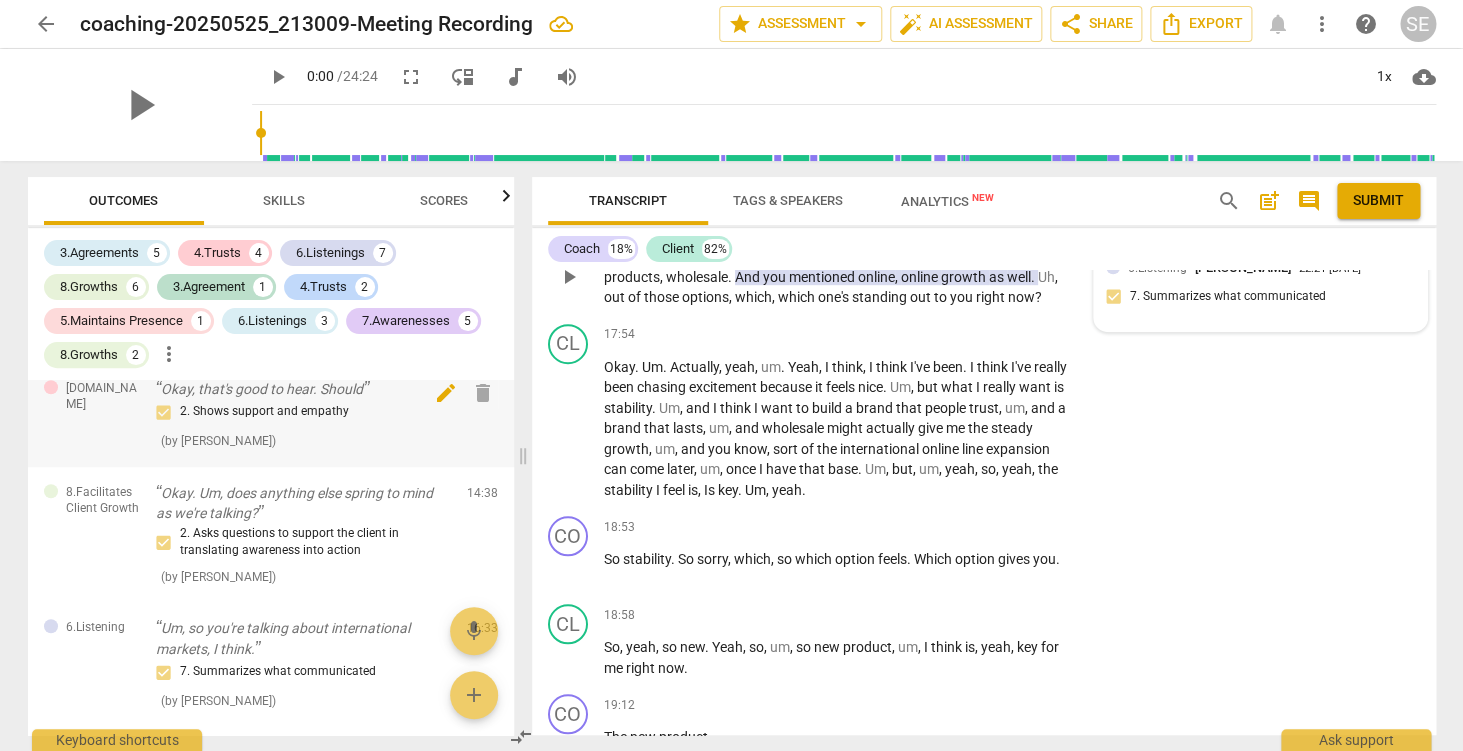 scroll, scrollTop: 6278, scrollLeft: 0, axis: vertical 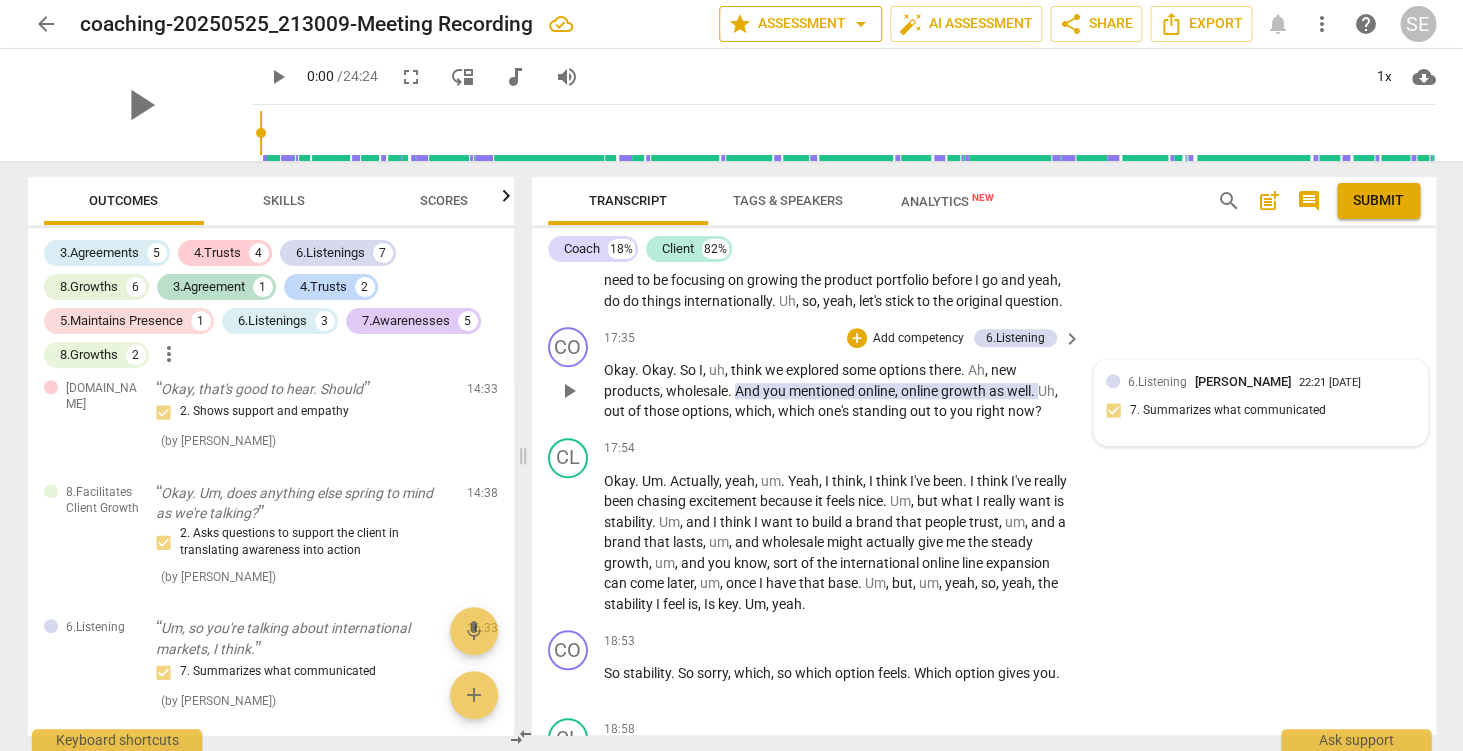 click on "star    Assessment   arrow_drop_down" at bounding box center [800, 24] 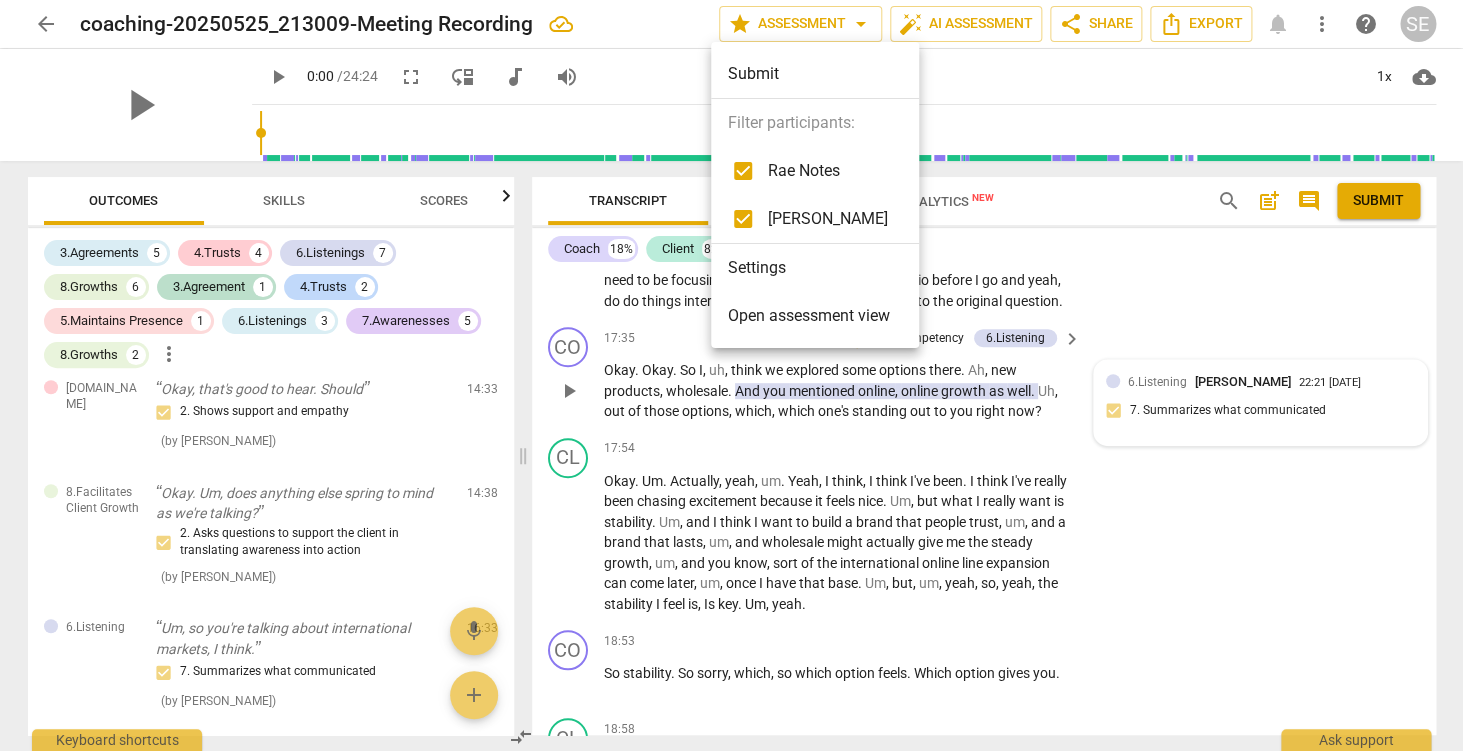click at bounding box center (731, 375) 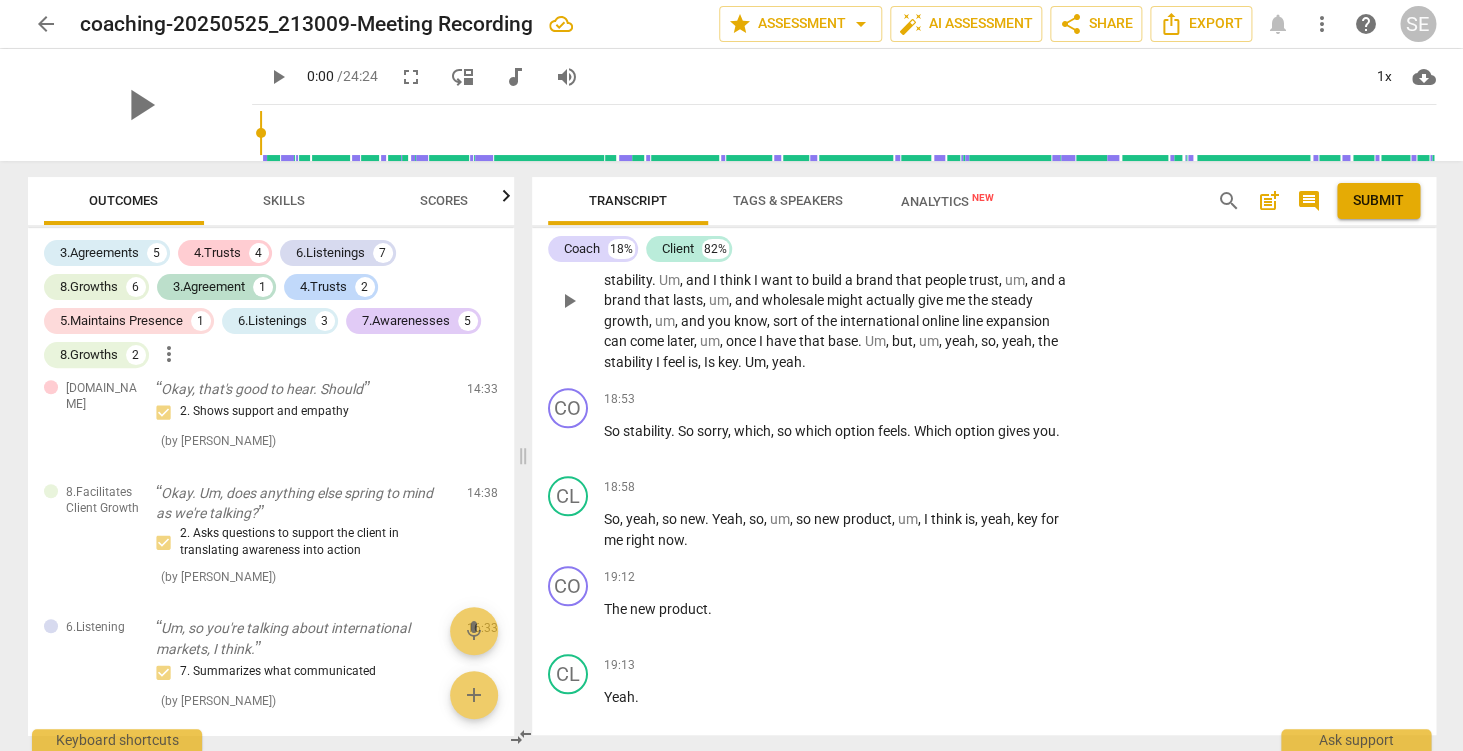 scroll, scrollTop: 6601, scrollLeft: 0, axis: vertical 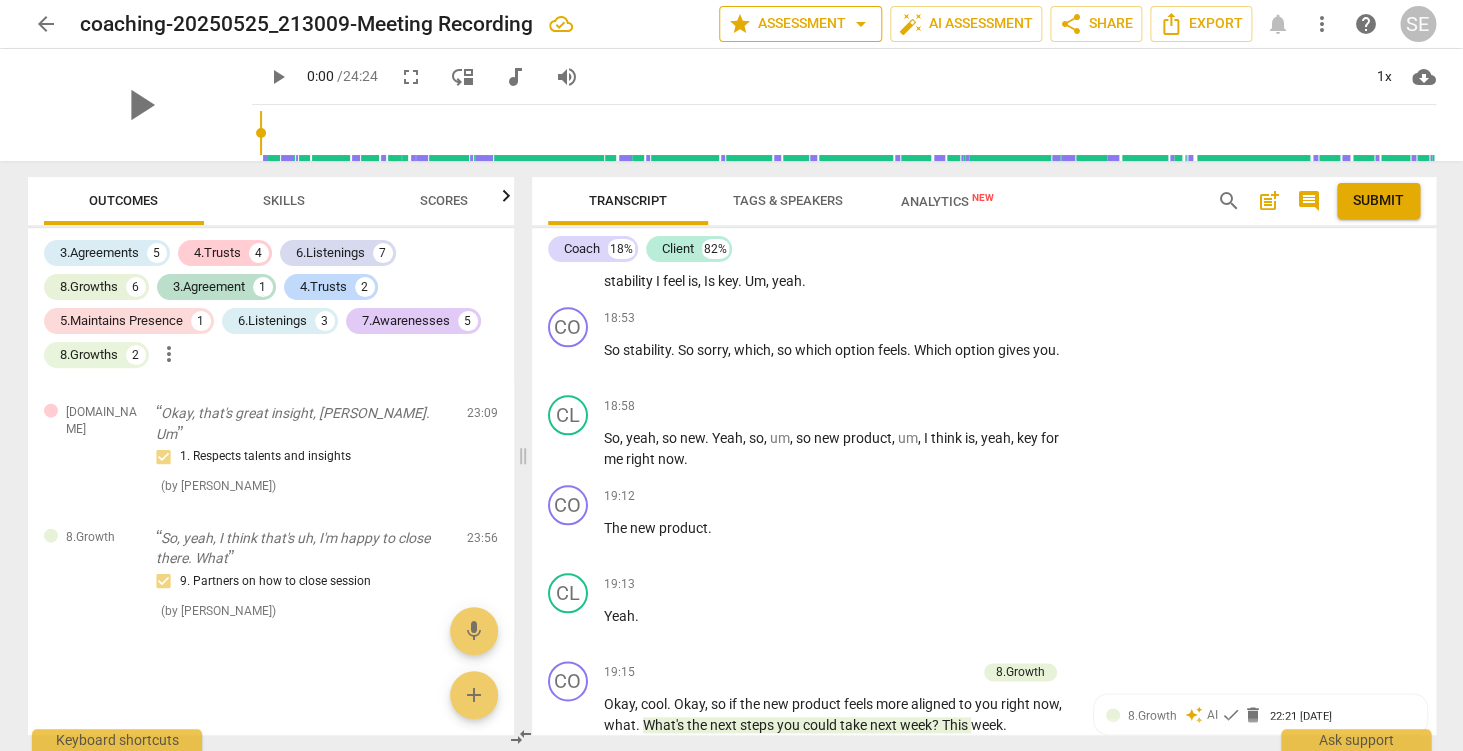click on "star    Assessment   arrow_drop_down" at bounding box center [800, 24] 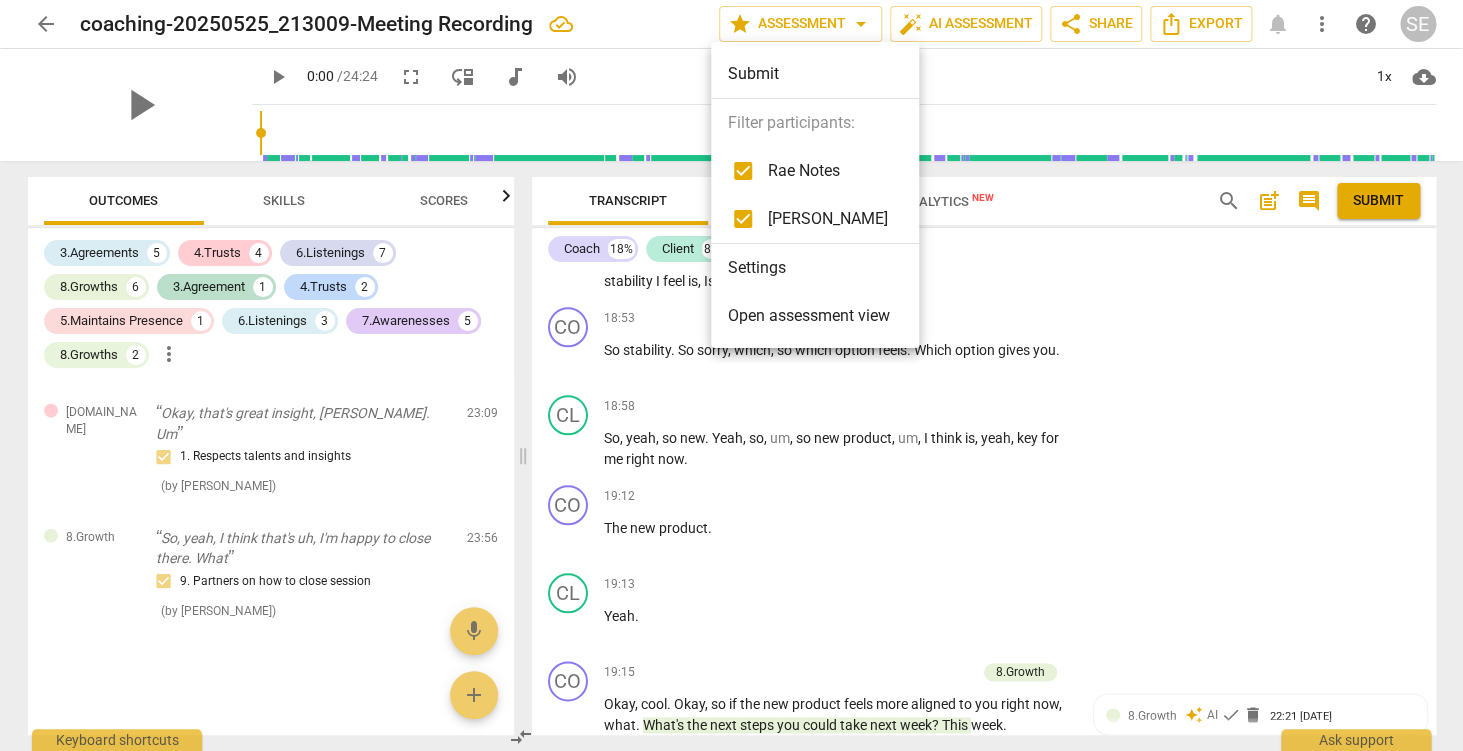 click at bounding box center [731, 375] 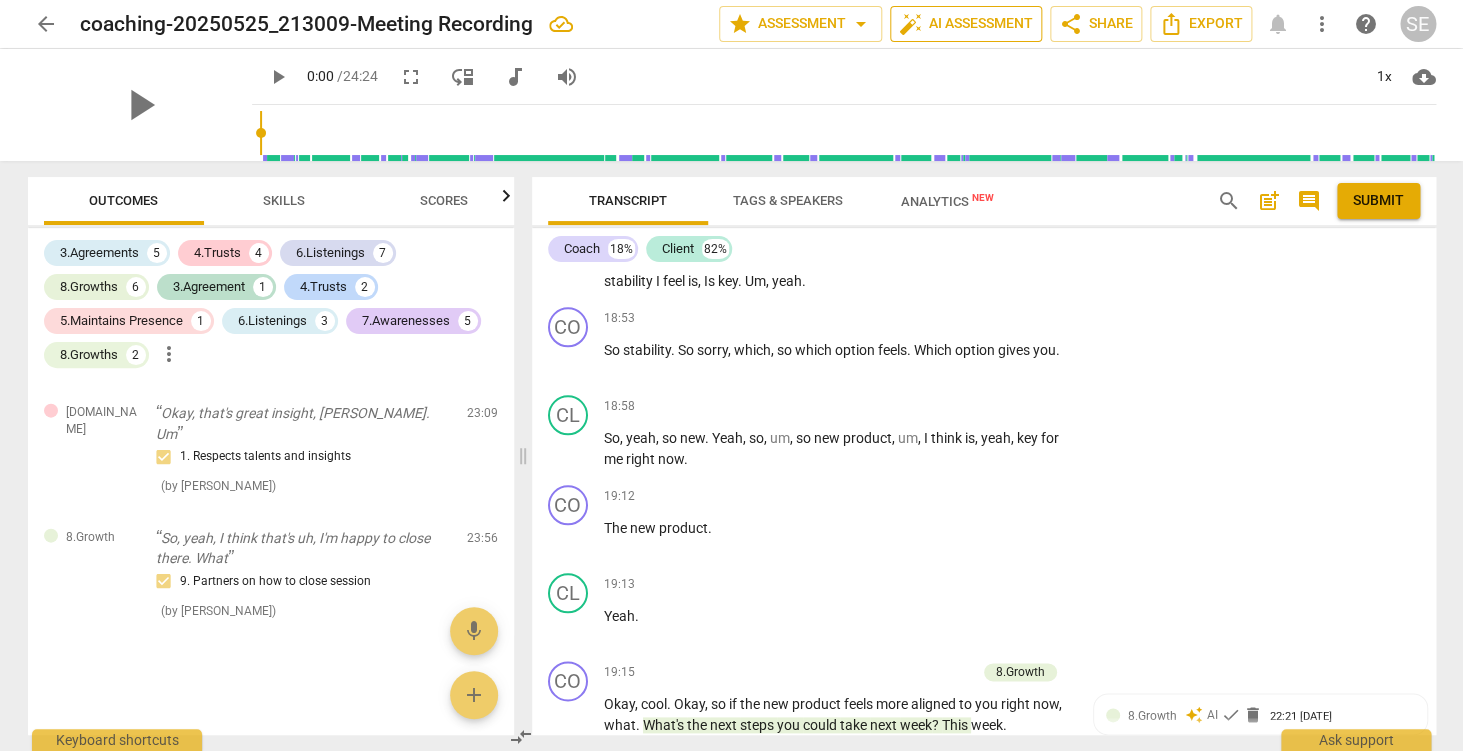 click on "auto_fix_high    AI Assessment" at bounding box center [966, 24] 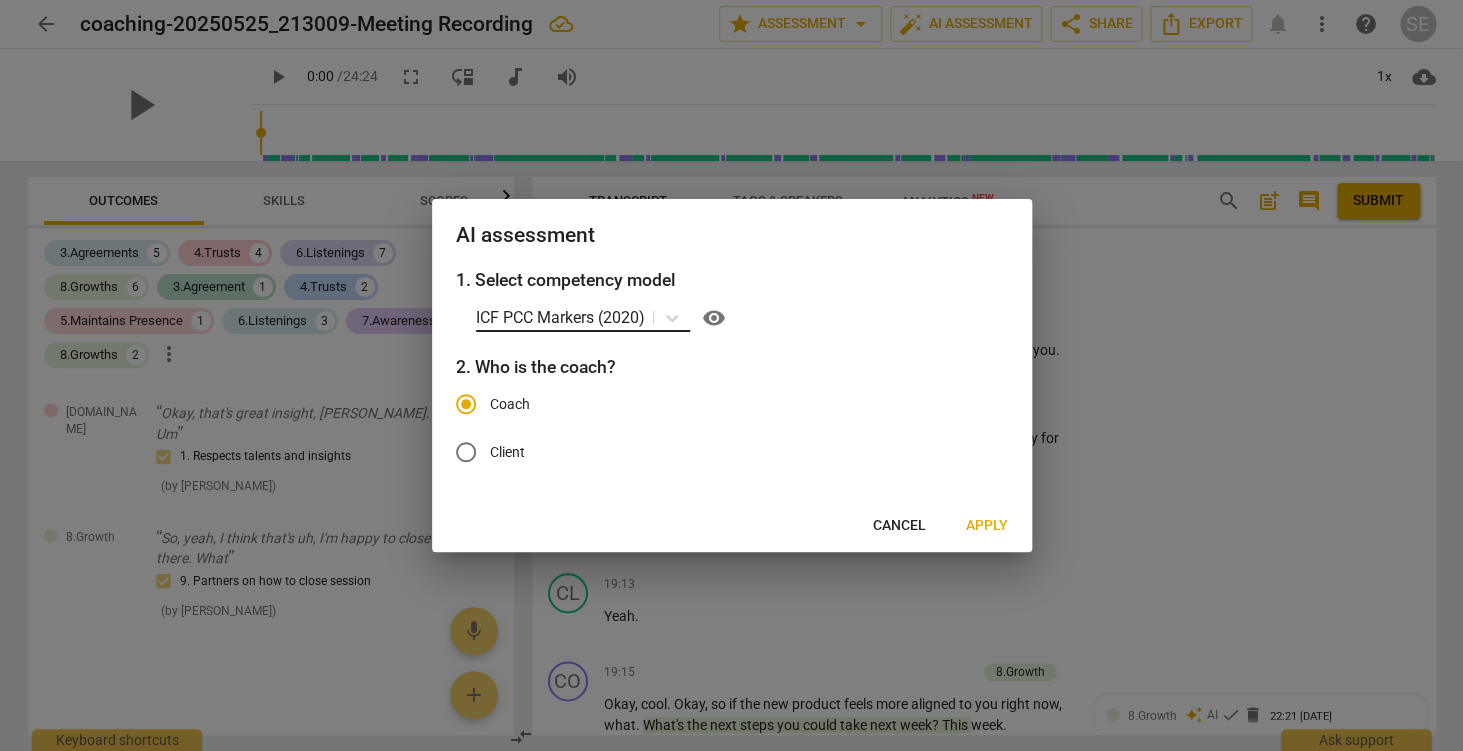 click on "ICF PCC Markers (2020)" at bounding box center [560, 317] 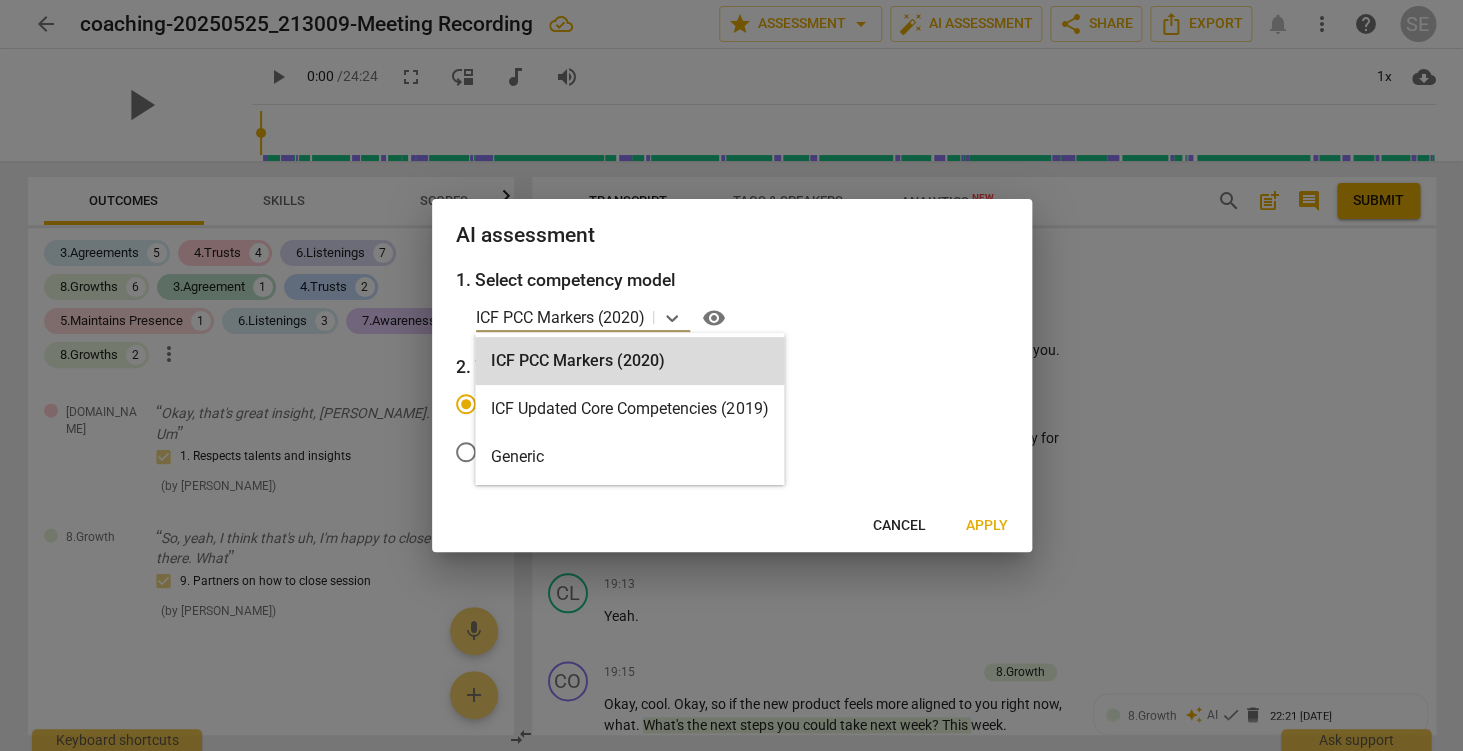 click on "ICF PCC Markers (2020) selected, 1 of 3. 3 results available. Use Up and Down to choose options, press Enter to select the currently focused option, press Escape to exit the menu, press Tab to select the option and exit the menu. ICF PCC Markers (2020) visibility" at bounding box center [742, 318] 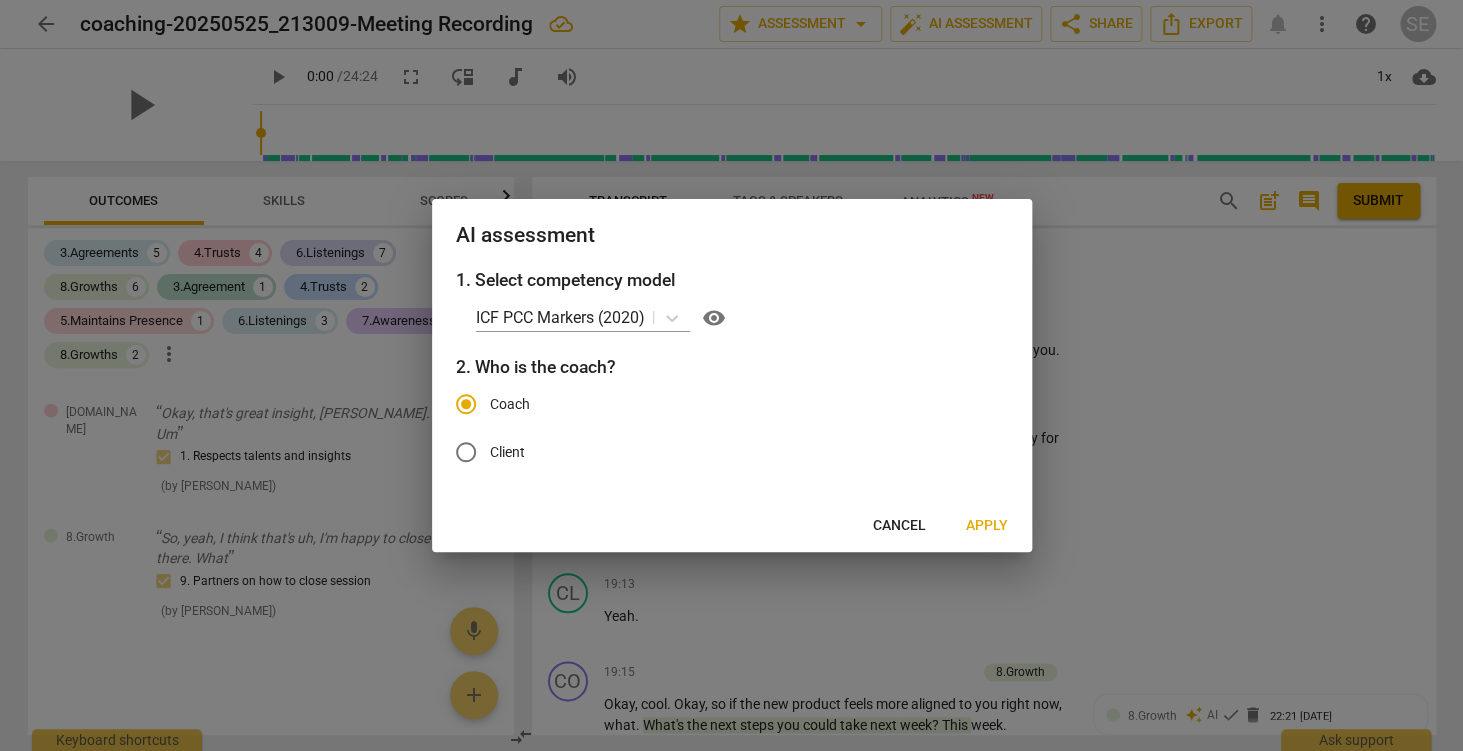 click on "Cancel" at bounding box center [899, 526] 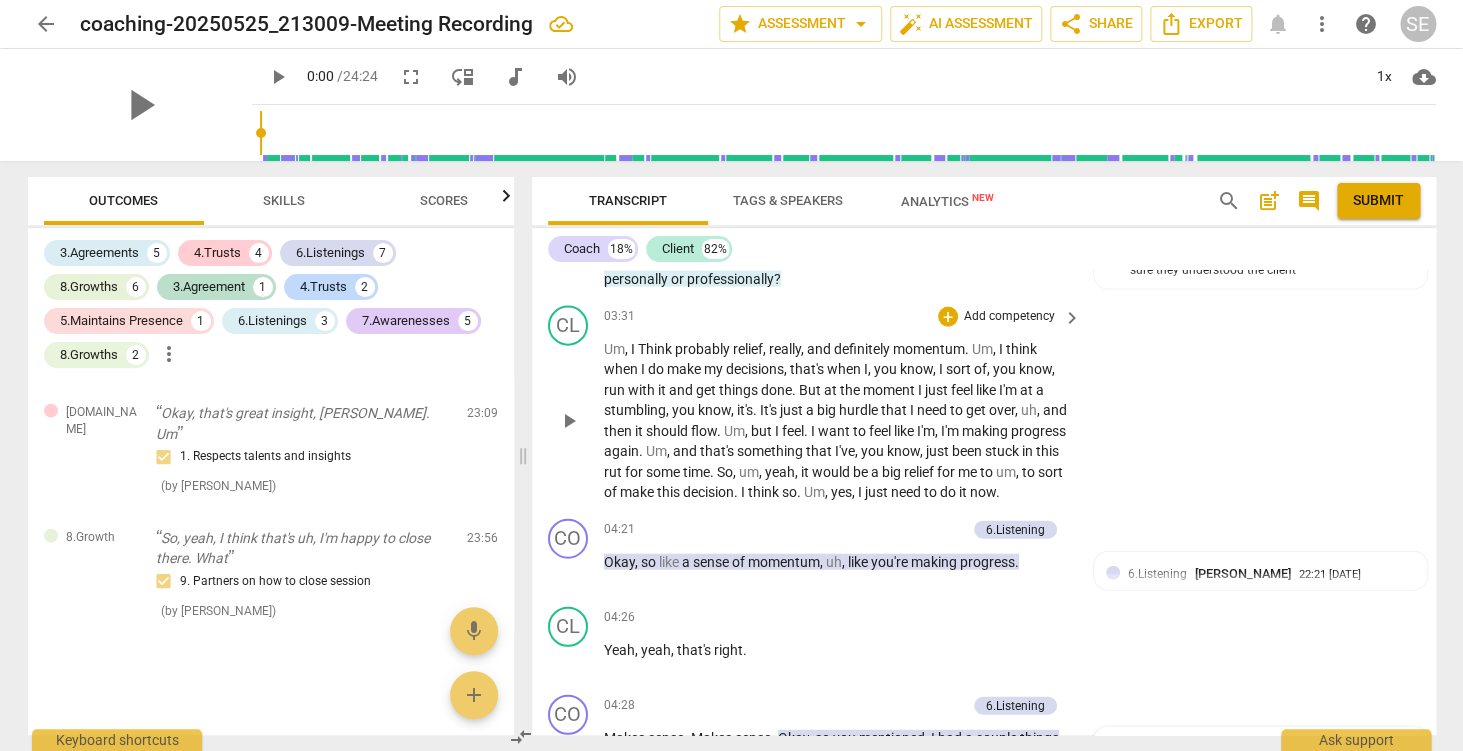 scroll, scrollTop: 1490, scrollLeft: 0, axis: vertical 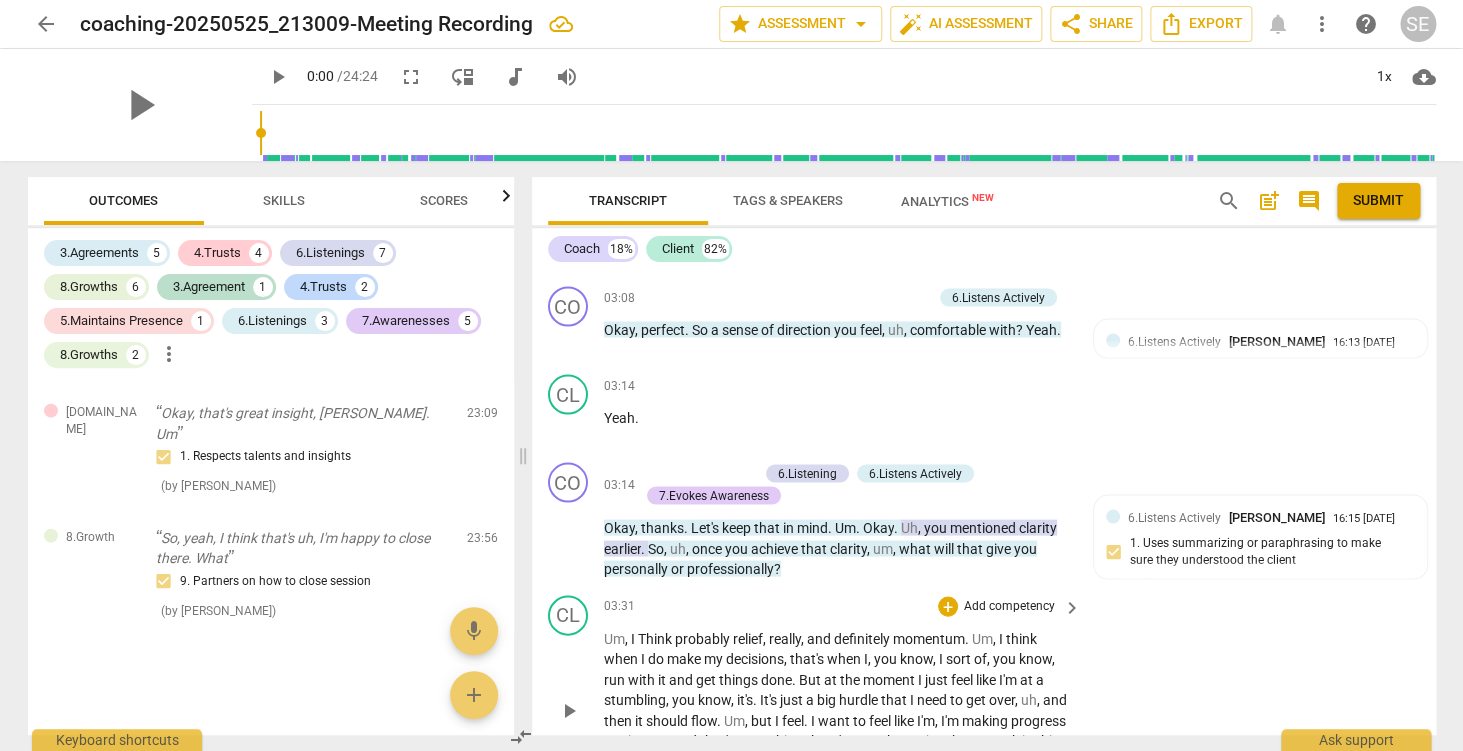 type 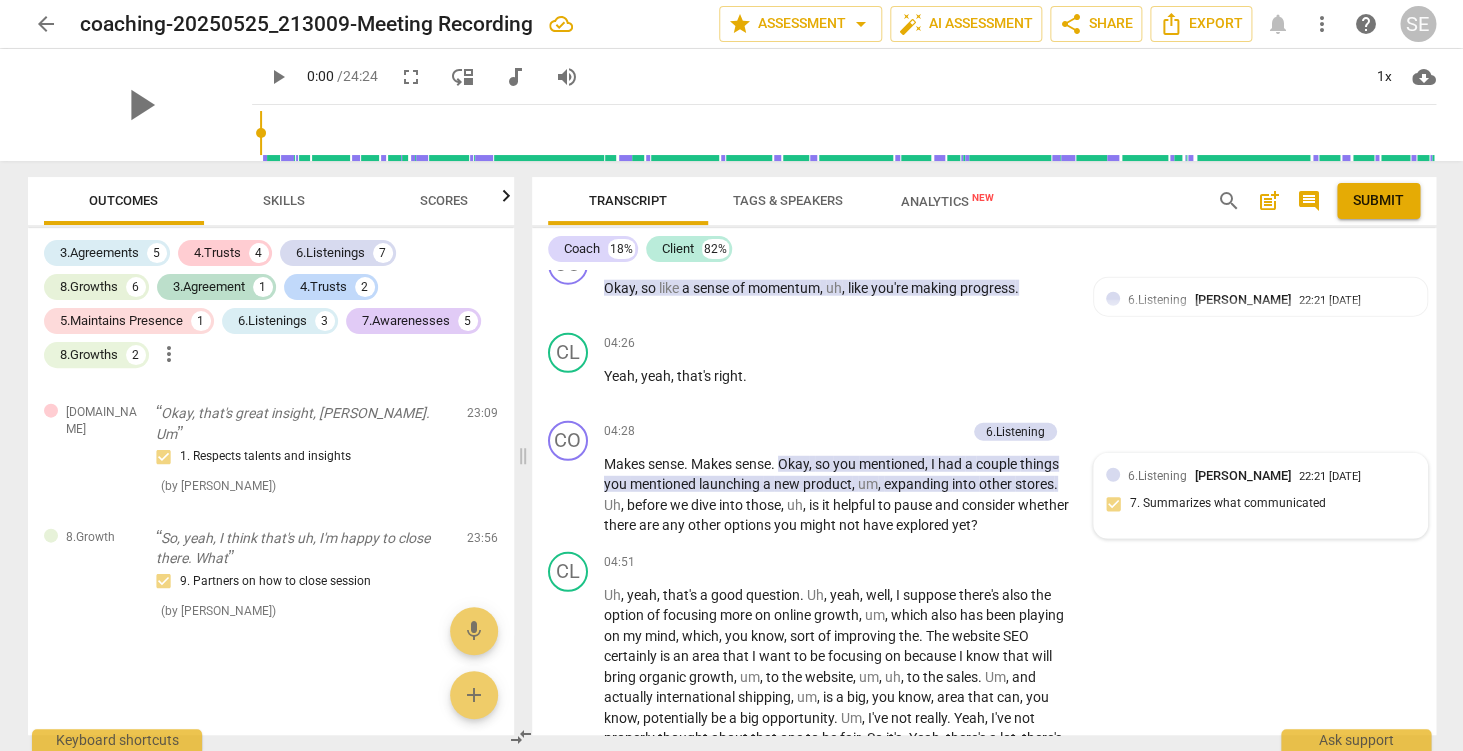 scroll, scrollTop: 2079, scrollLeft: 0, axis: vertical 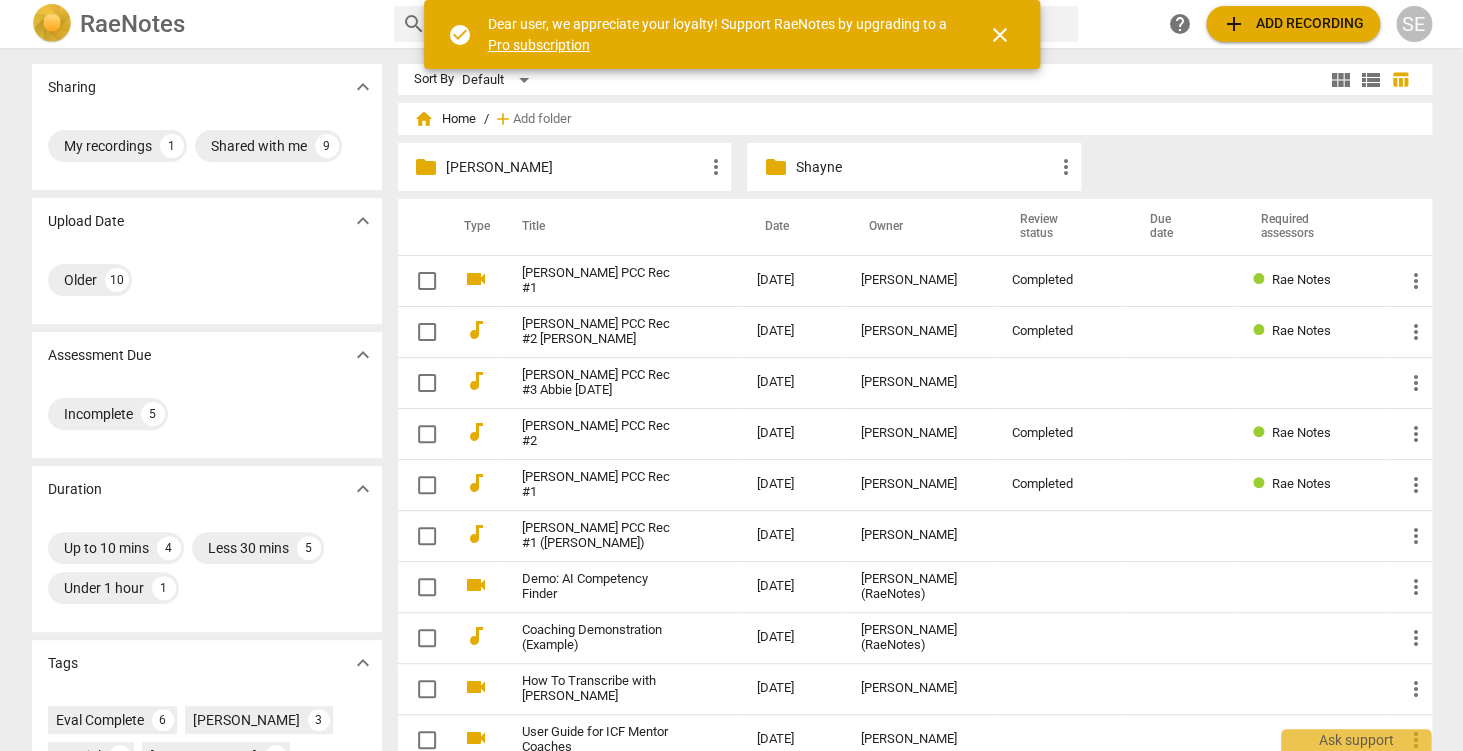 click on "[PERSON_NAME]" at bounding box center (575, 167) 